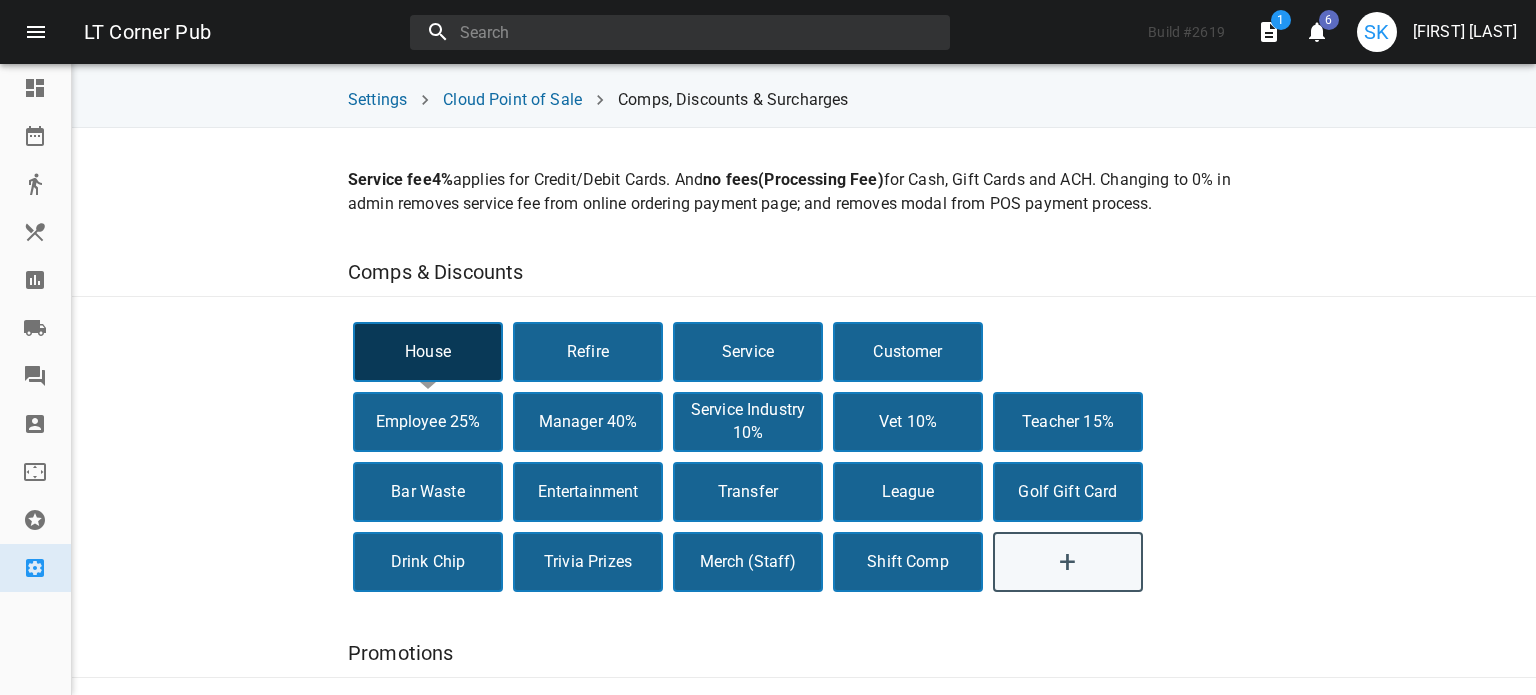 scroll, scrollTop: 0, scrollLeft: 0, axis: both 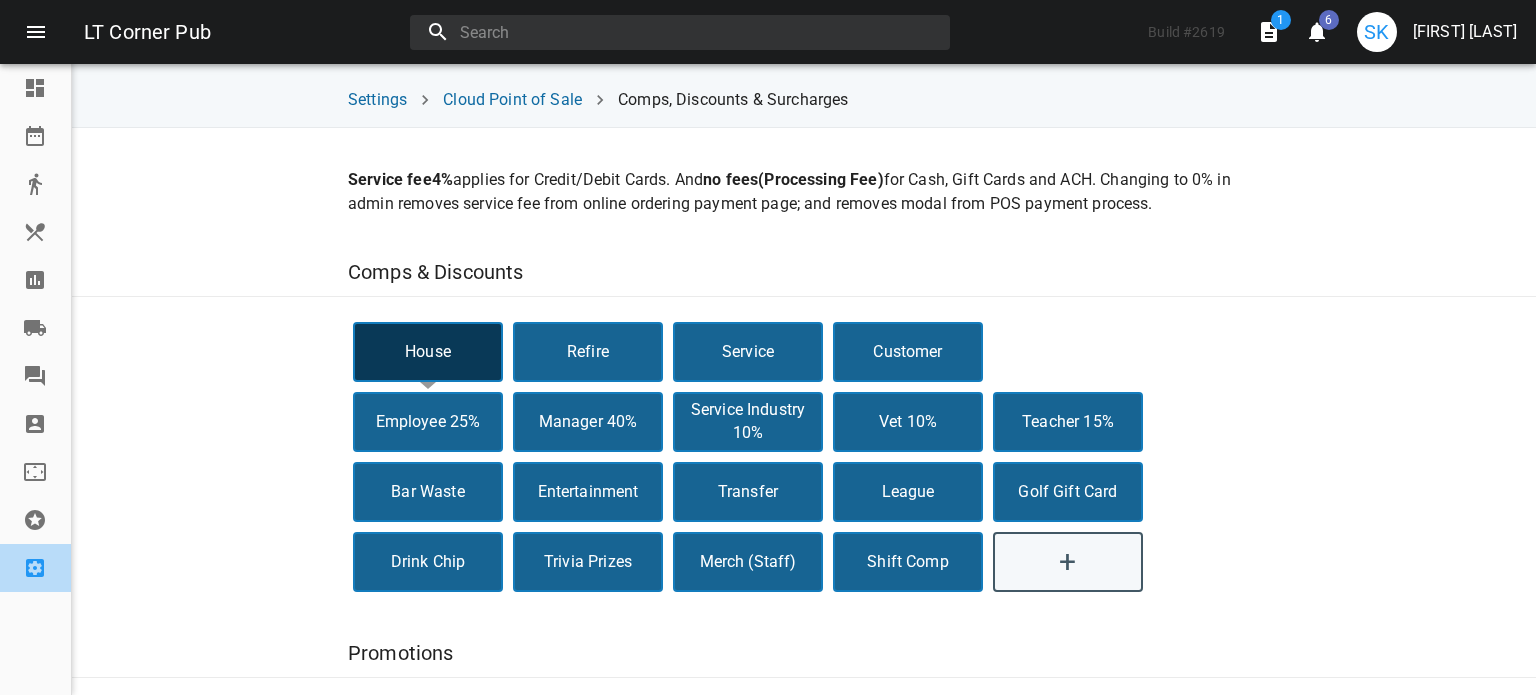 click at bounding box center (35, 568) 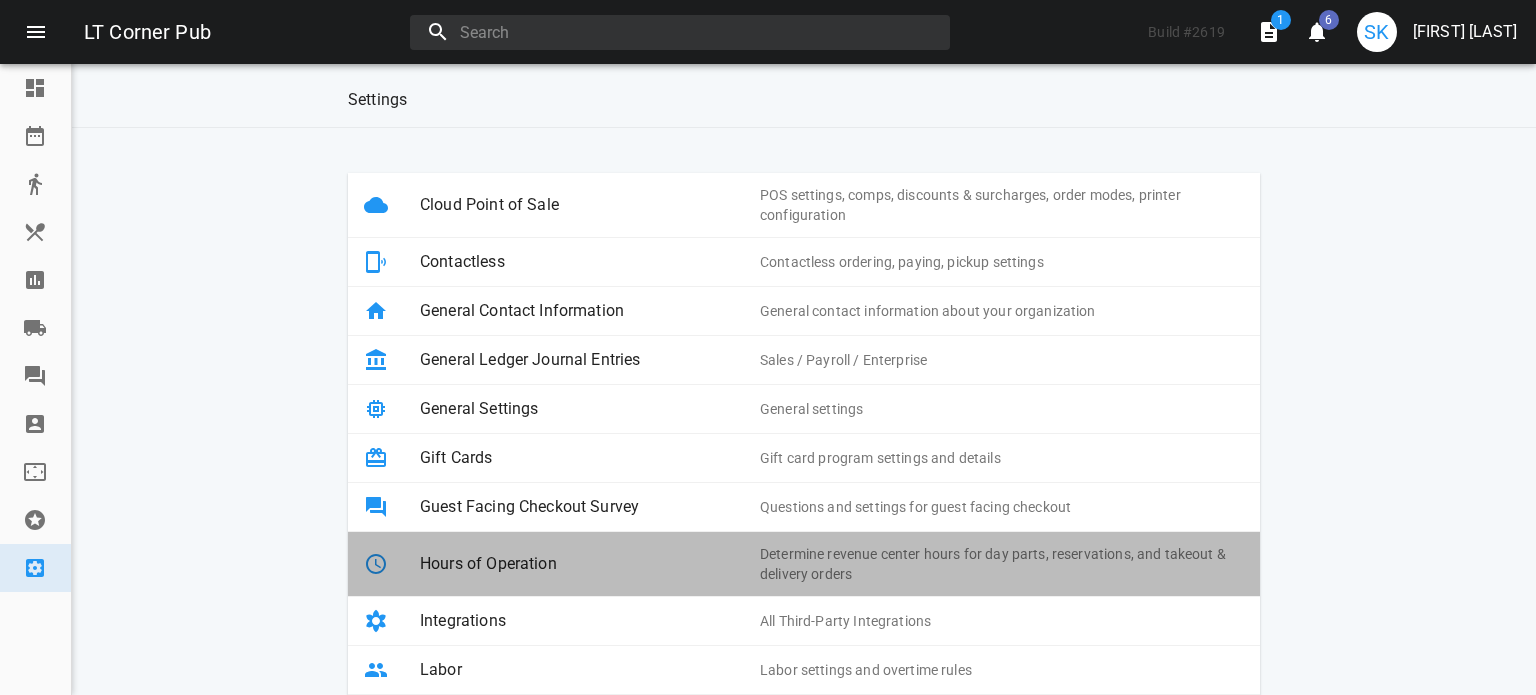 click on "Hours of Operation" at bounding box center (590, 564) 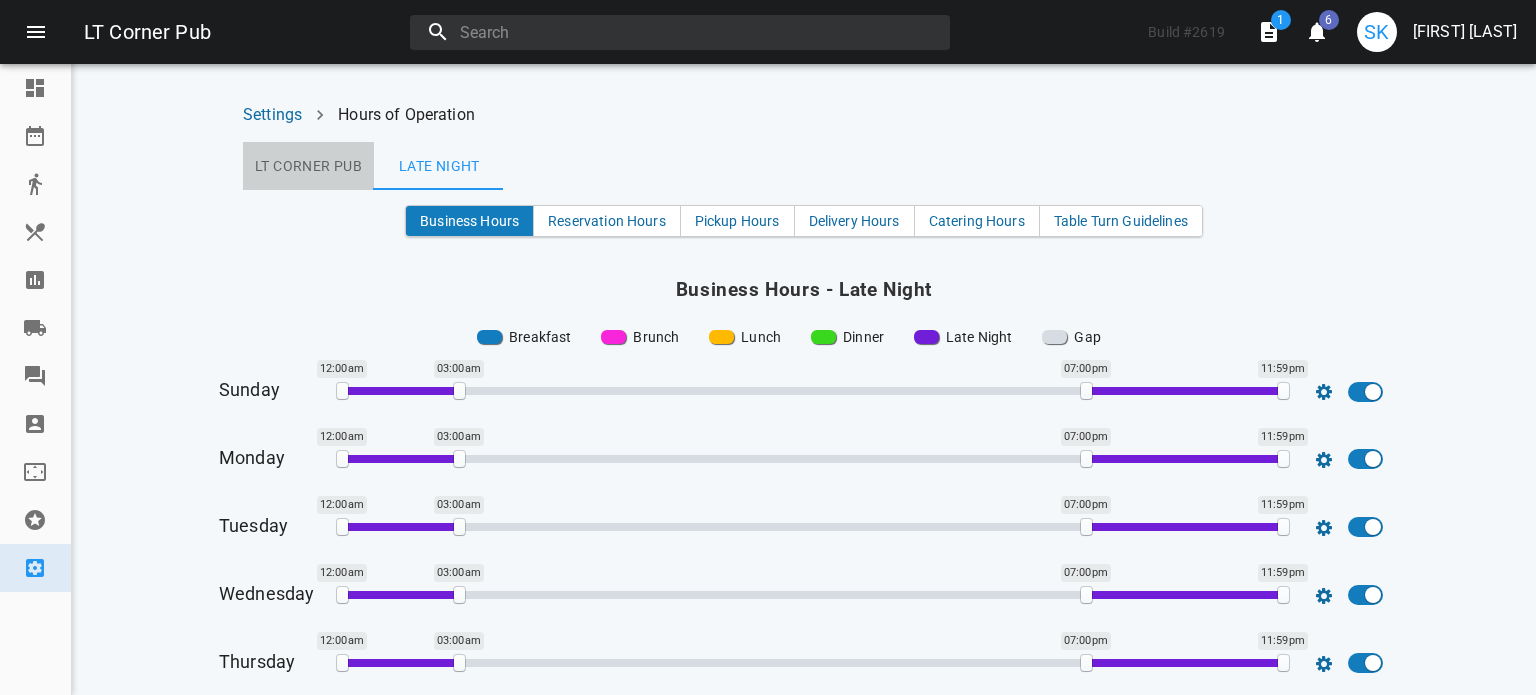 click on "LT Corner Pub" at bounding box center (308, 166) 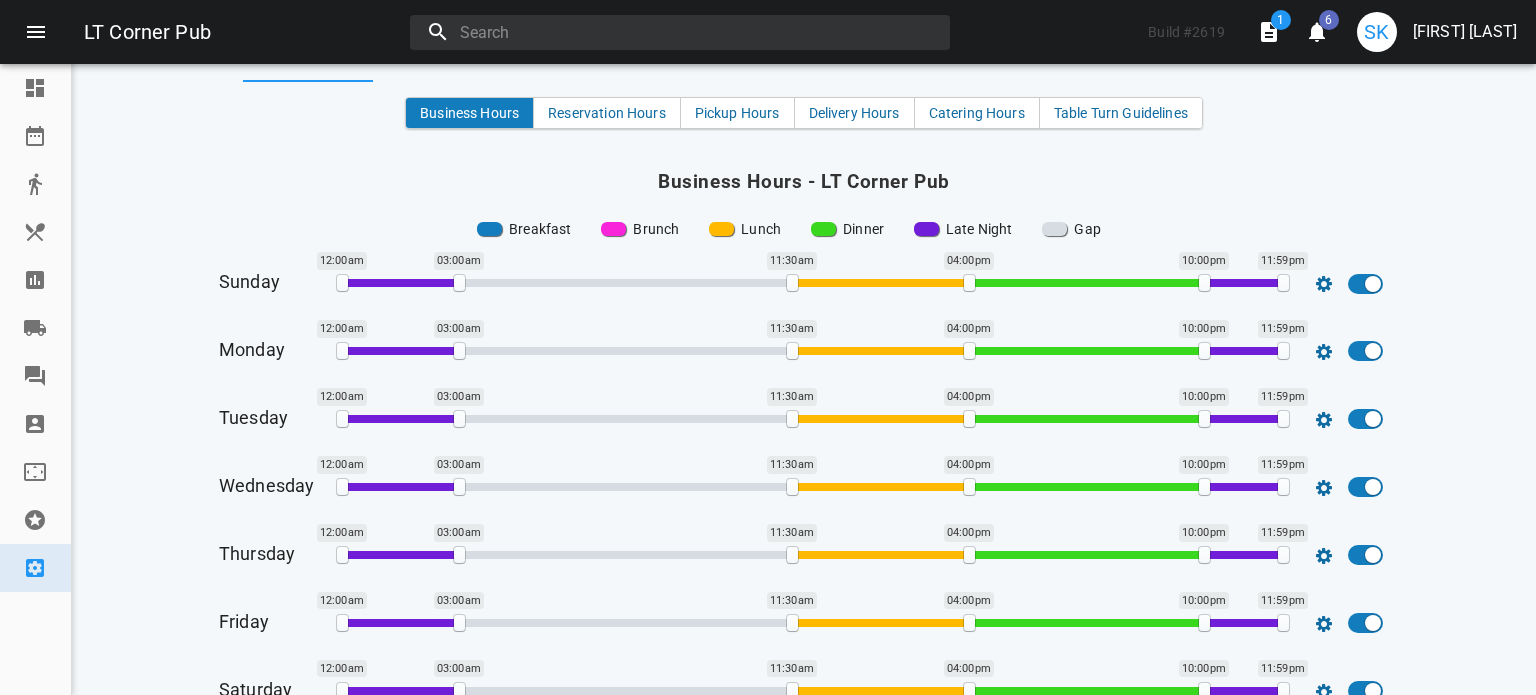 scroll, scrollTop: 115, scrollLeft: 0, axis: vertical 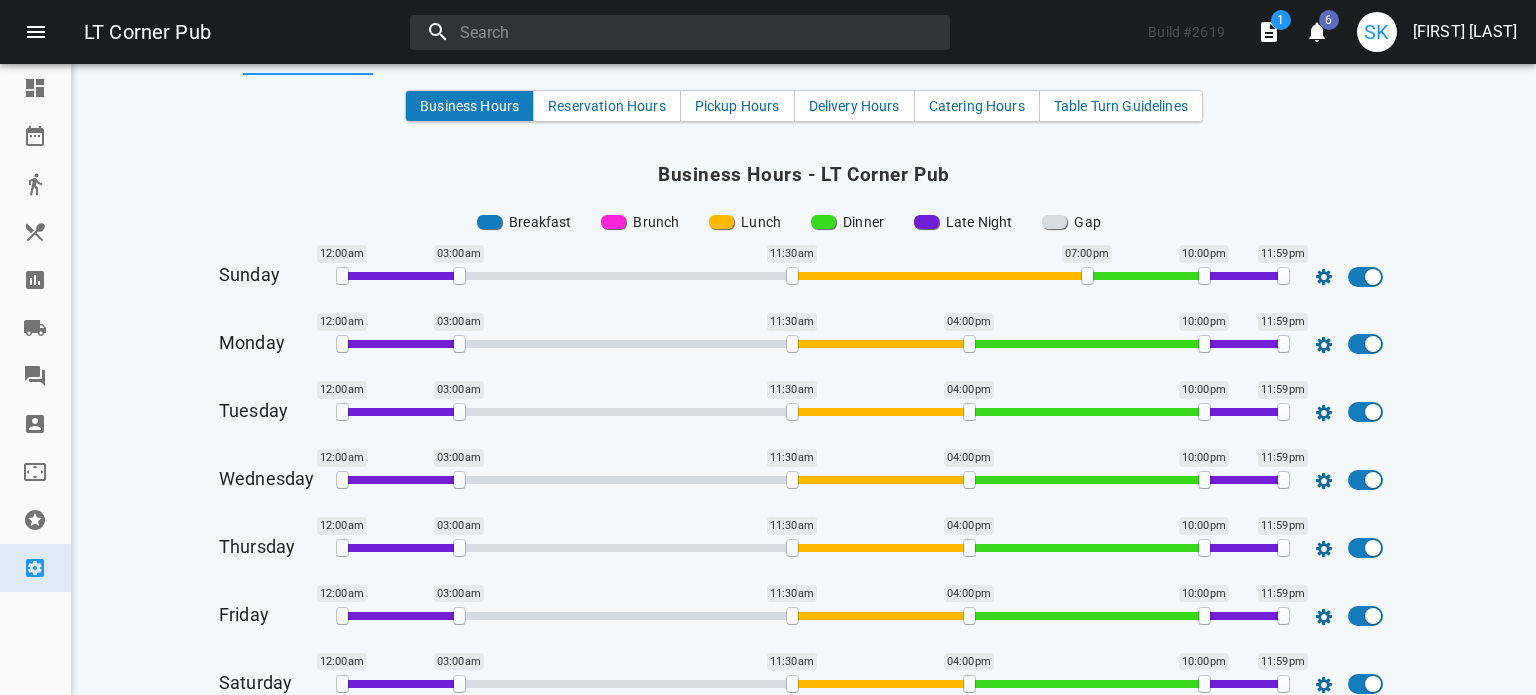 drag, startPoint x: 964, startPoint y: 278, endPoint x: 1082, endPoint y: 284, distance: 118.15244 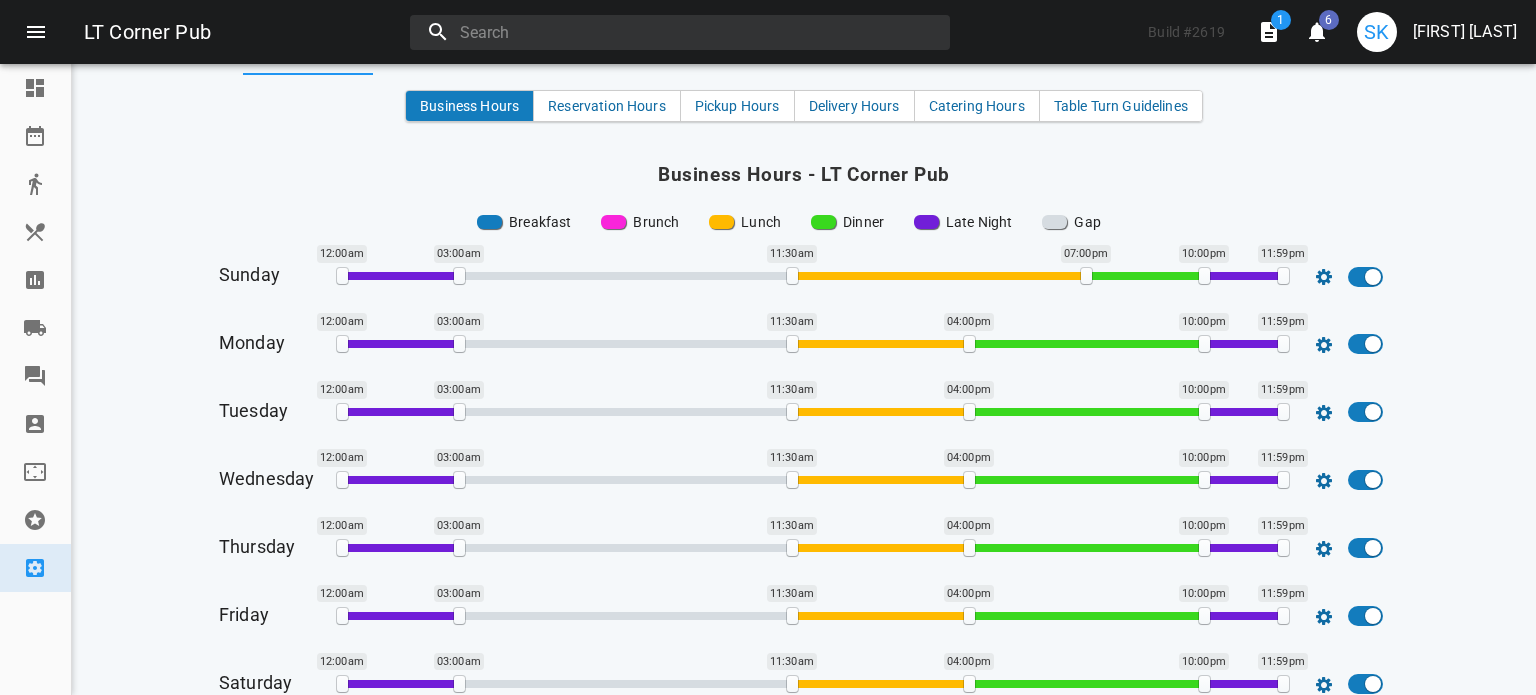 drag, startPoint x: 1004, startPoint y: 272, endPoint x: 1433, endPoint y: 252, distance: 429.46594 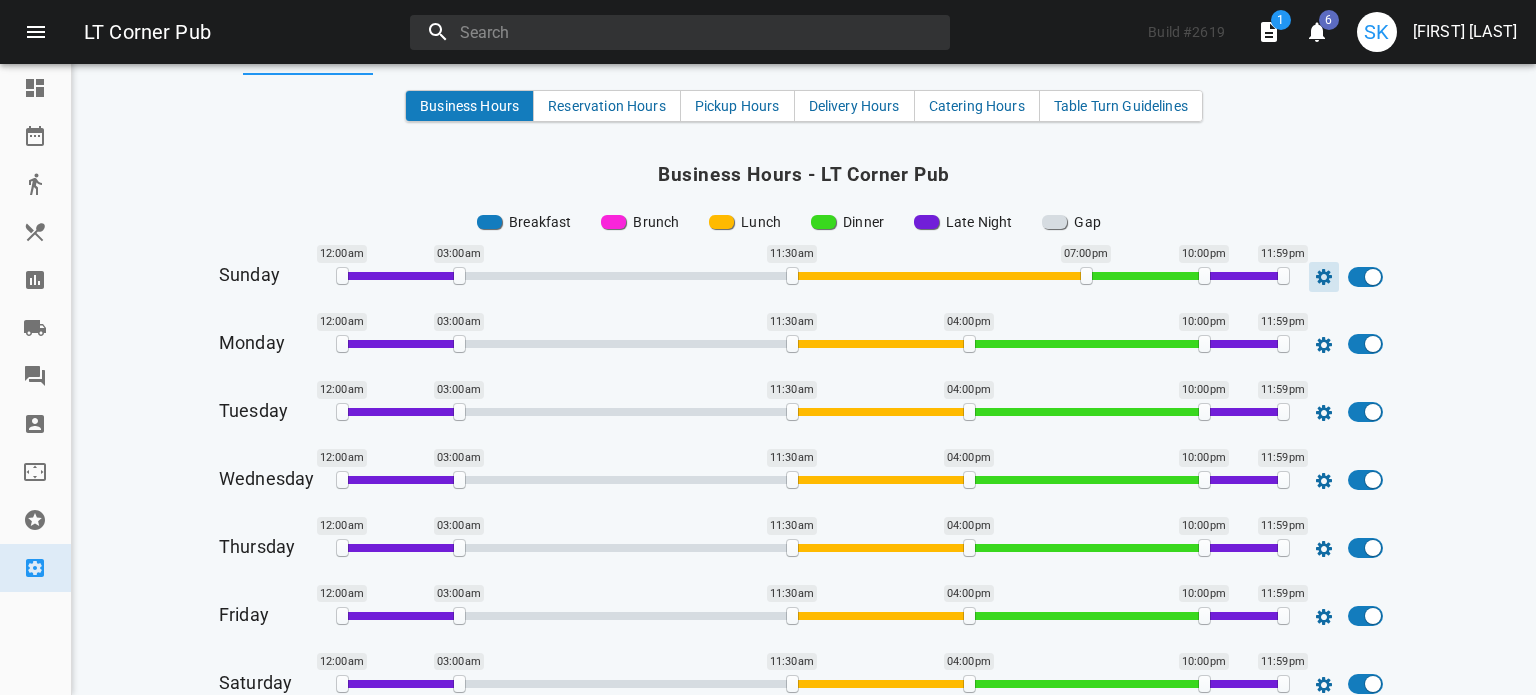 click at bounding box center [1324, 277] 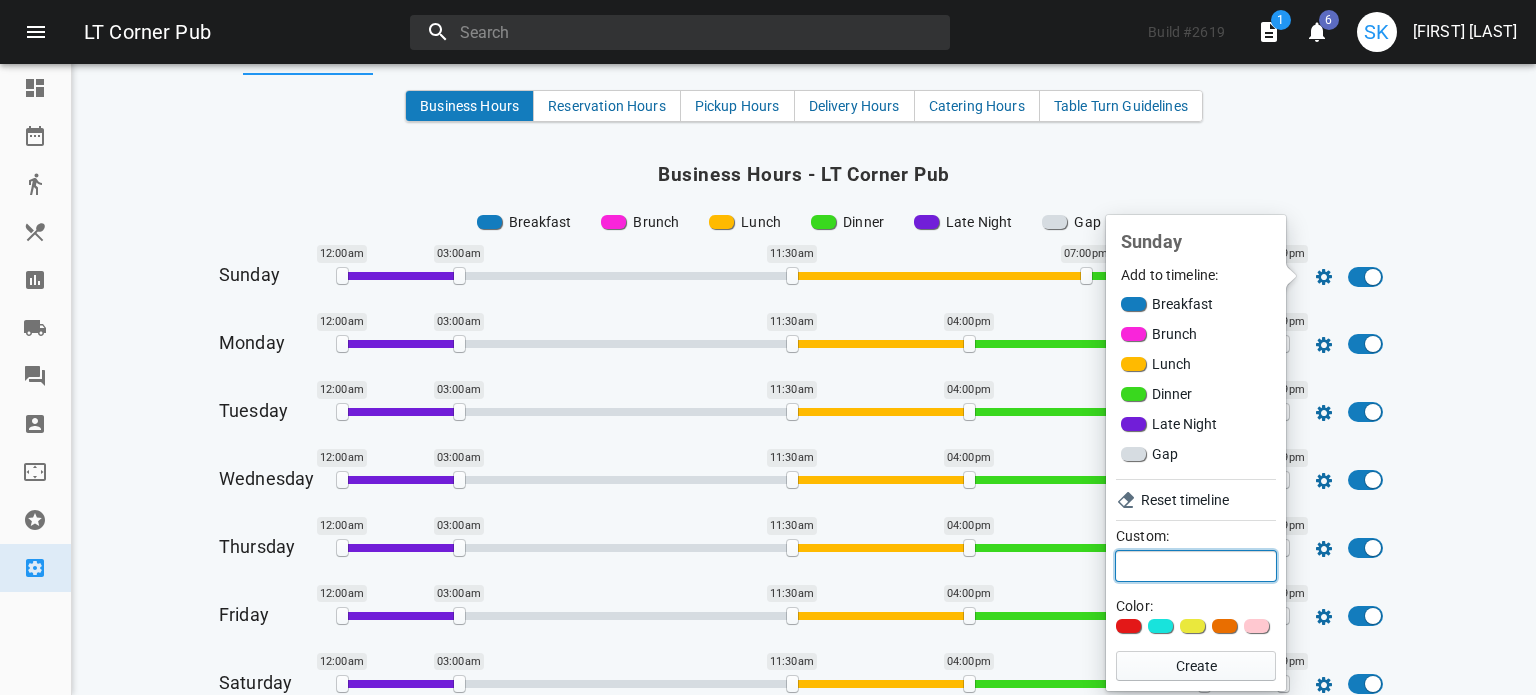 click on "Custom:" at bounding box center (1196, 566) 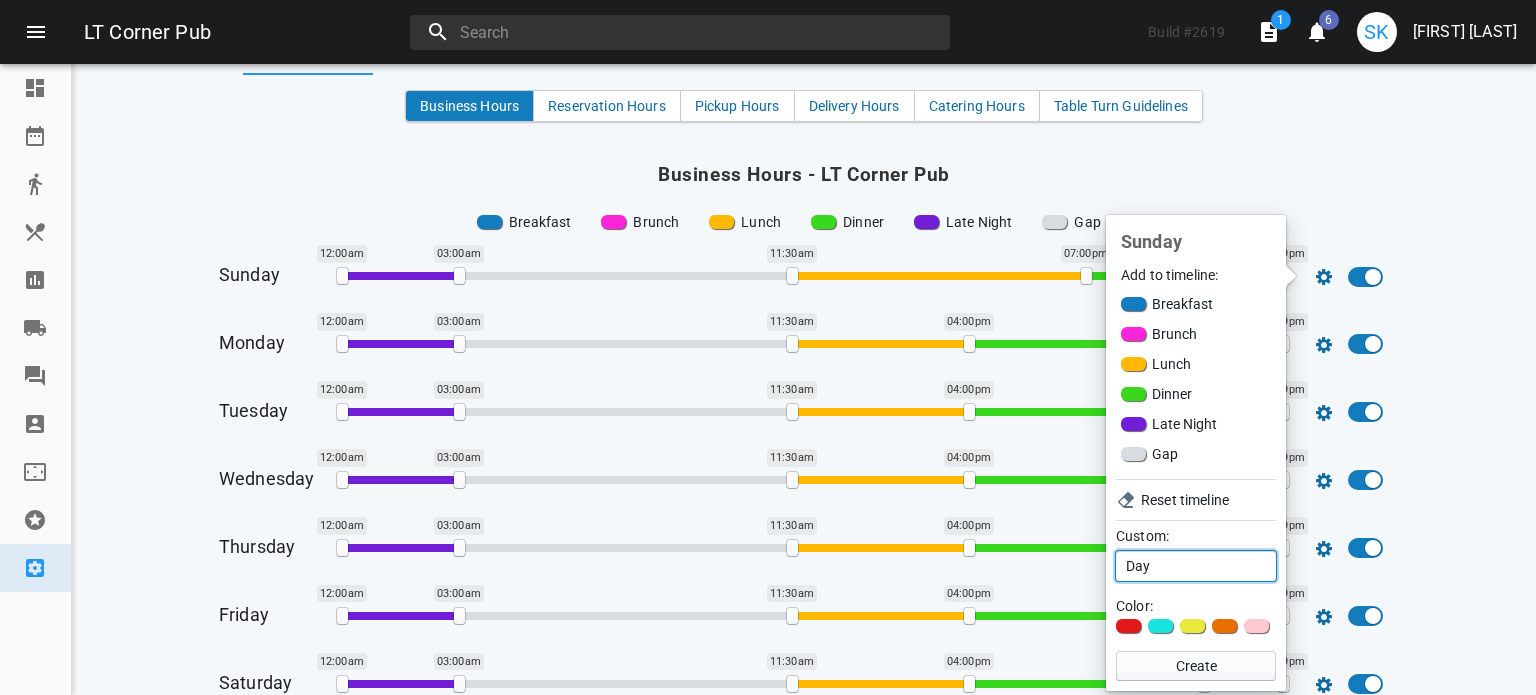 type on "Day" 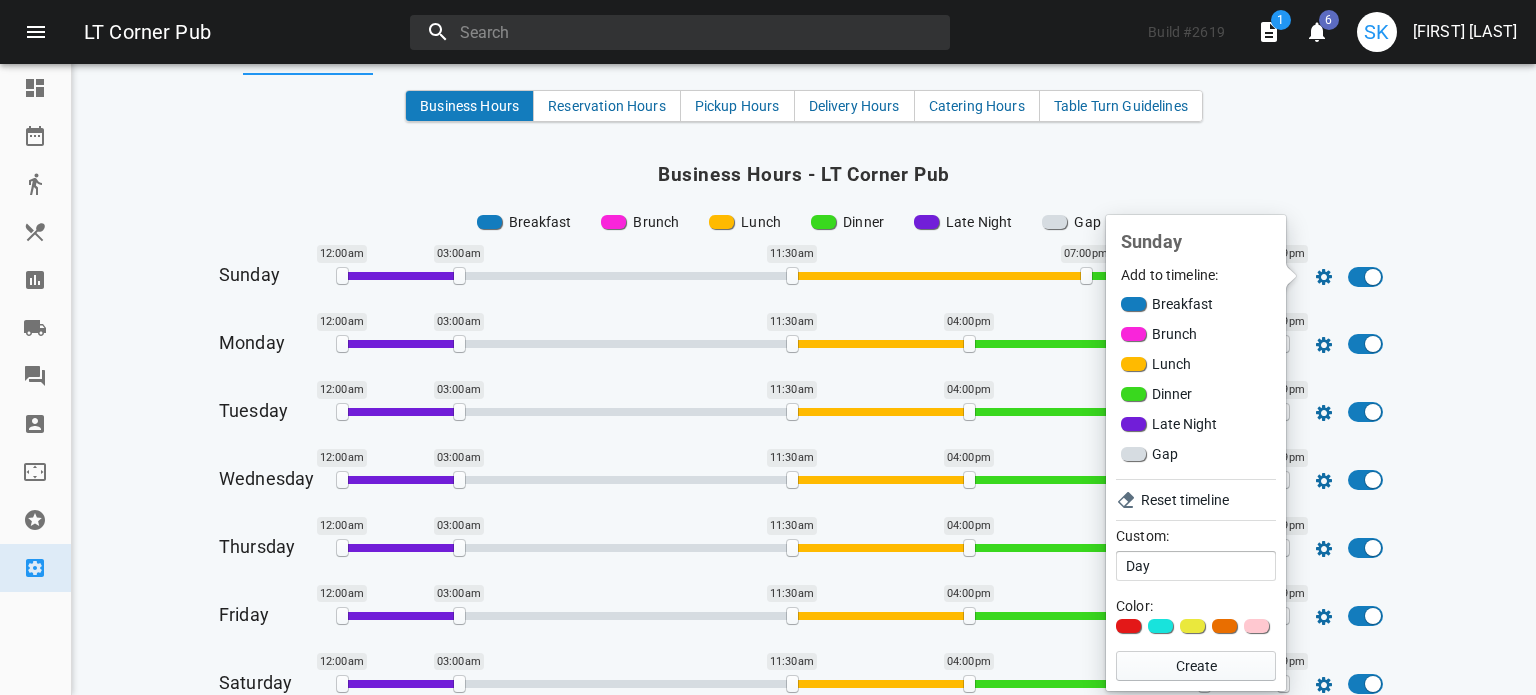 click at bounding box center (1224, 626) 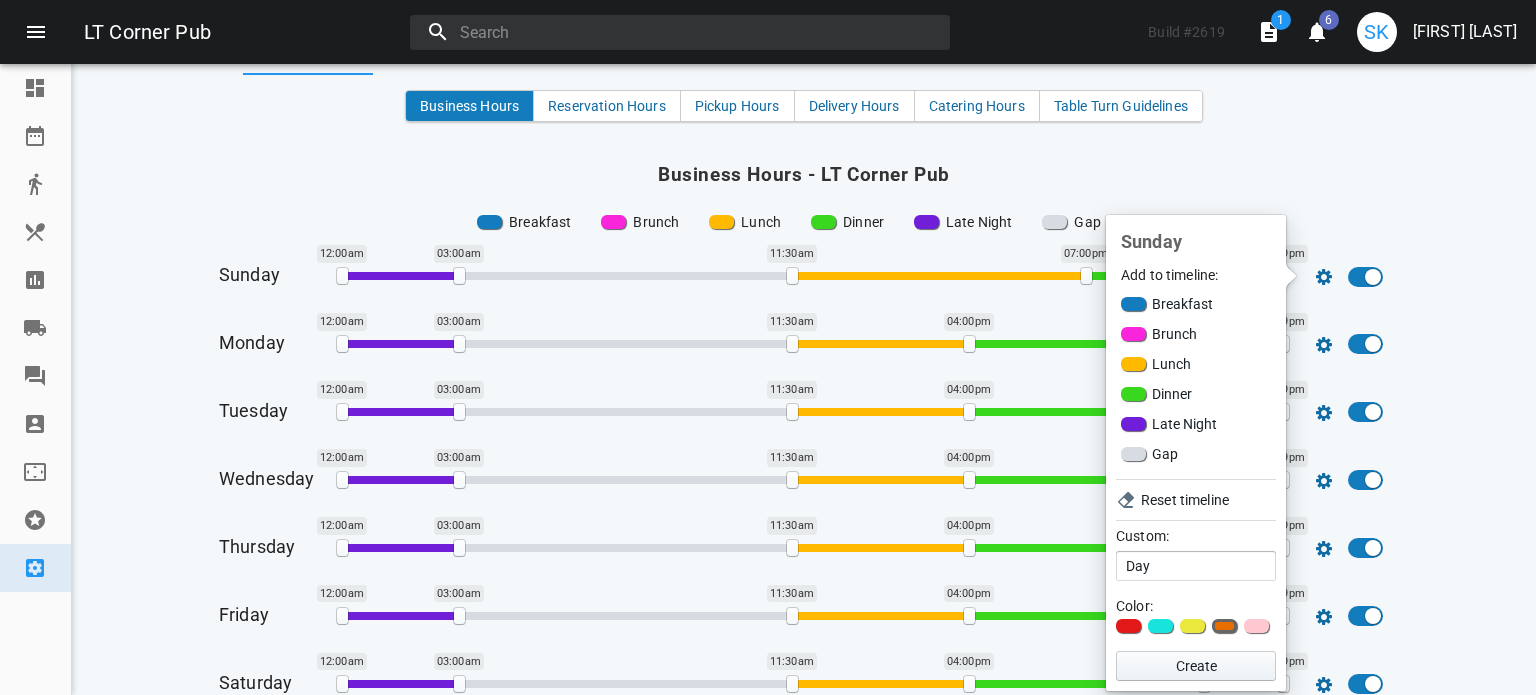 click on "Create" at bounding box center [1196, 666] 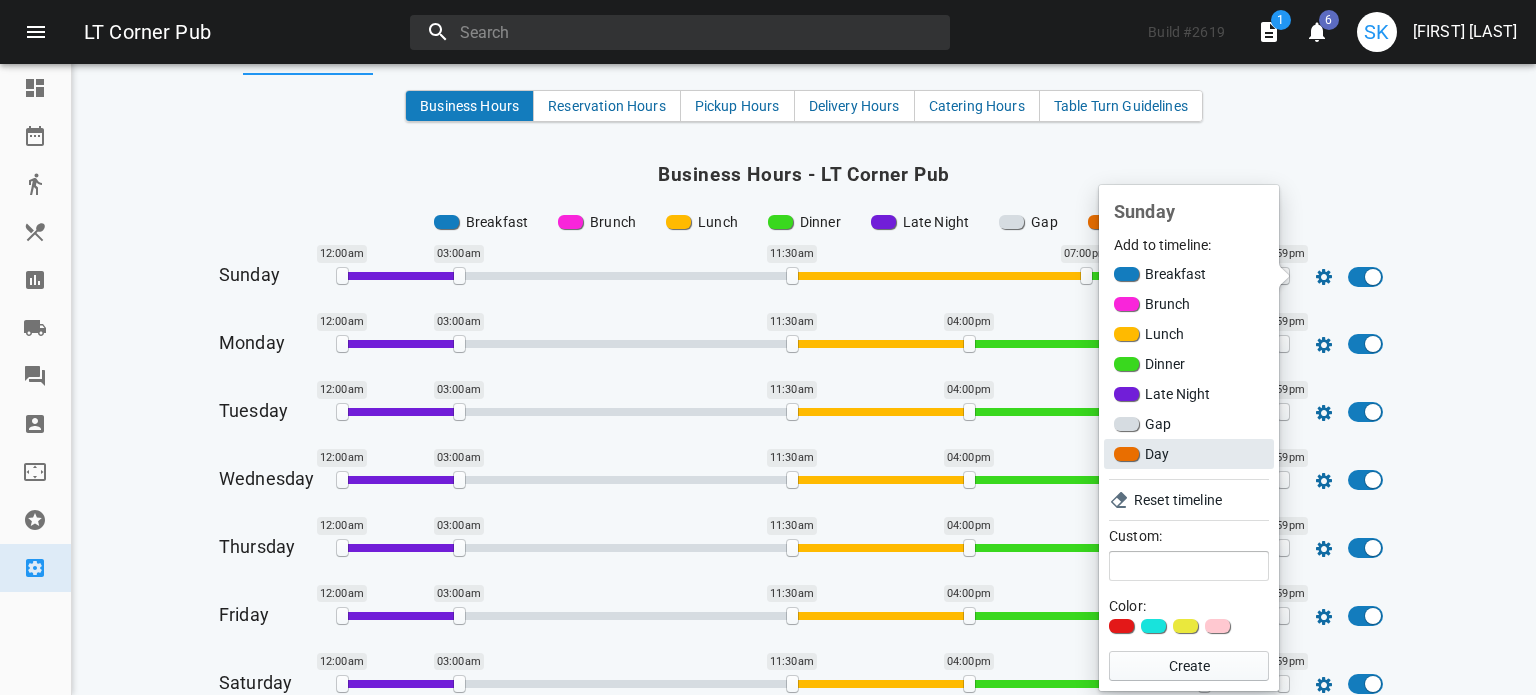 click on "Day" at bounding box center (1189, 454) 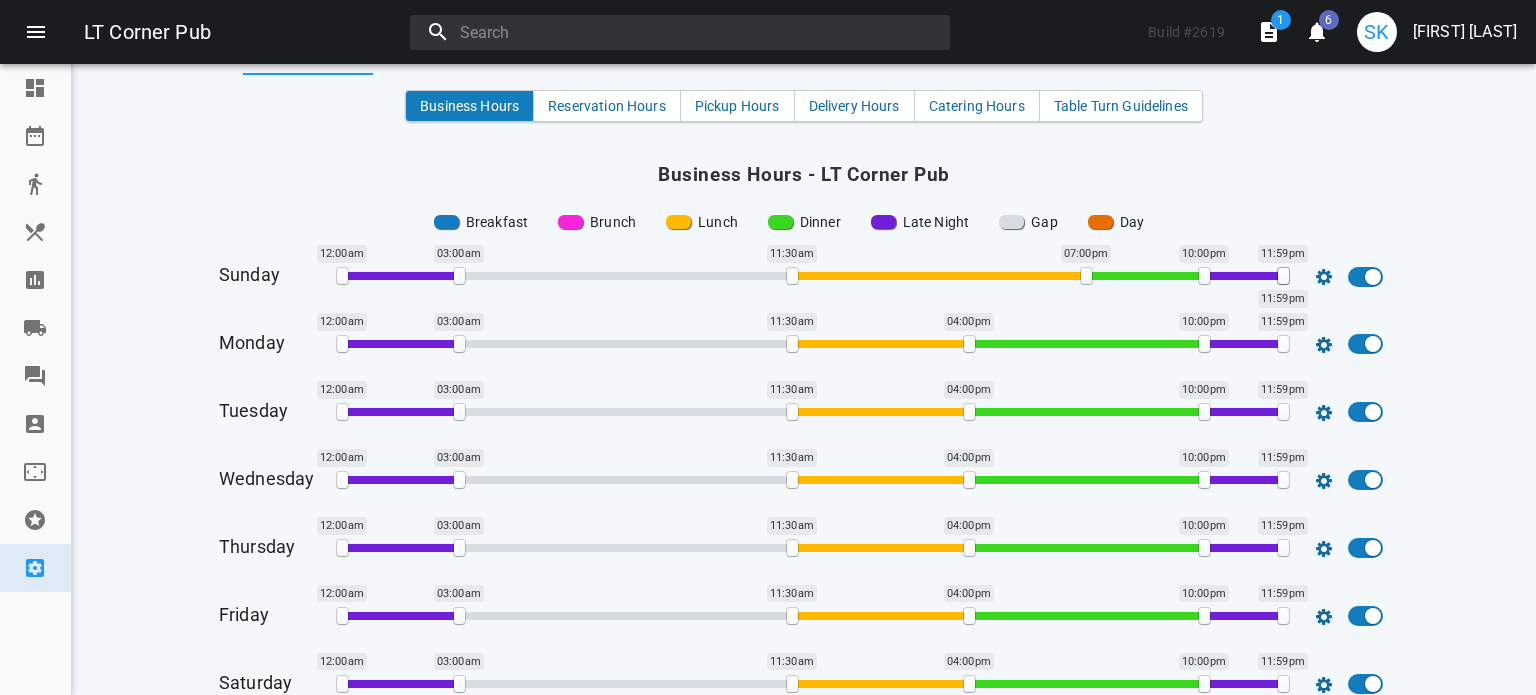 click at bounding box center (934, 276) 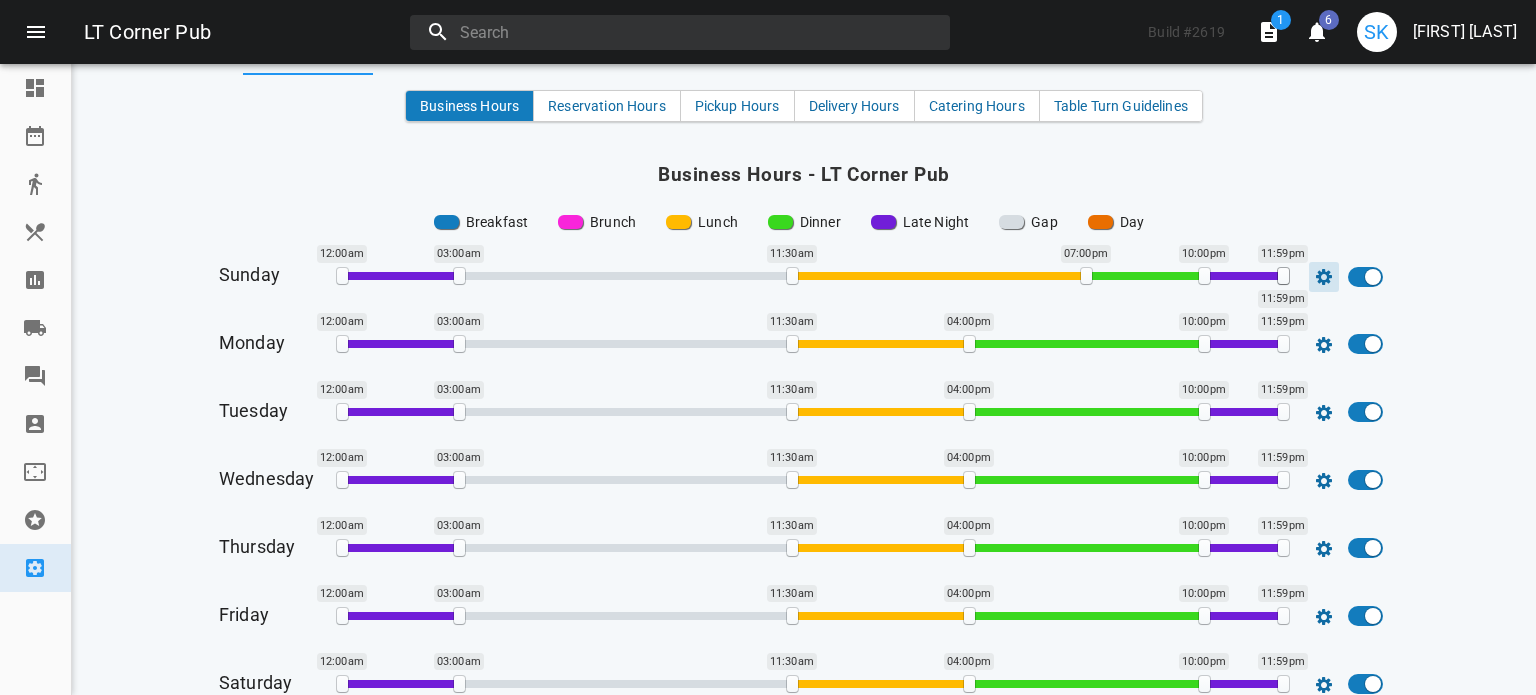 click at bounding box center [1324, 277] 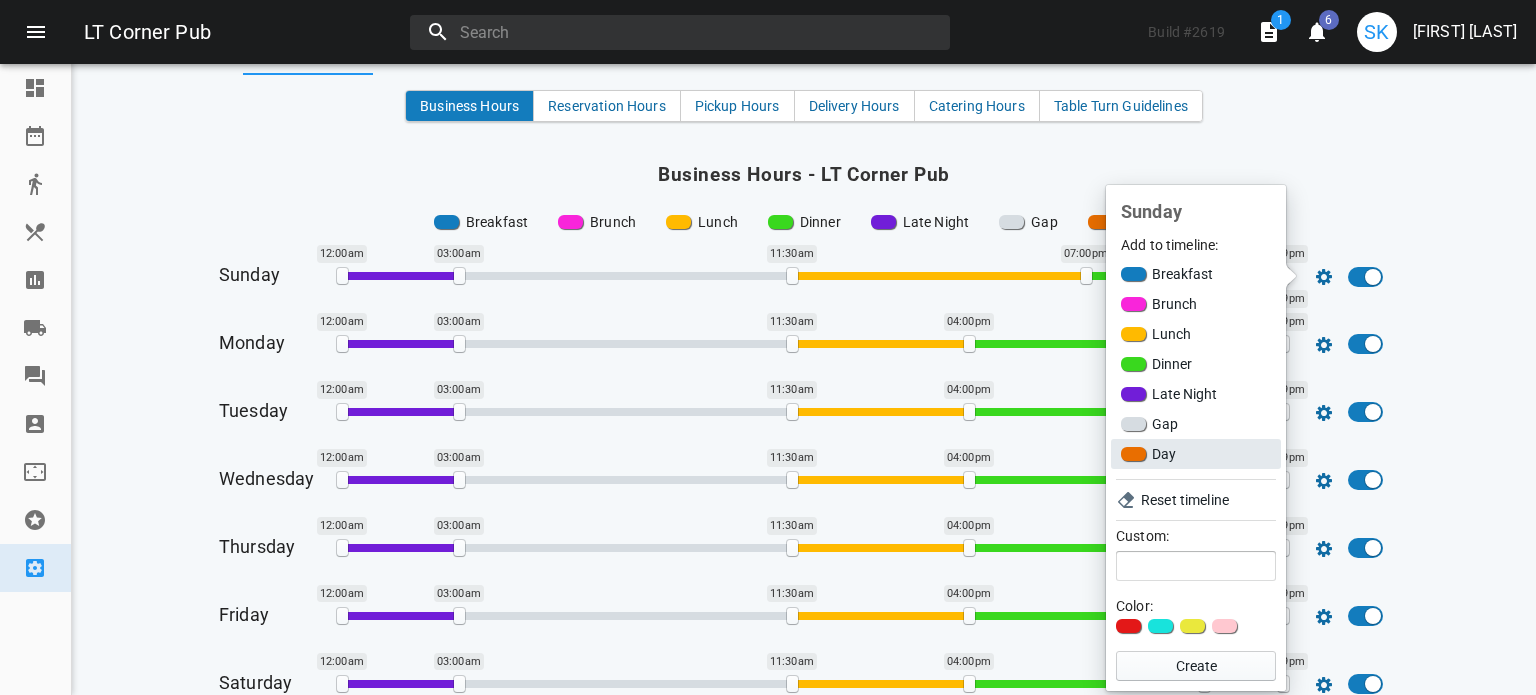 click on "Day" at bounding box center [1196, 454] 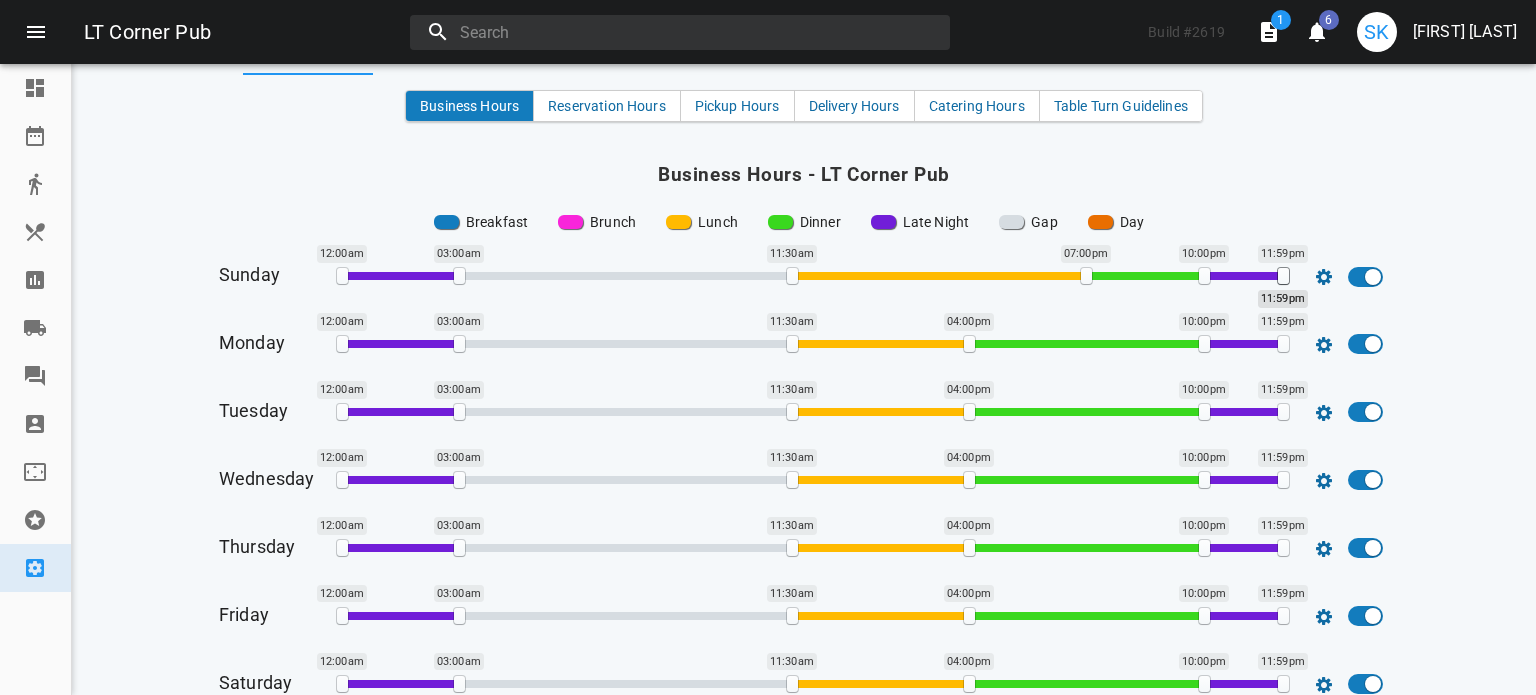 click at bounding box center [446, 222] 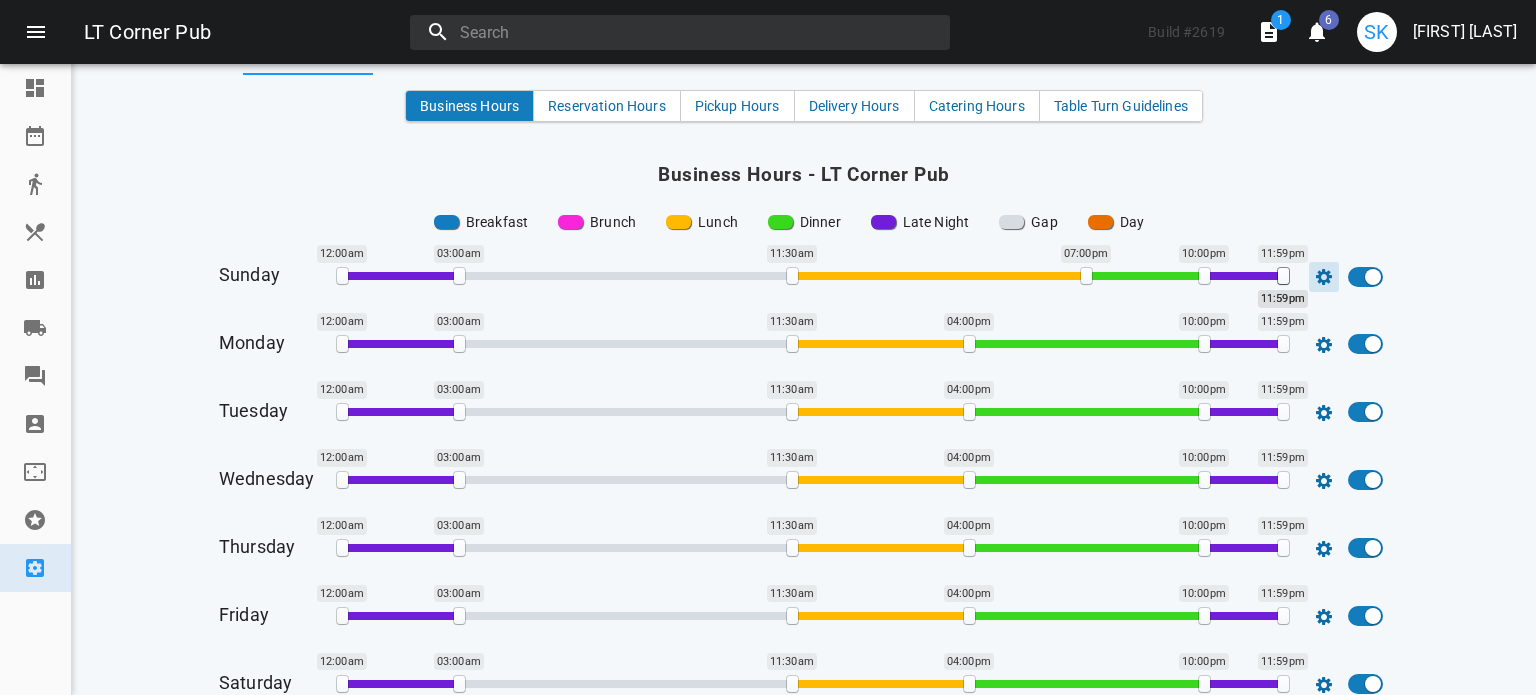 click at bounding box center (1324, 277) 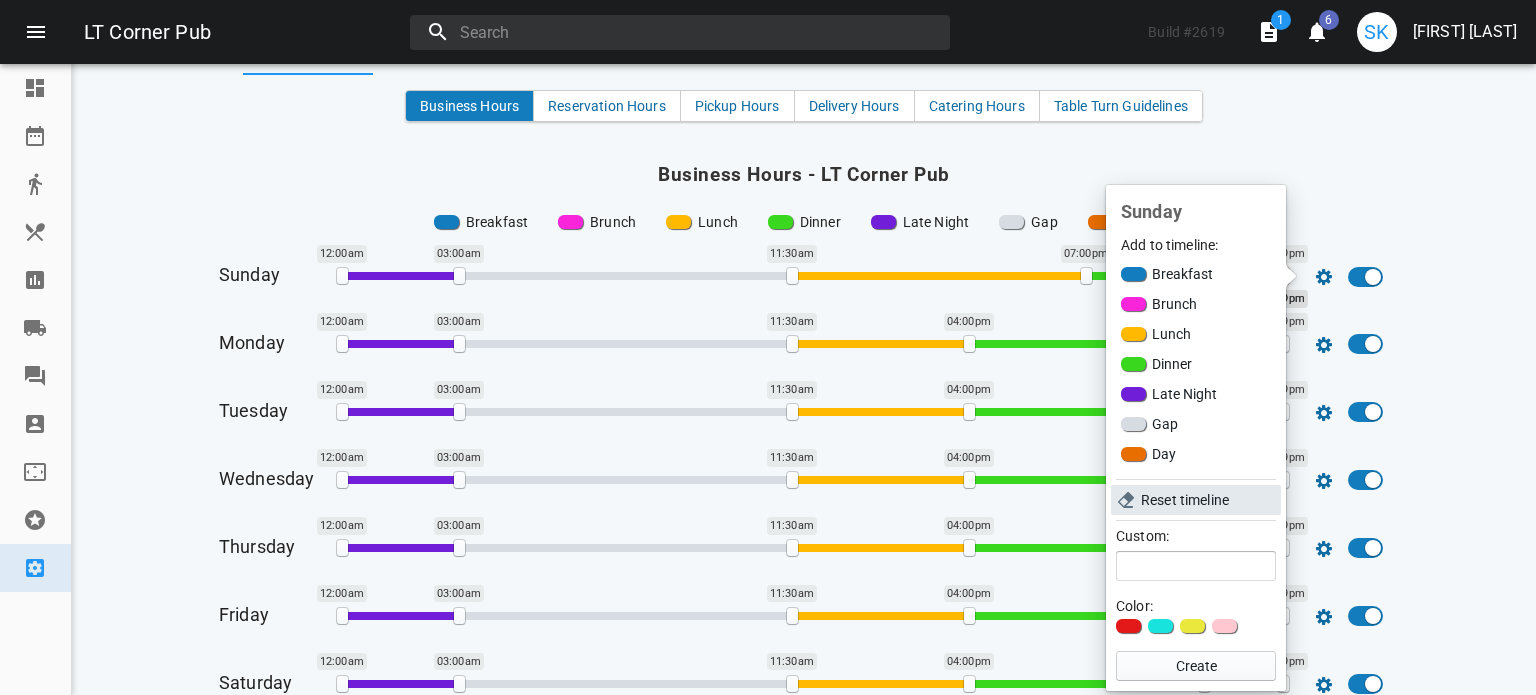click on "Reset timeline" at bounding box center [1207, 500] 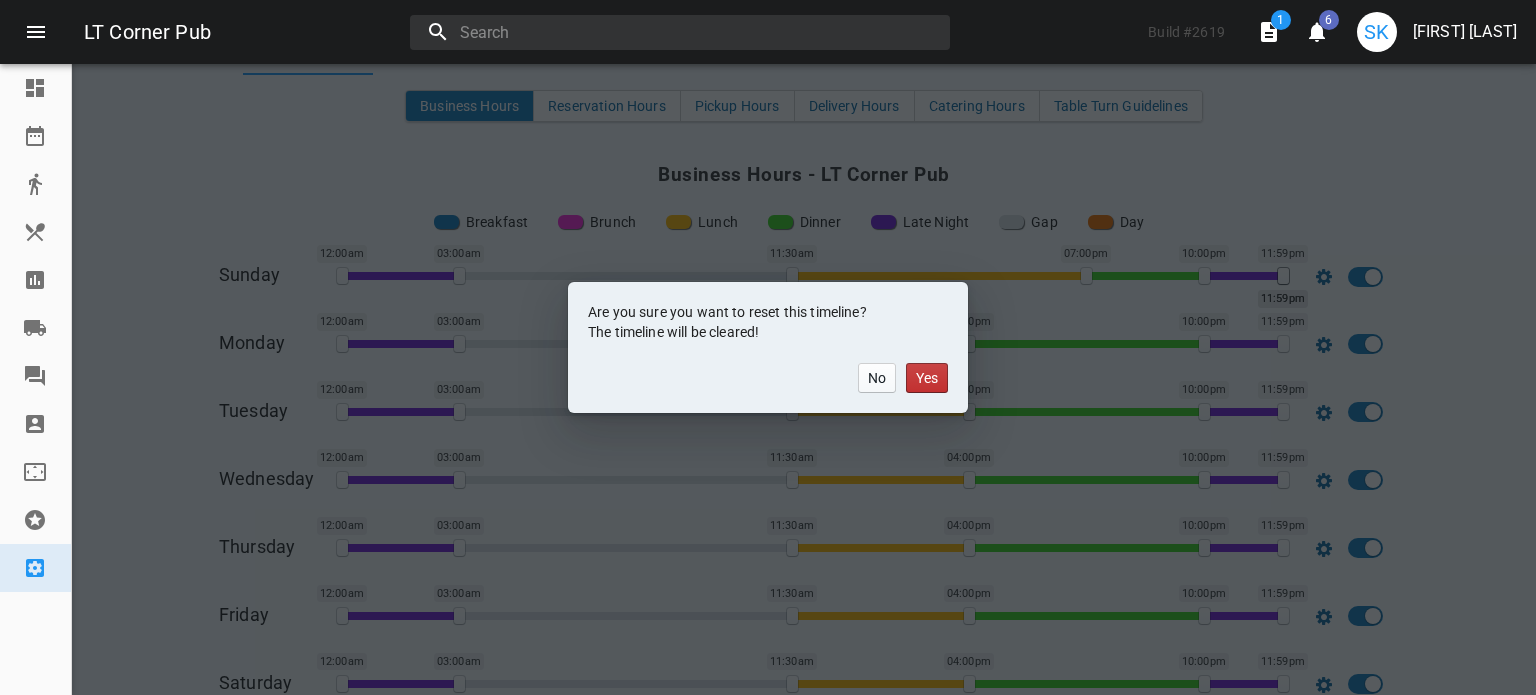 click on "Yes" at bounding box center [927, 378] 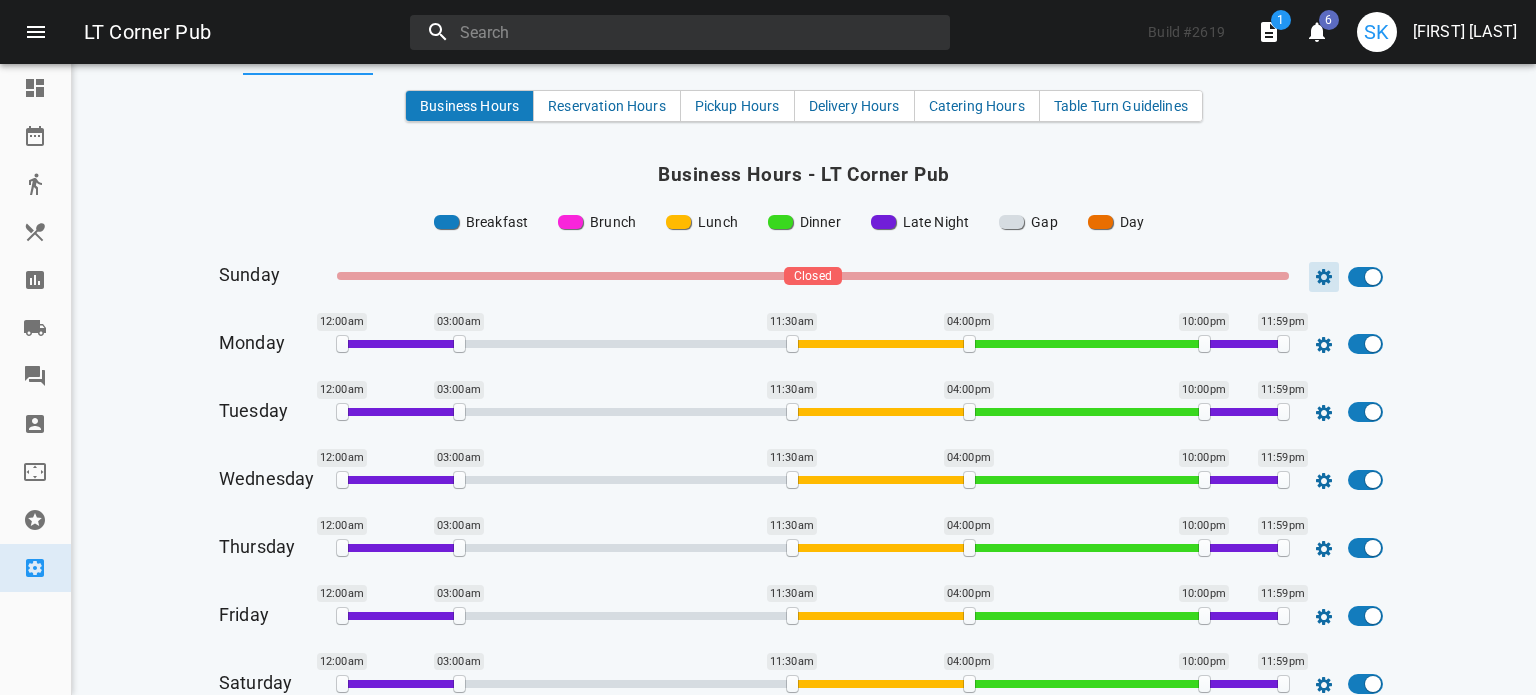 click at bounding box center [1324, 277] 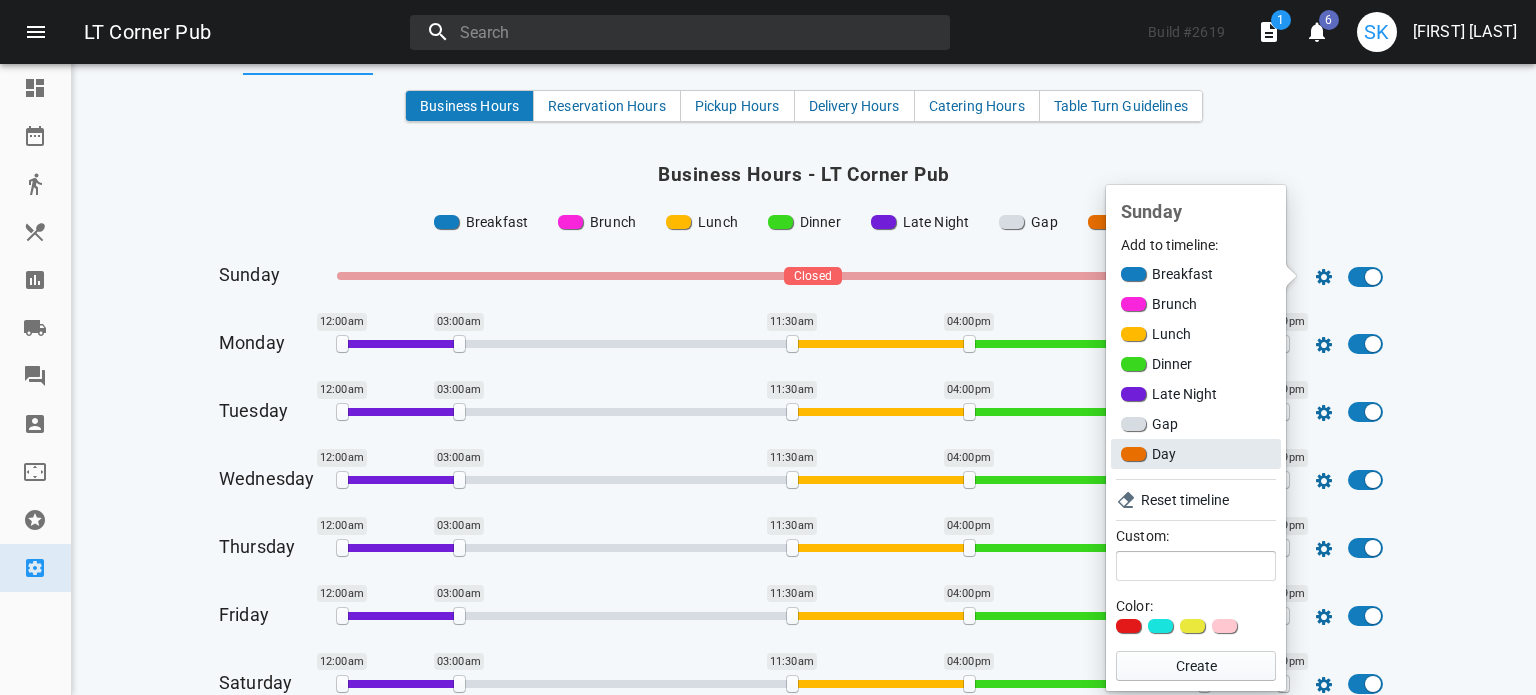 click on "Day" at bounding box center (1196, 454) 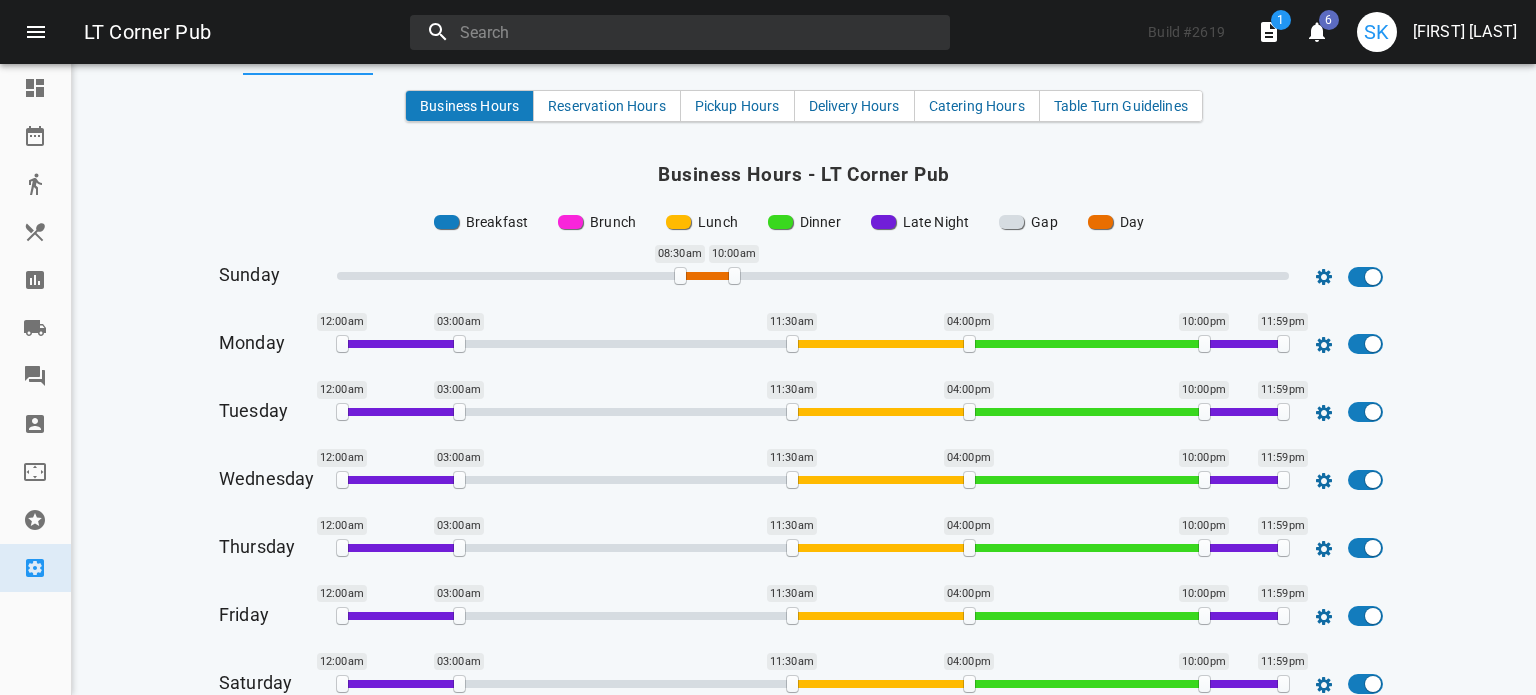 drag, startPoint x: 646, startPoint y: 275, endPoint x: 671, endPoint y: 278, distance: 25.179358 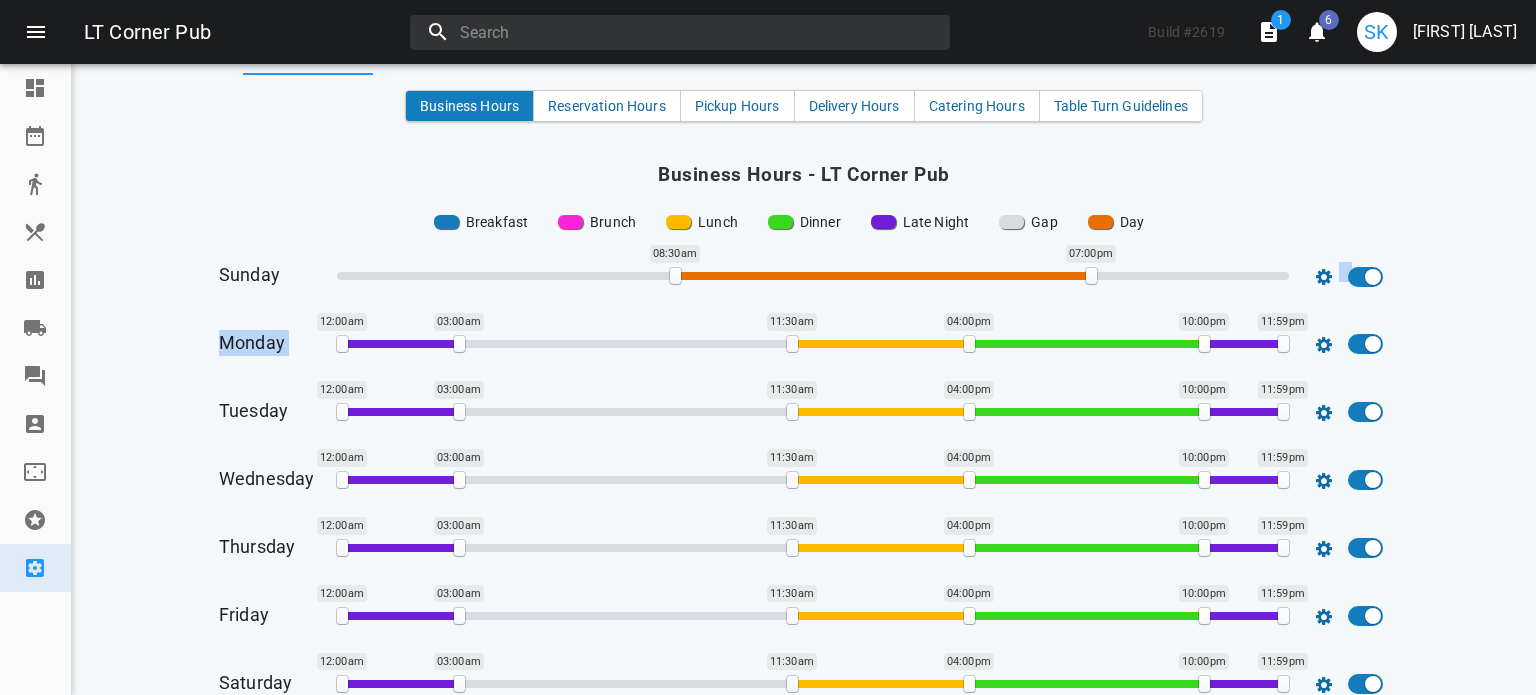 drag, startPoint x: 731, startPoint y: 271, endPoint x: 1088, endPoint y: 310, distance: 359.12393 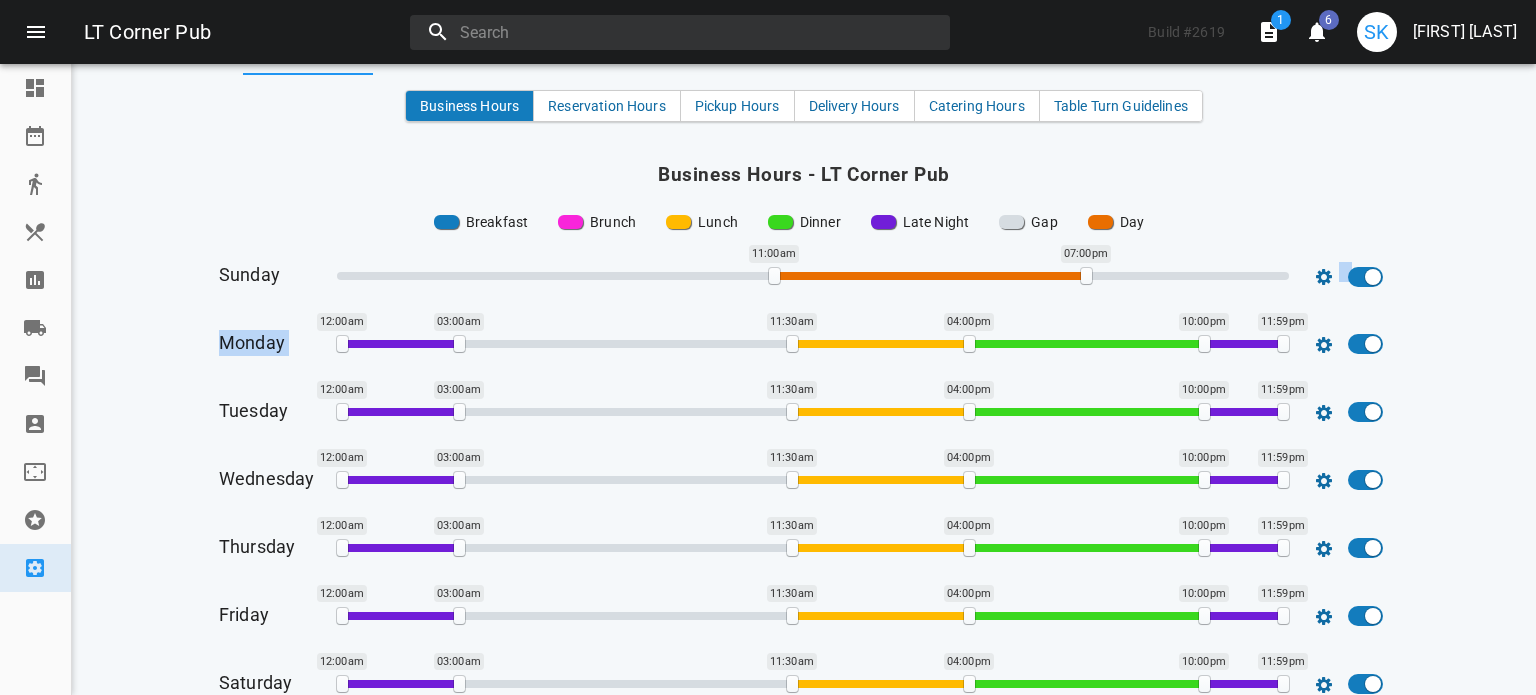 drag, startPoint x: 664, startPoint y: 276, endPoint x: 763, endPoint y: 302, distance: 102.357216 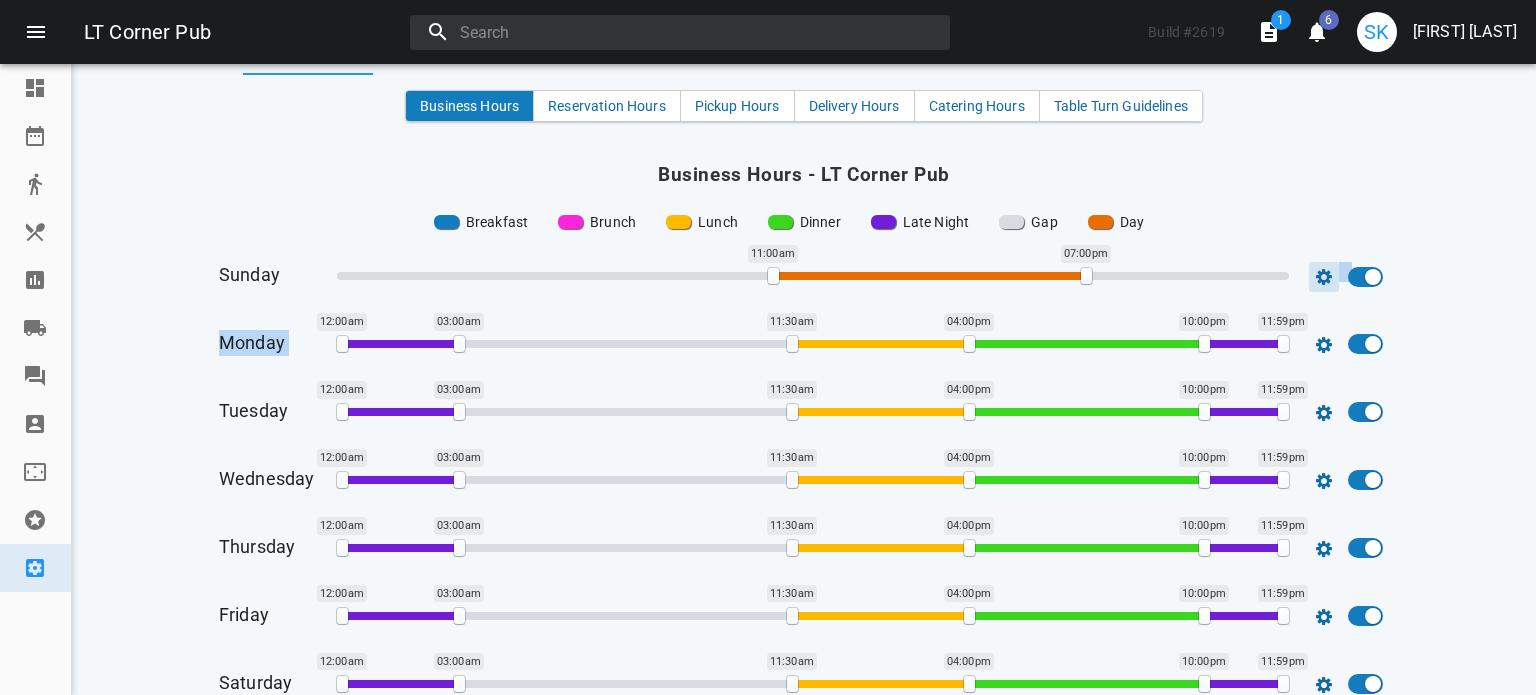 click at bounding box center (1324, 277) 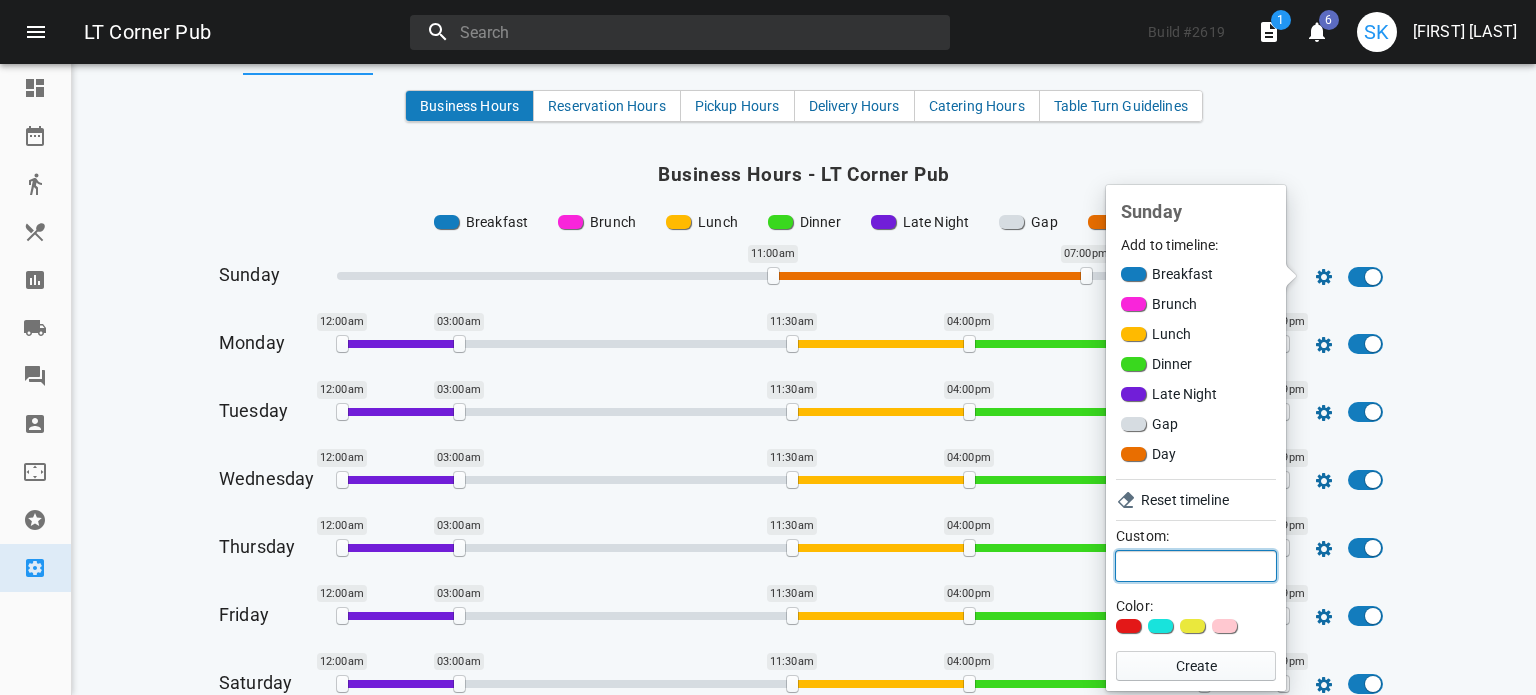 click on "Custom:" at bounding box center (1196, 566) 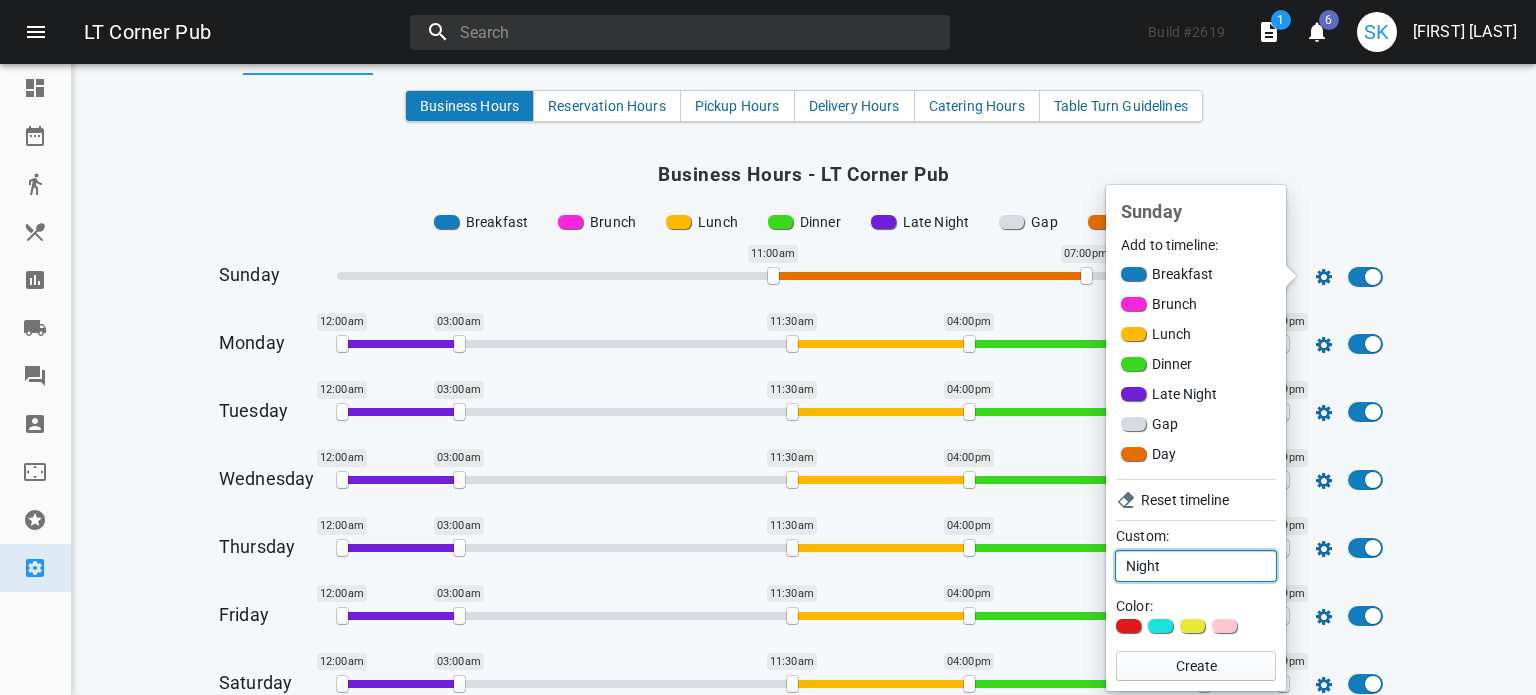 type on "Night" 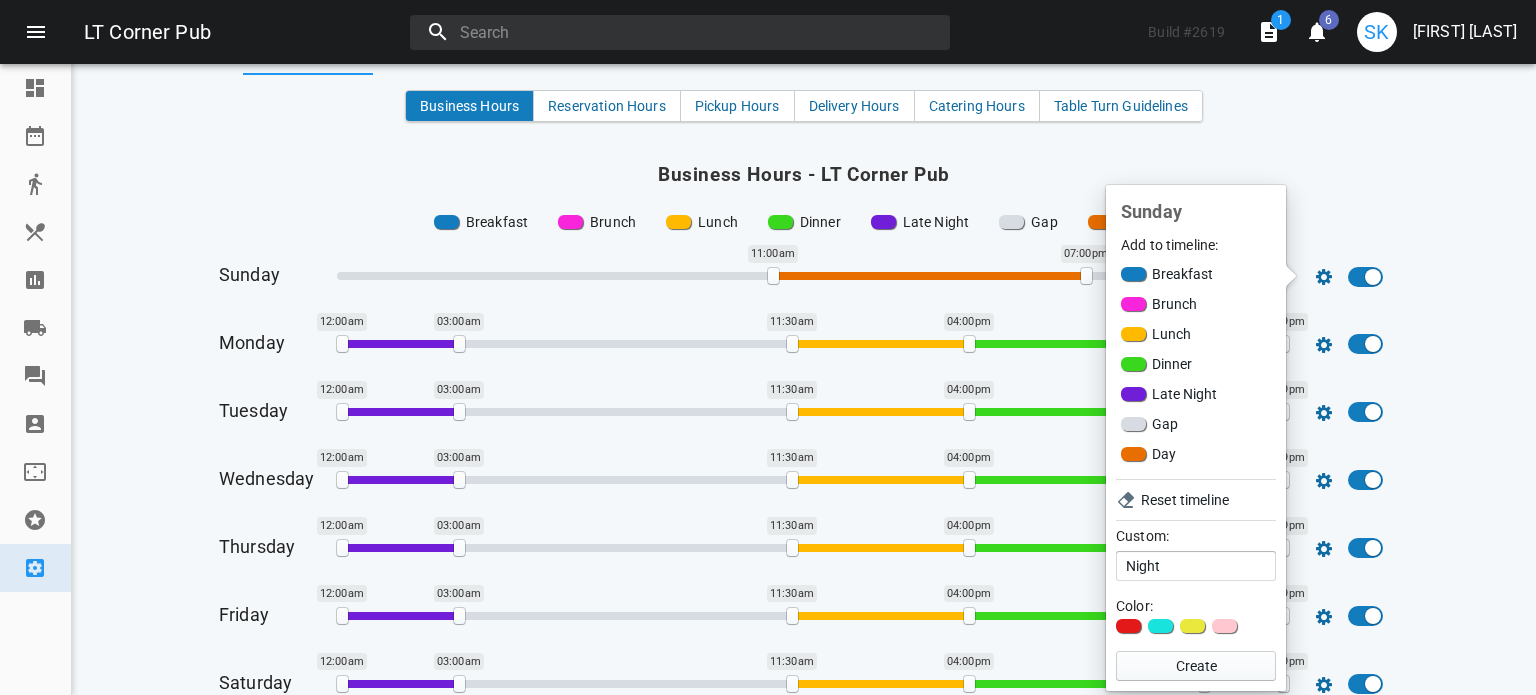 click at bounding box center [1128, 626] 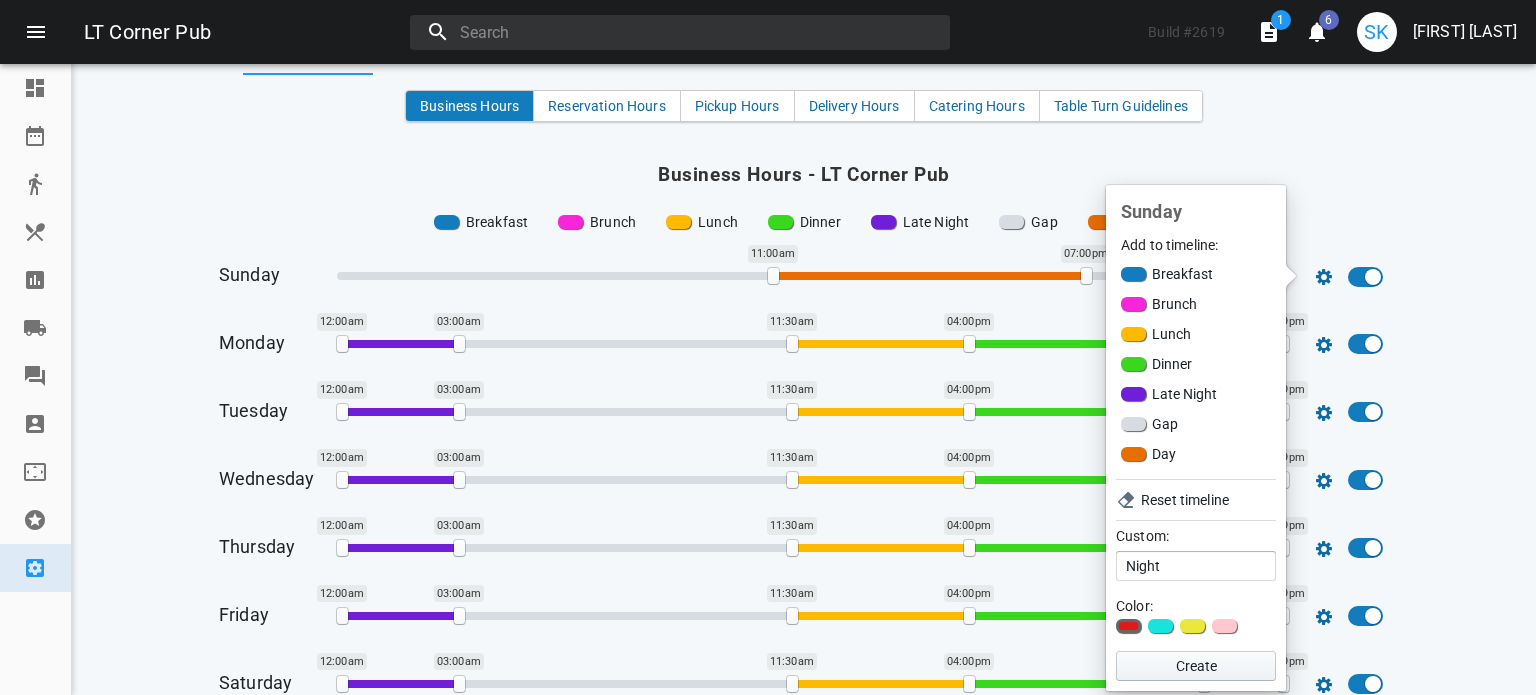 click on "Create" at bounding box center (1196, 666) 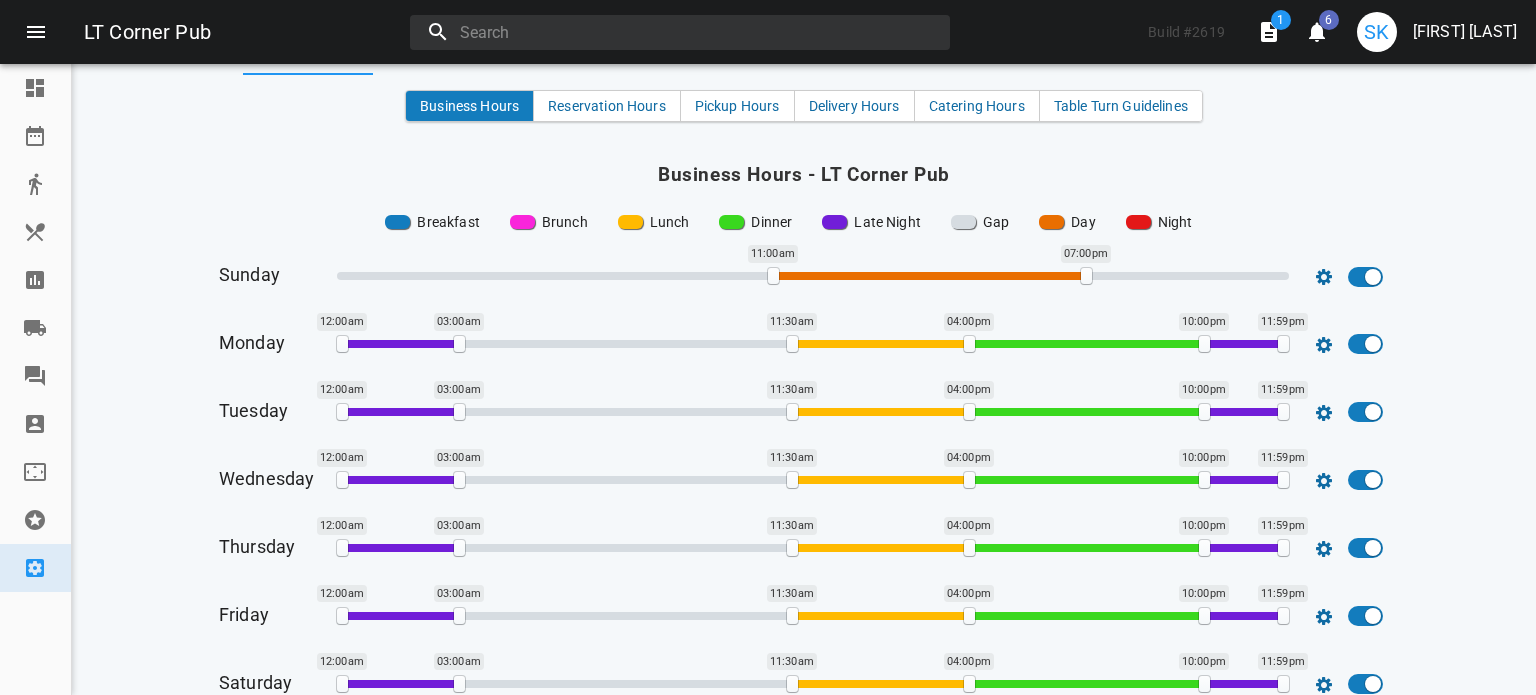 click on "Settings Hours of Operation LT Corner Pub Late Night Business Hours Reservation Hours Pickup Hours Delivery Hours Catering Hours Table Turn Guidelines Business Hours - LT Corner Pub Breakfast Brunch Lunch Dinner Late Night Gap Day Night Sunday [TIME] [TIME]       Monday [TIME] [TIME] [TIME] [TIME] [TIME] [TIME]       Tuesday [TIME] [TIME] [TIME] [TIME] [TIME] [TIME]       Wednesday [TIME] [TIME] [TIME] [TIME] [TIME] [TIME]       Thursday [TIME] [TIME] [TIME] [TIME] [TIME] [TIME]       Friday [TIME] [TIME] [TIME] [TIME] [TIME] [TIME]       Saturday [TIME] [TIME] [TIME] [TIME] [TIME] [TIME]       Holidays & Exceptions for Business Hours - LT Corner Pub Choose which holidays your restaurant is open and the hours associated below.  No reservations will be allowed outside of allotted hours of operation. Breakfast Brunch Lunch Dinner Late Night Gap Day Night View past/completed date exceptions   Add new exception line" at bounding box center (804, 379) 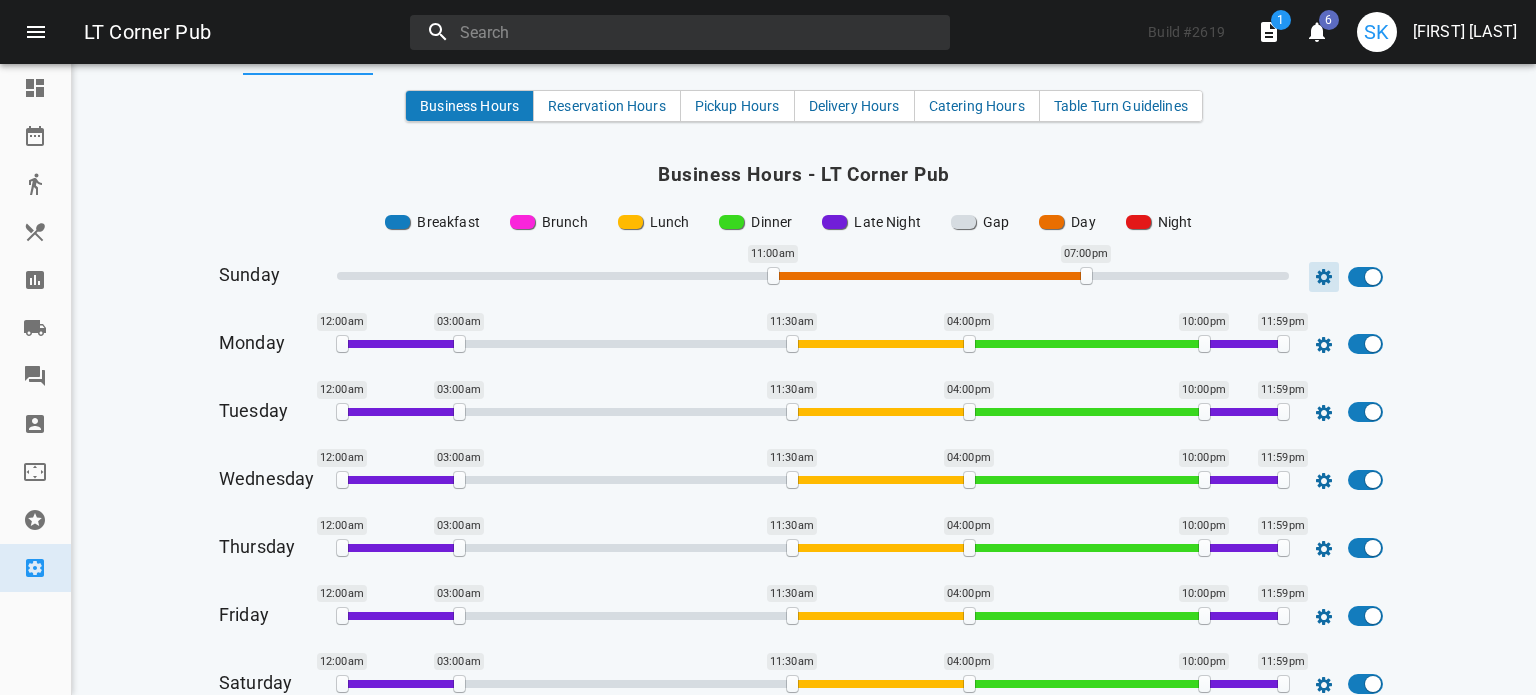 click at bounding box center (1324, 277) 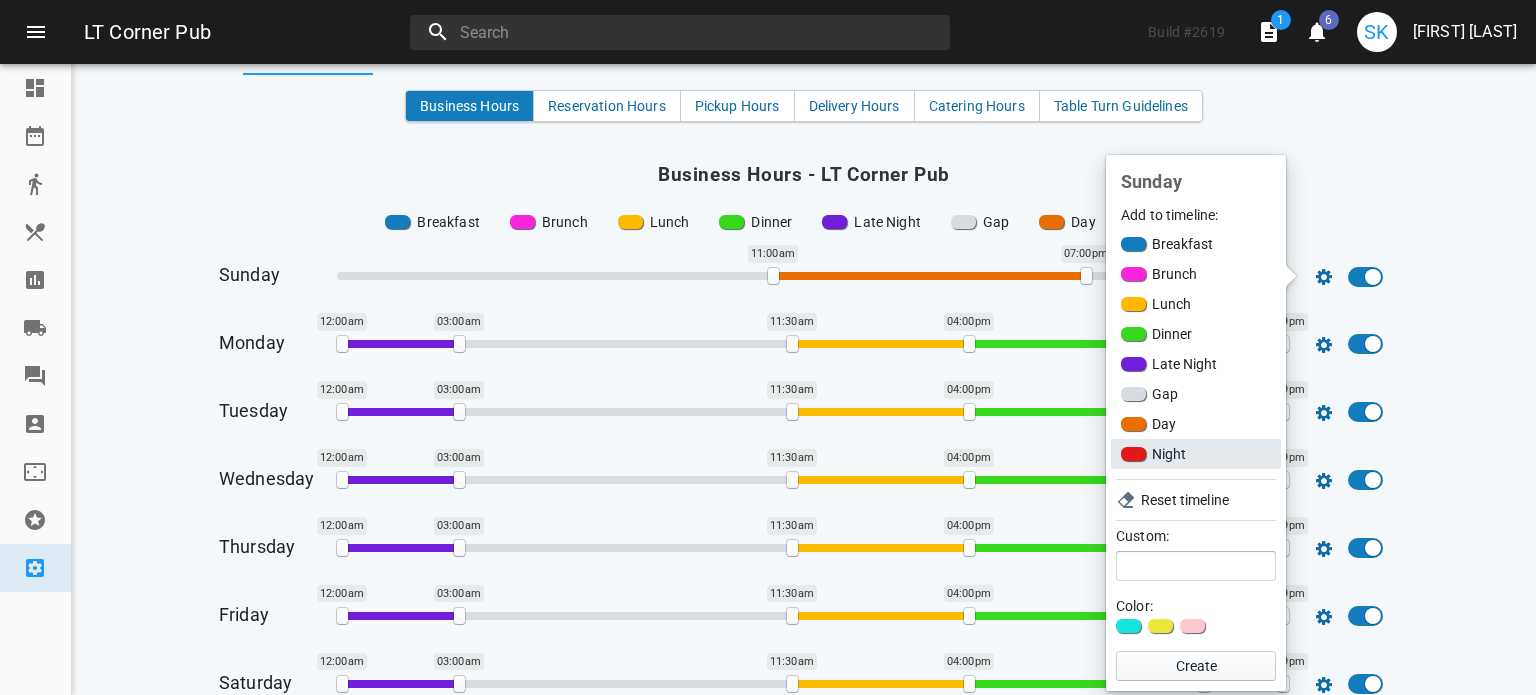 click on "Night" at bounding box center [1196, 454] 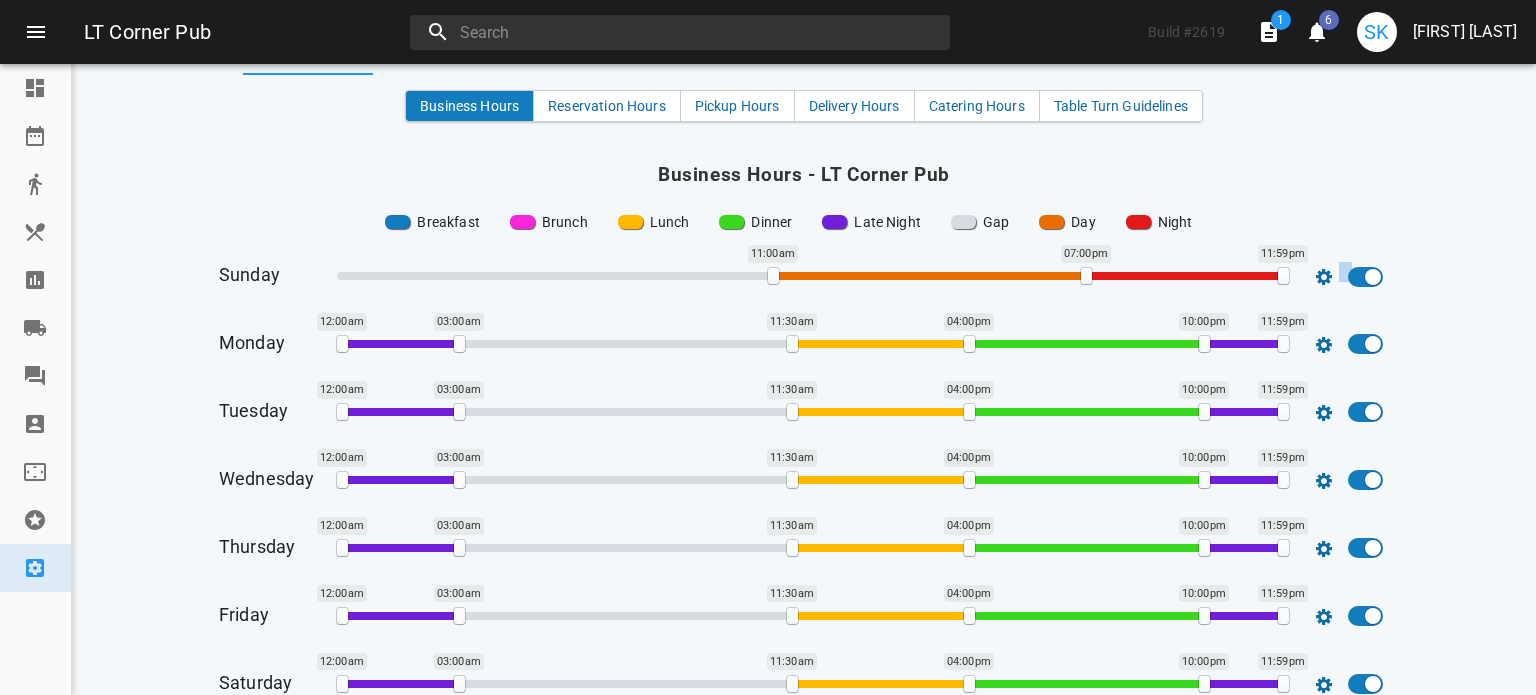 drag, startPoint x: 1161, startPoint y: 281, endPoint x: 1371, endPoint y: 249, distance: 212.4241 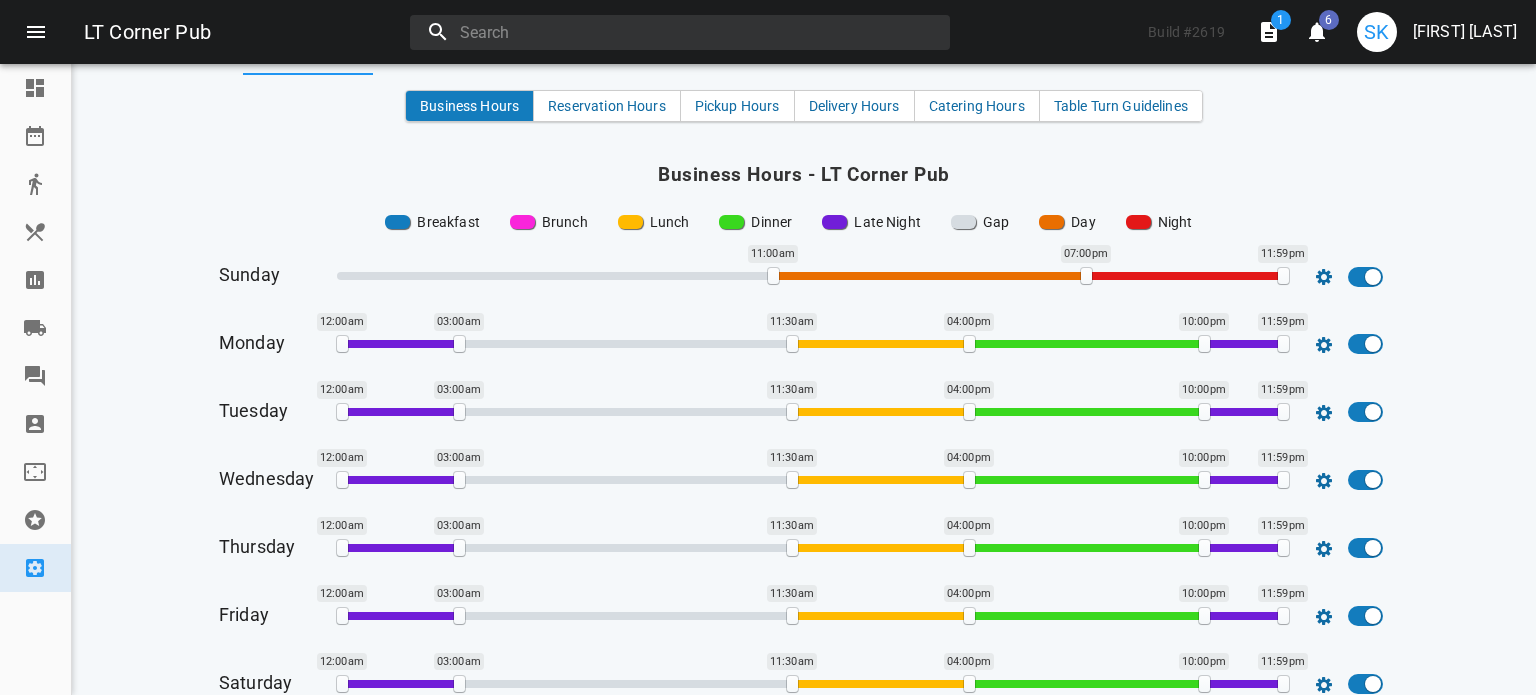 click on "Settings Hours of Operation LT Corner Pub Late Night Business Hours Reservation Hours Pickup Hours Delivery Hours Catering Hours Table Turn Guidelines Business Hours - LT Corner Pub Breakfast Brunch Lunch Dinner Late Night Gap Day Night Sunday [TIME] [TIME] [TIME]       Monday [TIME] [TIME] [TIME] [TIME] [TIME] [TIME]       Tuesday [TIME] [TIME] [TIME] [TIME] [TIME] [TIME]       Wednesday [TIME] [TIME] [TIME] [TIME] [TIME] [TIME]       Thursday [TIME] [TIME] [TIME] [TIME] [TIME] [TIME]       Friday [TIME] [TIME] [TIME] [TIME] [TIME] [TIME]       Saturday [TIME] [TIME] [TIME] [TIME] [TIME] [TIME]       Holidays & Exceptions for Business Hours - LT Corner Pub Choose which holidays your restaurant is open and the hours associated below.  No reservations will be allowed outside of allotted hours of operation. Breakfast Brunch Lunch Dinner Late Night Gap Day Night View past/completed date exceptions   Add new exception line" at bounding box center [804, 379] 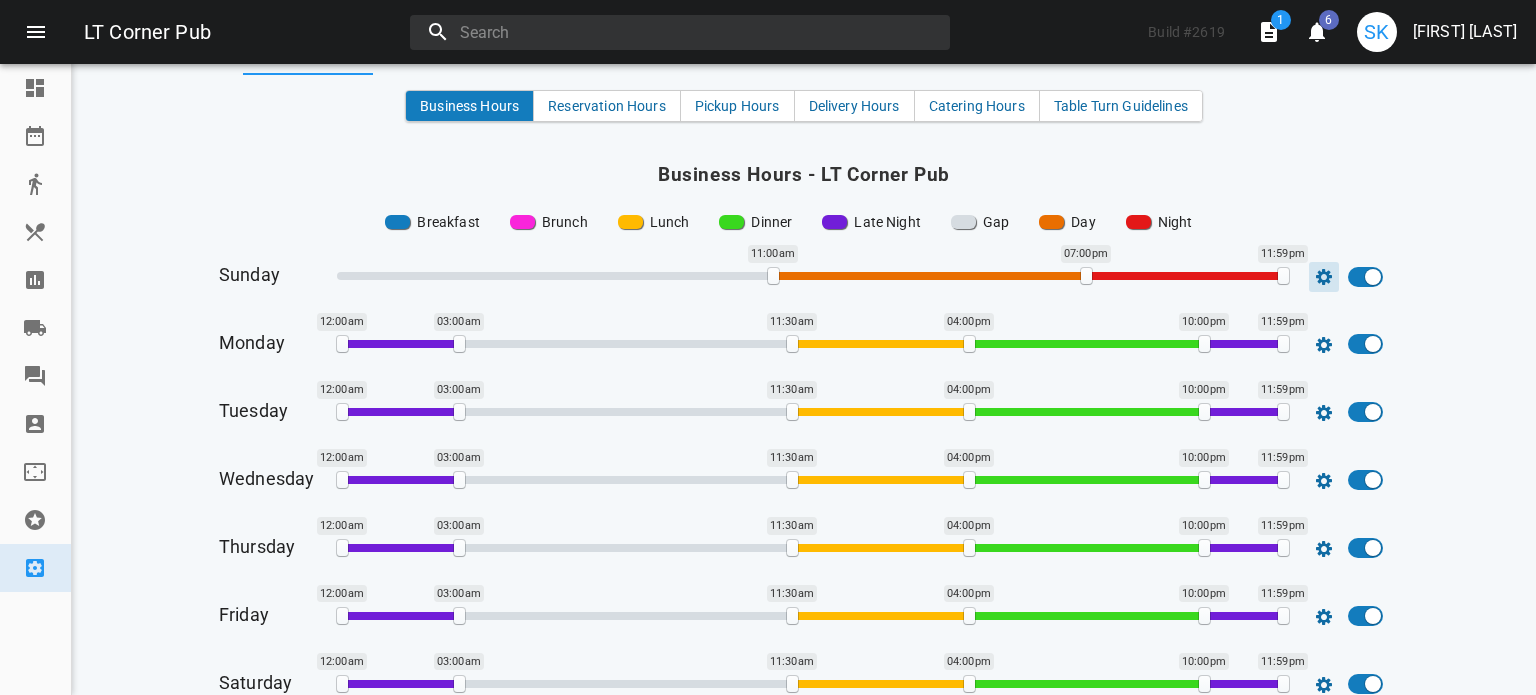 click at bounding box center [1324, 277] 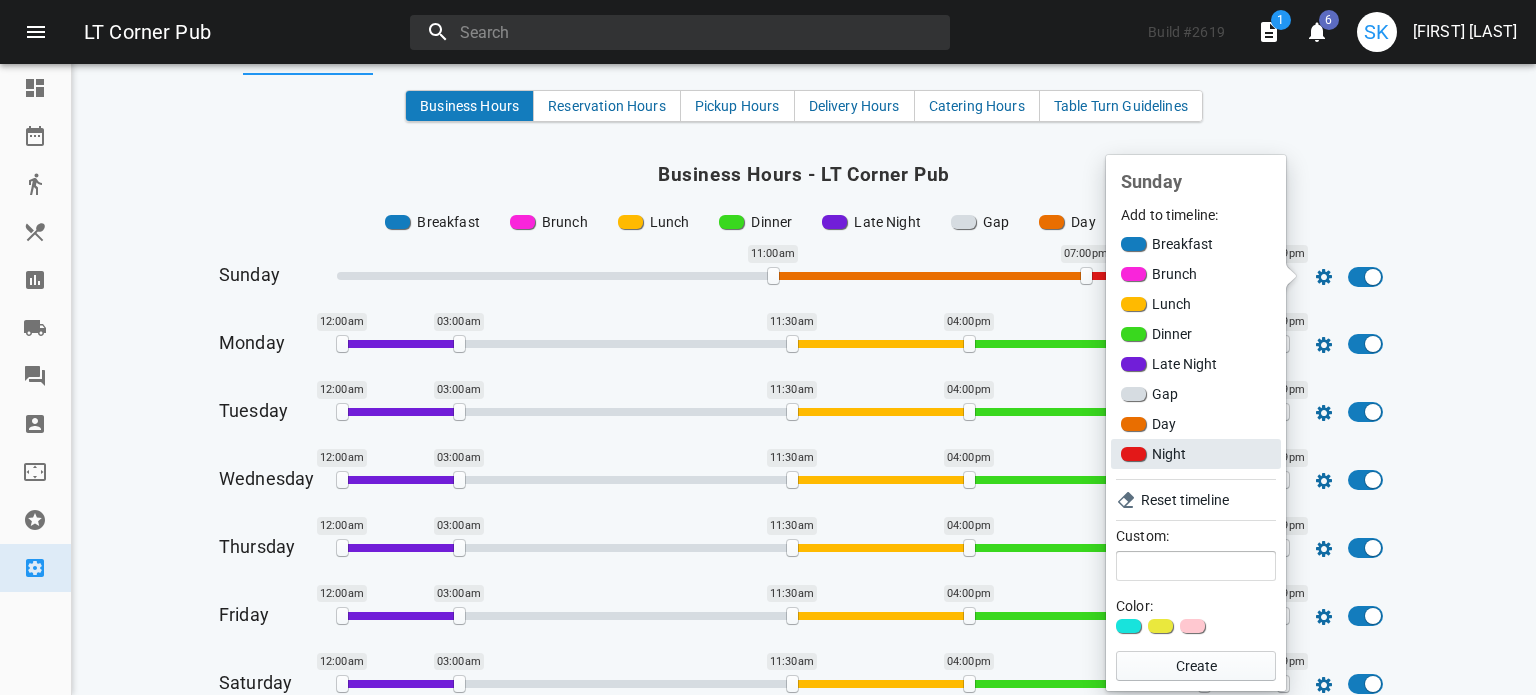 click at bounding box center [1133, 244] 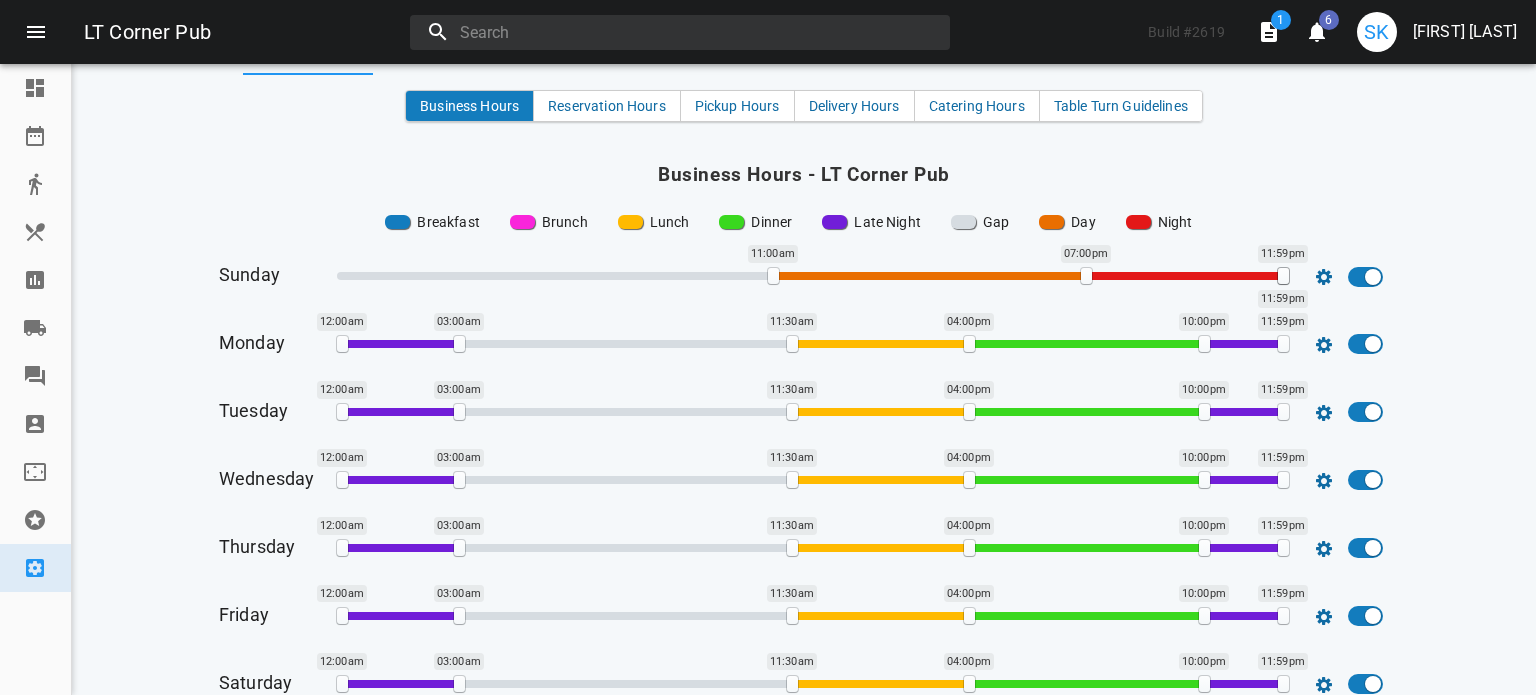 click on "[TIME] [TIME] [TIME] [TIME]" at bounding box center (813, 276) 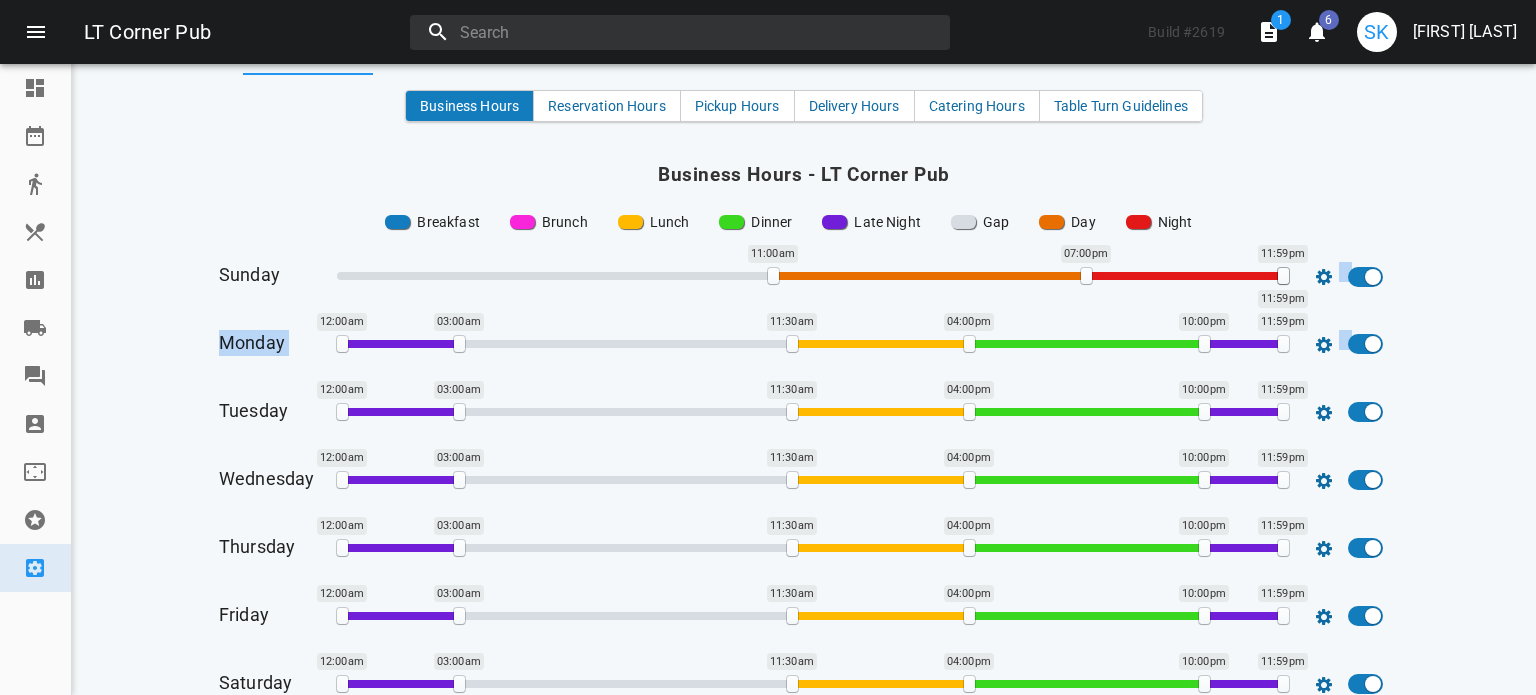 drag, startPoint x: 1278, startPoint y: 273, endPoint x: 1413, endPoint y: 320, distance: 142.94754 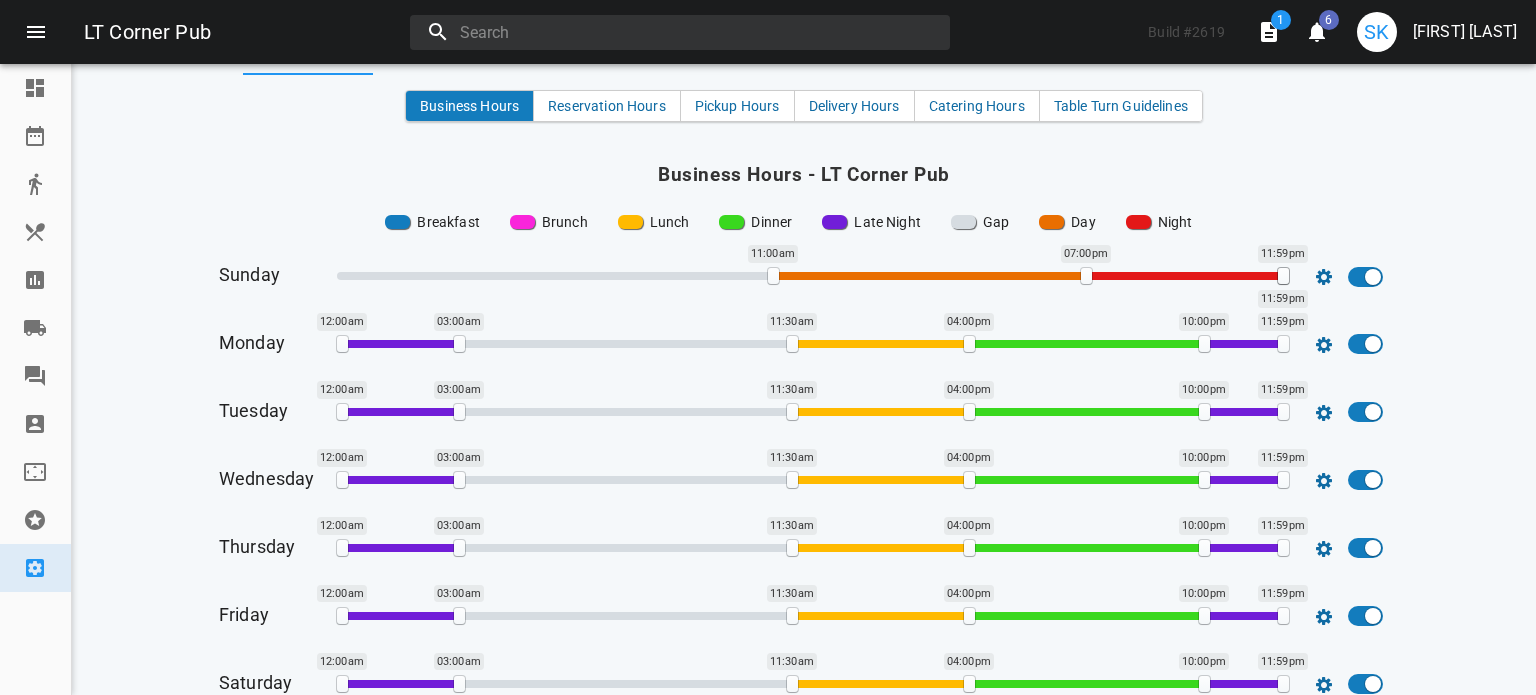 click on "Settings Hours of Operation LT Corner Pub Late Night Business Hours Reservation Hours Pickup Hours Delivery Hours Catering Hours Table Turn Guidelines Business Hours - LT Corner Pub Breakfast Brunch Lunch Dinner Late Night Gap Day Night Sunday [TIME] [TIME] [TIME] [TIME]       Monday [TIME] [TIME] [TIME] [TIME] [TIME] [TIME]       Tuesday [TIME] [TIME] [TIME] [TIME] [TIME] [TIME]       Wednesday [TIME] [TIME] [TIME] [TIME] [TIME] [TIME]       Thursday [TIME] [TIME] [TIME] [TIME] [TIME] [TIME]       Friday [TIME] [TIME] [TIME] [TIME] [TIME] [TIME]       Saturday [TIME] [TIME] [TIME] [TIME] [TIME] [TIME]       Holidays & Exceptions for Business Hours - LT Corner Pub Choose which holidays your restaurant is open and the hours associated below.  No reservations will be allowed outside of allotted hours of operation. Breakfast Brunch Lunch Dinner Late Night Gap Day Night View past/completed date exceptions   Add new exception line" at bounding box center (804, 379) 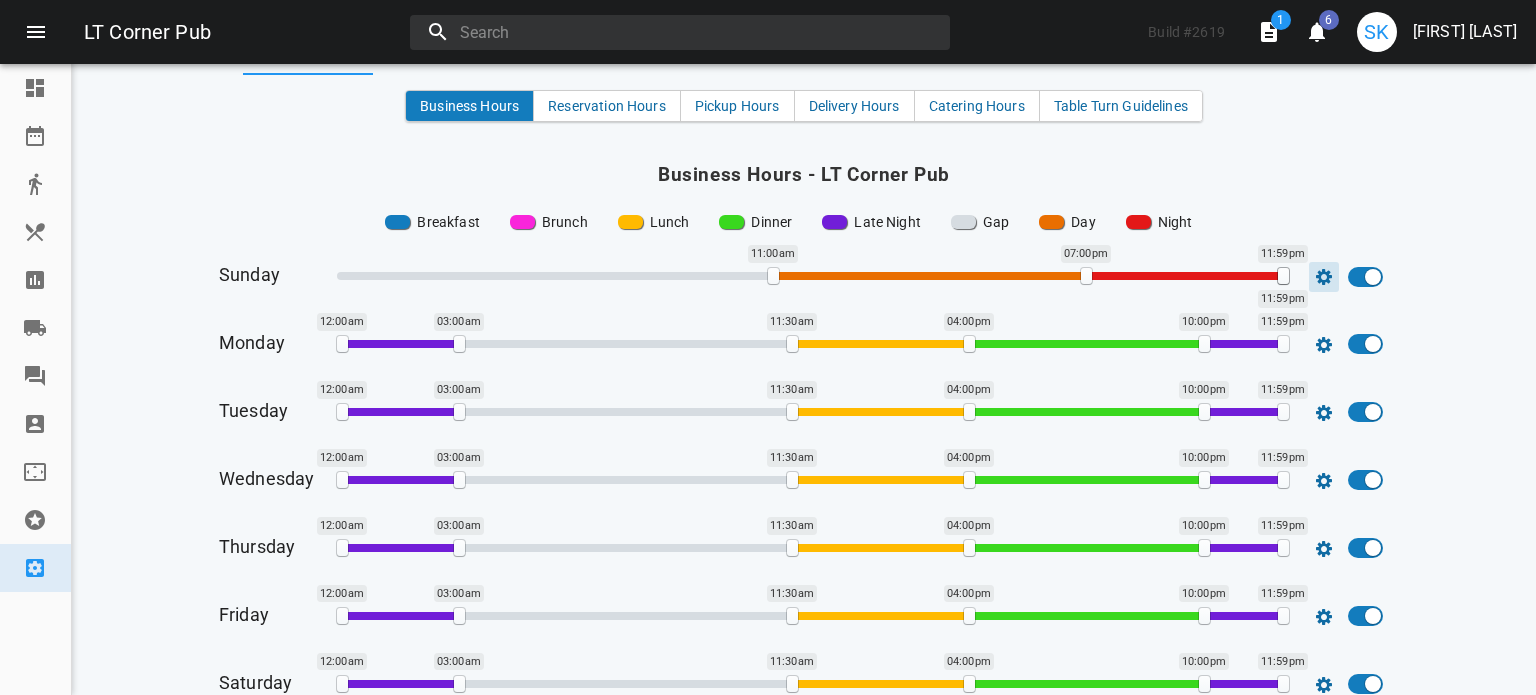 click at bounding box center (1324, 277) 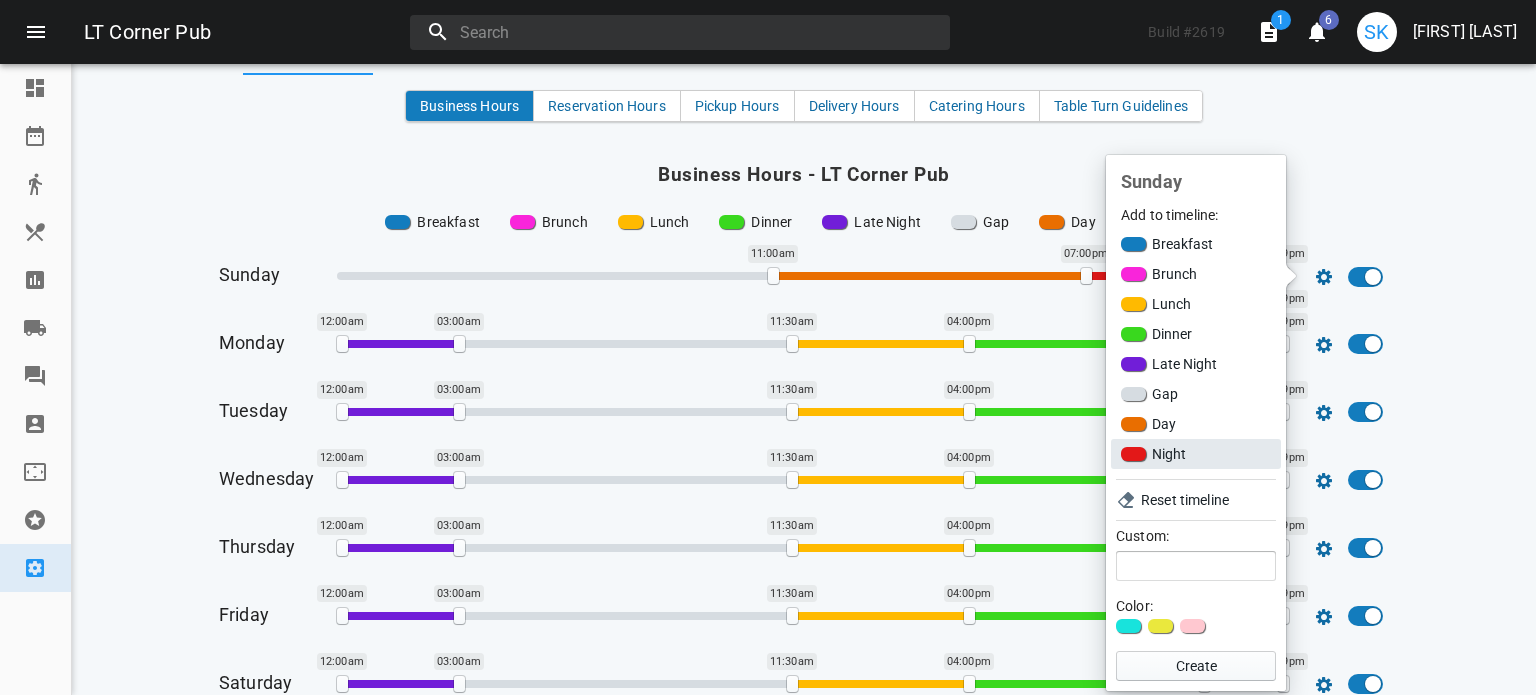 click on "Night" at bounding box center [1196, 454] 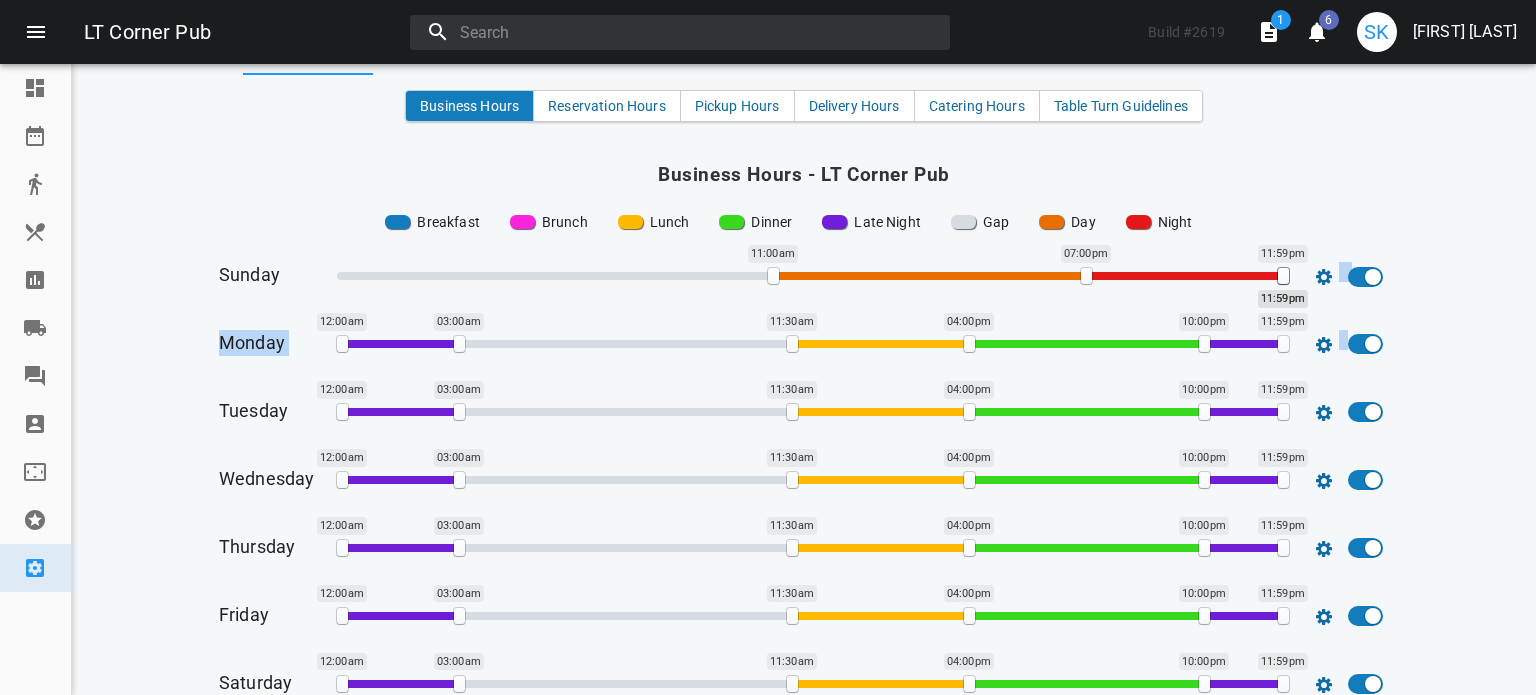 drag, startPoint x: 1271, startPoint y: 272, endPoint x: 1357, endPoint y: 295, distance: 89.02247 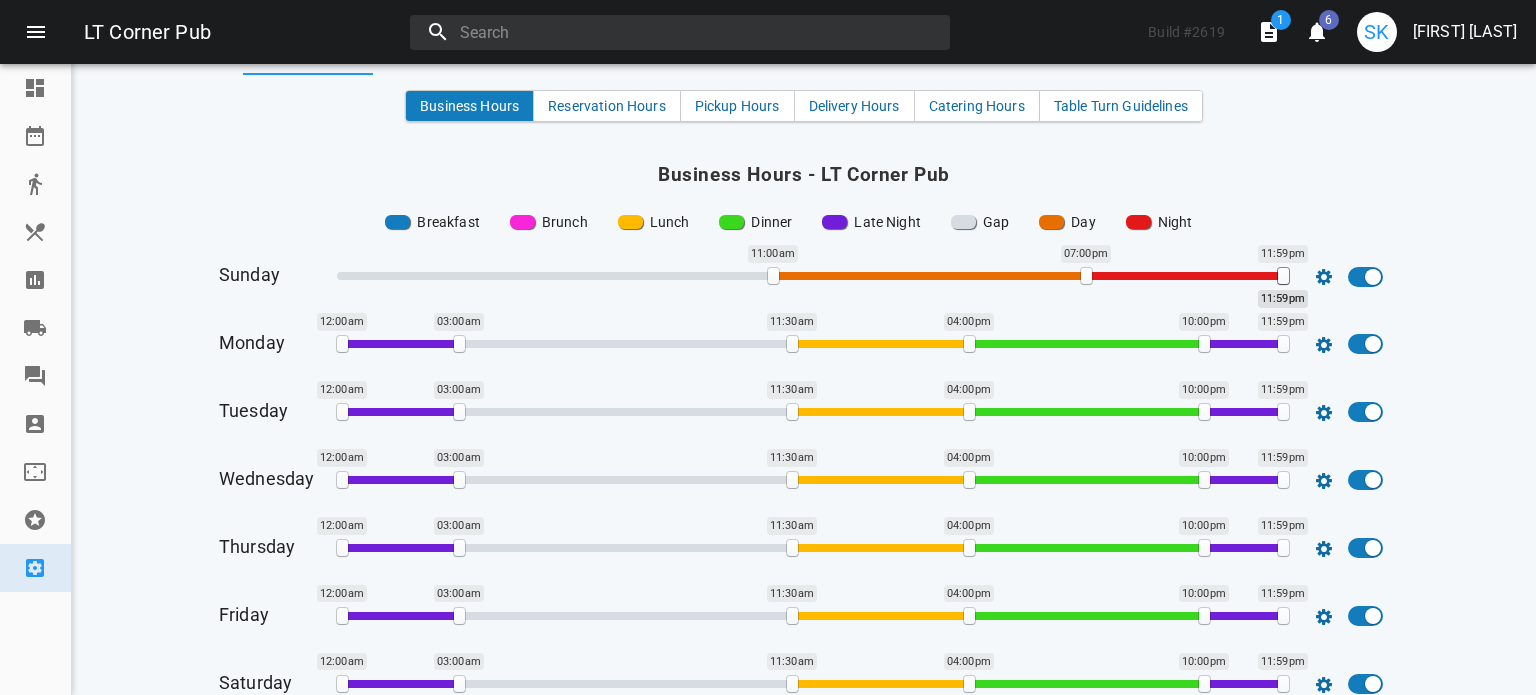 click on "Settings Hours of Operation LT Corner Pub Late Night Business Hours Reservation Hours Pickup Hours Delivery Hours Catering Hours Table Turn Guidelines Business Hours - LT Corner Pub Breakfast Brunch Lunch Dinner Late Night Gap Day Night Sunday [TIME] [TIME] [TIME] [TIME]       Monday [TIME] [TIME] [TIME] [TIME] [TIME] [TIME]       Tuesday [TIME] [TIME] [TIME] [TIME] [TIME] [TIME]       Wednesday [TIME] [TIME] [TIME] [TIME] [TIME] [TIME]       Thursday [TIME] [TIME] [TIME] [TIME] [TIME] [TIME]       Friday [TIME] [TIME] [TIME] [TIME] [TIME] [TIME]       Saturday [TIME] [TIME] [TIME] [TIME] [TIME] [TIME]       Holidays & Exceptions for Business Hours - LT Corner Pub Choose which holidays your restaurant is open and the hours associated below.  No reservations will be allowed outside of allotted hours of operation. Breakfast Brunch Lunch Dinner Late Night Gap Day Night View past/completed date exceptions   Add new exception line" at bounding box center [804, 379] 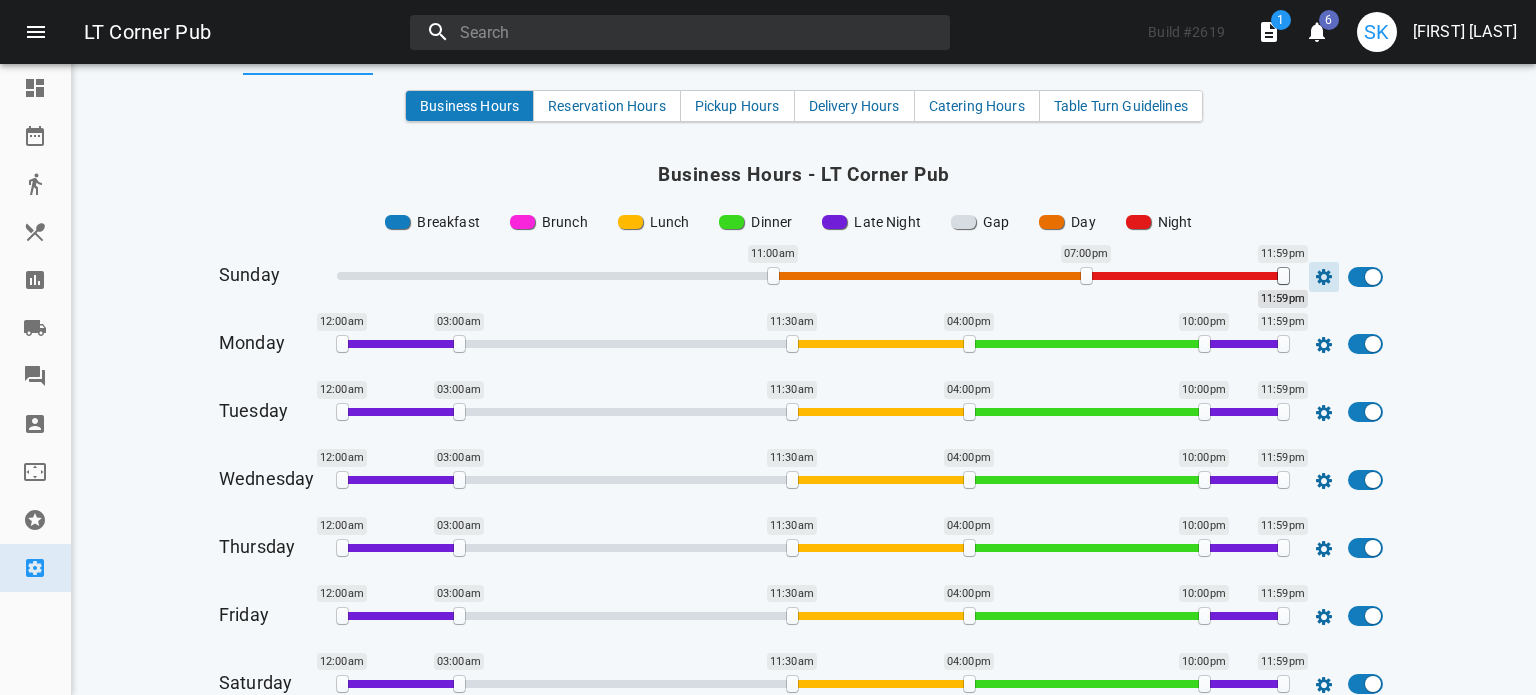 click at bounding box center [1324, 277] 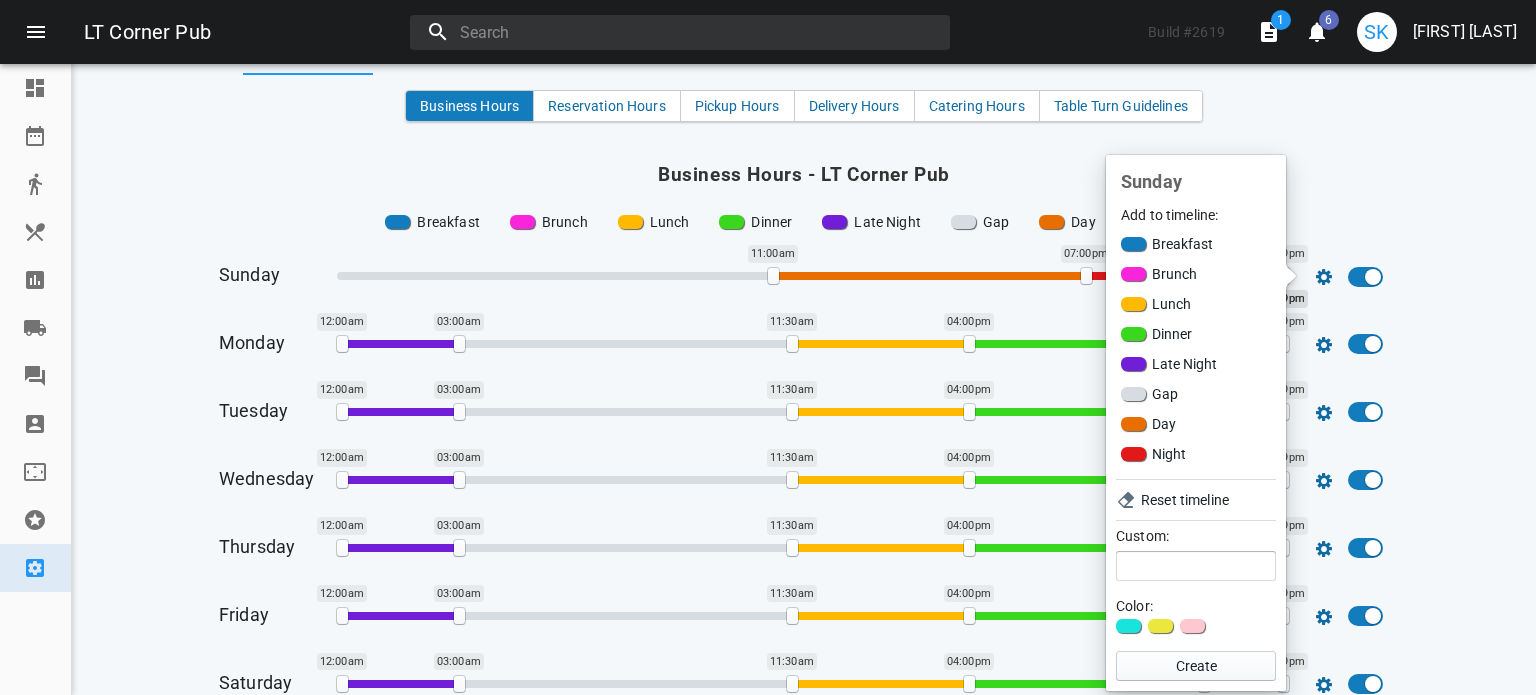 click on "Settings Hours of Operation LT Corner Pub Late Night Business Hours Reservation Hours Pickup Hours Delivery Hours Catering Hours Table Turn Guidelines Business Hours - LT Corner Pub Breakfast Brunch Lunch Dinner Late Night Gap Day Night Sunday [TIME] [TIME] [TIME] [TIME]       Monday [TIME] [TIME] [TIME] [TIME] [TIME] [TIME]       Tuesday [TIME] [TIME] [TIME] [TIME] [TIME] [TIME]       Wednesday [TIME] [TIME] [TIME] [TIME] [TIME] [TIME]       Thursday [TIME] [TIME] [TIME] [TIME] [TIME] [TIME]       Friday [TIME] [TIME] [TIME] [TIME] [TIME] [TIME]       Saturday [TIME] [TIME] [TIME] [TIME] [TIME] [TIME]       Holidays & Exceptions for Business Hours - LT Corner Pub Choose which holidays your restaurant is open and the hours associated below.  No reservations will be allowed outside of allotted hours of operation. Breakfast Brunch Lunch Dinner Late Night Gap Day Night View past/completed date exceptions   Add new exception line" at bounding box center [804, 379] 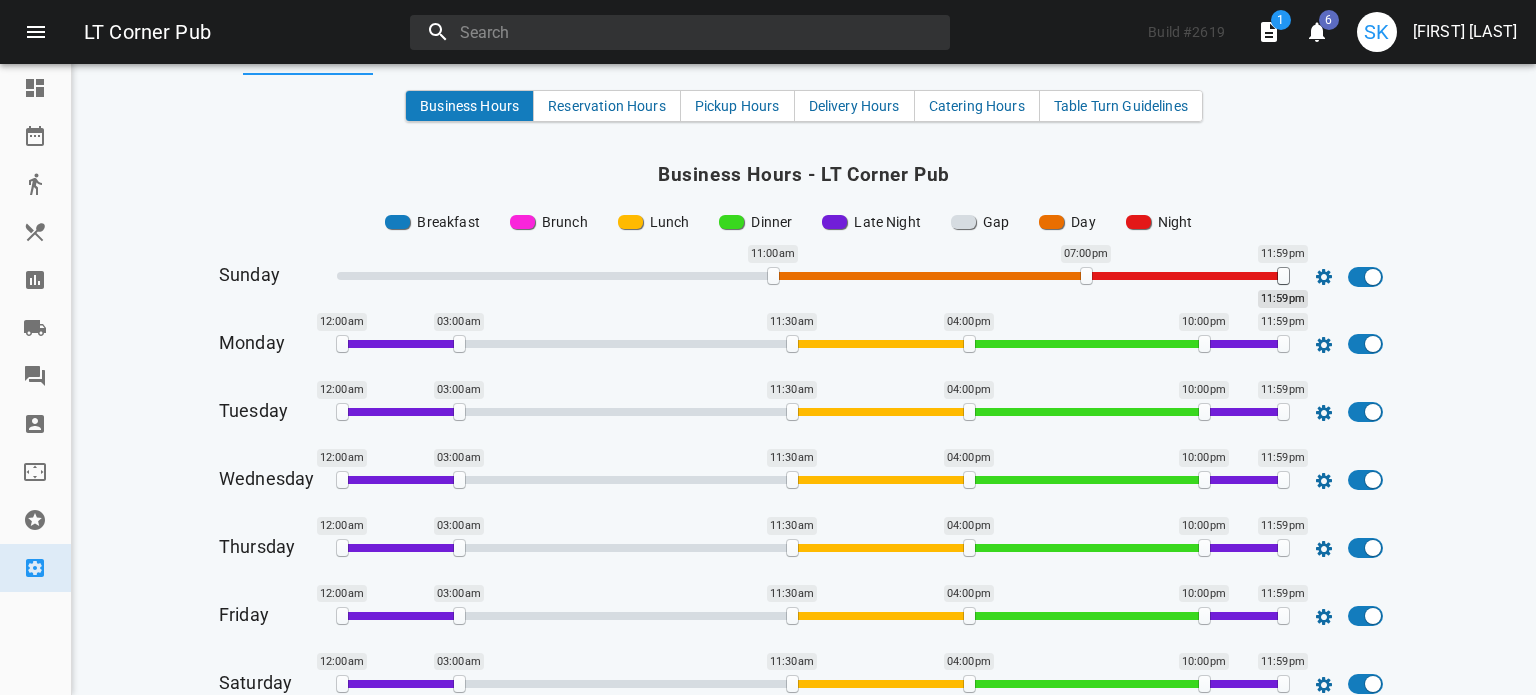 click on "Sunday [TIME] [TIME] [TIME] [TIME]" at bounding box center (804, 278) 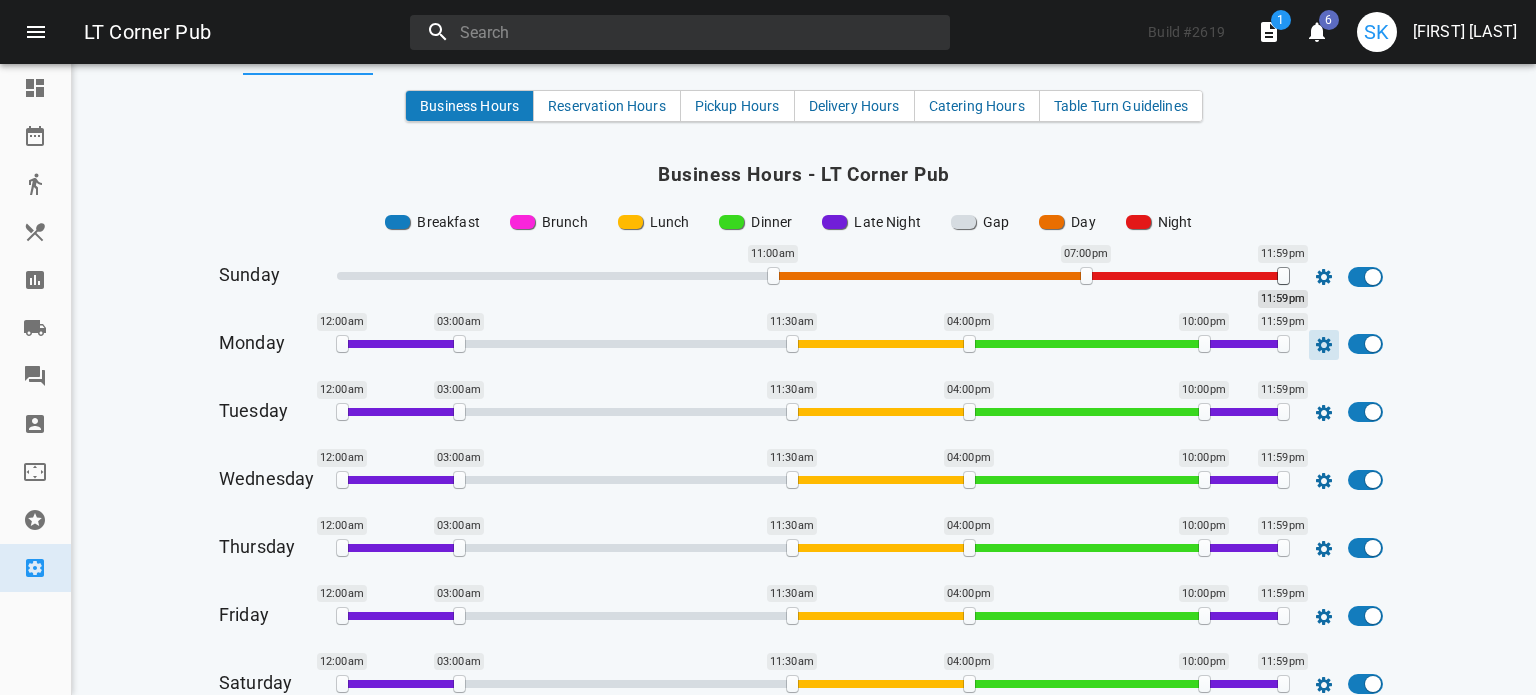 click at bounding box center (1324, 277) 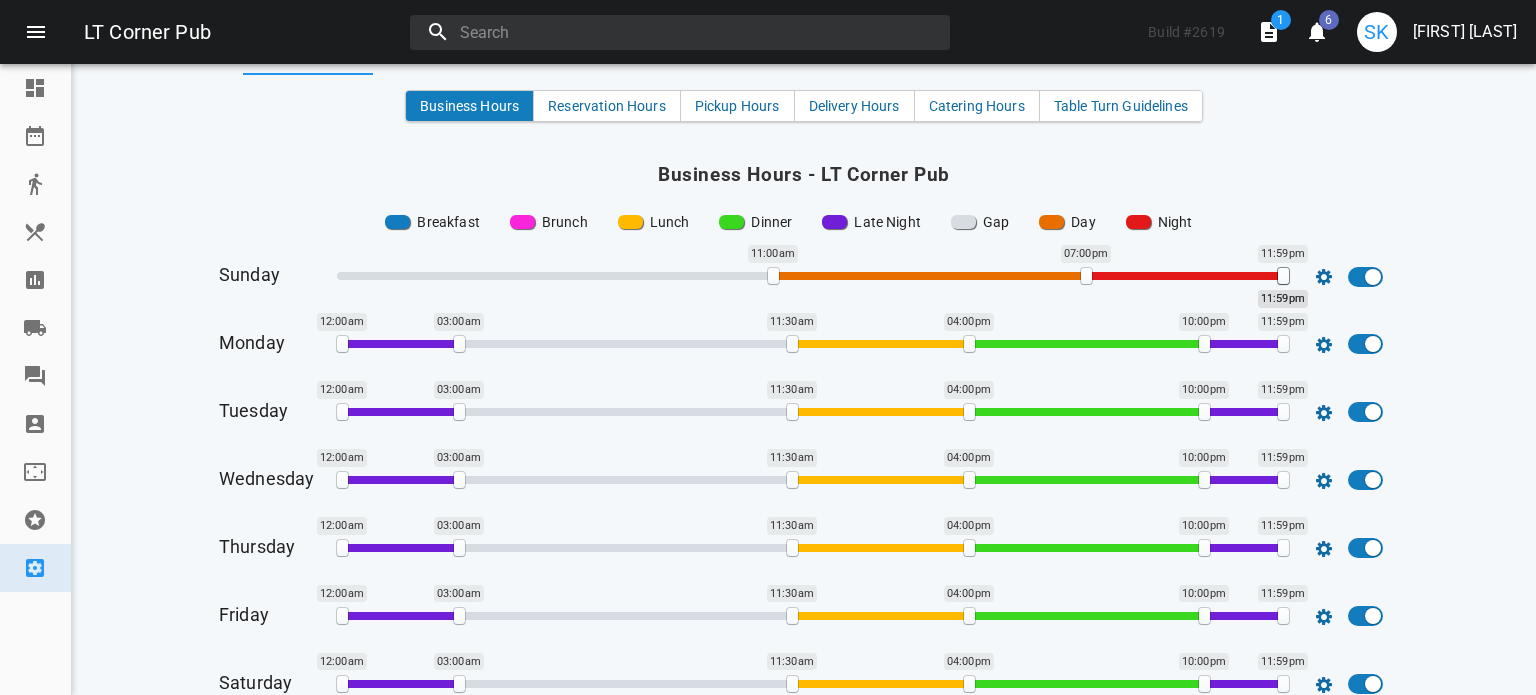 click on "Settings Hours of Operation LT Corner Pub Late Night Business Hours Reservation Hours Pickup Hours Delivery Hours Catering Hours Table Turn Guidelines Business Hours - LT Corner Pub Breakfast Brunch Lunch Dinner Late Night Gap Day Night Sunday [TIME] [TIME] [TIME] [TIME]       Monday [TIME] [TIME] [TIME] [TIME] [TIME] [TIME]       Tuesday [TIME] [TIME] [TIME] [TIME] [TIME] [TIME]       Wednesday [TIME] [TIME] [TIME] [TIME] [TIME] [TIME]       Thursday [TIME] [TIME] [TIME] [TIME] [TIME] [TIME]       Friday [TIME] [TIME] [TIME] [TIME] [TIME] [TIME]       Saturday [TIME] [TIME] [TIME] [TIME] [TIME] [TIME]       Holidays & Exceptions for Business Hours - LT Corner Pub Choose which holidays your restaurant is open and the hours associated below.  No reservations will be allowed outside of allotted hours of operation. Breakfast Brunch Lunch Dinner Late Night Gap Day Night View past/completed date exceptions   Add new exception line" at bounding box center (804, 379) 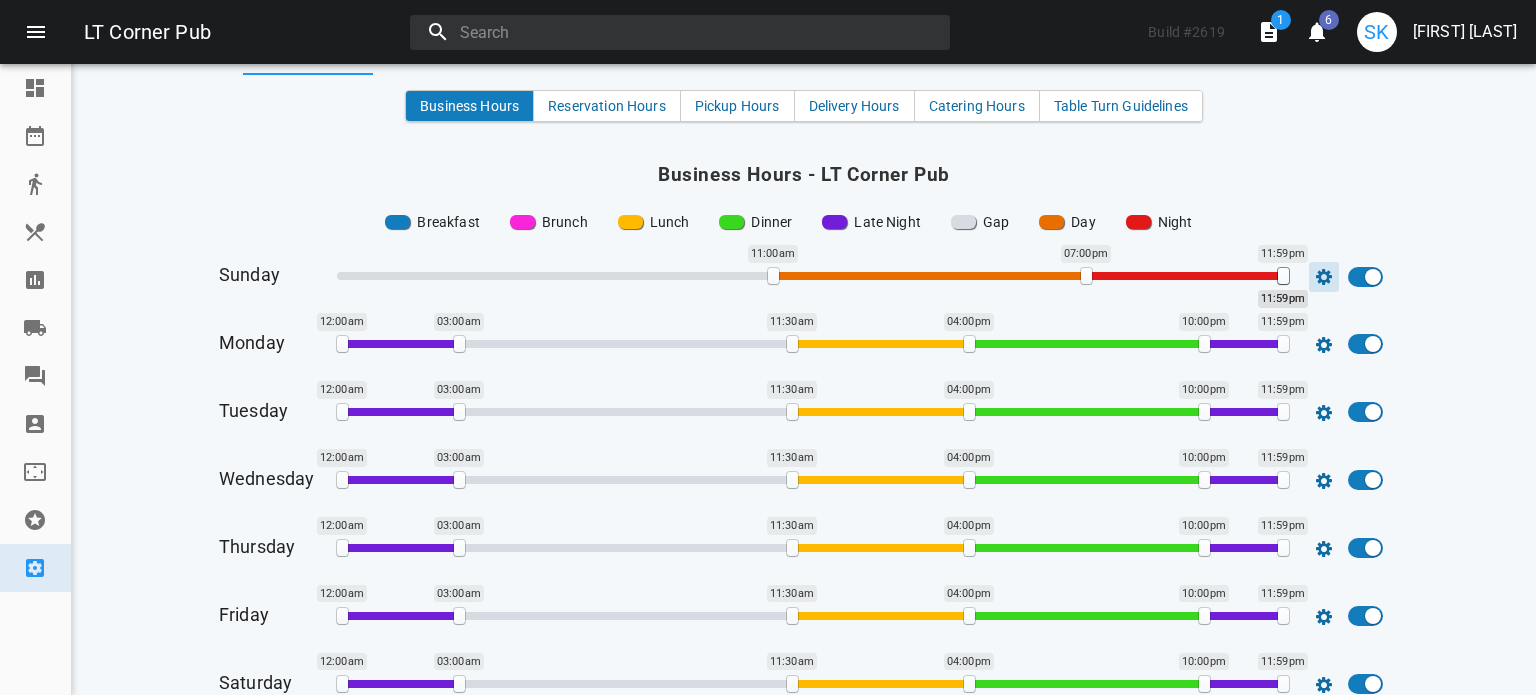 click at bounding box center (1324, 277) 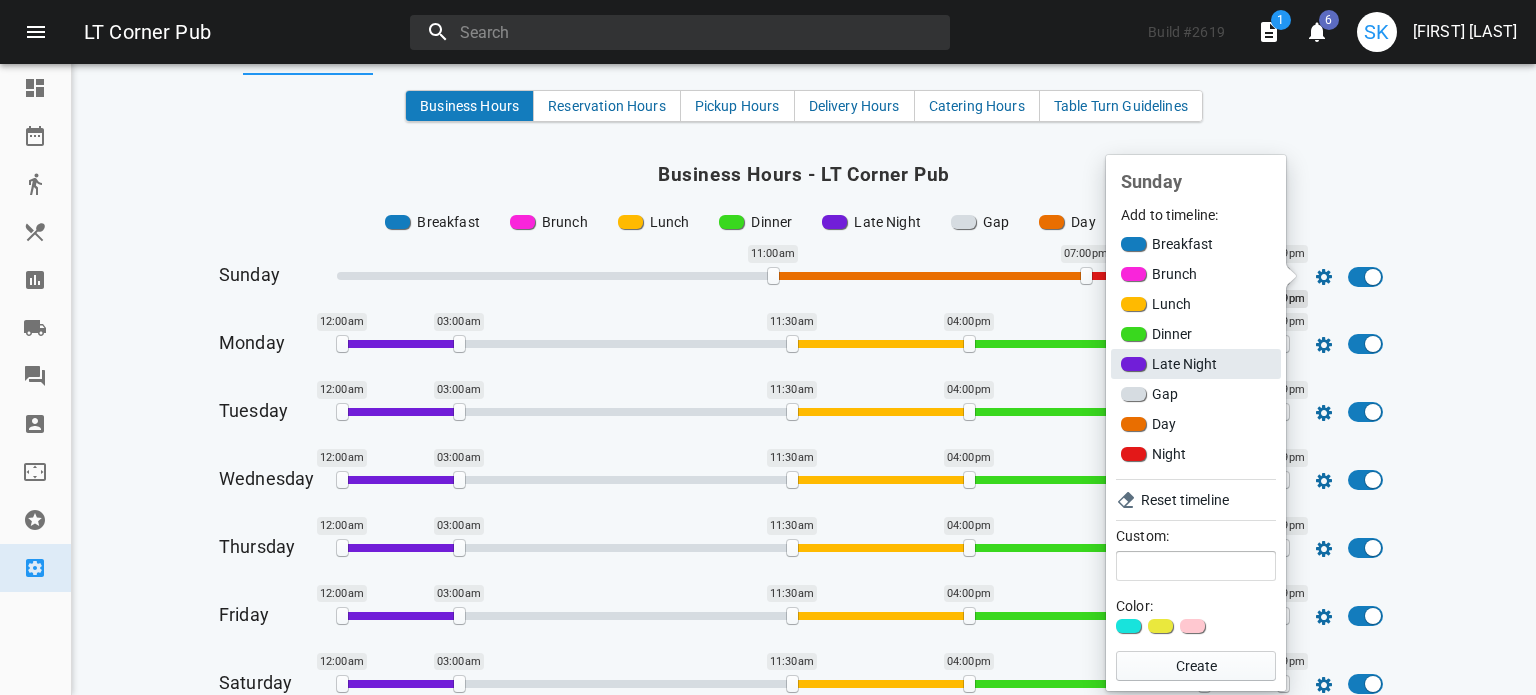 click on "Late Night" at bounding box center (1196, 364) 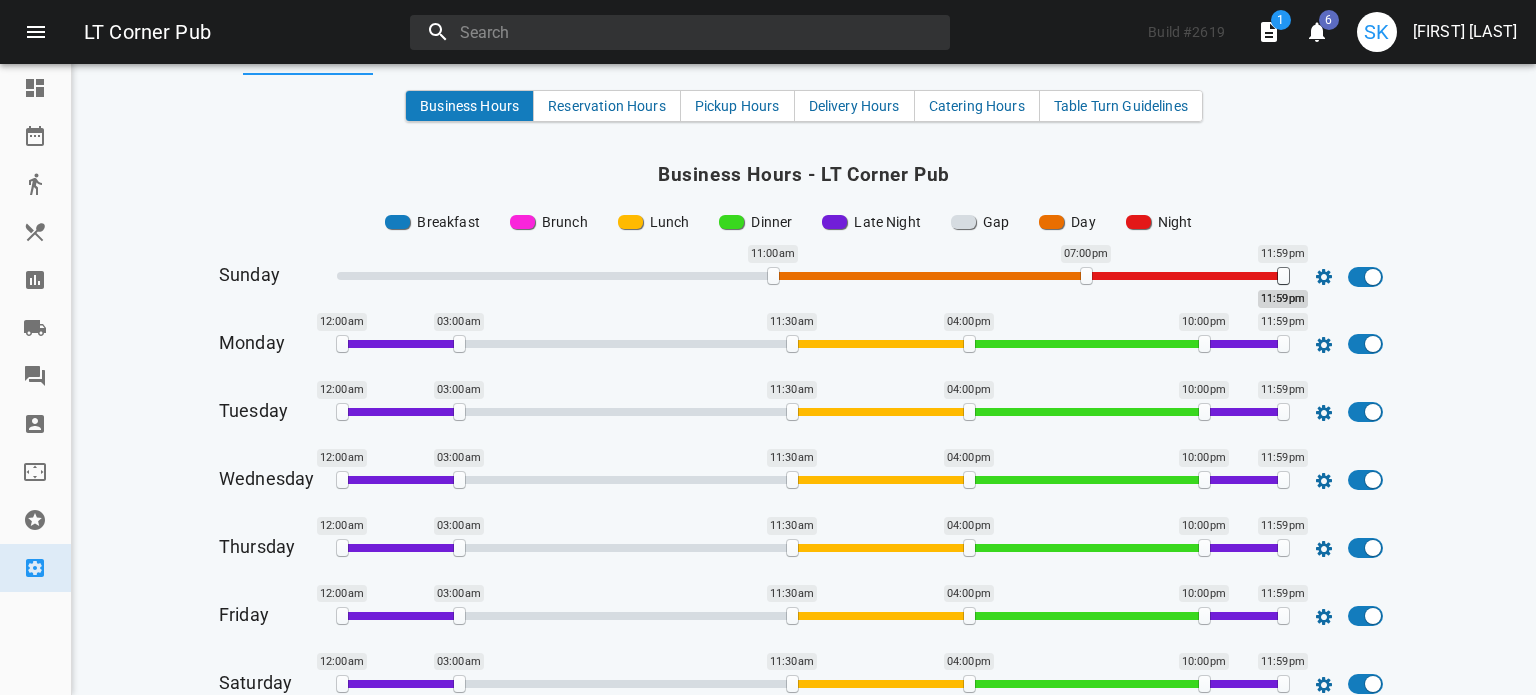 click on "11:59pm" at bounding box center [1283, 299] 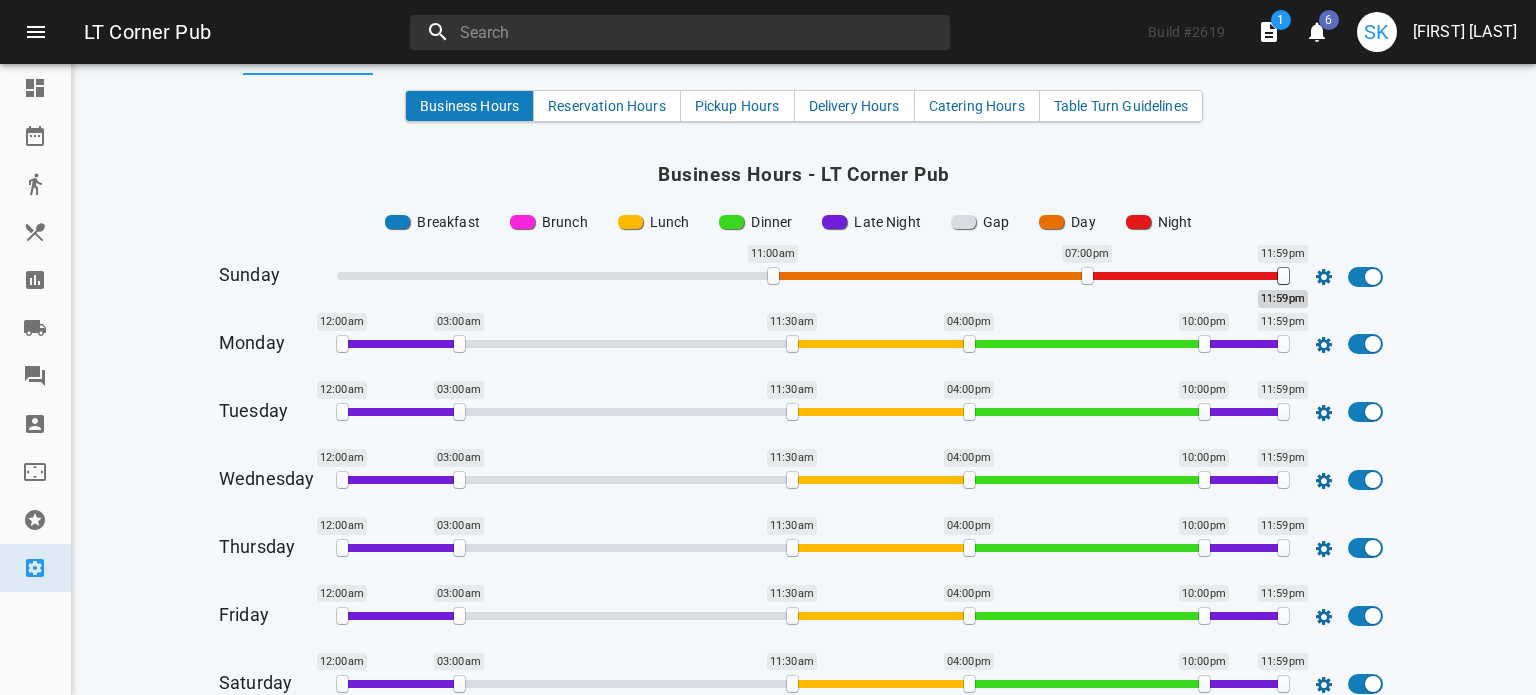 click on "07:00pm" at bounding box center (1087, 276) 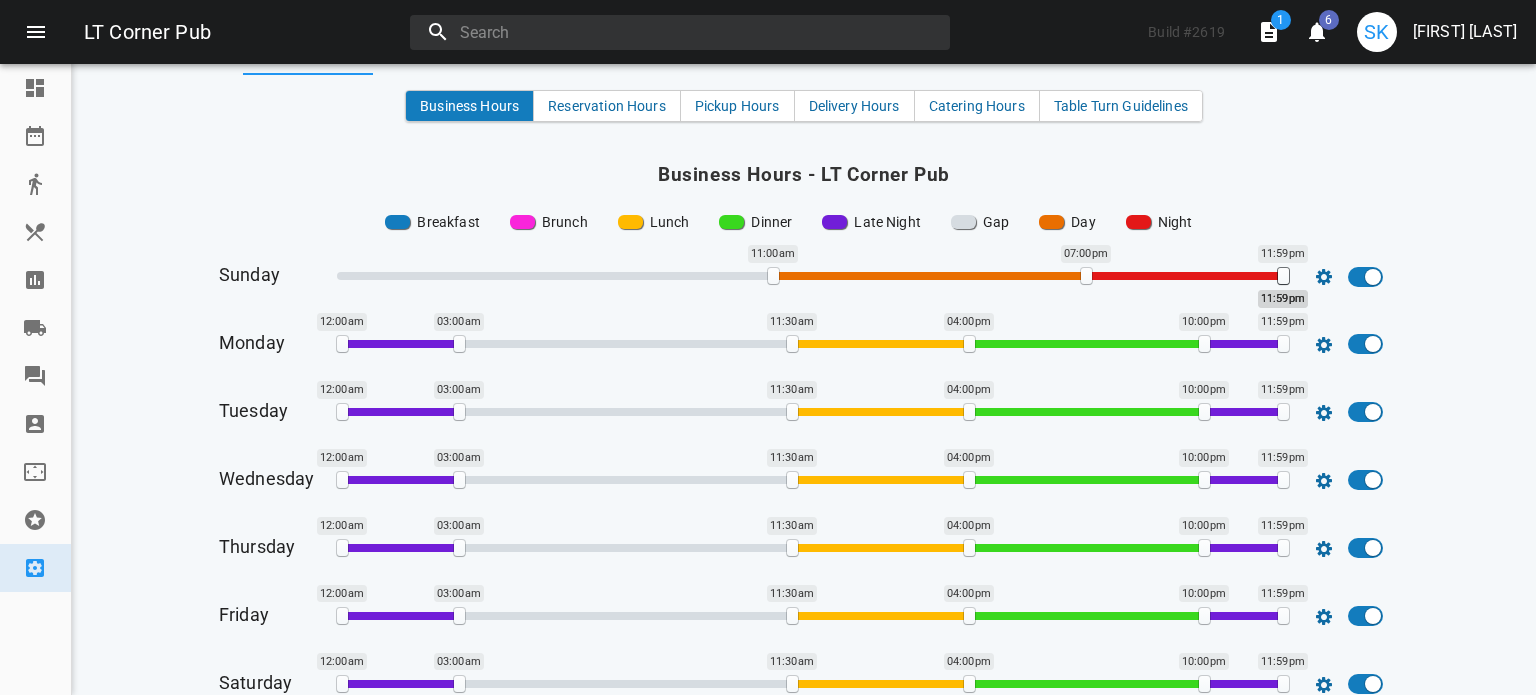 click on "Business Hours - LT Corner Pub" at bounding box center [804, 174] 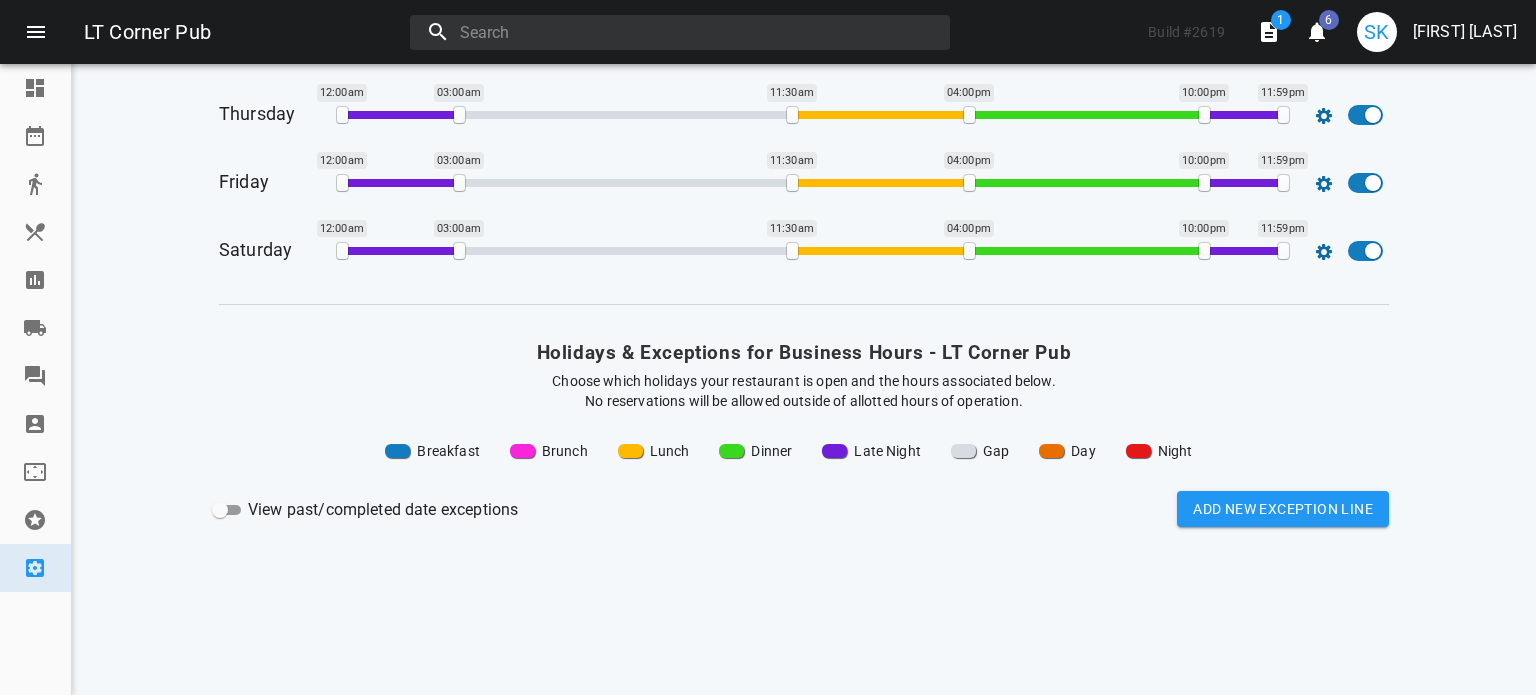 scroll, scrollTop: 571, scrollLeft: 0, axis: vertical 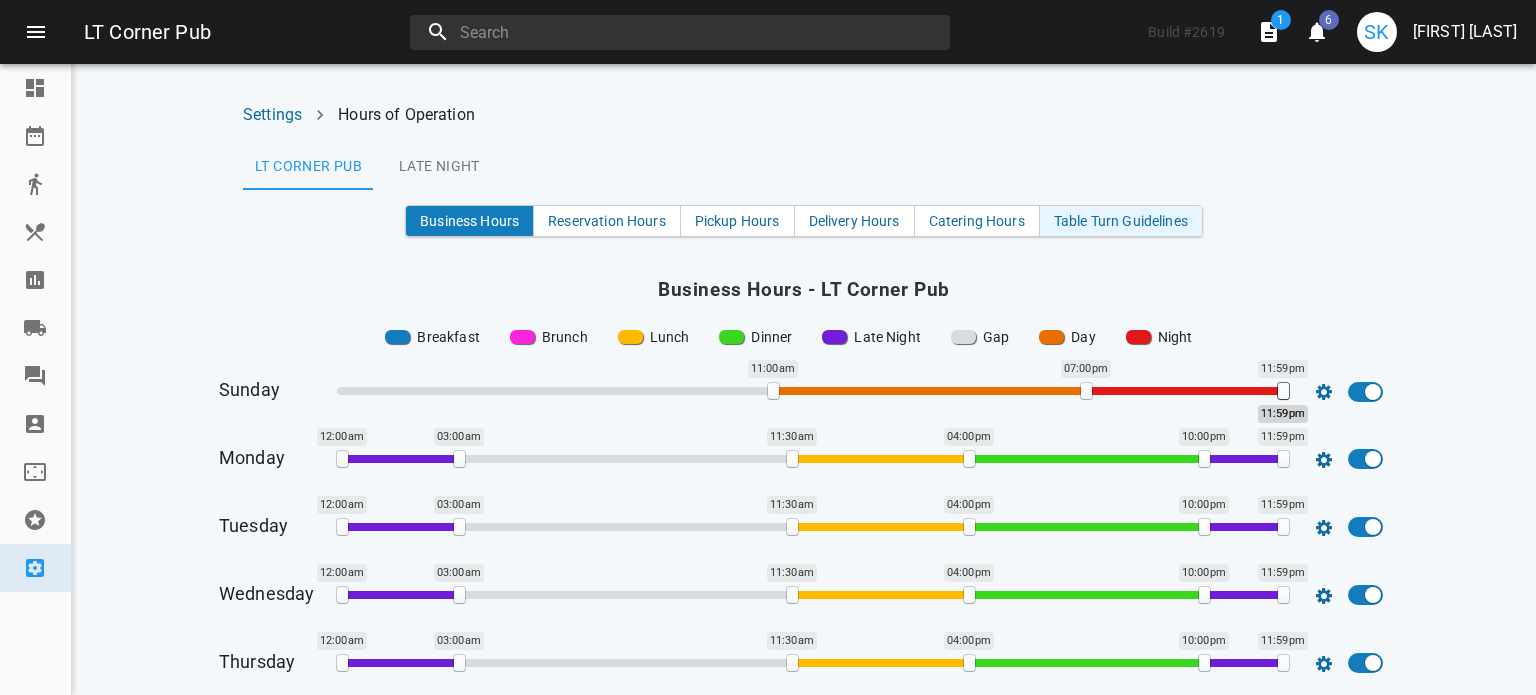 click on "Table Turn Guidelines" at bounding box center [1121, 221] 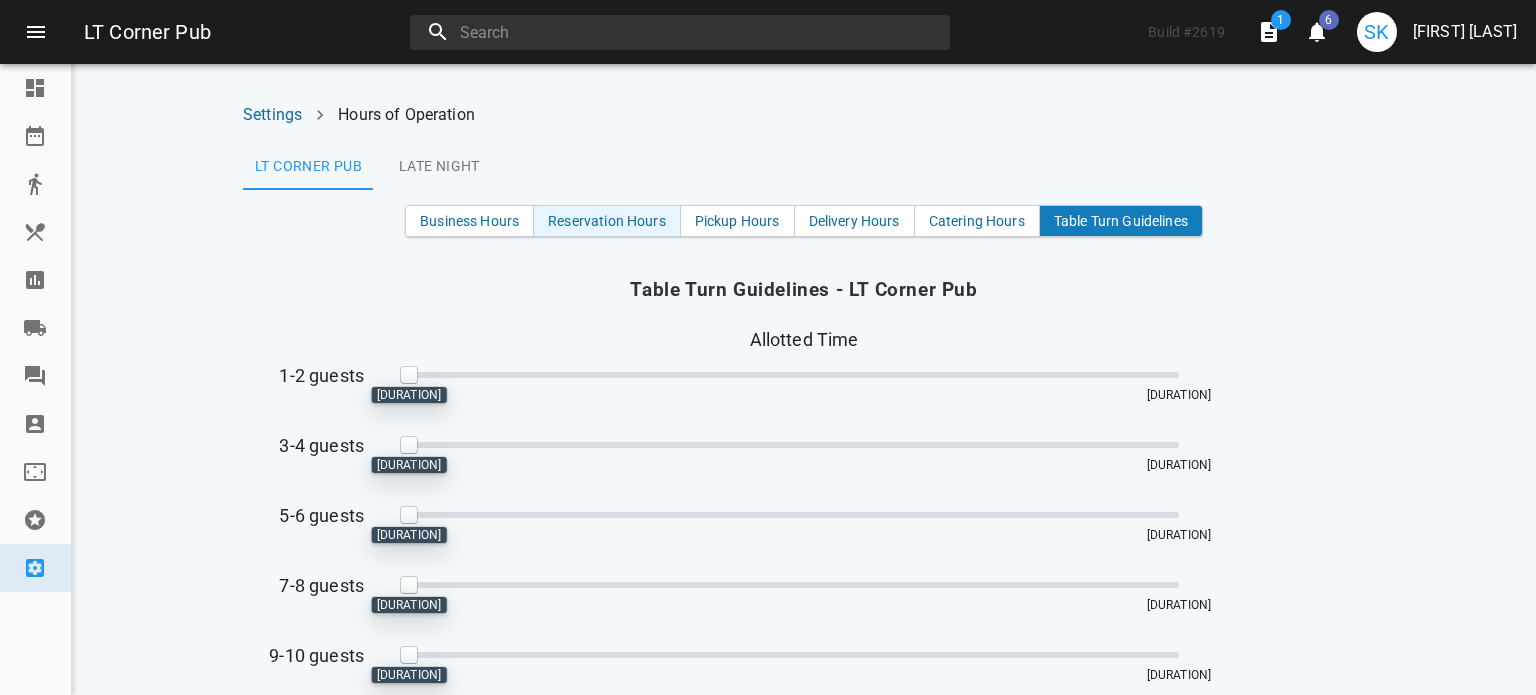 click on "Reservation Hours" at bounding box center (607, 221) 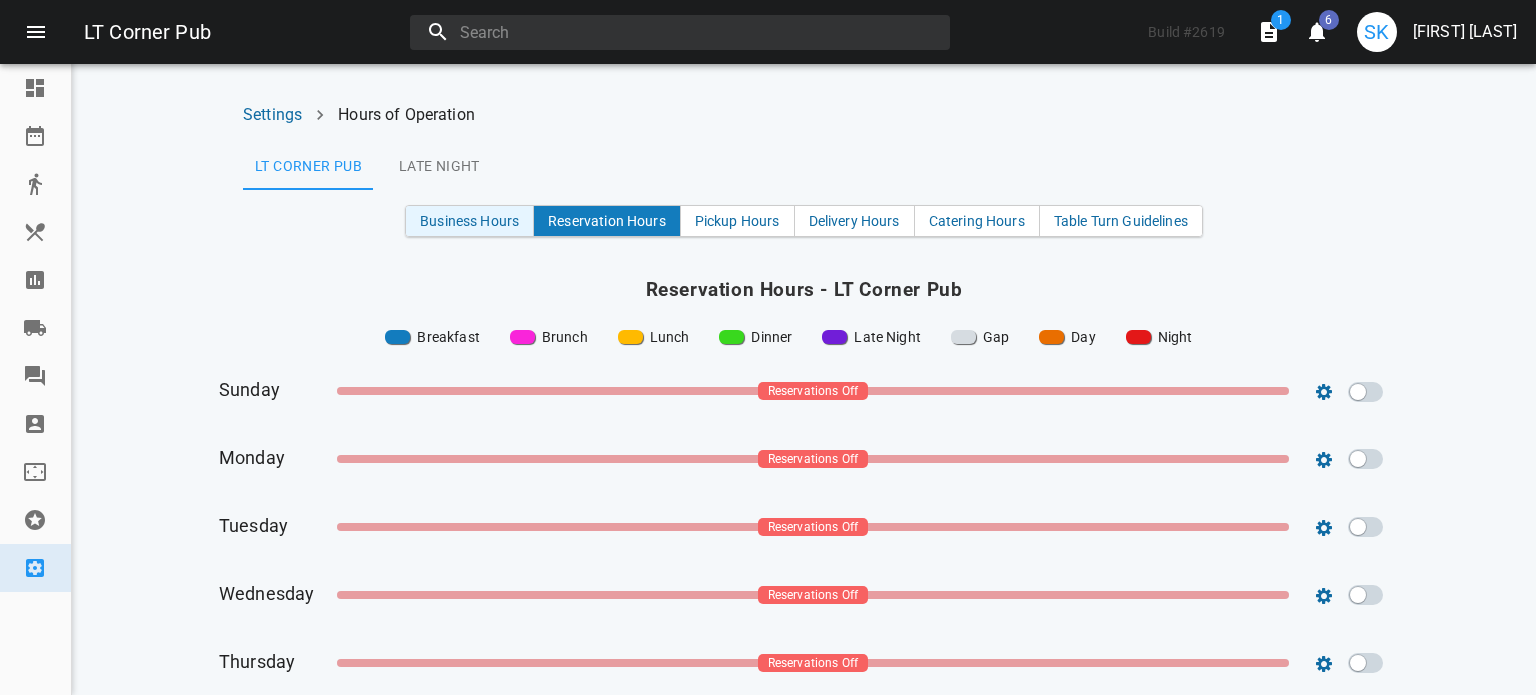 click on "Business Hours" at bounding box center [469, 221] 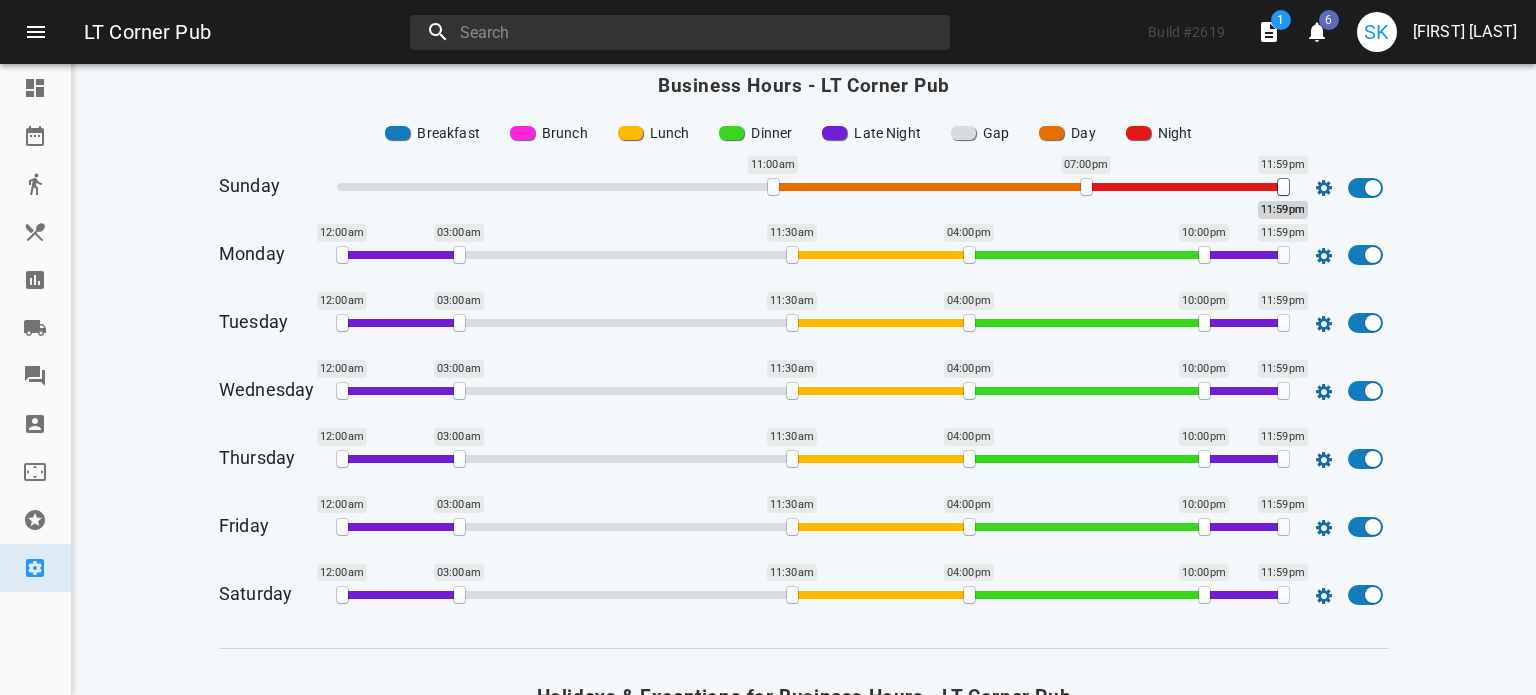 scroll, scrollTop: 200, scrollLeft: 0, axis: vertical 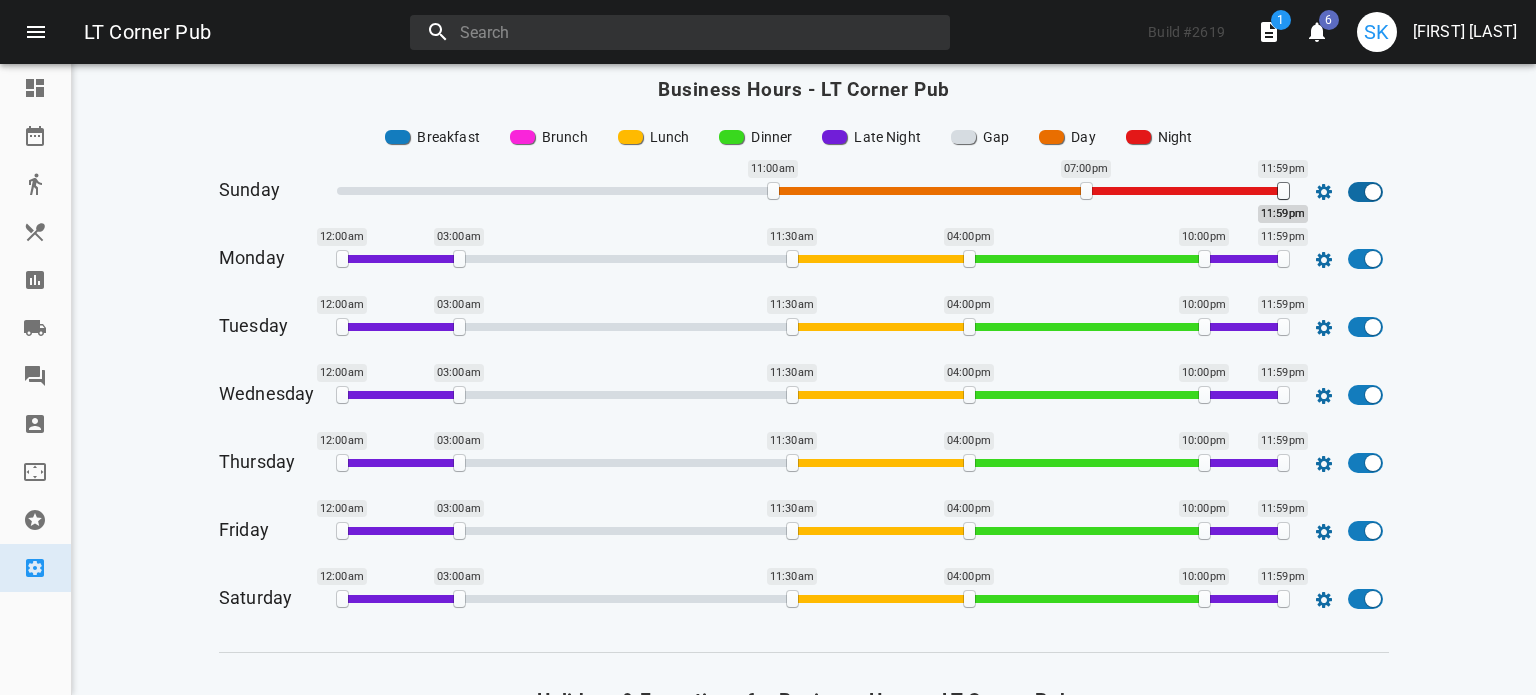 click at bounding box center [1365, 192] 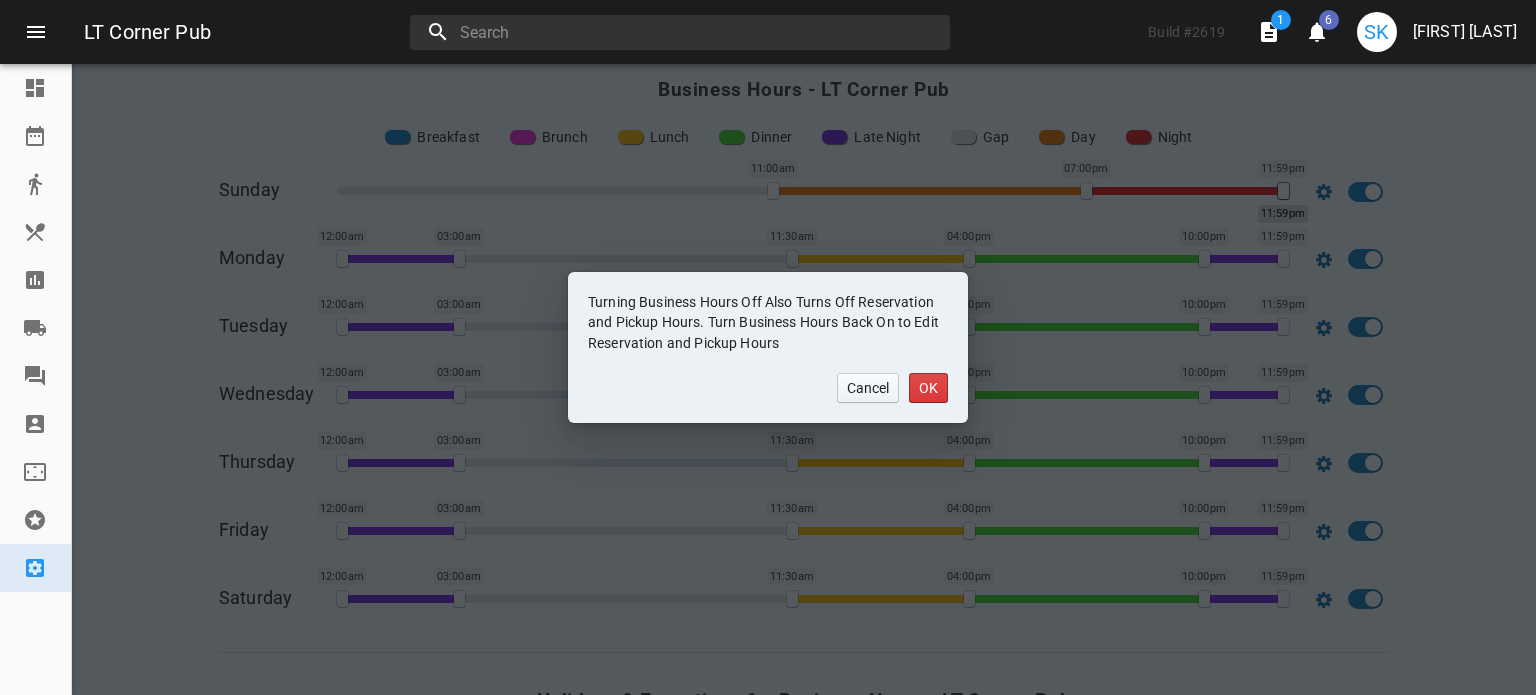 click on "Cancel" at bounding box center (928, 388) 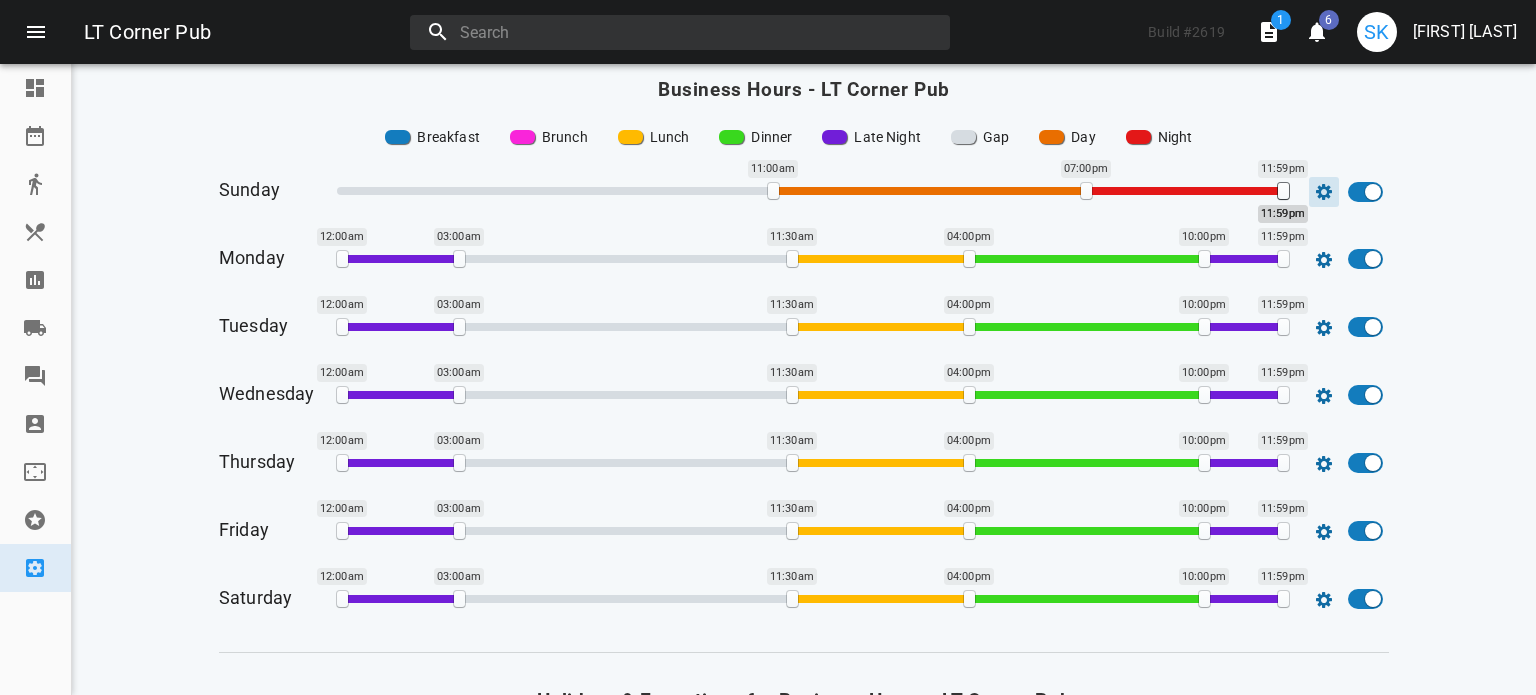 click at bounding box center (1324, 192) 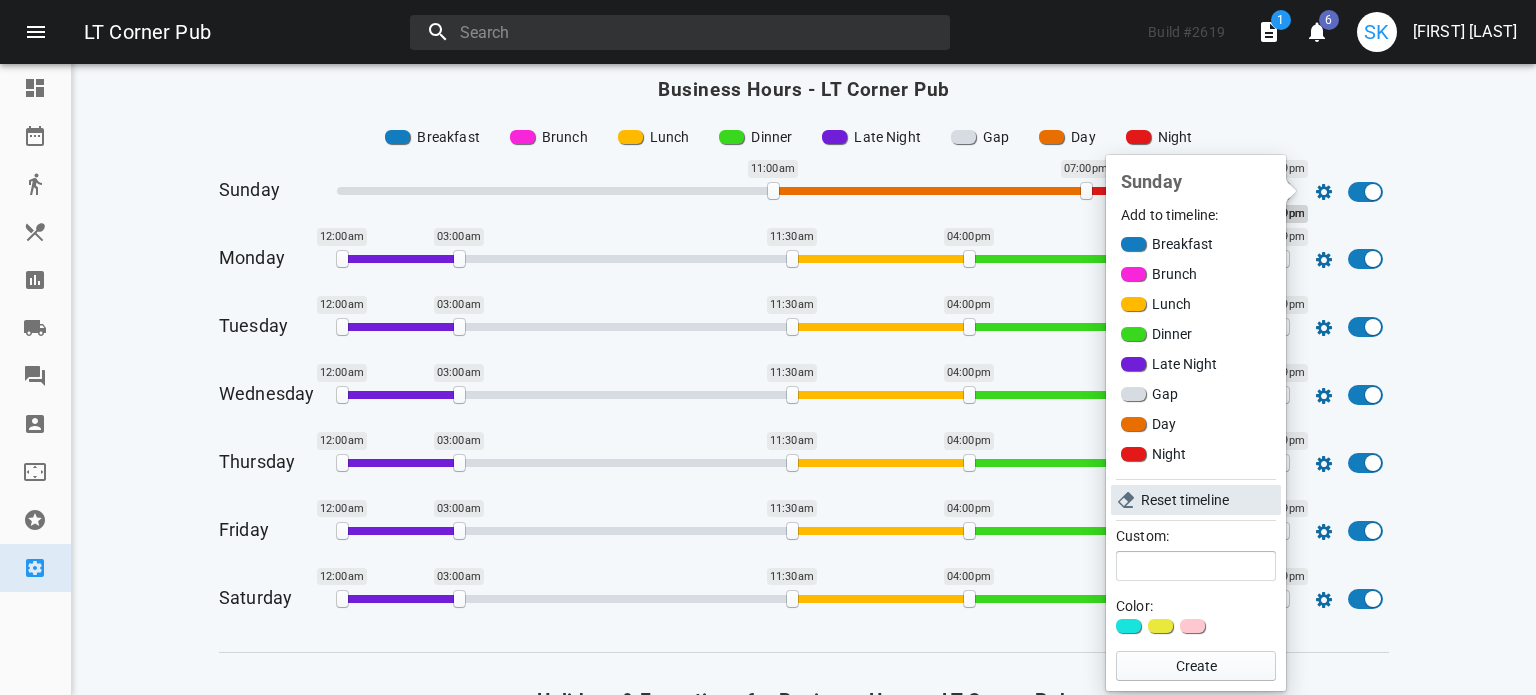click on "Reset timeline" at bounding box center (1207, 500) 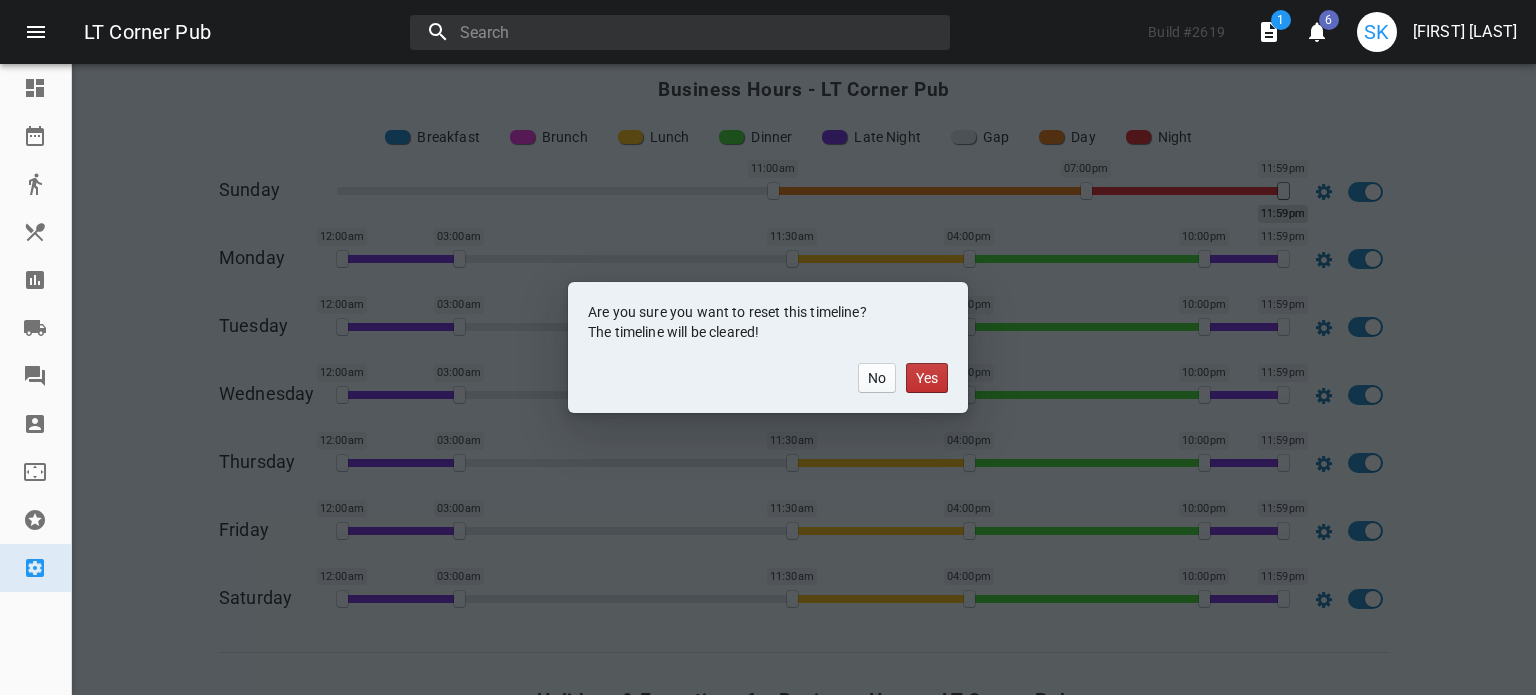 click on "Yes" at bounding box center (927, 378) 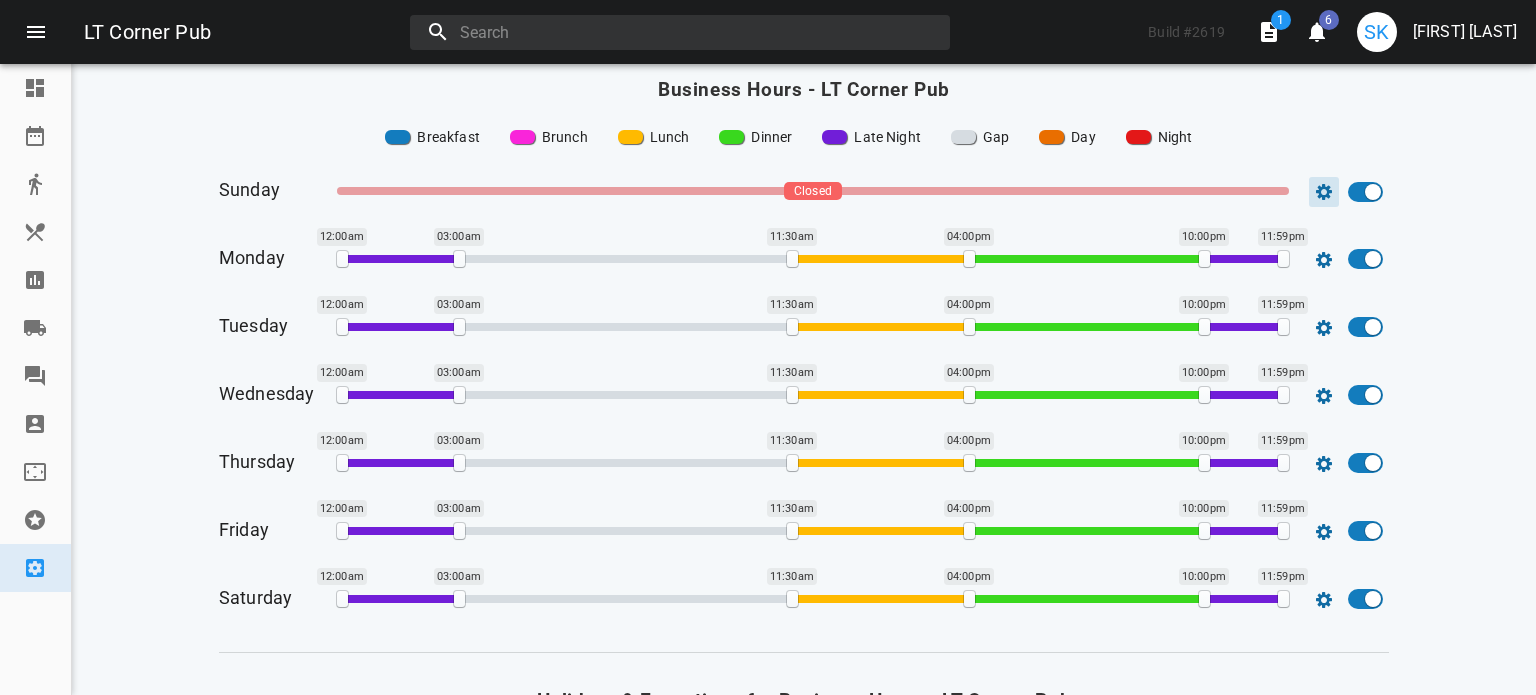 click at bounding box center [1324, 192] 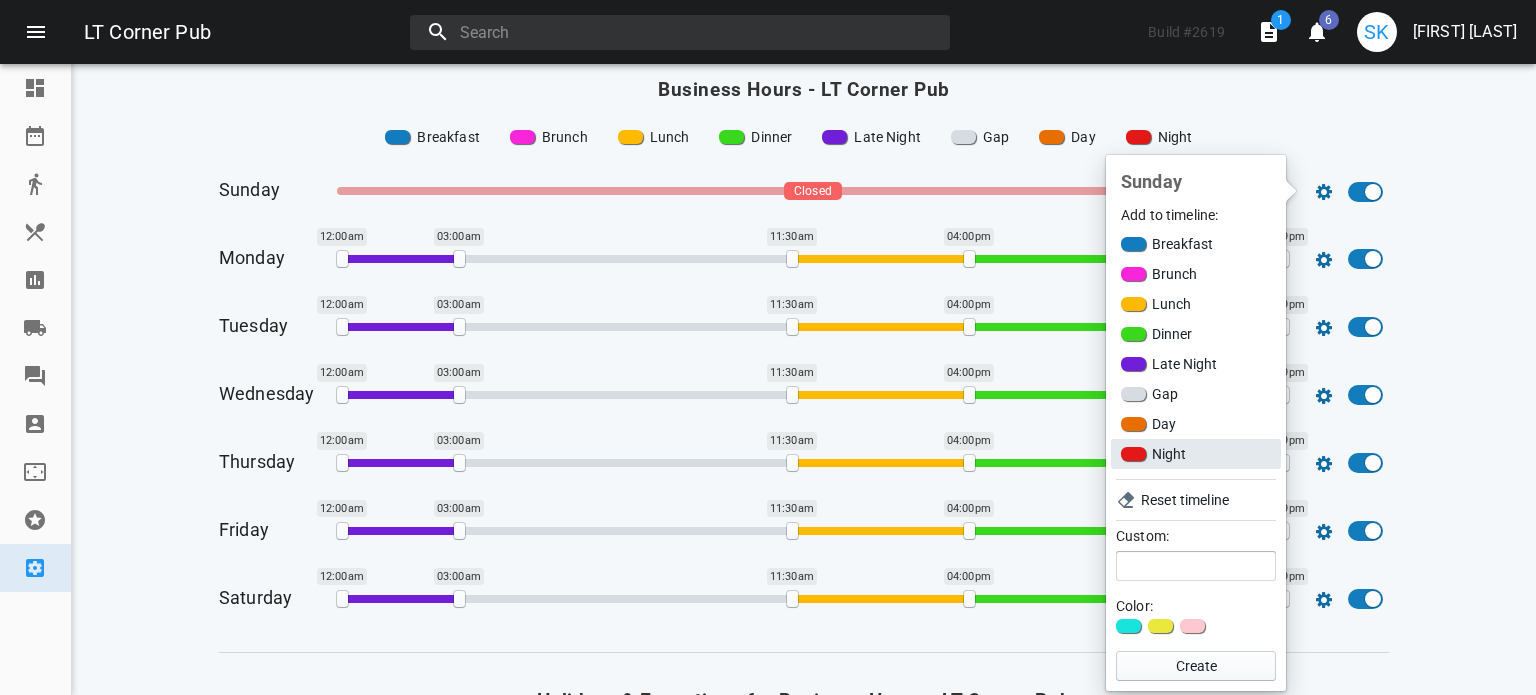 click on "Night" at bounding box center (1196, 454) 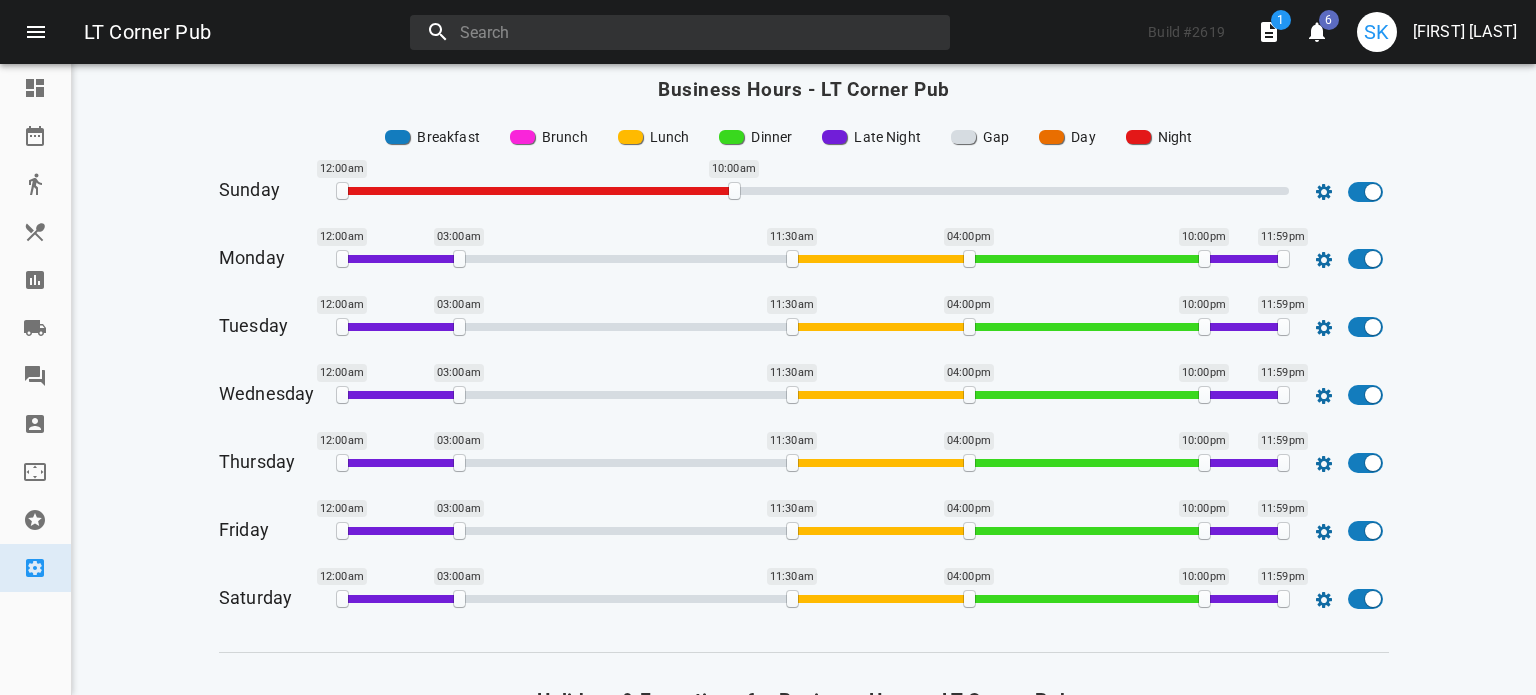 drag, startPoint x: 648, startPoint y: 190, endPoint x: 267, endPoint y: 165, distance: 381.81934 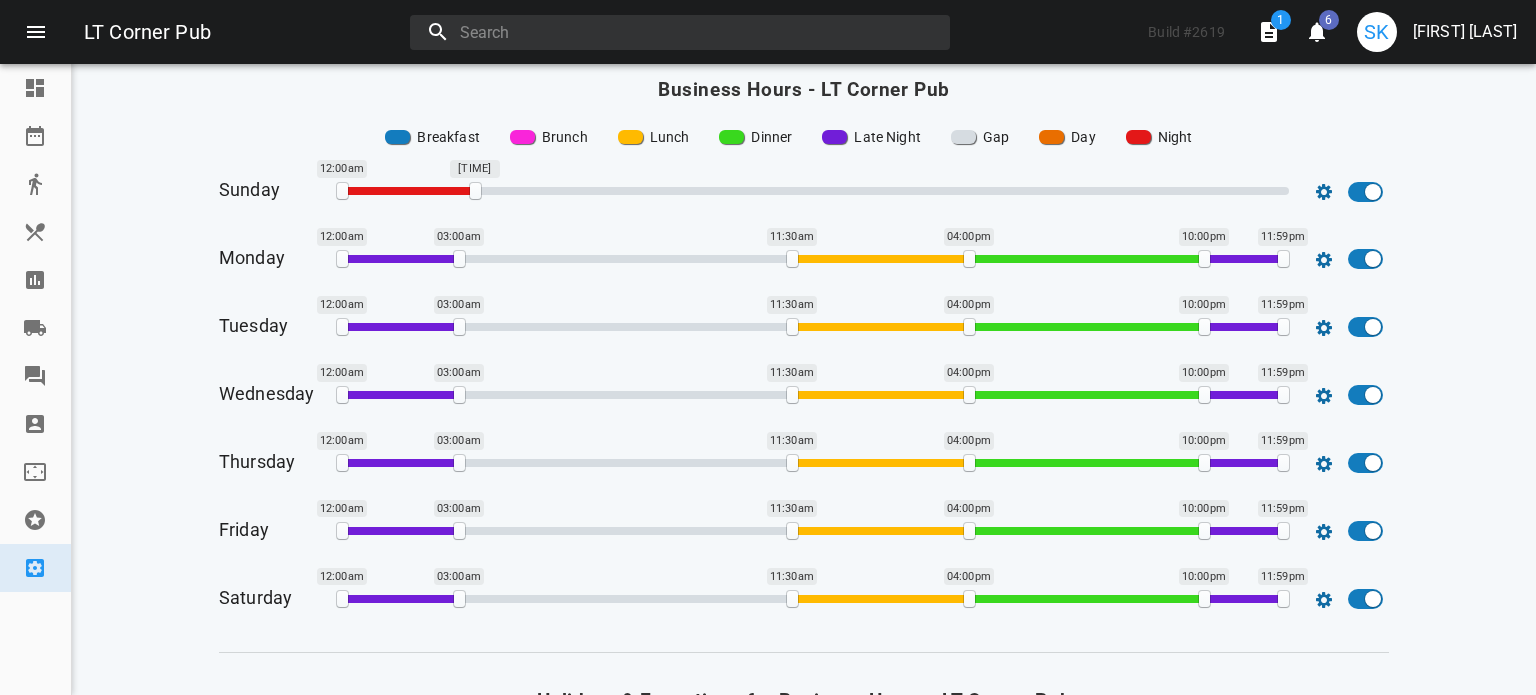 click on "[TIME]" at bounding box center (475, 191) 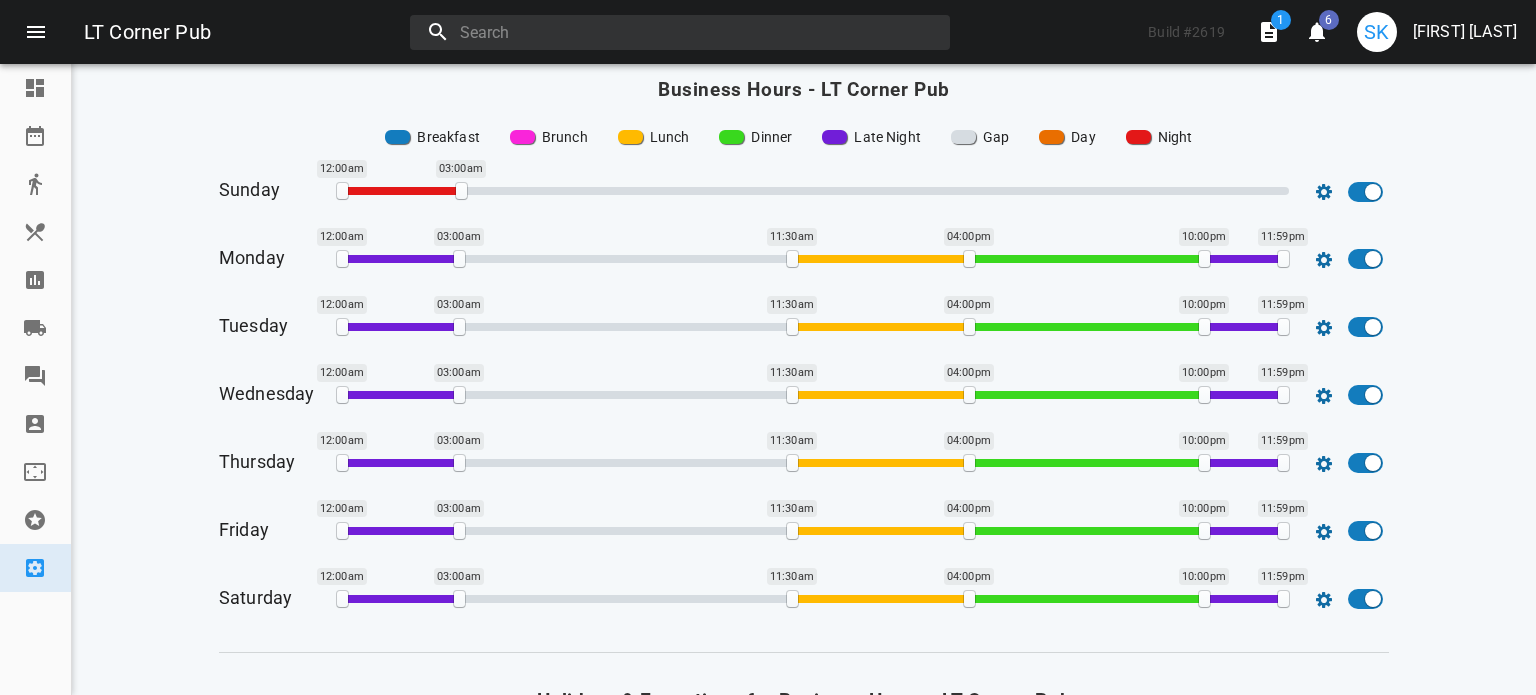 drag, startPoint x: 470, startPoint y: 192, endPoint x: 452, endPoint y: 190, distance: 18.110771 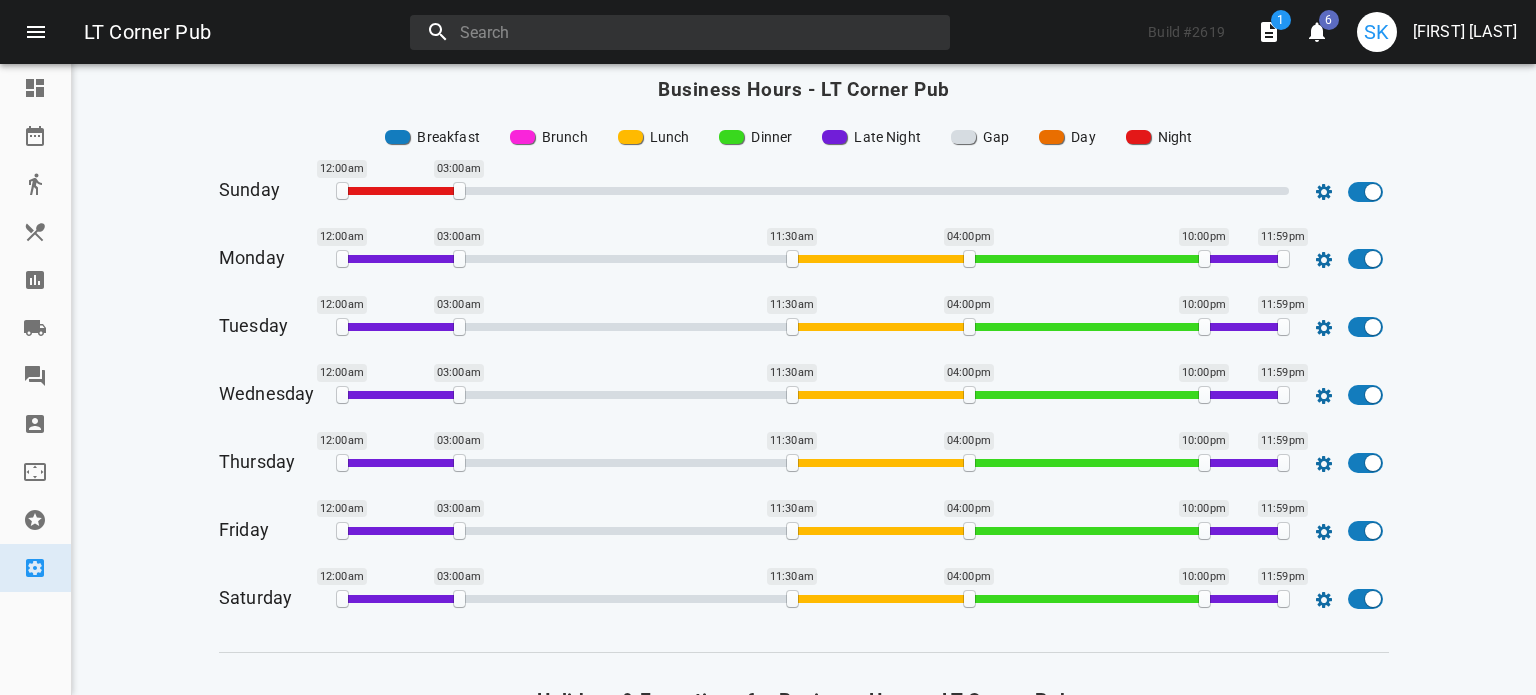 click on "[TIME] [TIME]" at bounding box center (813, 191) 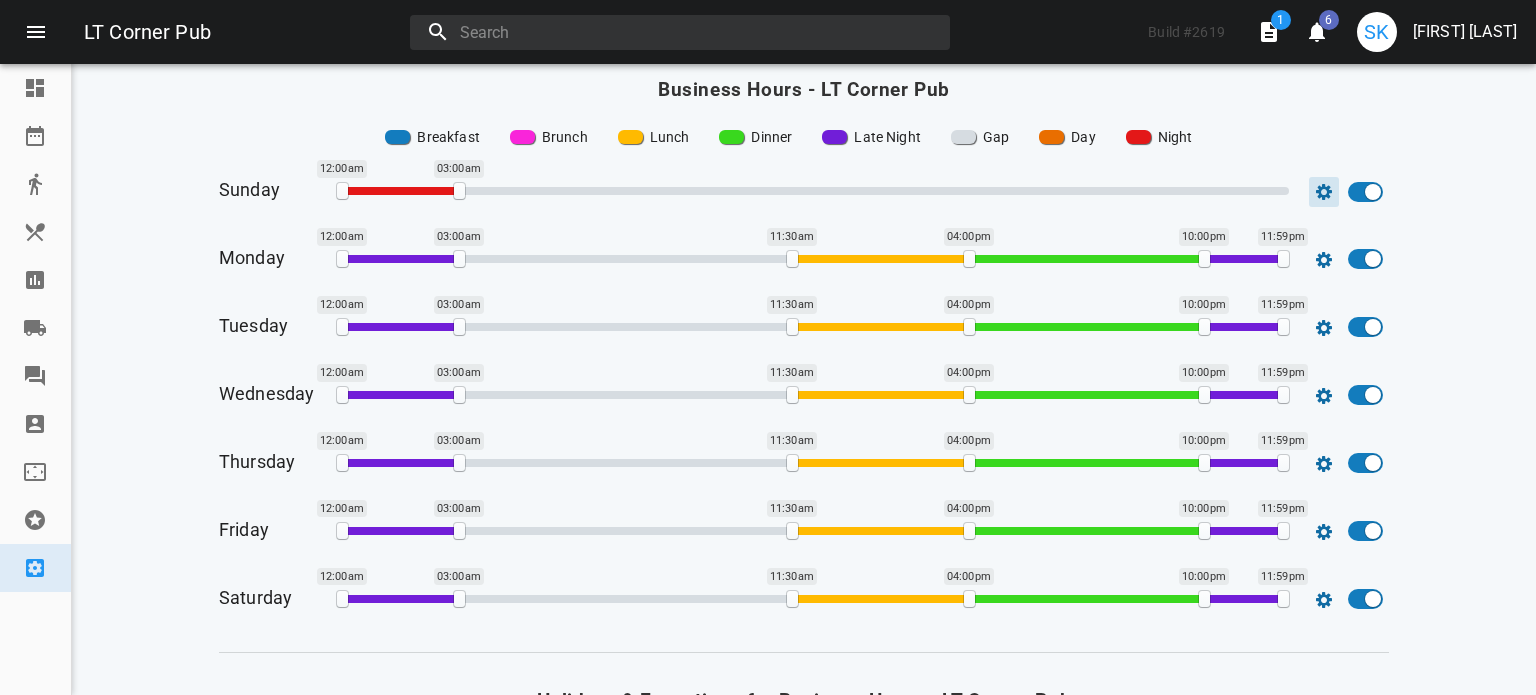 click at bounding box center (1324, 192) 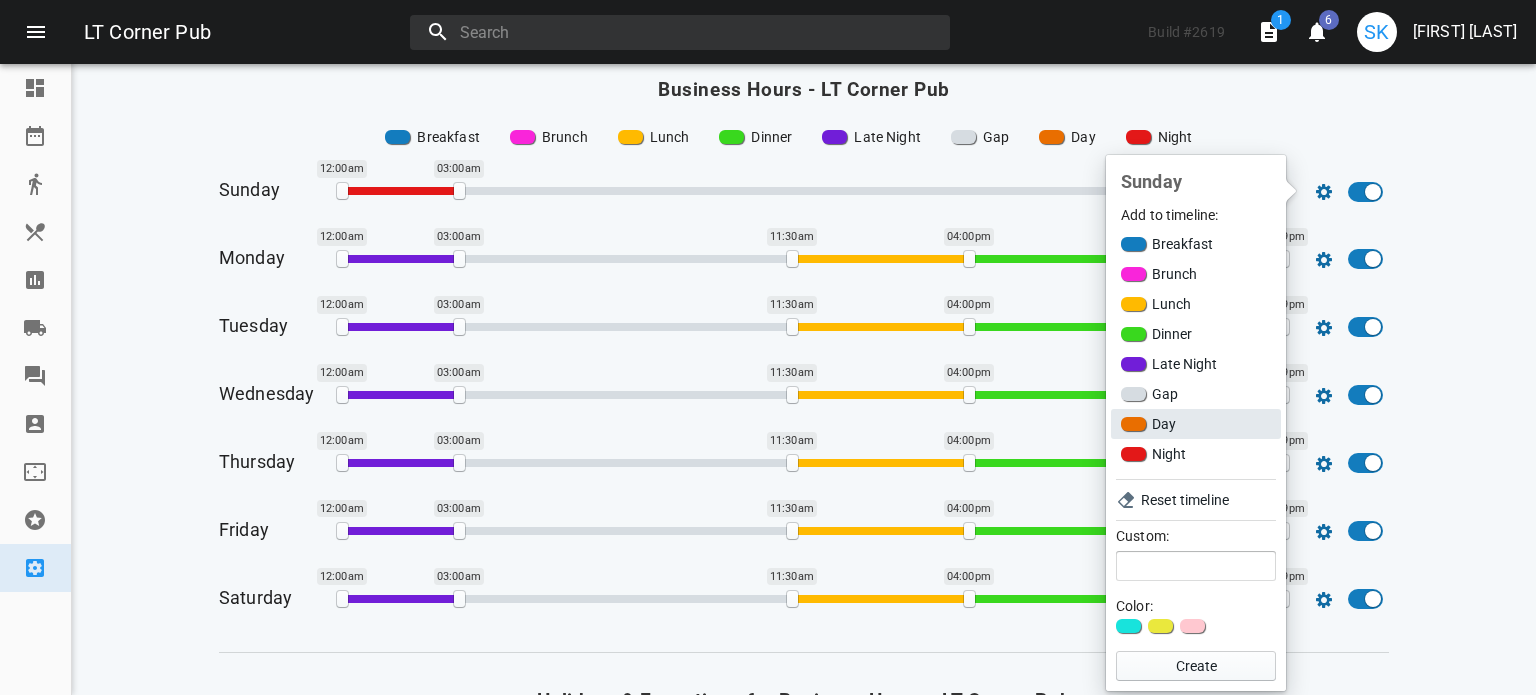 click on "Day" at bounding box center (1196, 424) 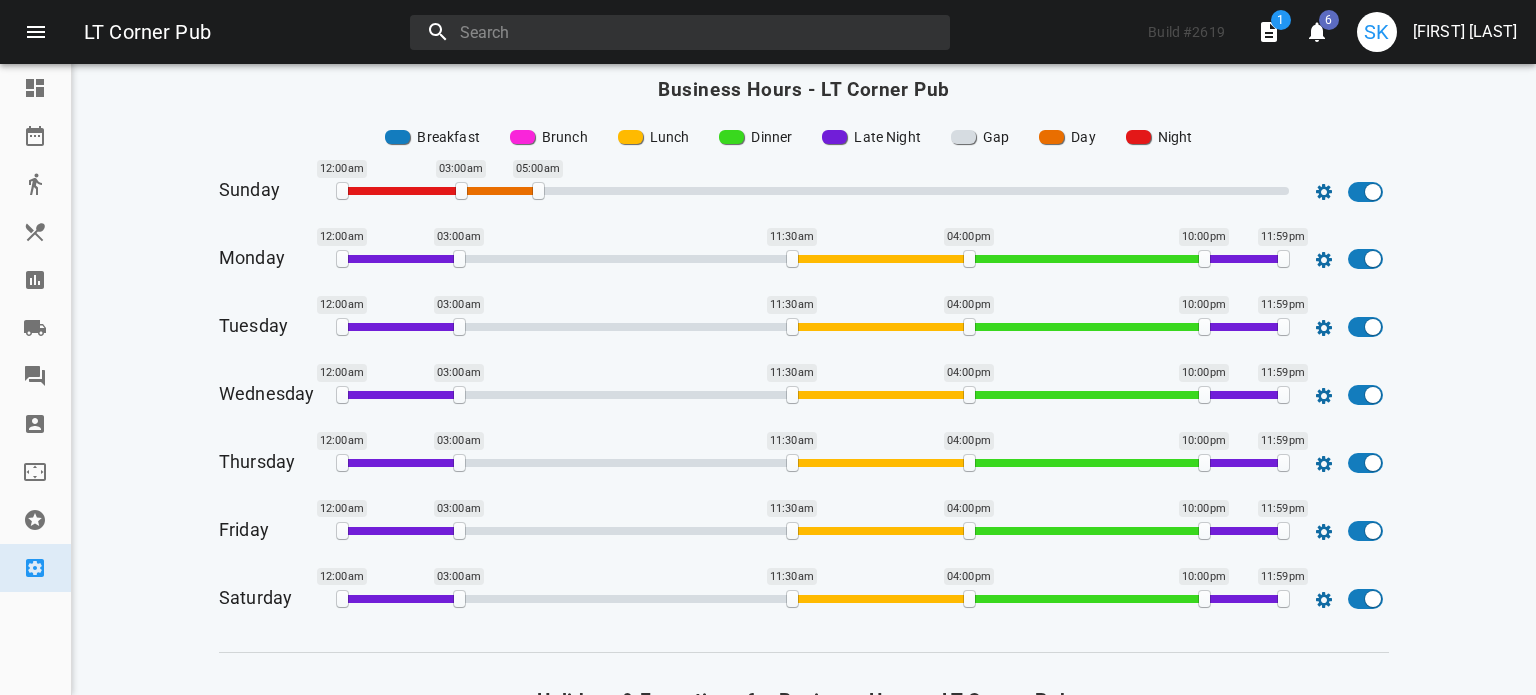drag, startPoint x: 453, startPoint y: 191, endPoint x: 455, endPoint y: 202, distance: 11.18034 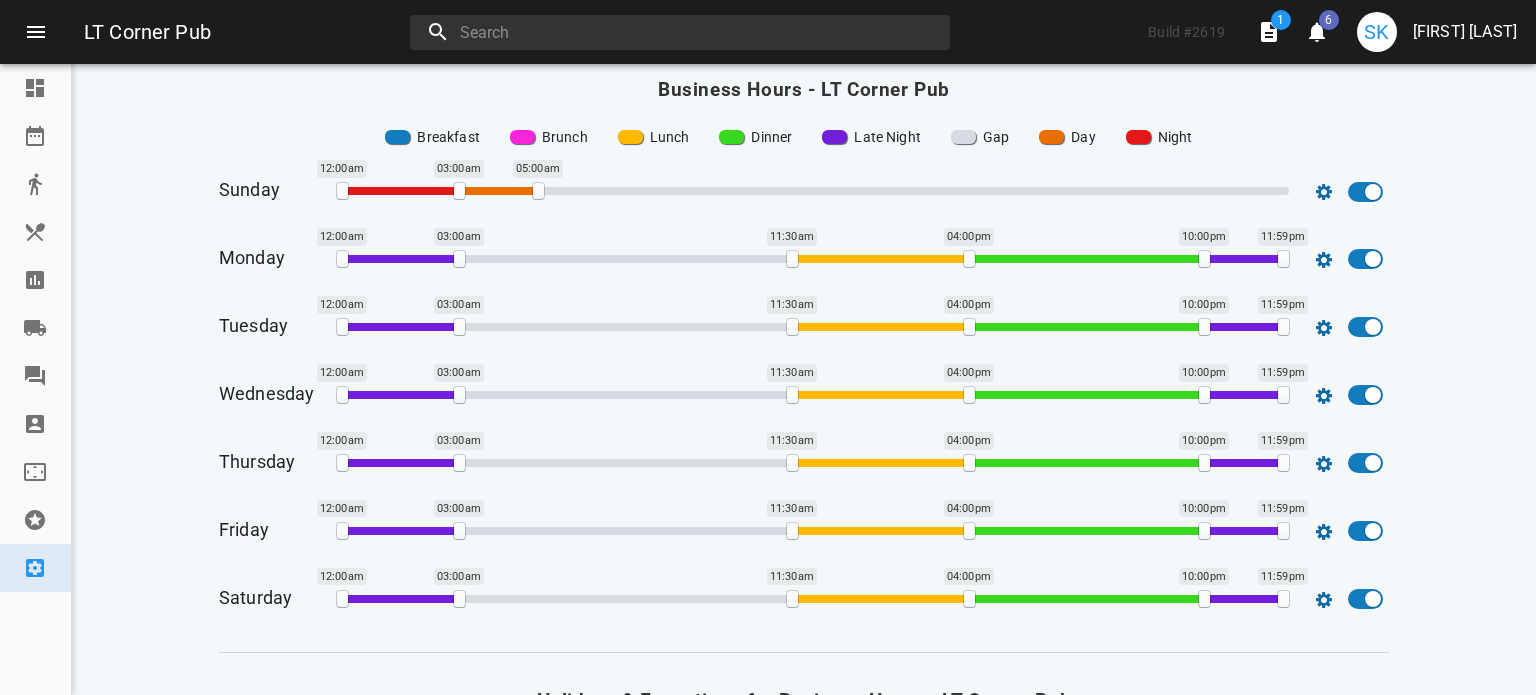 click at bounding box center [493, 191] 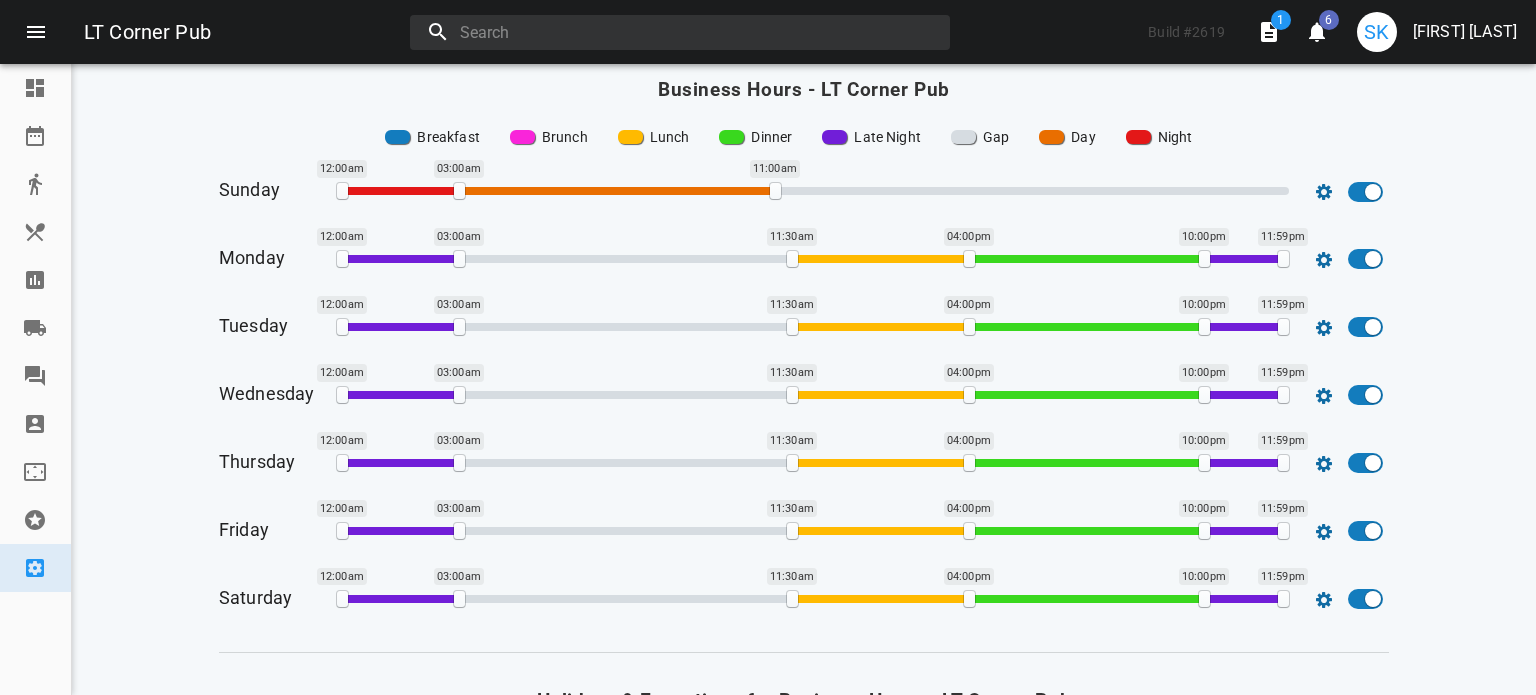 drag, startPoint x: 530, startPoint y: 193, endPoint x: 767, endPoint y: 196, distance: 237.01898 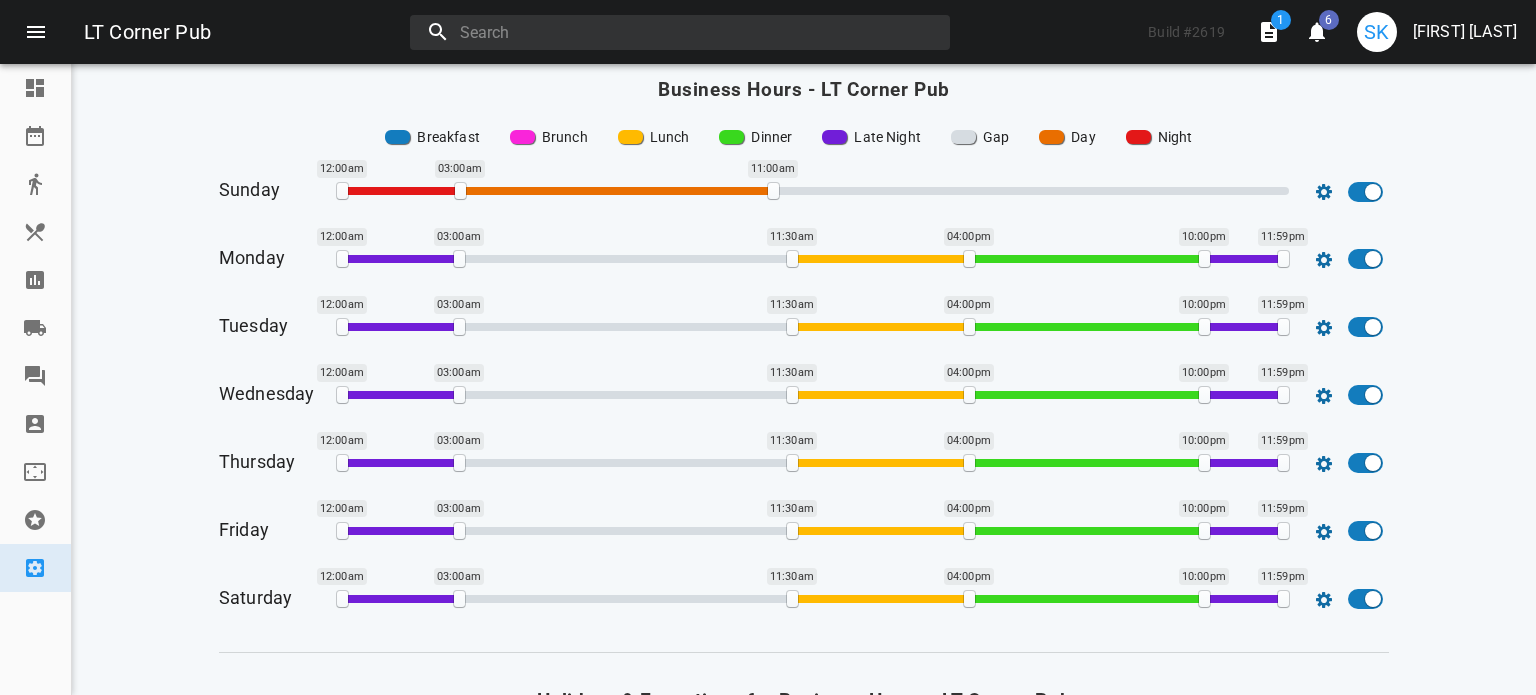 drag, startPoint x: 454, startPoint y: 191, endPoint x: 455, endPoint y: 203, distance: 12.0415945 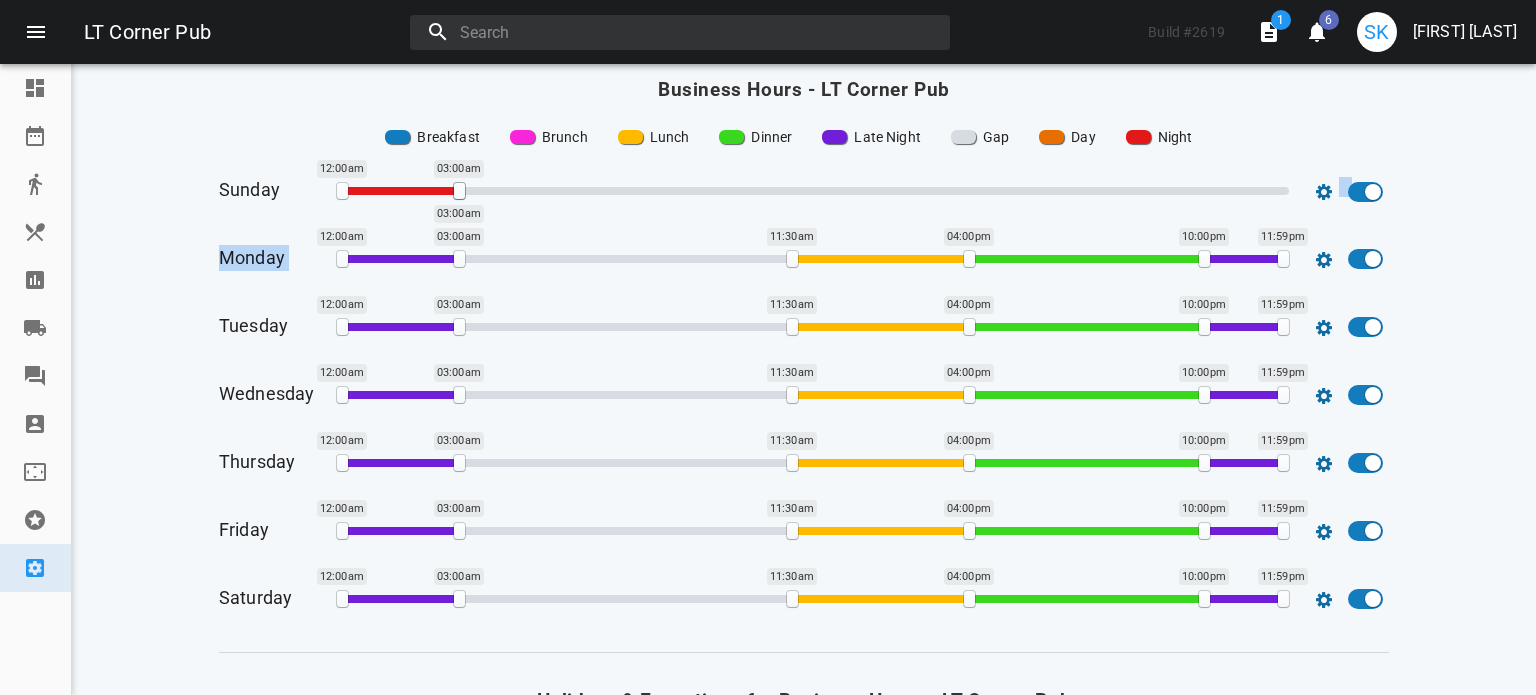drag, startPoint x: 765, startPoint y: 190, endPoint x: 451, endPoint y: 230, distance: 316.5375 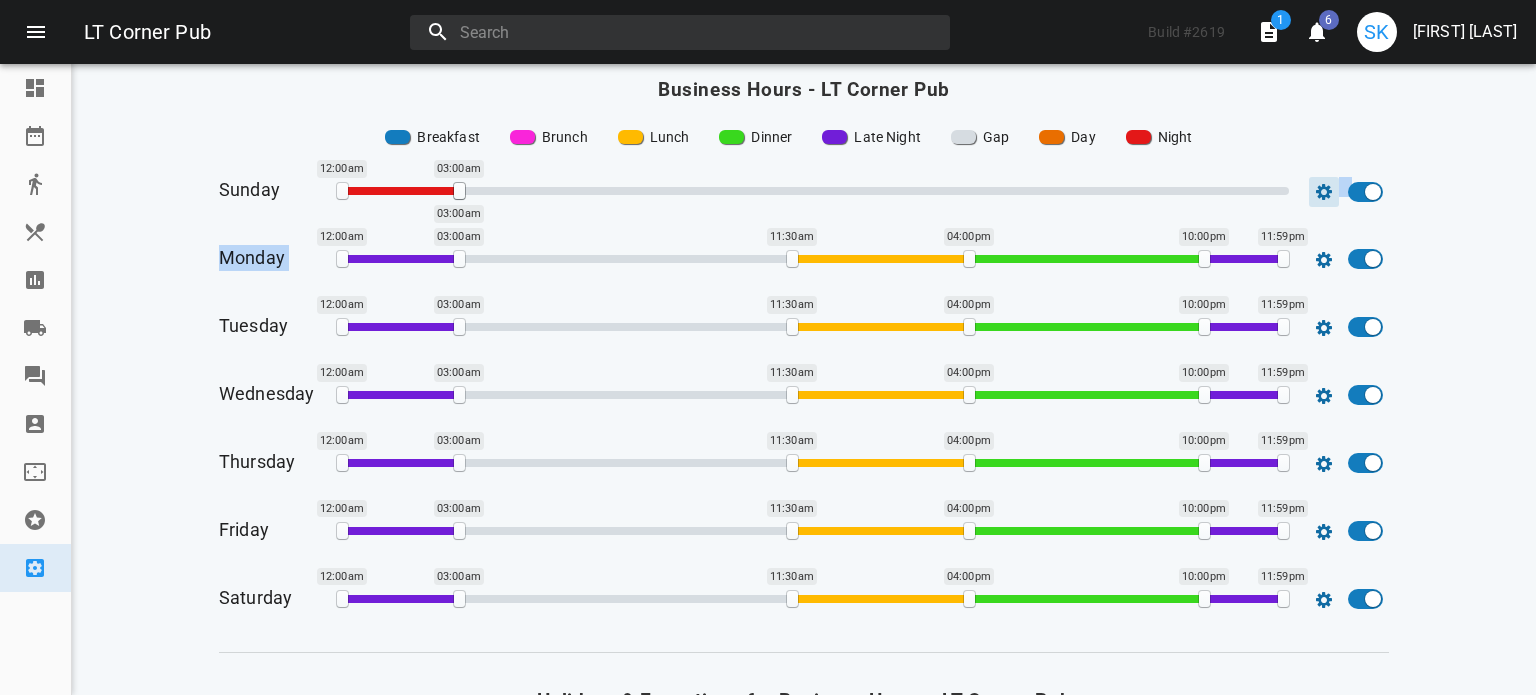 click at bounding box center [1324, 192] 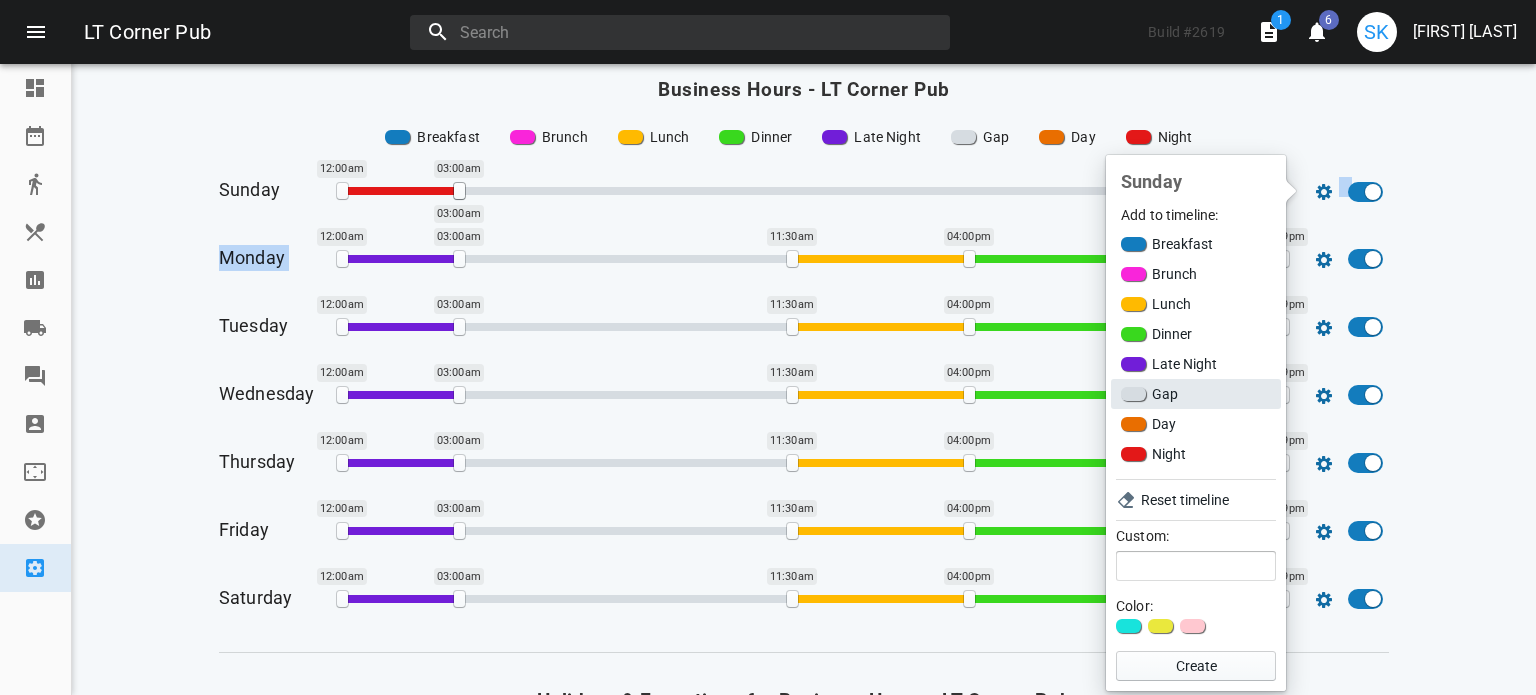 click on "Gap" at bounding box center (1196, 394) 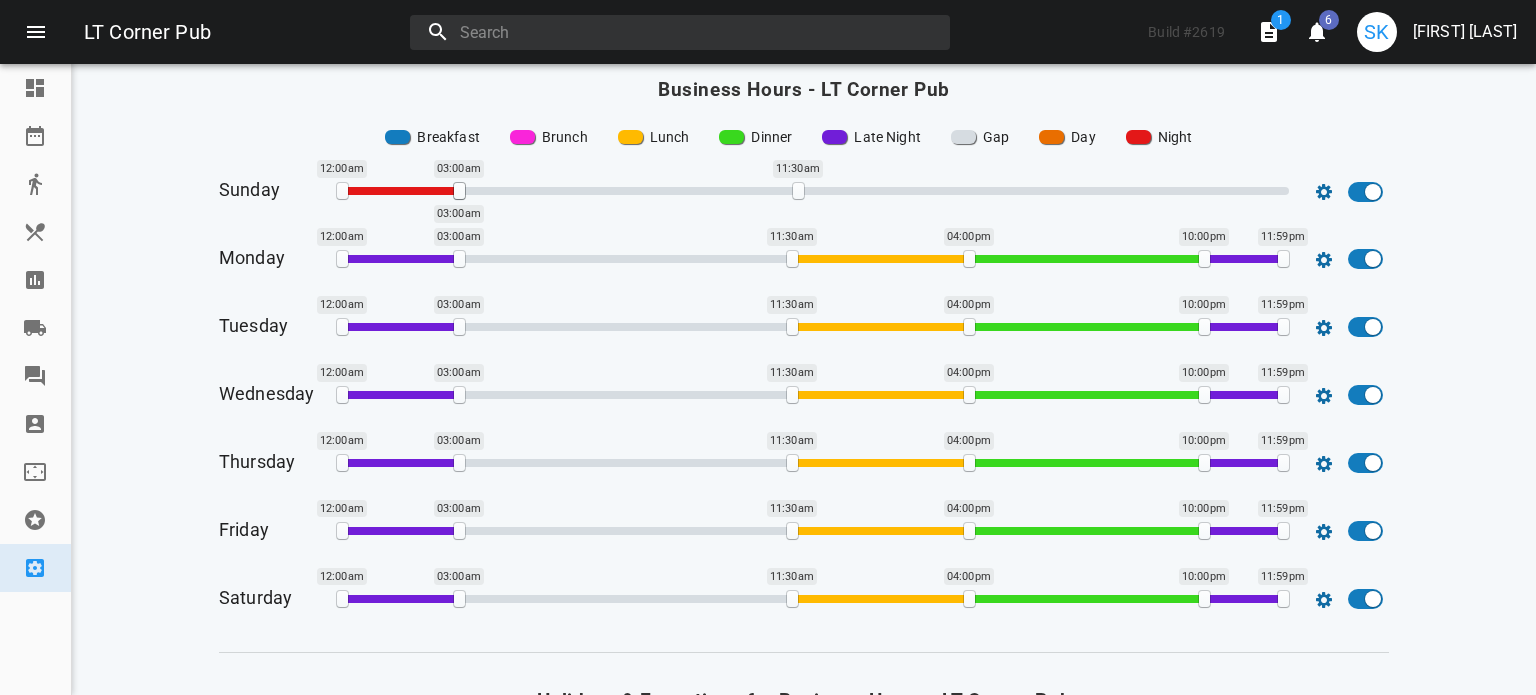 drag, startPoint x: 532, startPoint y: 192, endPoint x: 792, endPoint y: 203, distance: 260.23257 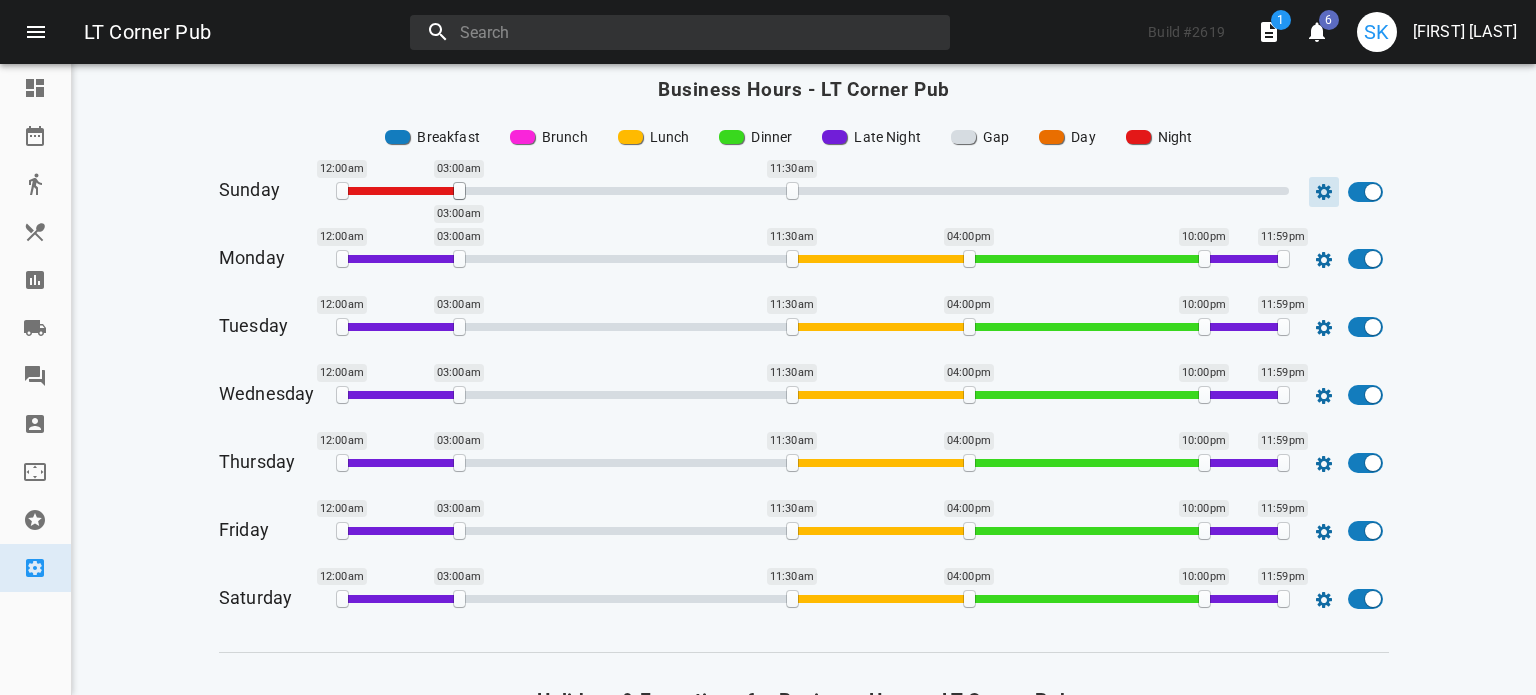 click at bounding box center [1324, 192] 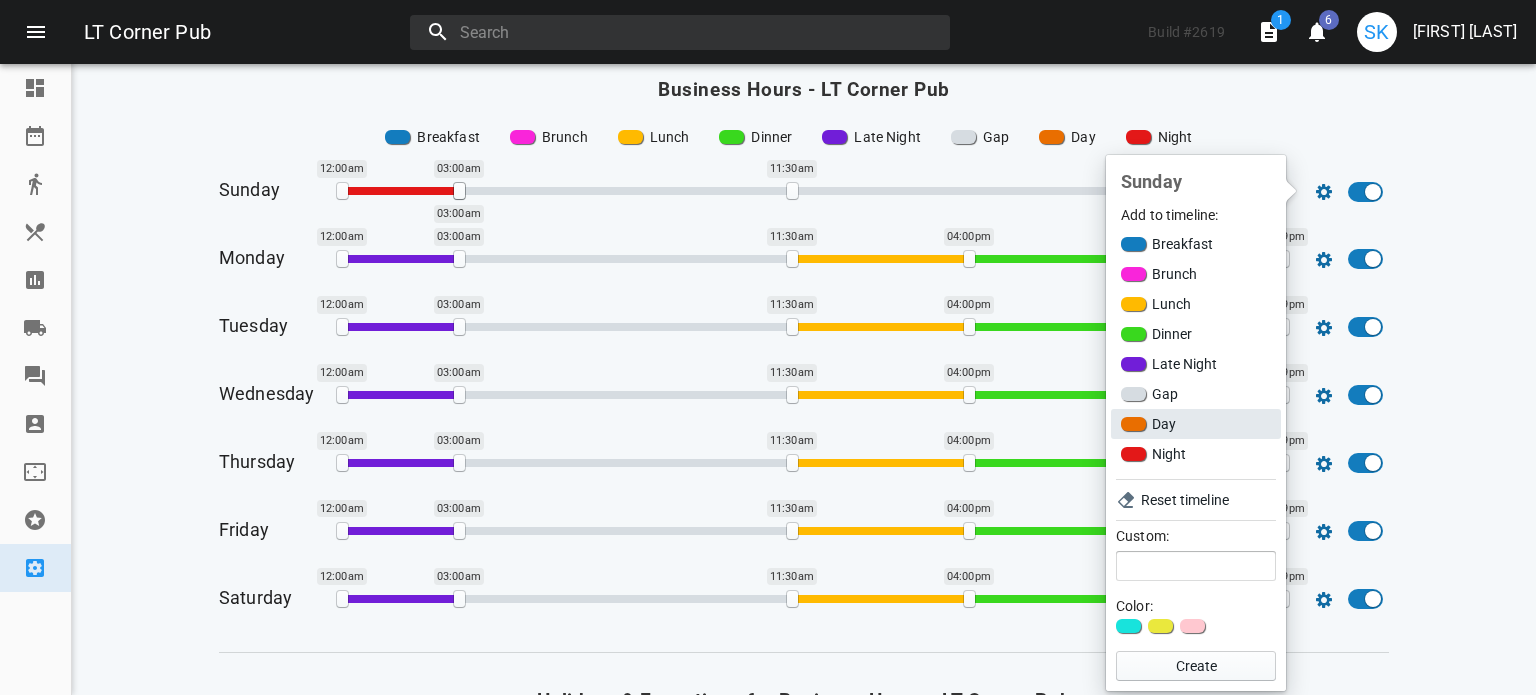 click on "Day" at bounding box center (1196, 424) 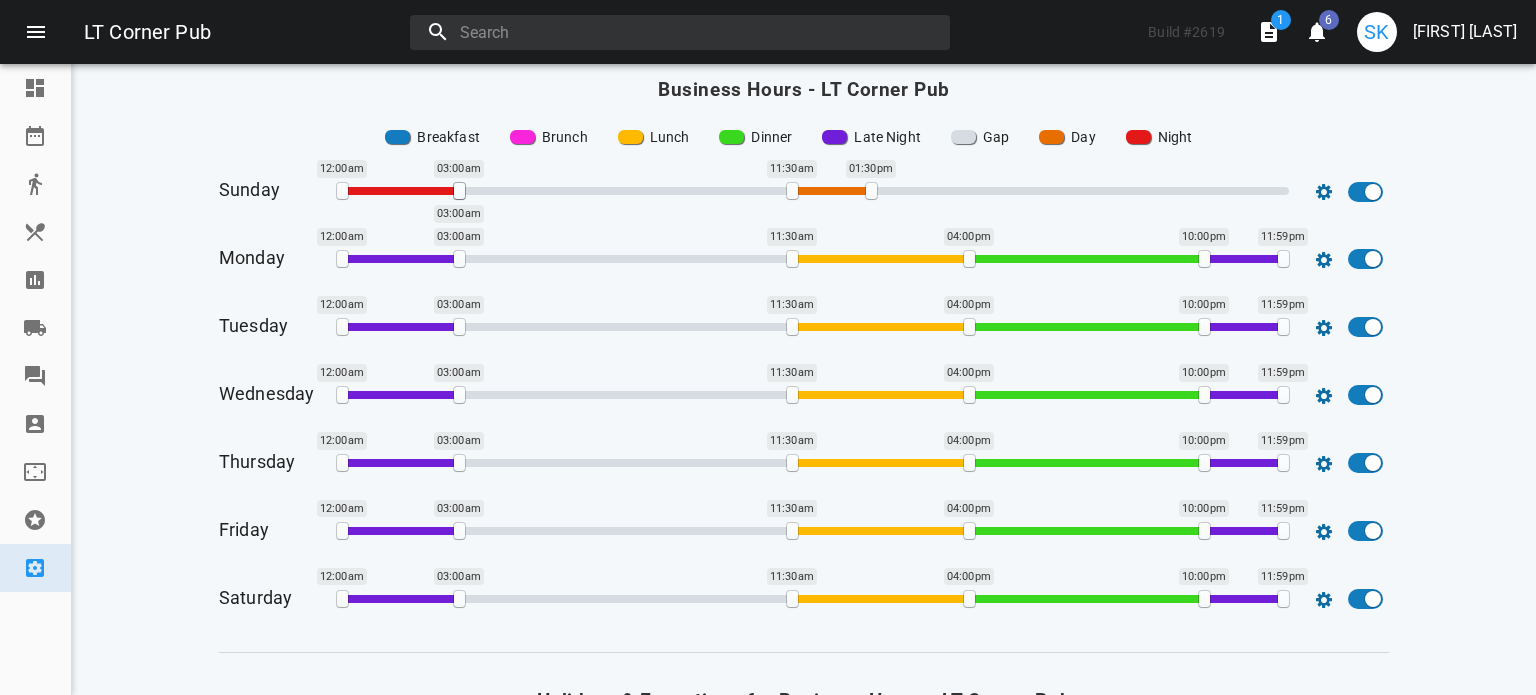 drag, startPoint x: 878, startPoint y: 193, endPoint x: 1001, endPoint y: 205, distance: 123.58398 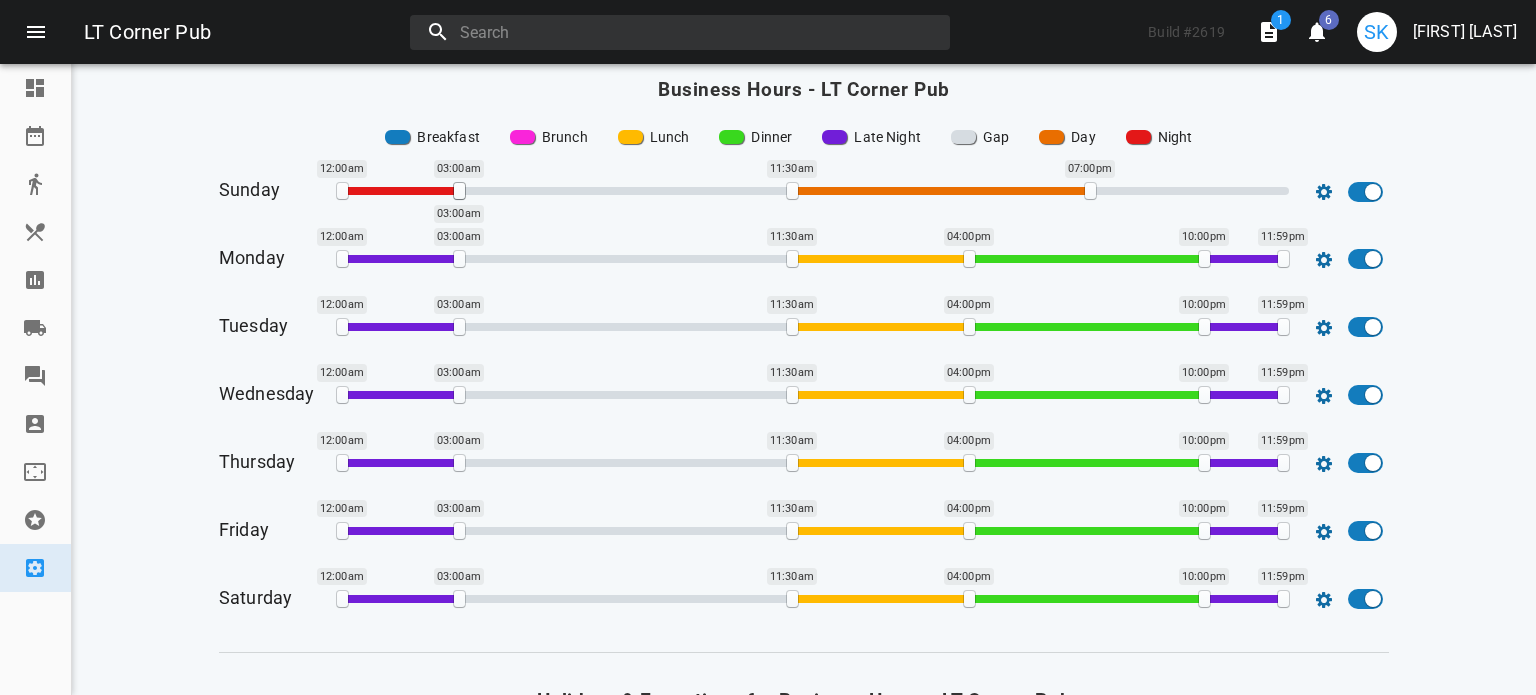 drag, startPoint x: 861, startPoint y: 191, endPoint x: 1080, endPoint y: 202, distance: 219.27608 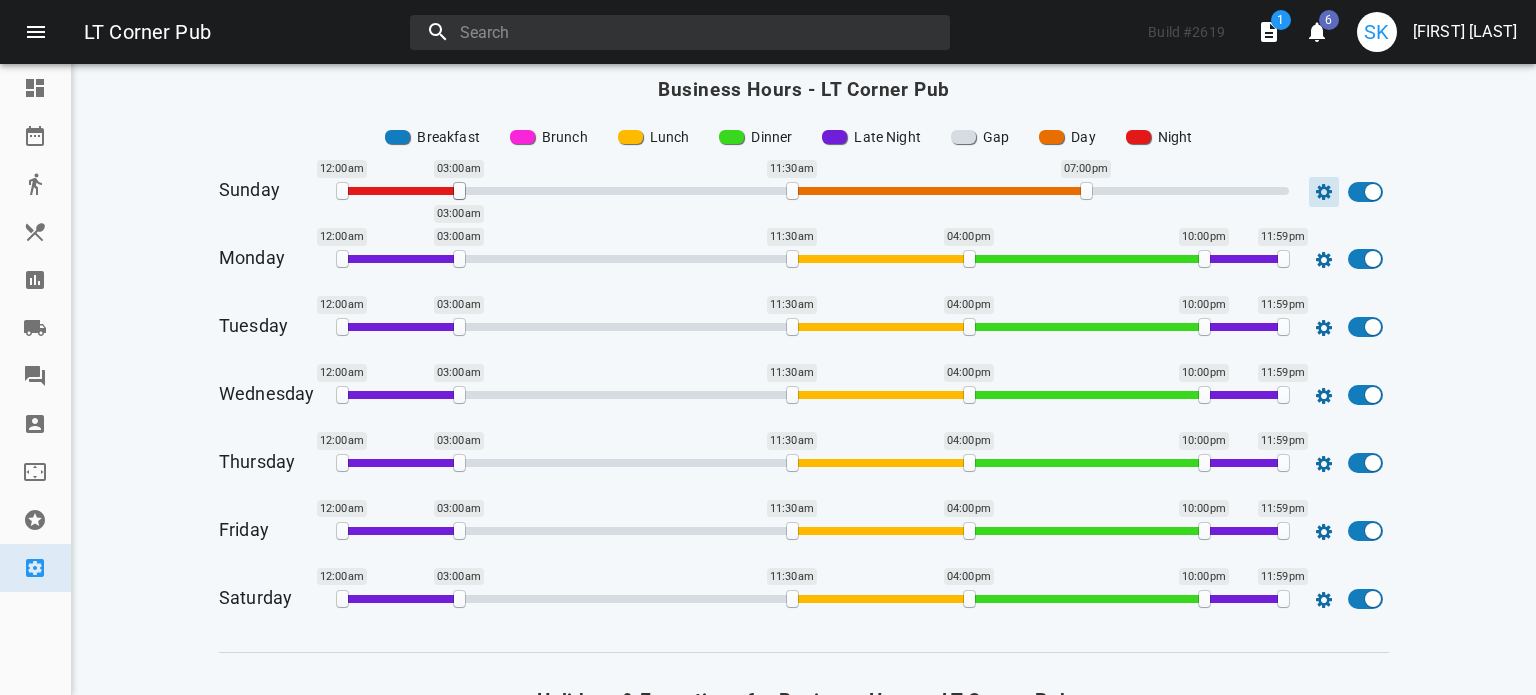 click at bounding box center [1324, 192] 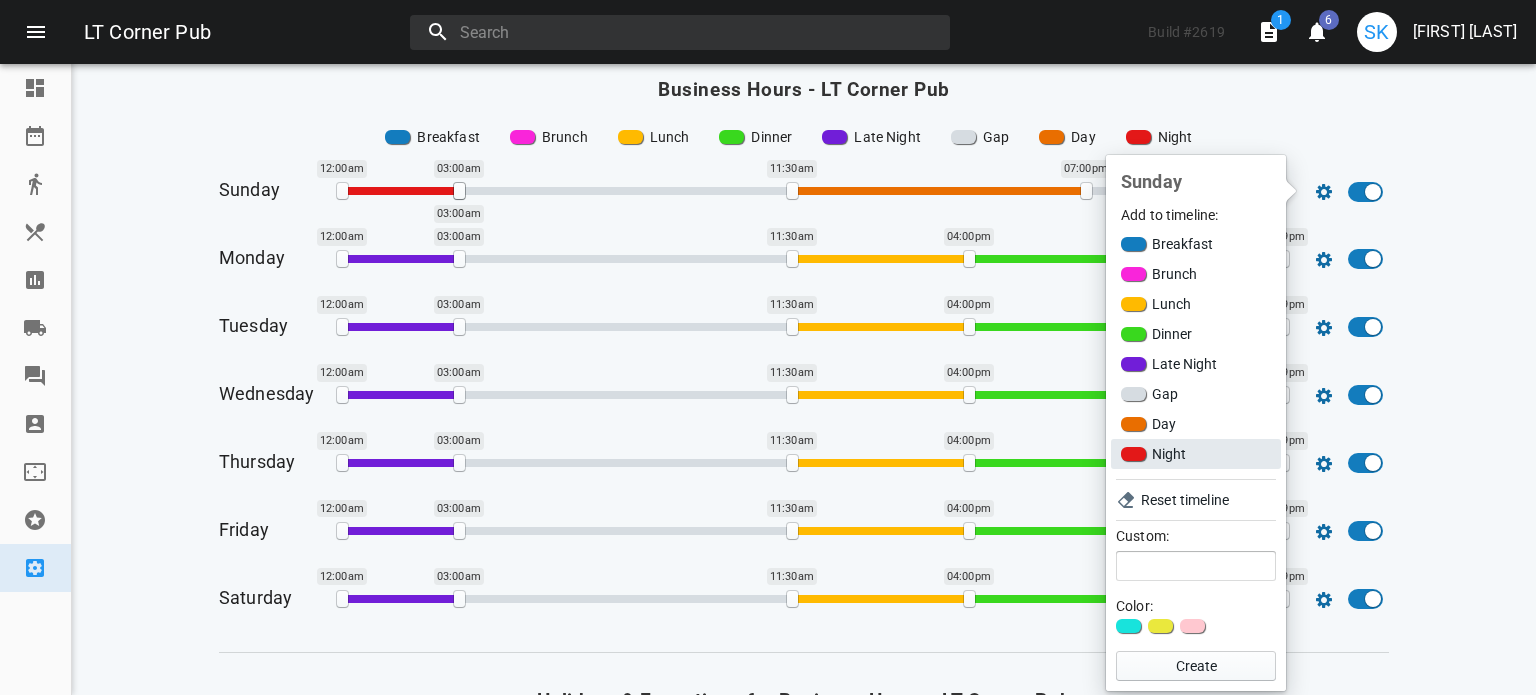 click on "Night" at bounding box center (1196, 454) 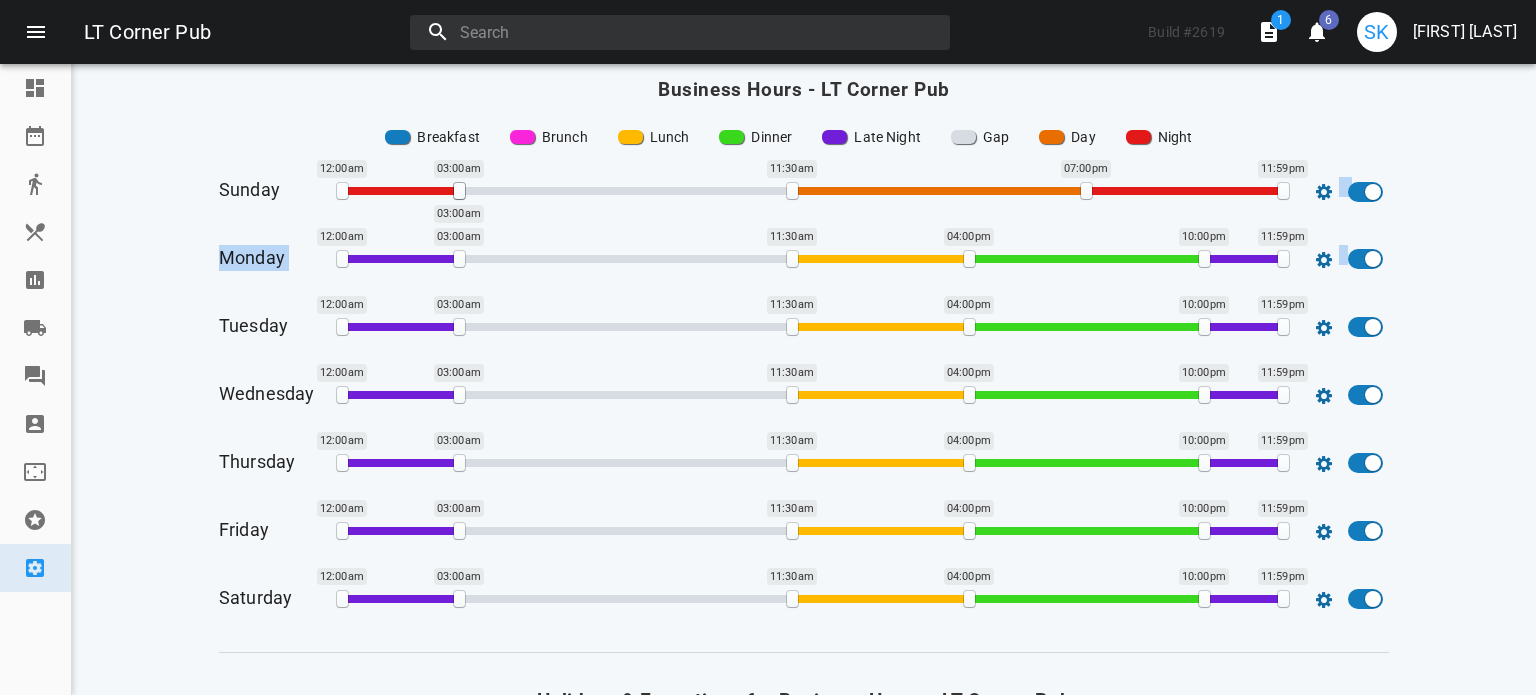 drag, startPoint x: 1160, startPoint y: 192, endPoint x: 1349, endPoint y: 222, distance: 191.36613 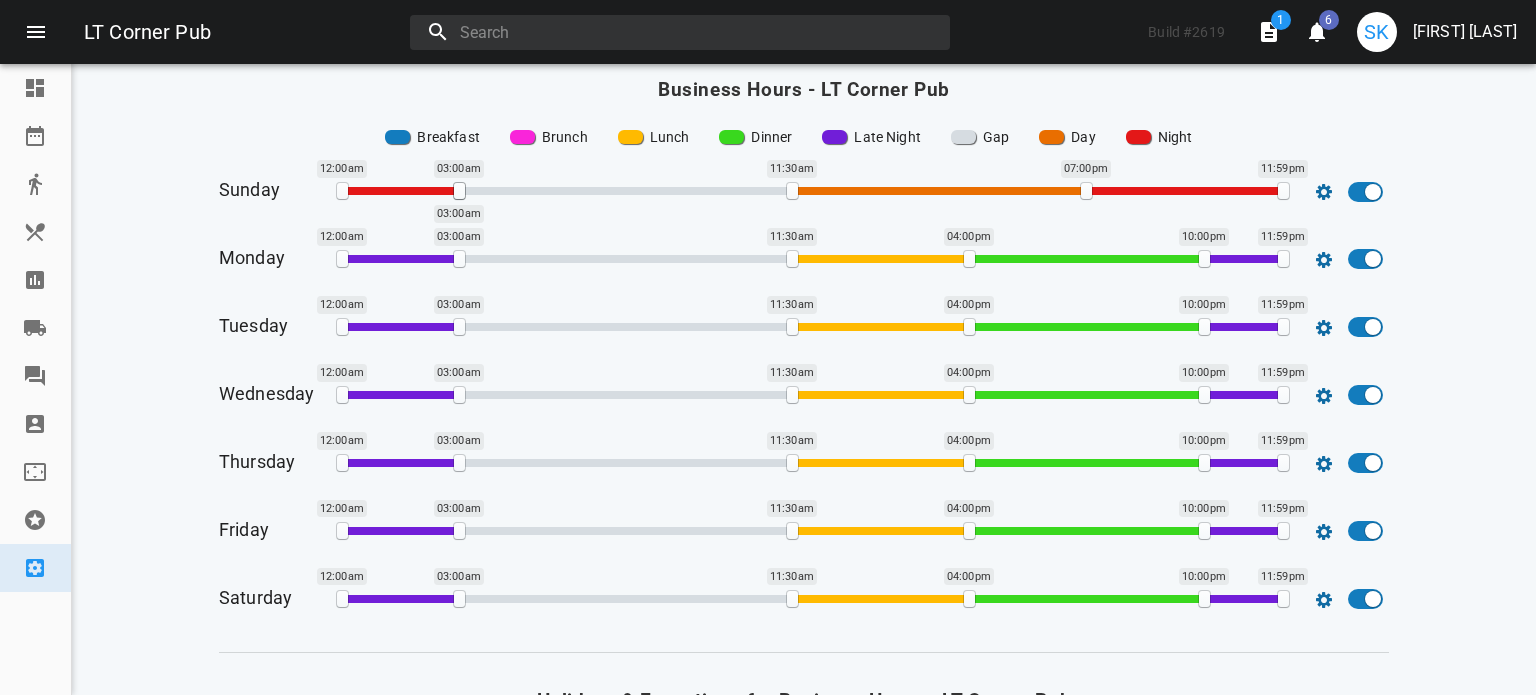 click on "Settings Hours of Operation LT Corner Pub Late Night Business Hours Reservation Hours Pickup Hours Delivery Hours Catering Hours Table Turn Guidelines Business Hours - LT Corner Pub Breakfast Brunch Lunch Dinner Late Night Gap Day Night Sunday [TIME] [TIME] [TIME] [TIME] [TIME] [TIME]       Monday [TIME] [TIME] [TIME] [TIME] [TIME] [TIME]       Tuesday [TIME] [TIME] [TIME] [TIME] [TIME] [TIME]       Wednesday [TIME] [TIME] [TIME] [TIME] [TIME] [TIME]       Thursday [TIME] [TIME] [TIME] [TIME] [TIME] [TIME]       Friday [TIME] [TIME] [TIME] [TIME] [TIME] [TIME]       Saturday [TIME] [TIME] [TIME] [TIME] [TIME] [TIME]       Holidays & Exceptions for Business Hours - LT Corner Pub Choose which holidays your restaurant is open and the hours associated below.  No reservations will be allowed outside of allotted hours of operation. Breakfast Brunch Lunch Dinner Late Night Gap Day Night View past/completed date exceptions   Add new exception line" at bounding box center [804, 379] 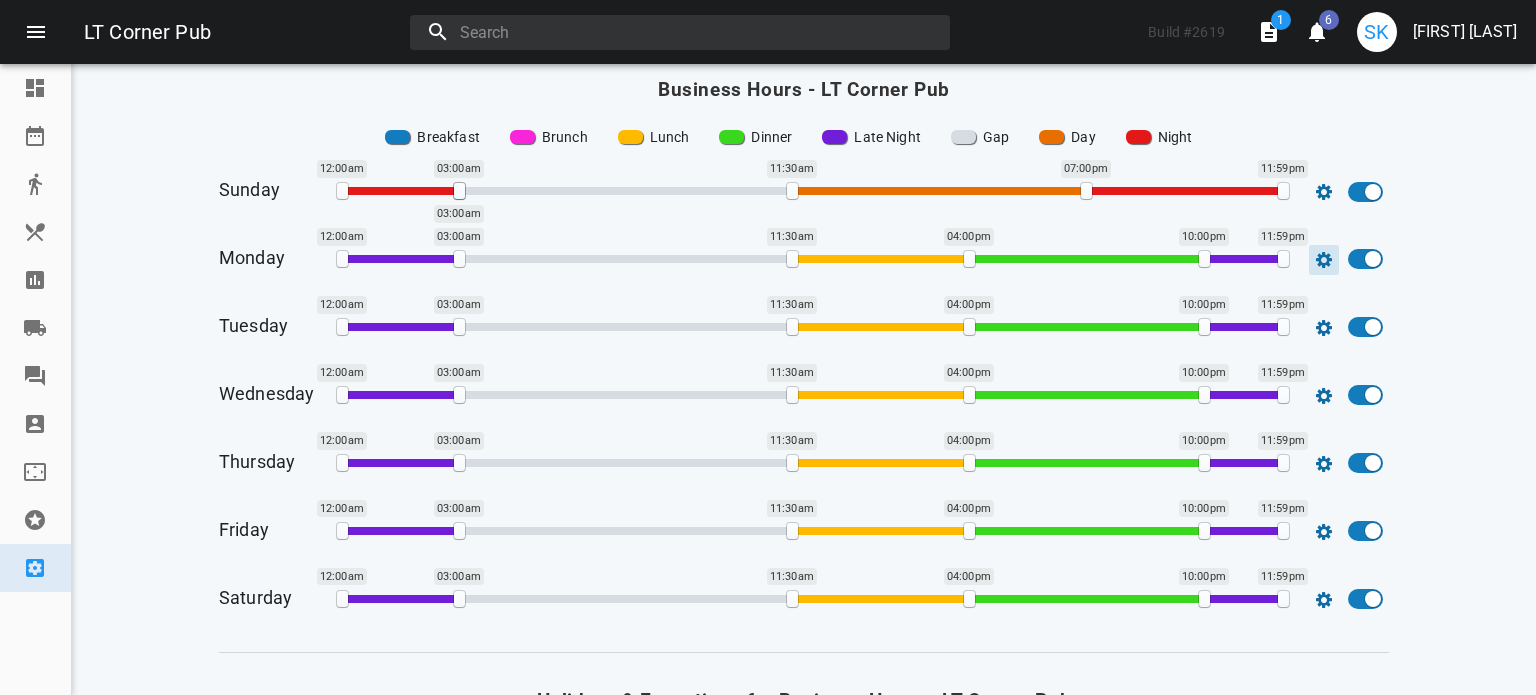 click at bounding box center (1324, 192) 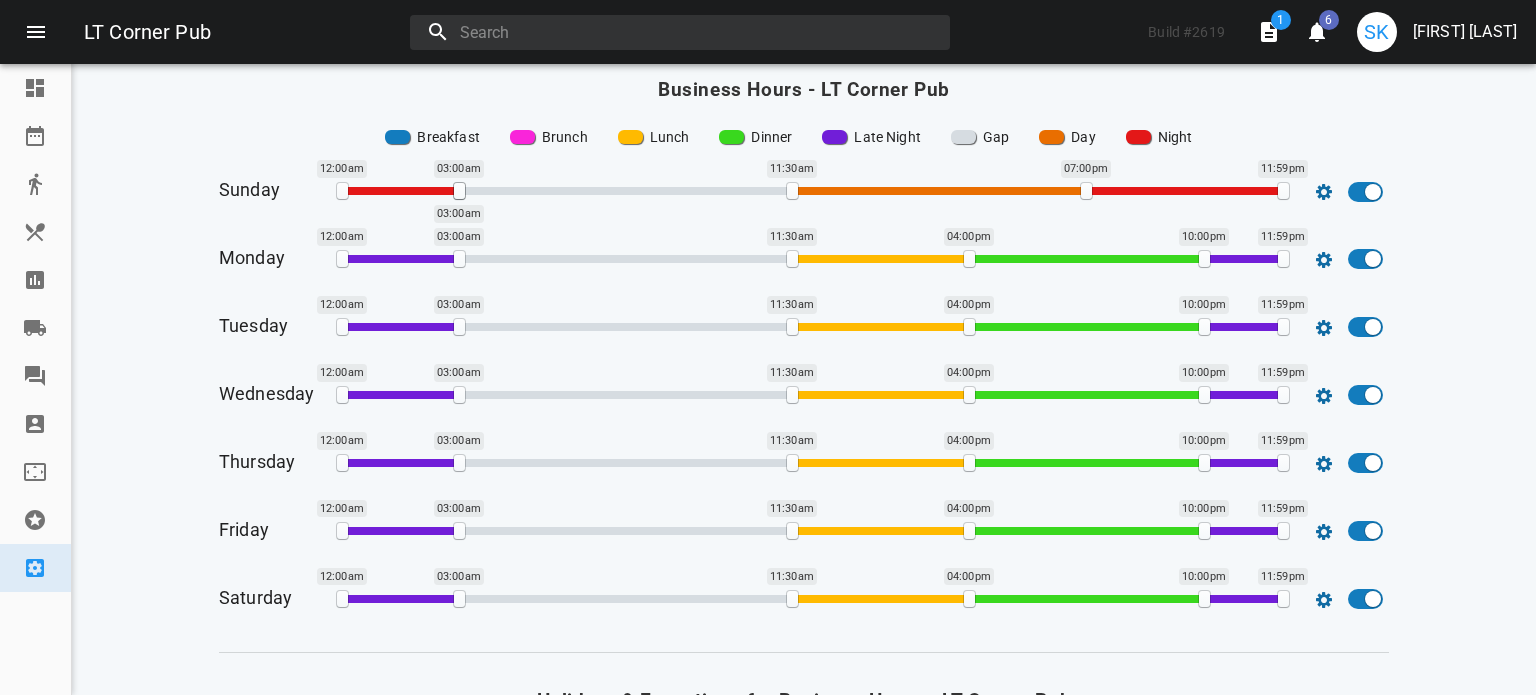 click on "Settings Hours of Operation LT Corner Pub Late Night Business Hours Reservation Hours Pickup Hours Delivery Hours Catering Hours Table Turn Guidelines Business Hours - LT Corner Pub Breakfast Brunch Lunch Dinner Late Night Gap Day Night Sunday [TIME] [TIME] [TIME] [TIME] [TIME] [TIME]       Monday [TIME] [TIME] [TIME] [TIME] [TIME] [TIME]       Tuesday [TIME] [TIME] [TIME] [TIME] [TIME] [TIME]       Wednesday [TIME] [TIME] [TIME] [TIME] [TIME] [TIME]       Thursday [TIME] [TIME] [TIME] [TIME] [TIME] [TIME]       Friday [TIME] [TIME] [TIME] [TIME] [TIME] [TIME]       Saturday [TIME] [TIME] [TIME] [TIME] [TIME] [TIME]       Holidays & Exceptions for Business Hours - LT Corner Pub Choose which holidays your restaurant is open and the hours associated below.  No reservations will be allowed outside of allotted hours of operation. Breakfast Brunch Lunch Dinner Late Night Gap Day Night View past/completed date exceptions   Add new exception line" at bounding box center (804, 379) 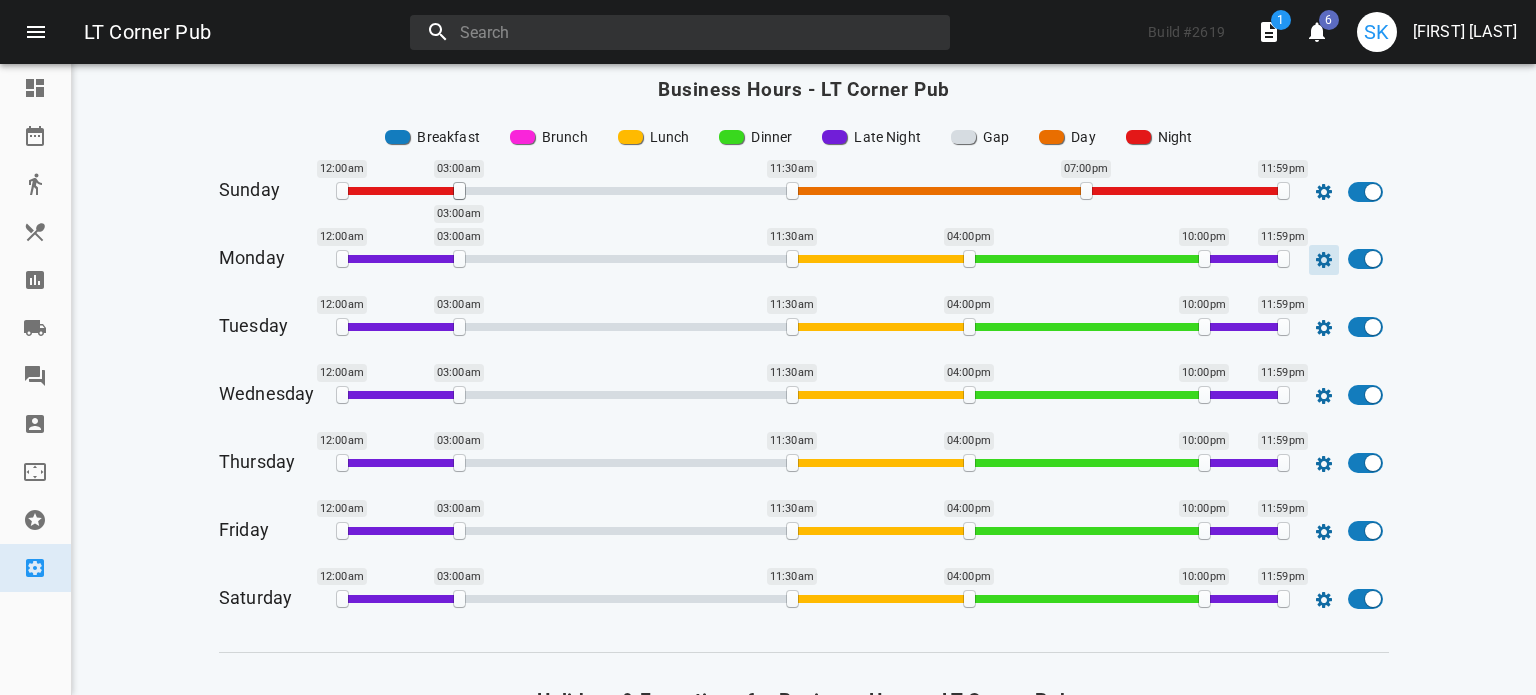 click at bounding box center (1324, 192) 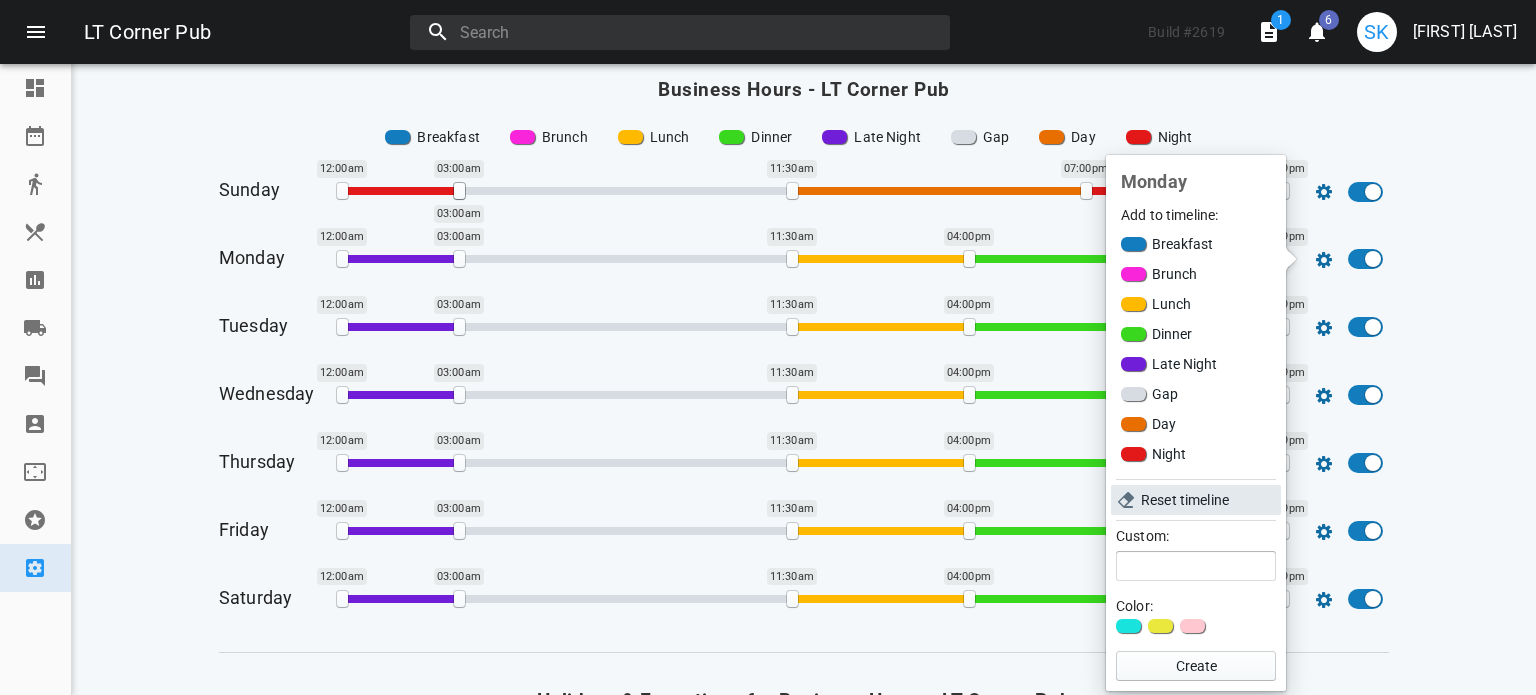 click on "Reset timeline" at bounding box center [1207, 500] 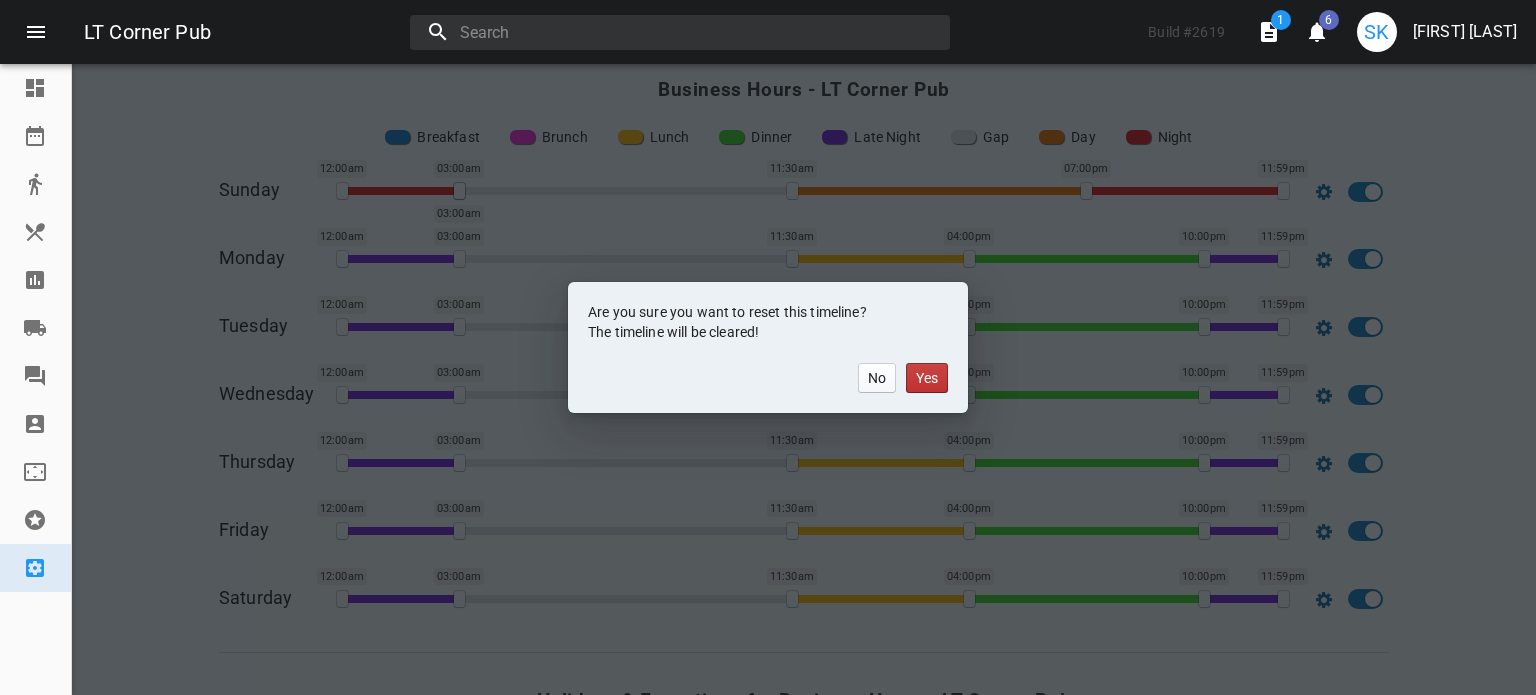 click on "Yes" at bounding box center (927, 378) 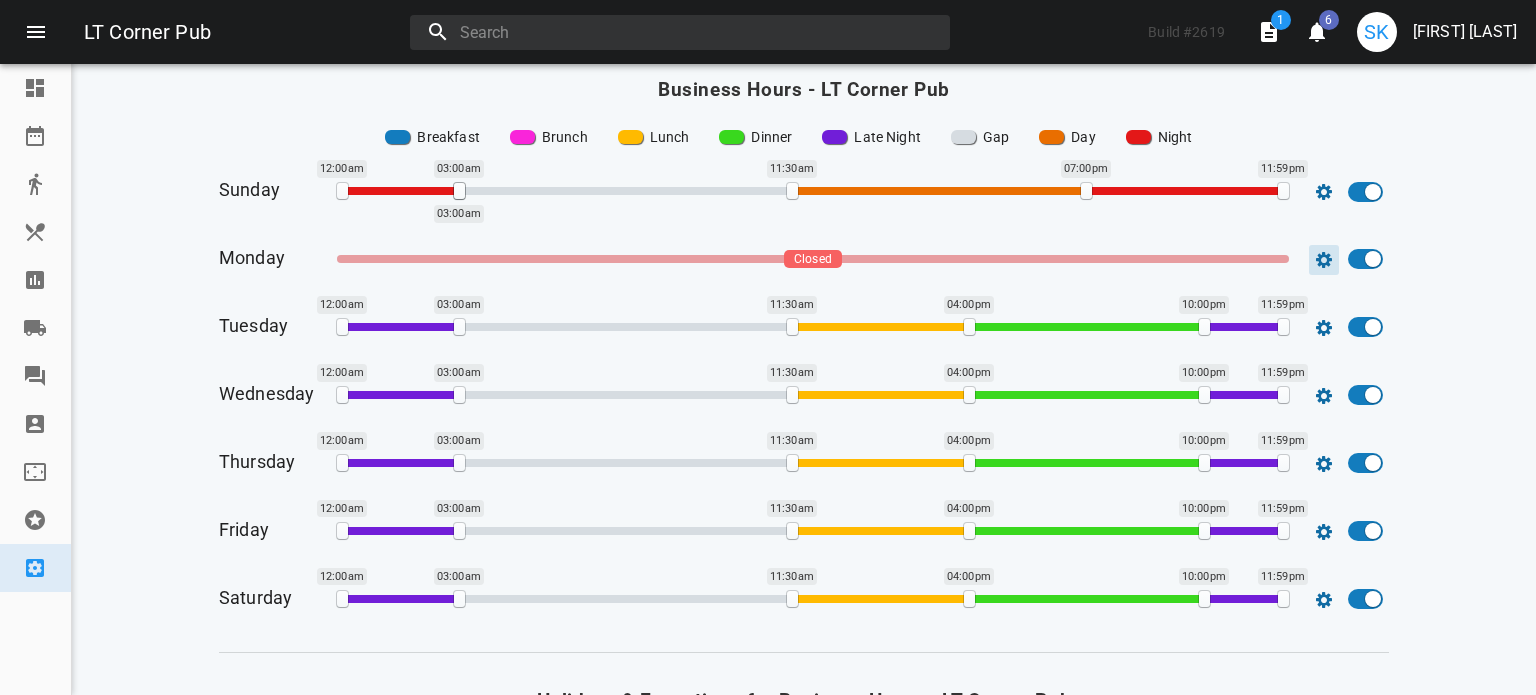 click at bounding box center (1324, 192) 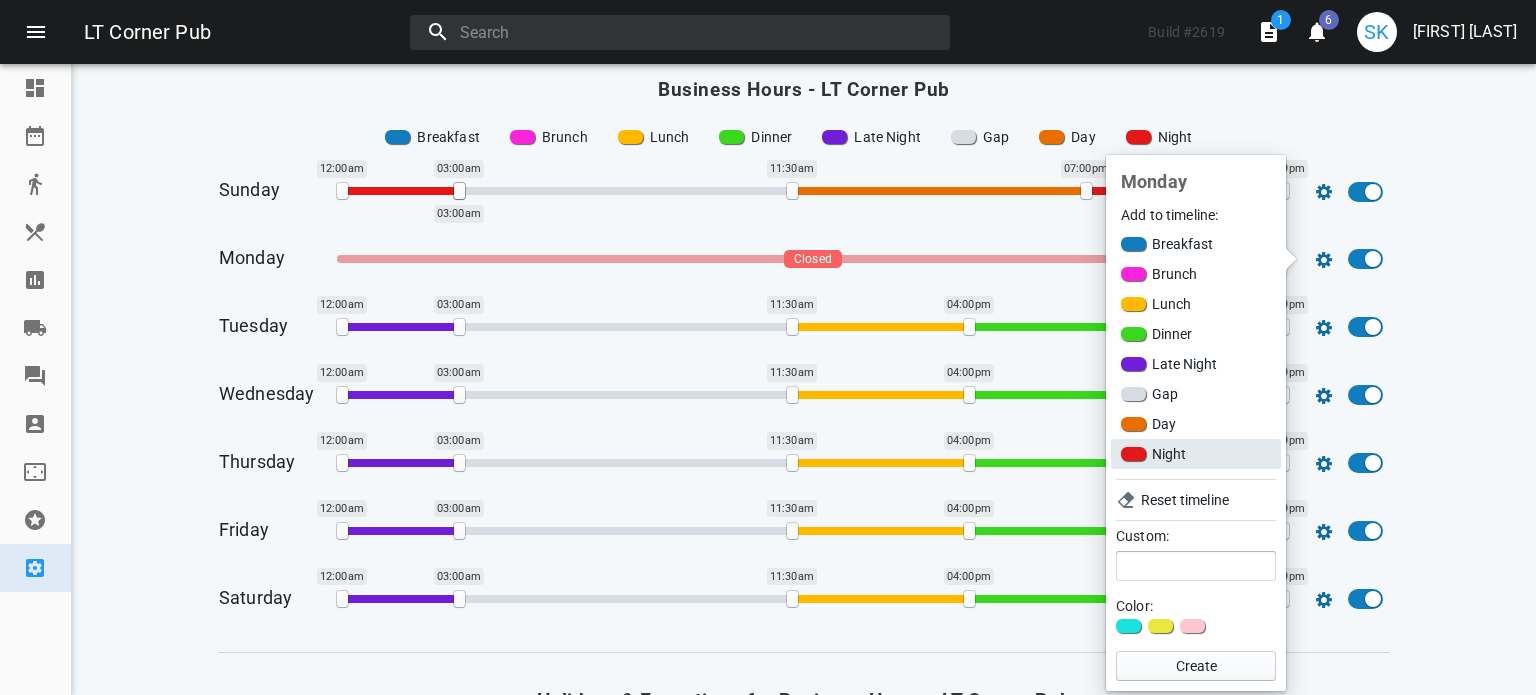click on "Night" at bounding box center [1196, 454] 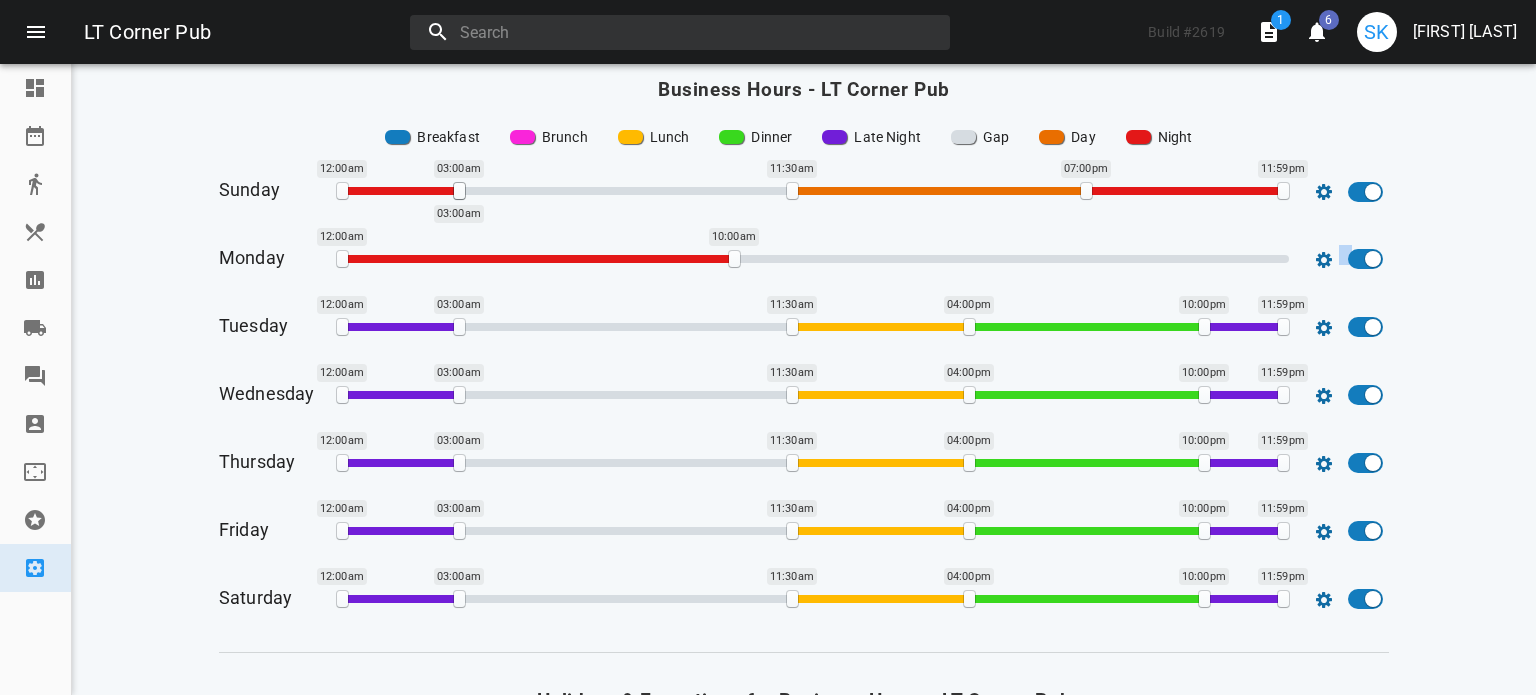 drag, startPoint x: 648, startPoint y: 263, endPoint x: 206, endPoint y: 317, distance: 445.28644 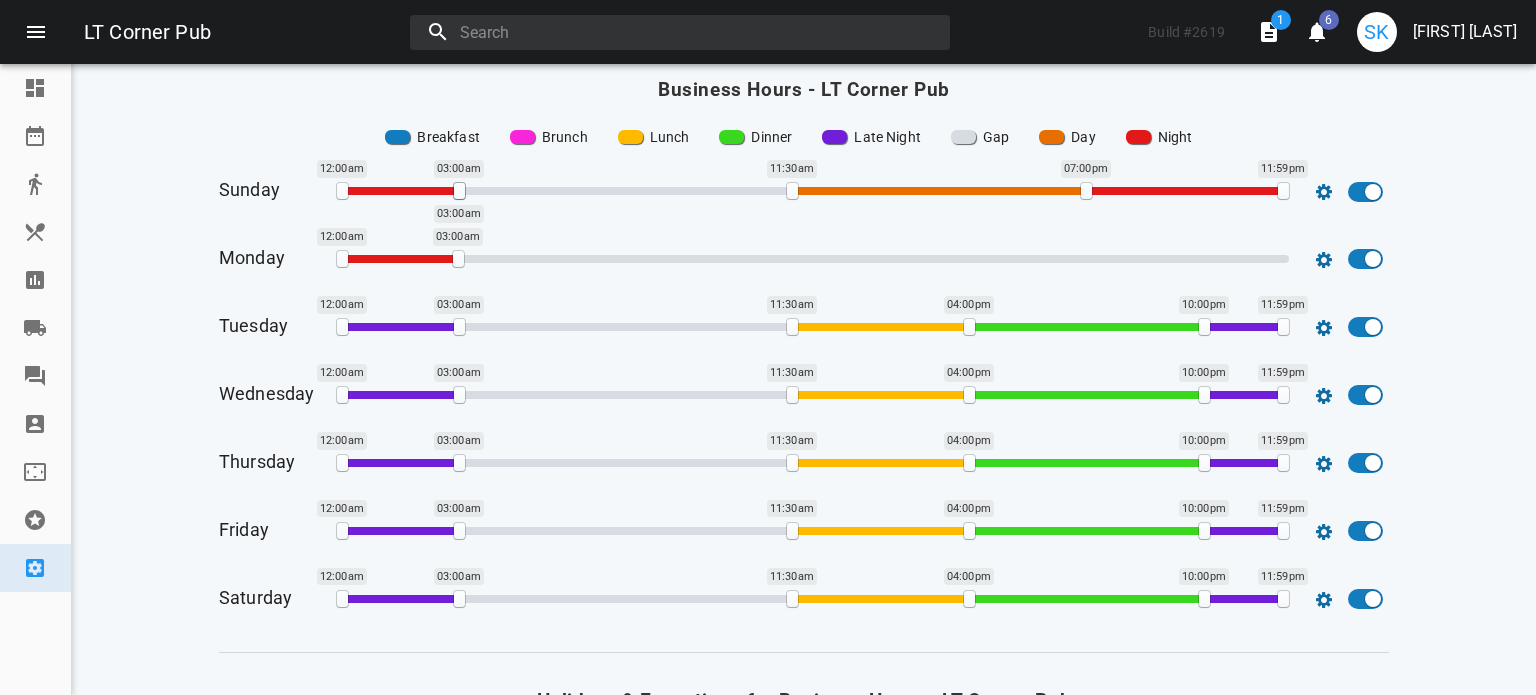 drag, startPoint x: 728, startPoint y: 262, endPoint x: 452, endPoint y: 269, distance: 276.08875 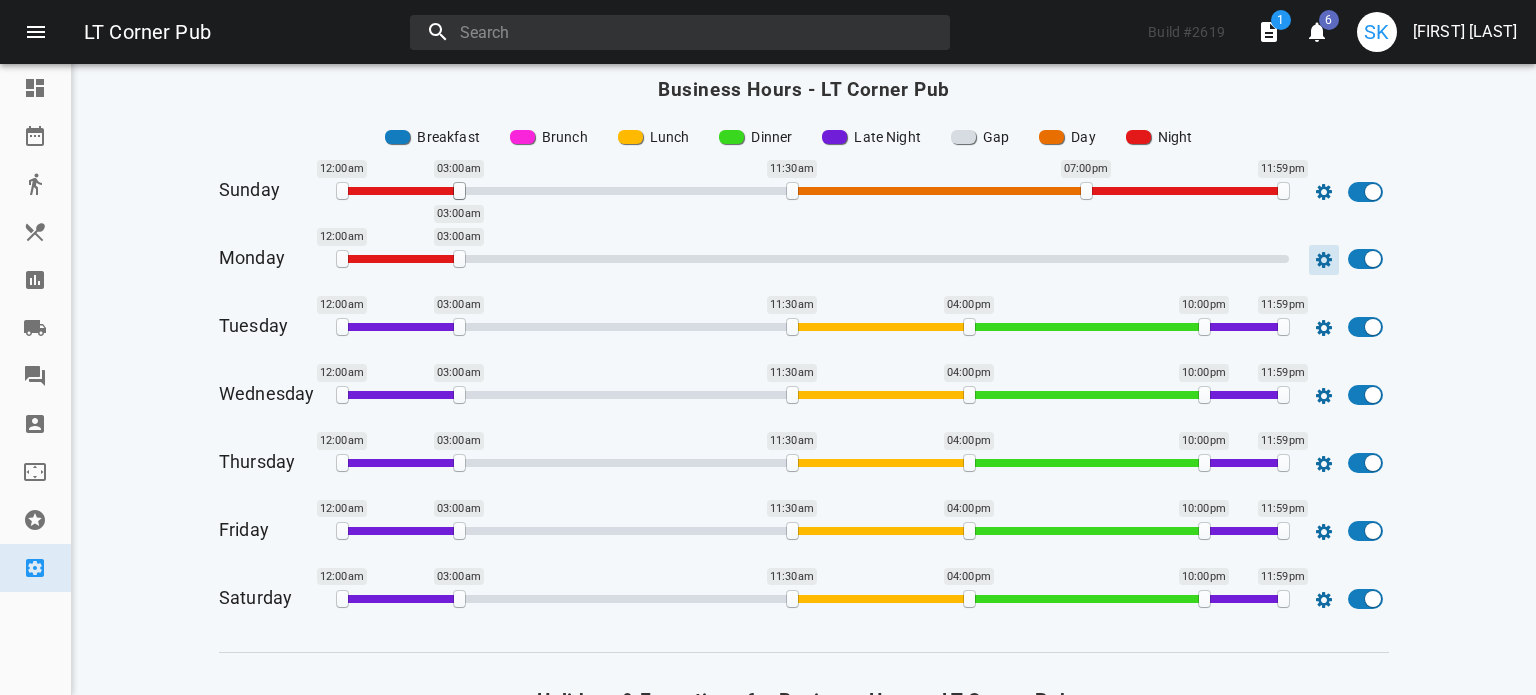 click at bounding box center (1324, 192) 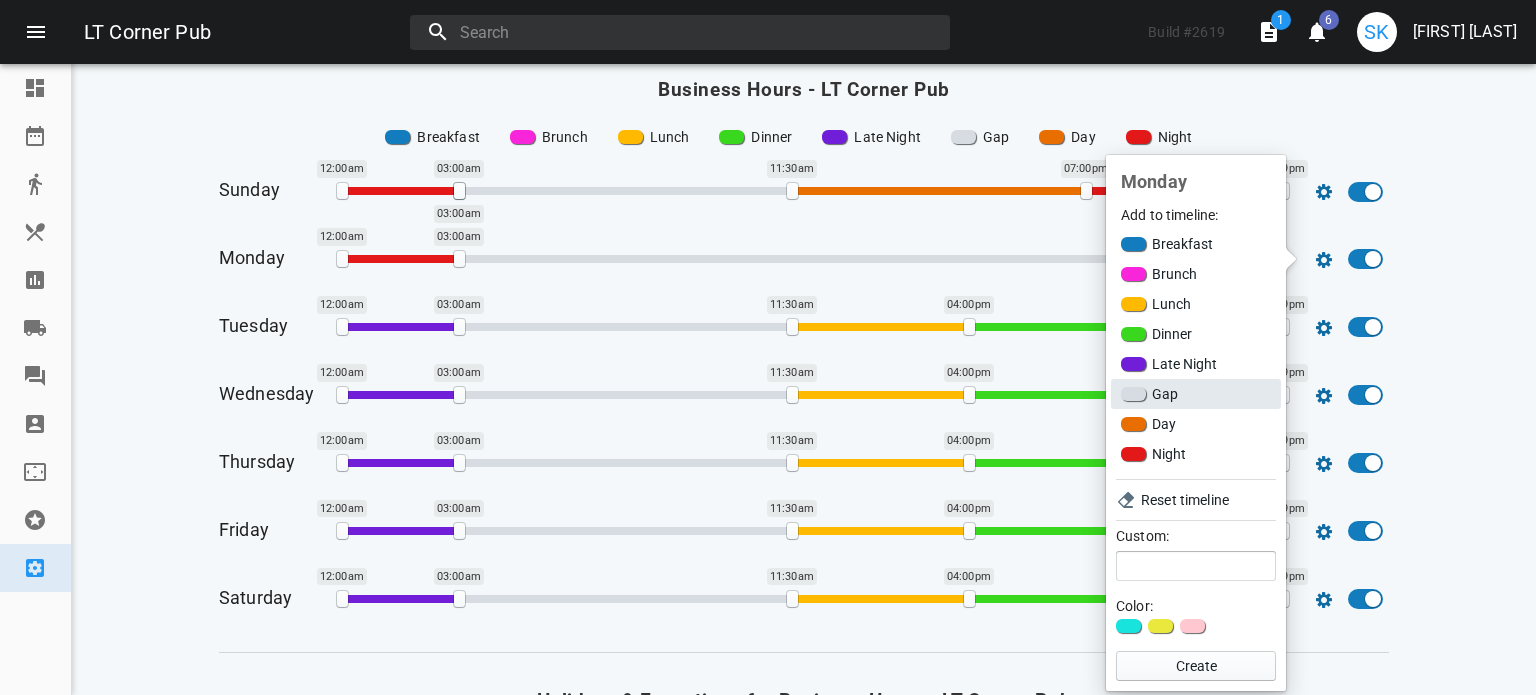 click on "Gap" at bounding box center [1196, 394] 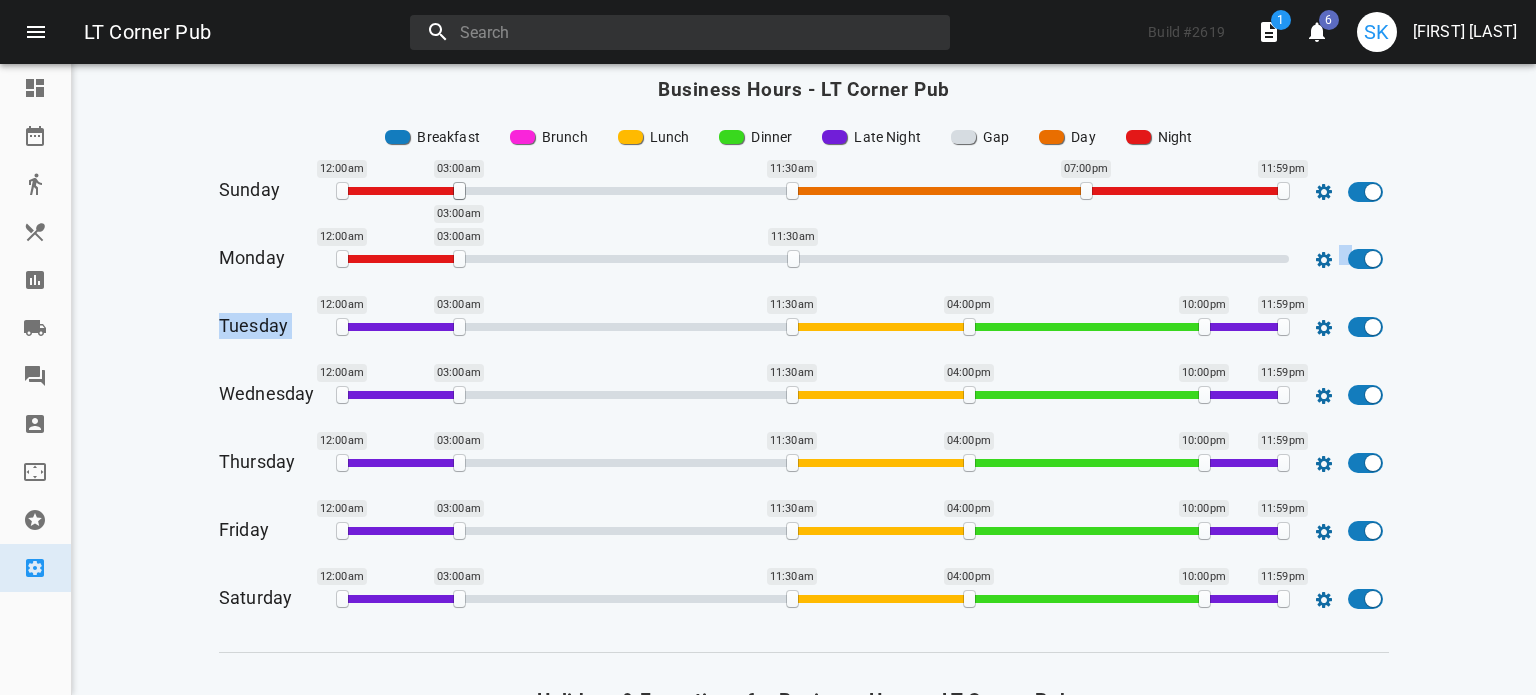 drag, startPoint x: 530, startPoint y: 258, endPoint x: 785, endPoint y: 281, distance: 256.03516 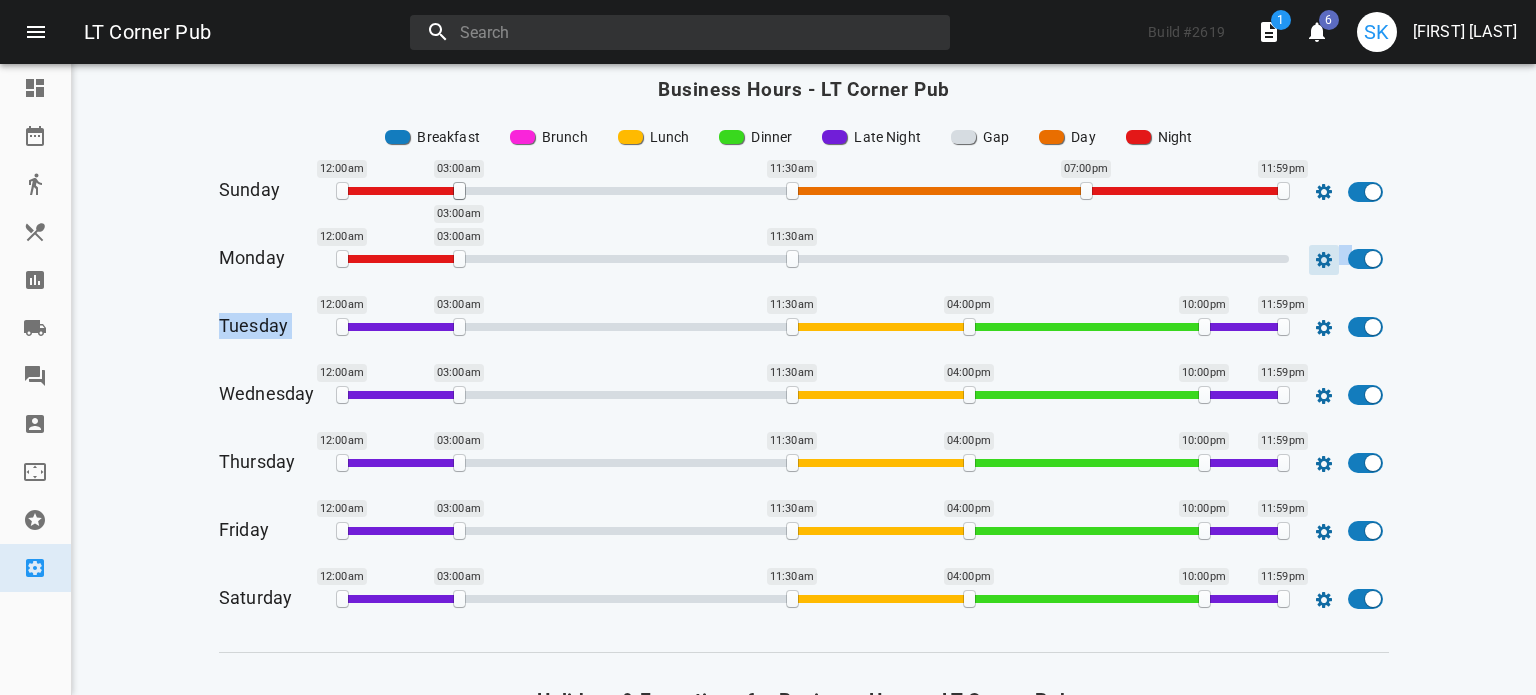 click at bounding box center (1324, 192) 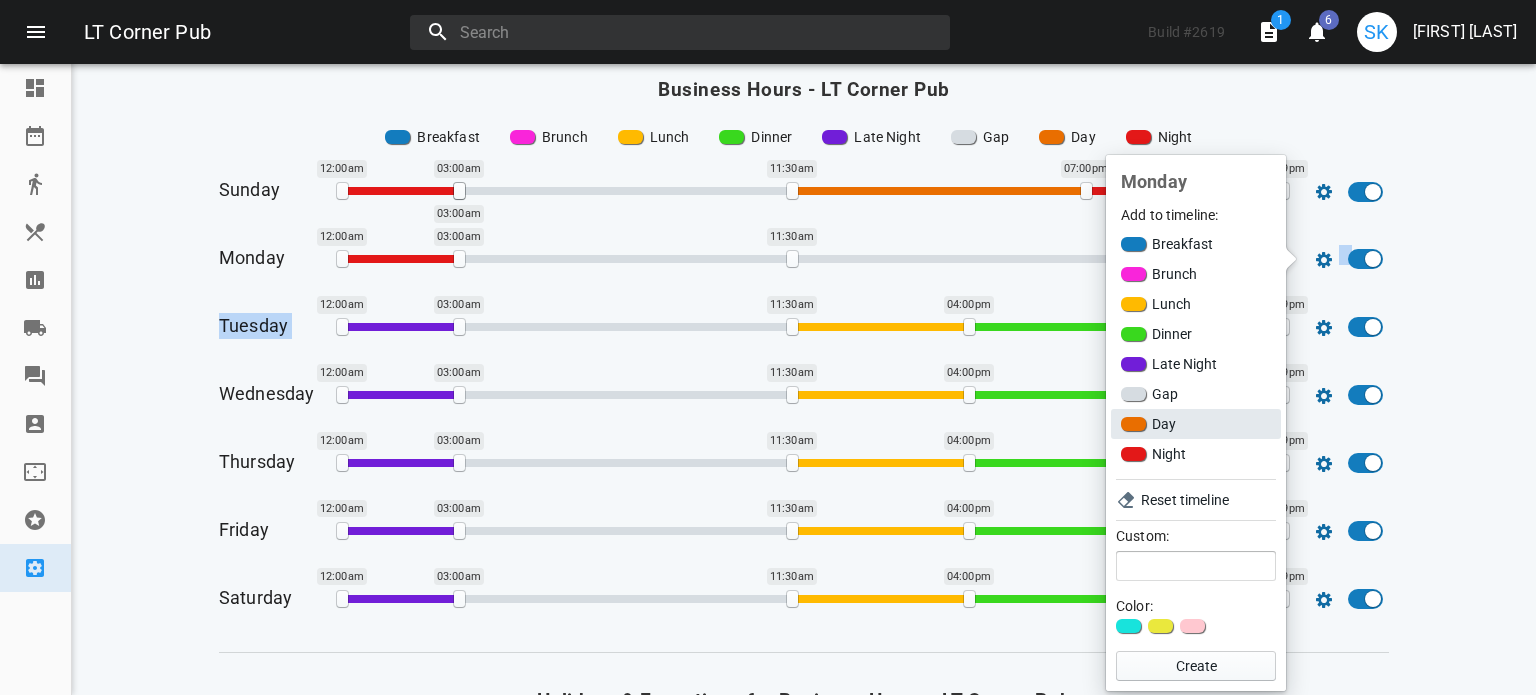 click on "Day" at bounding box center [1196, 424] 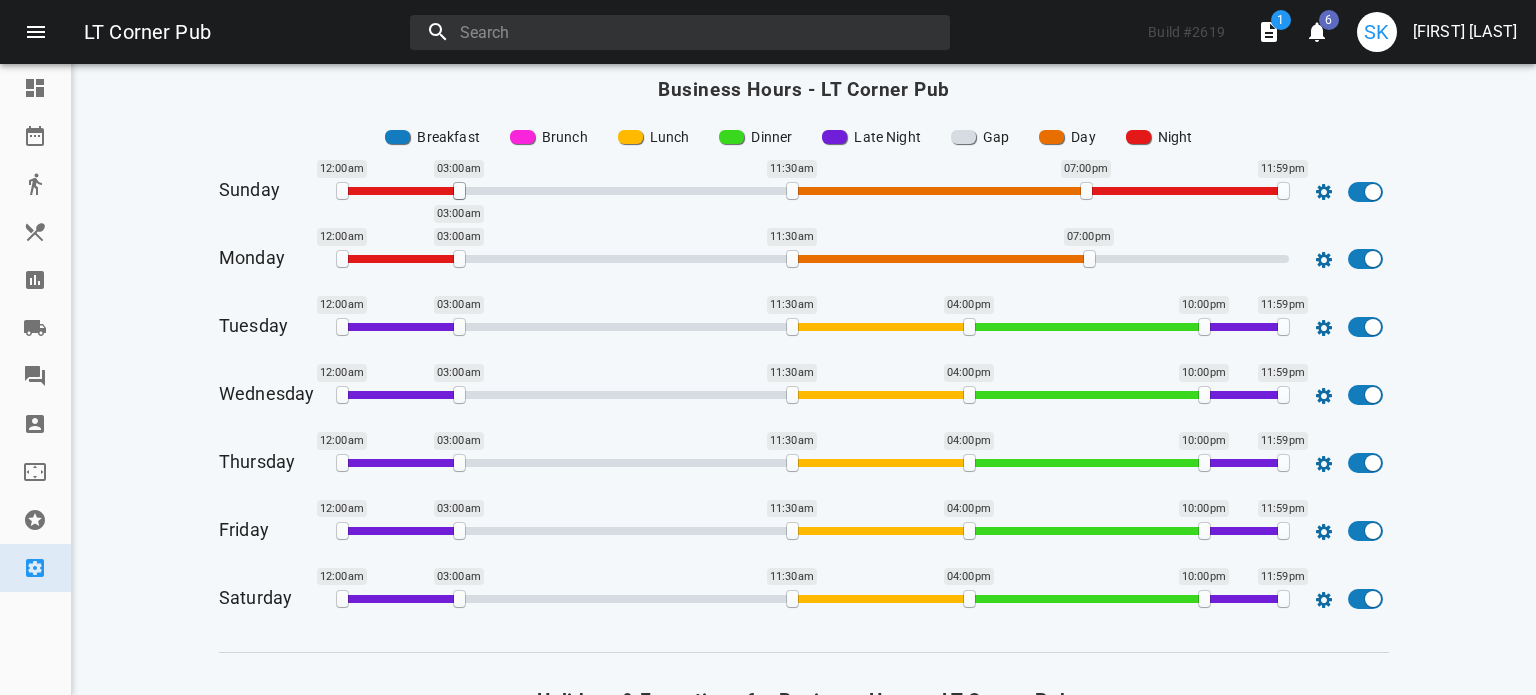 drag, startPoint x: 865, startPoint y: 261, endPoint x: 1083, endPoint y: 299, distance: 221.28714 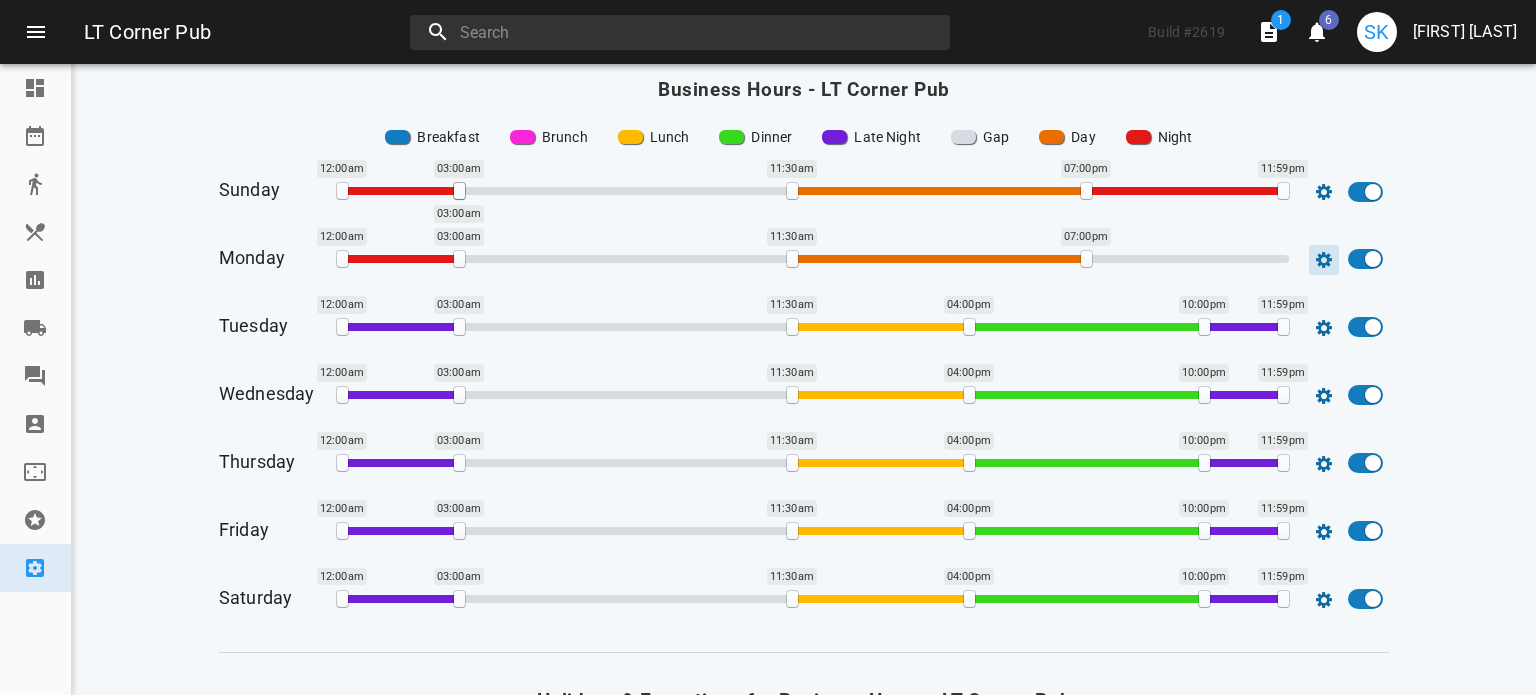 click at bounding box center (1324, 192) 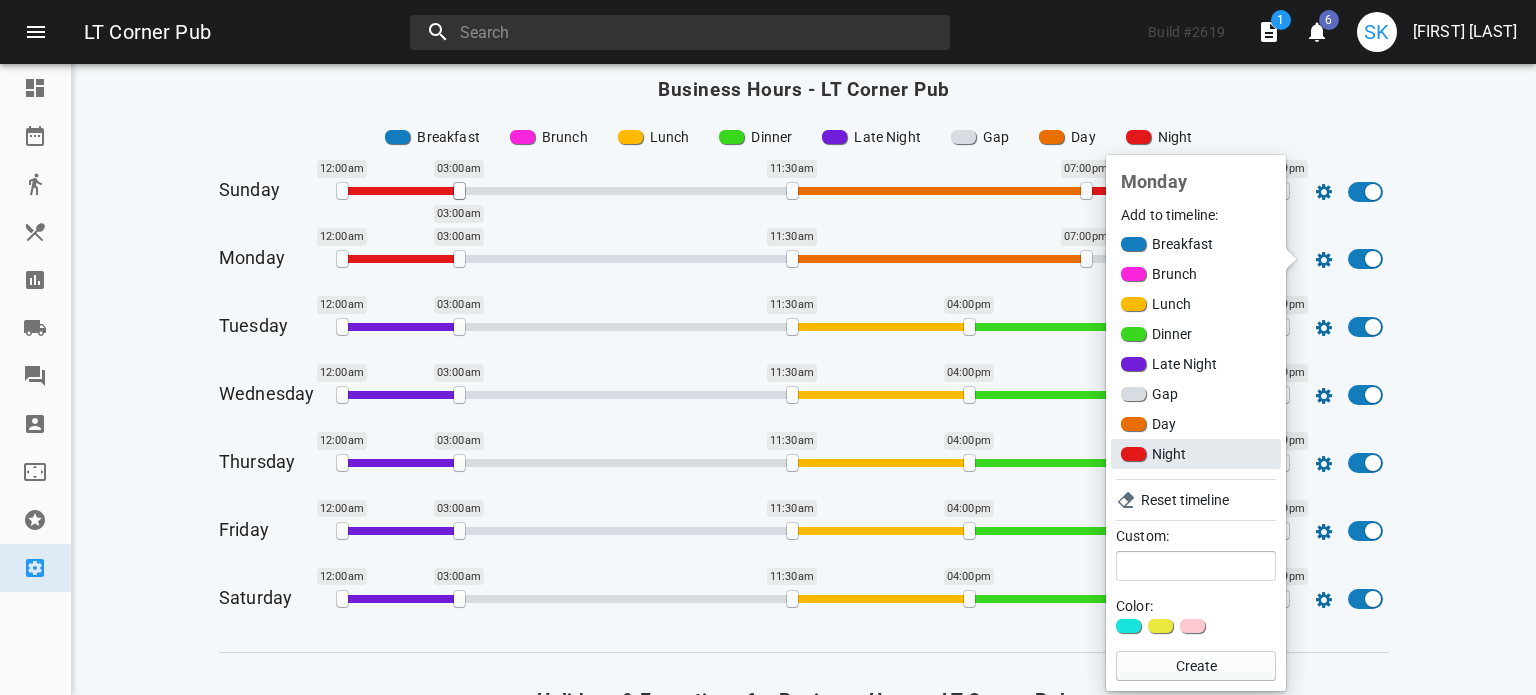 click on "Night" at bounding box center (1196, 454) 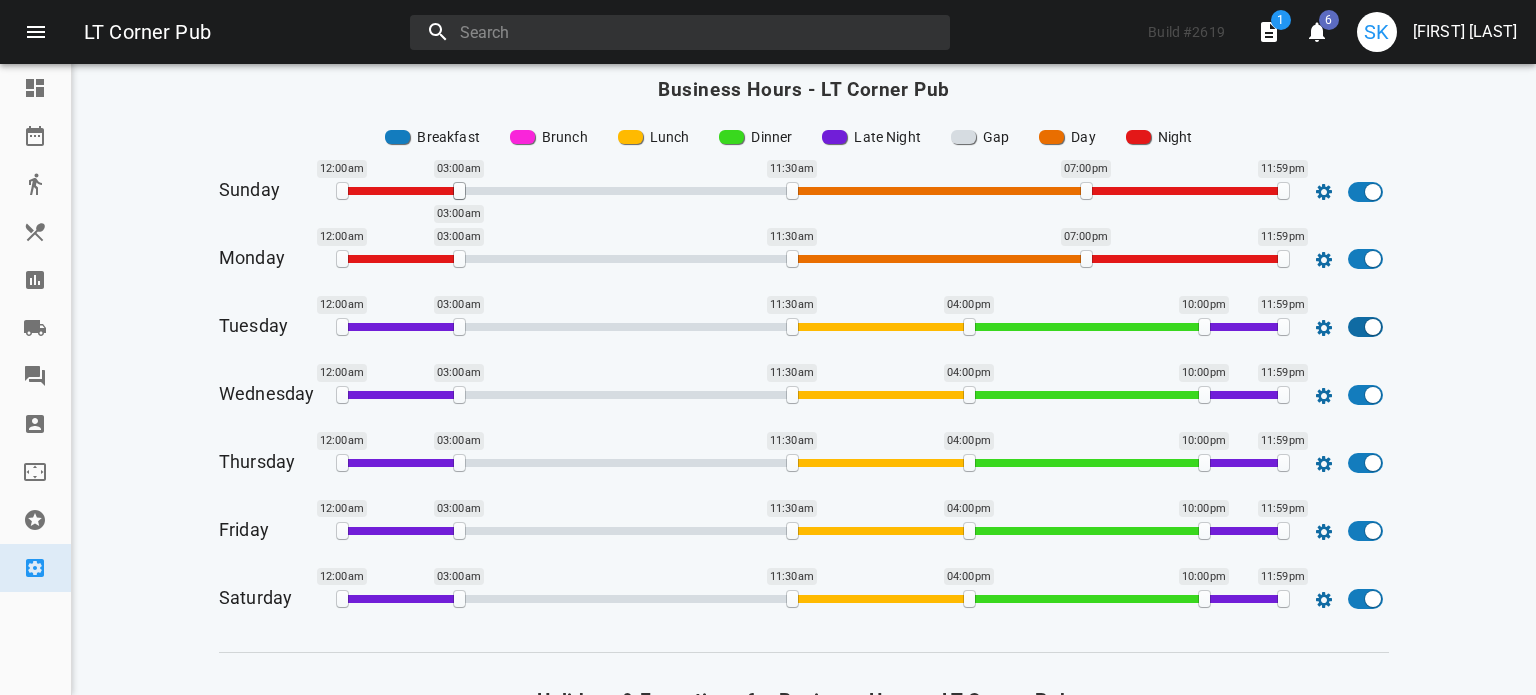 drag, startPoint x: 1159, startPoint y: 261, endPoint x: 1364, endPoint y: 333, distance: 217.27632 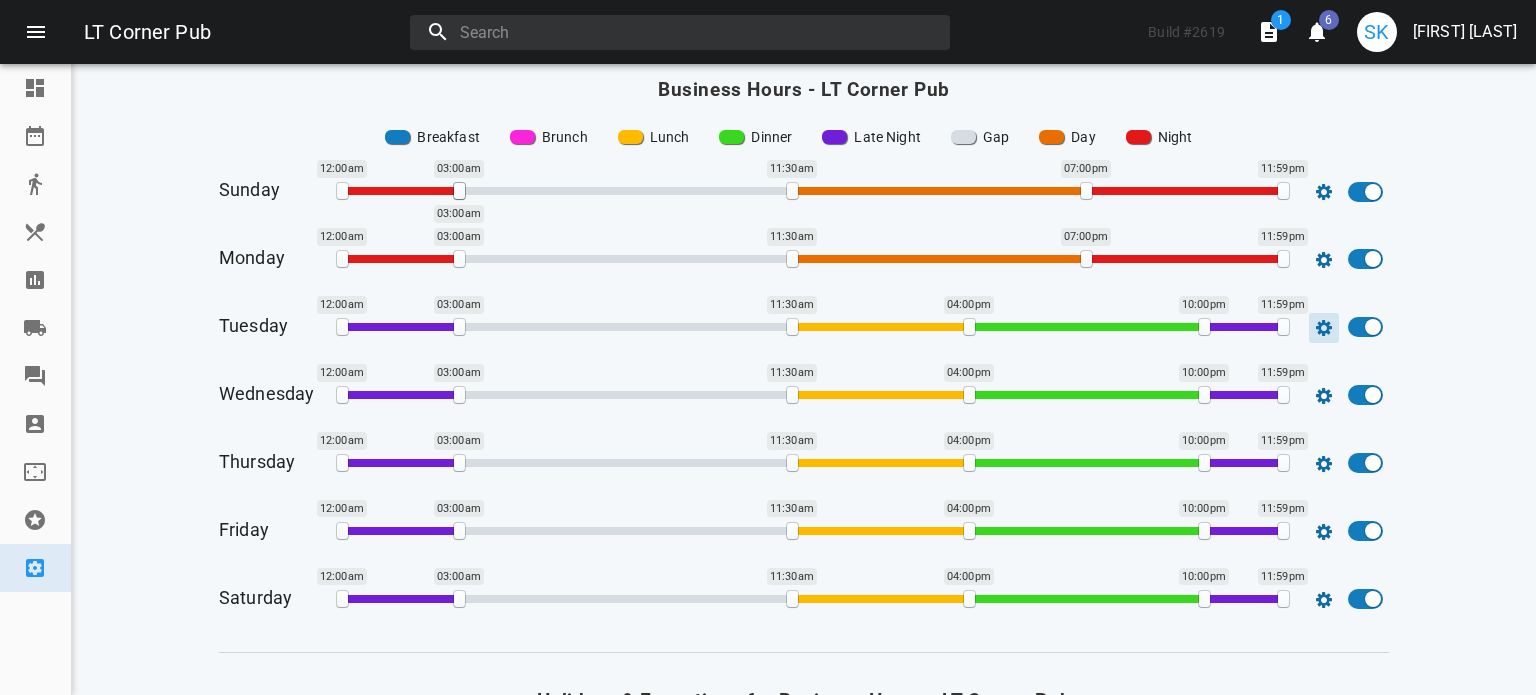 click at bounding box center (1324, 192) 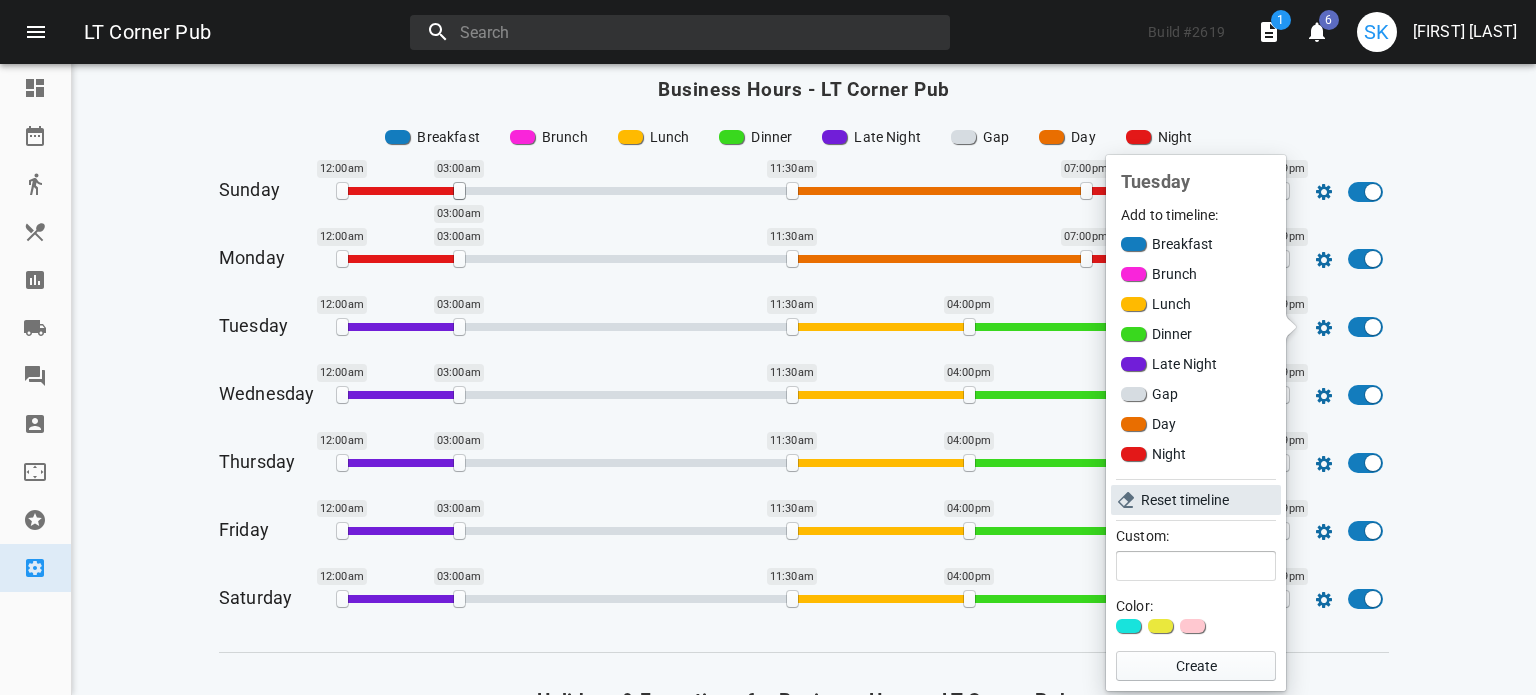 click on "Reset timeline" at bounding box center [1207, 500] 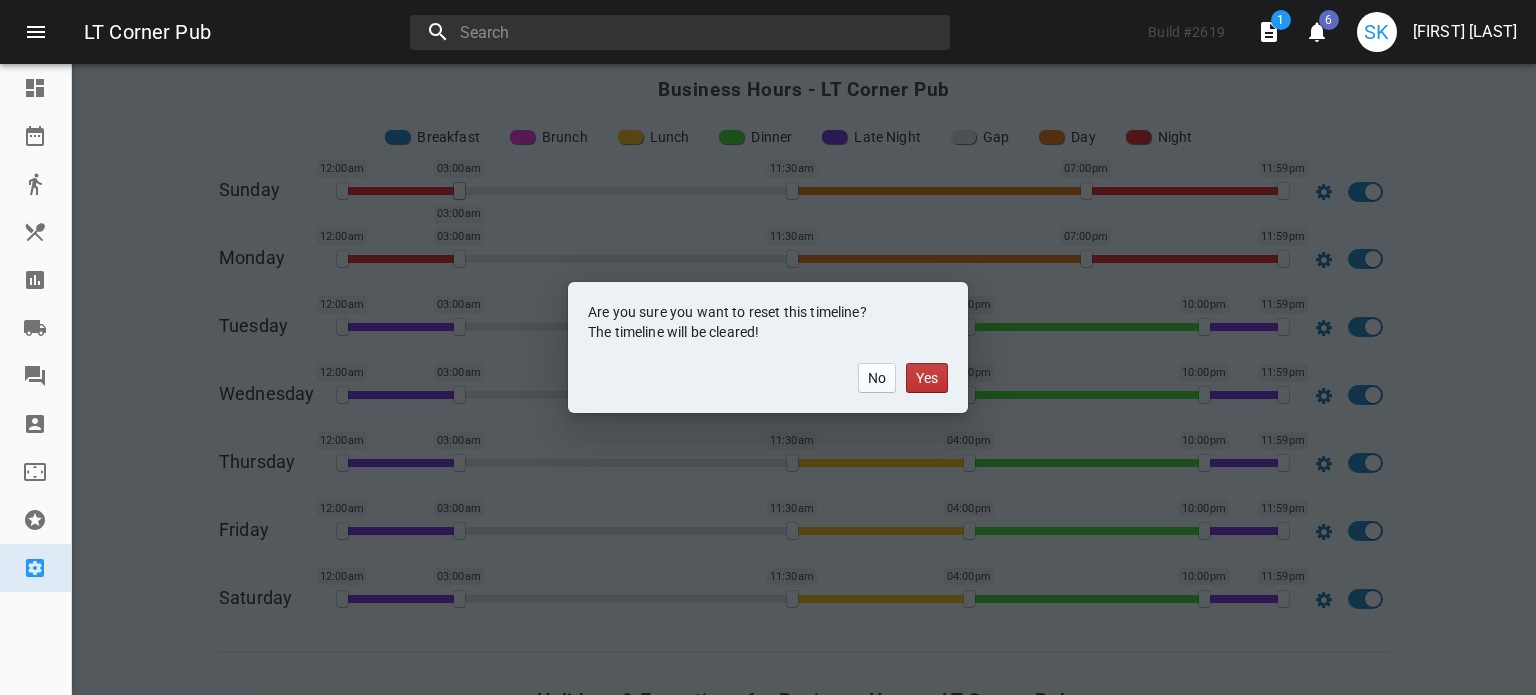 click on "Yes" at bounding box center [927, 378] 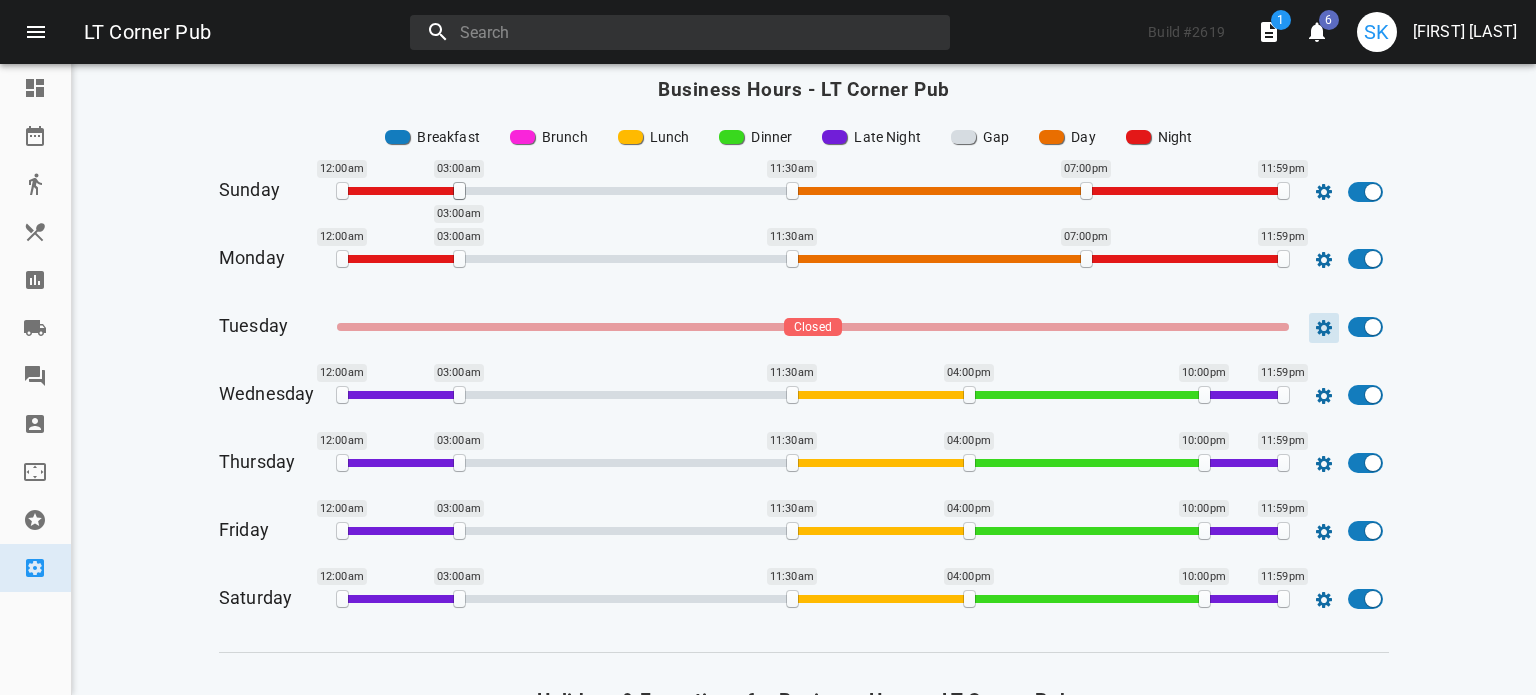 click at bounding box center (1324, 192) 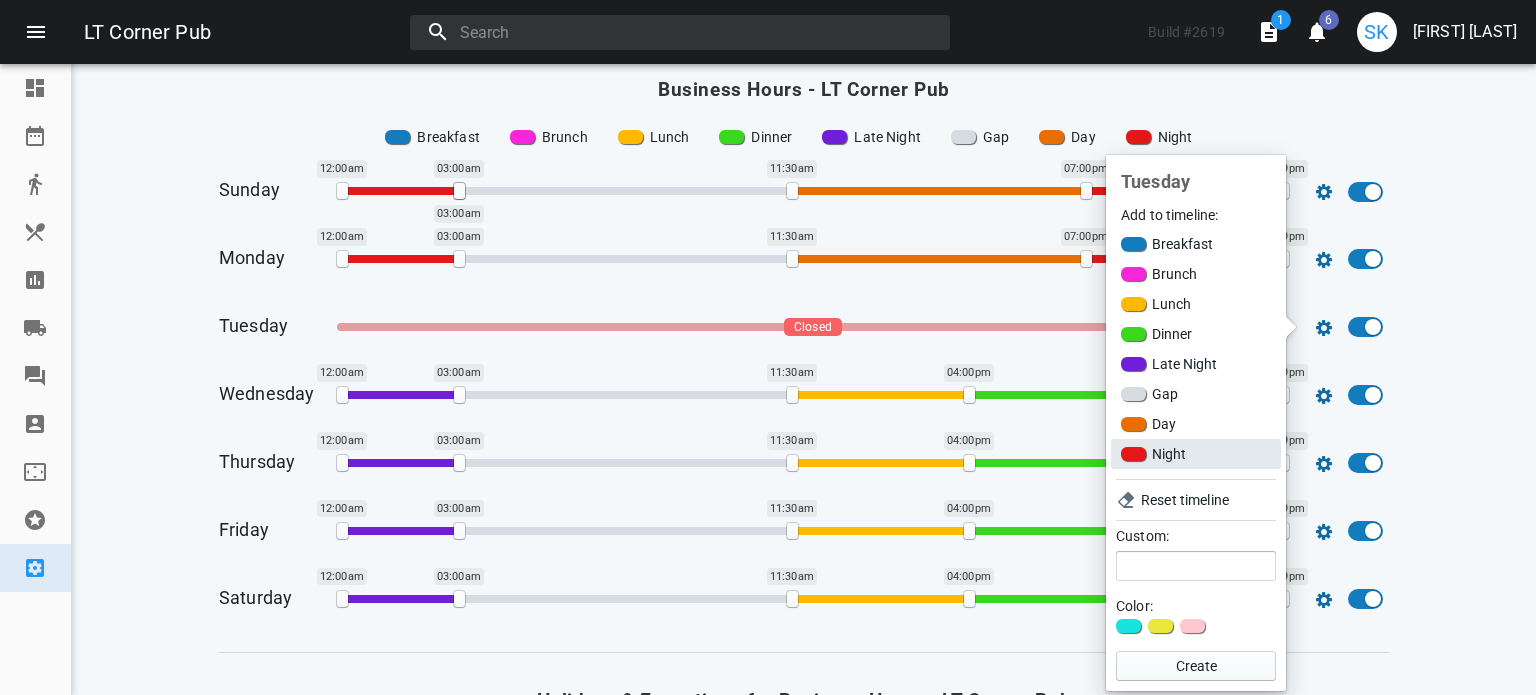 click on "Night" at bounding box center [1196, 454] 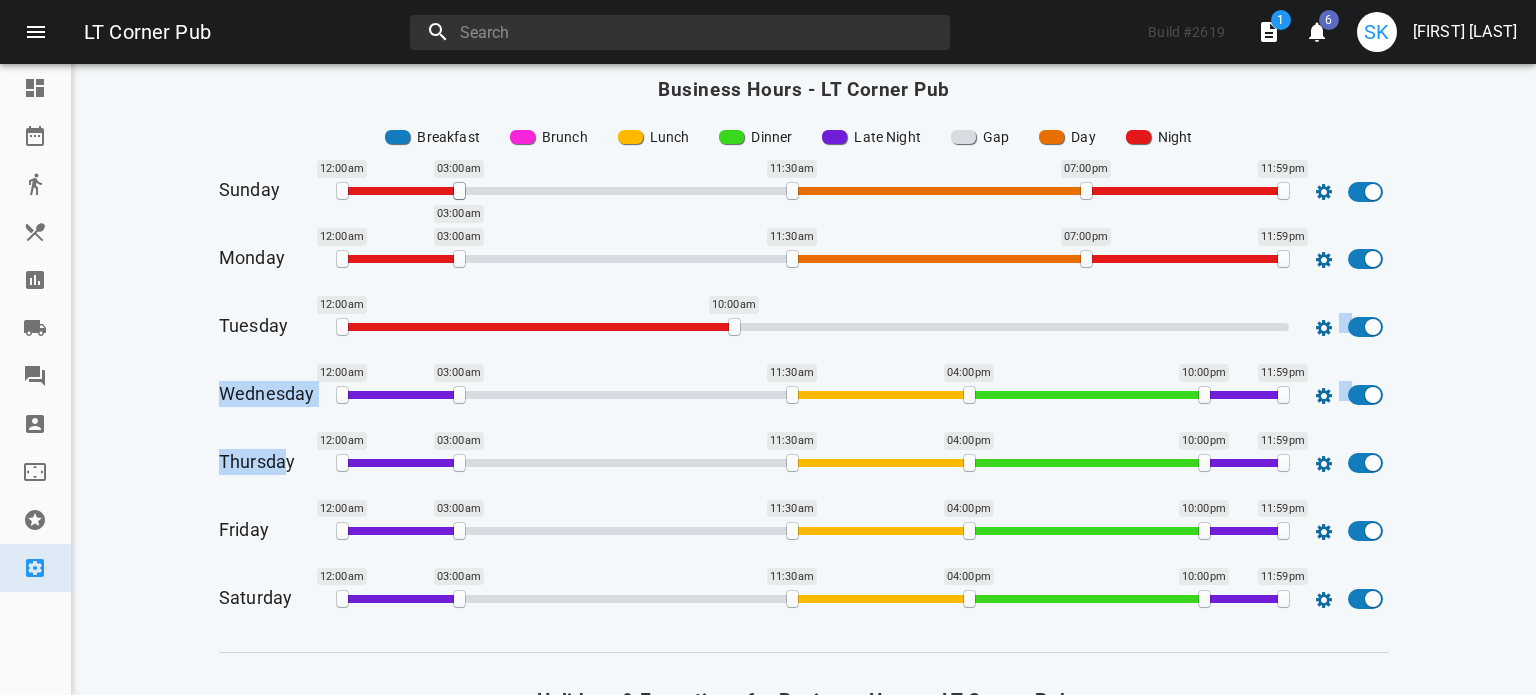 drag, startPoint x: 652, startPoint y: 329, endPoint x: 278, endPoint y: 476, distance: 401.85196 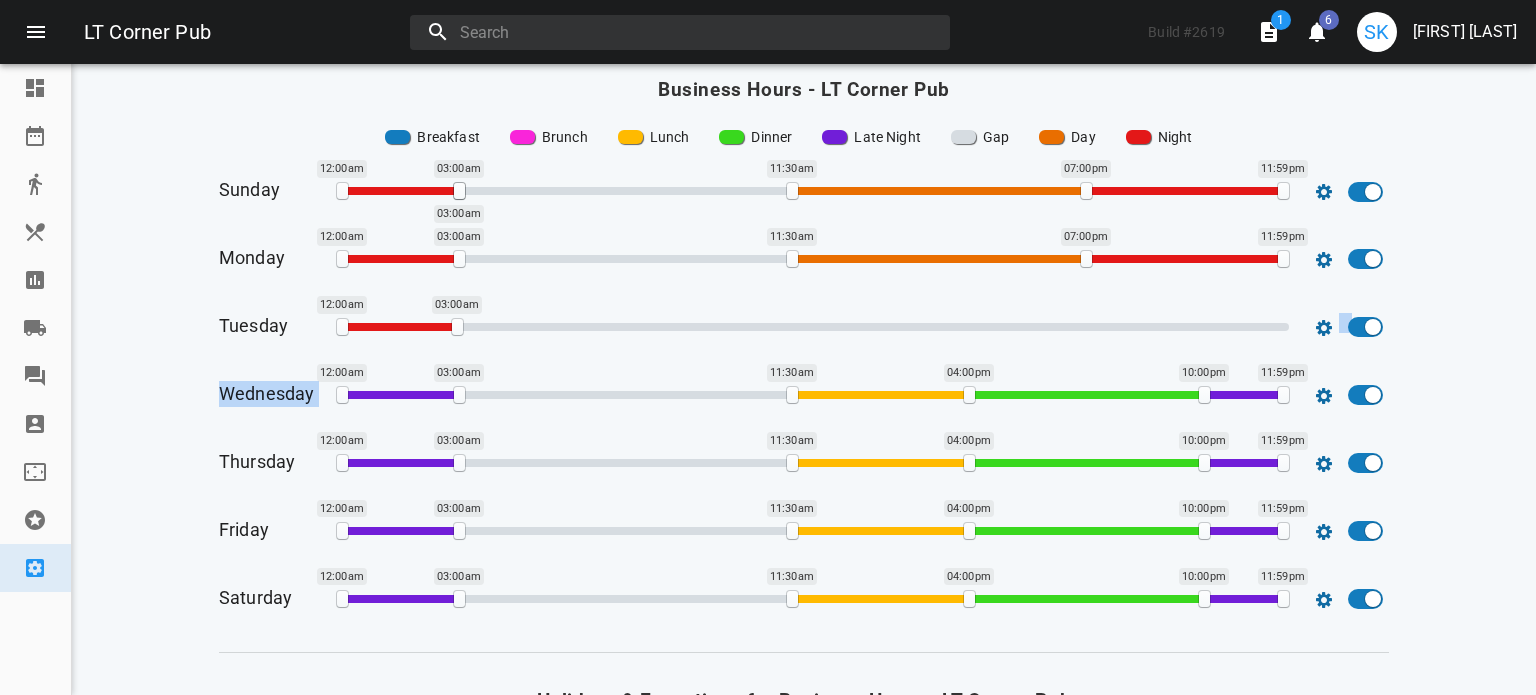 drag, startPoint x: 727, startPoint y: 332, endPoint x: 450, endPoint y: 412, distance: 288.321 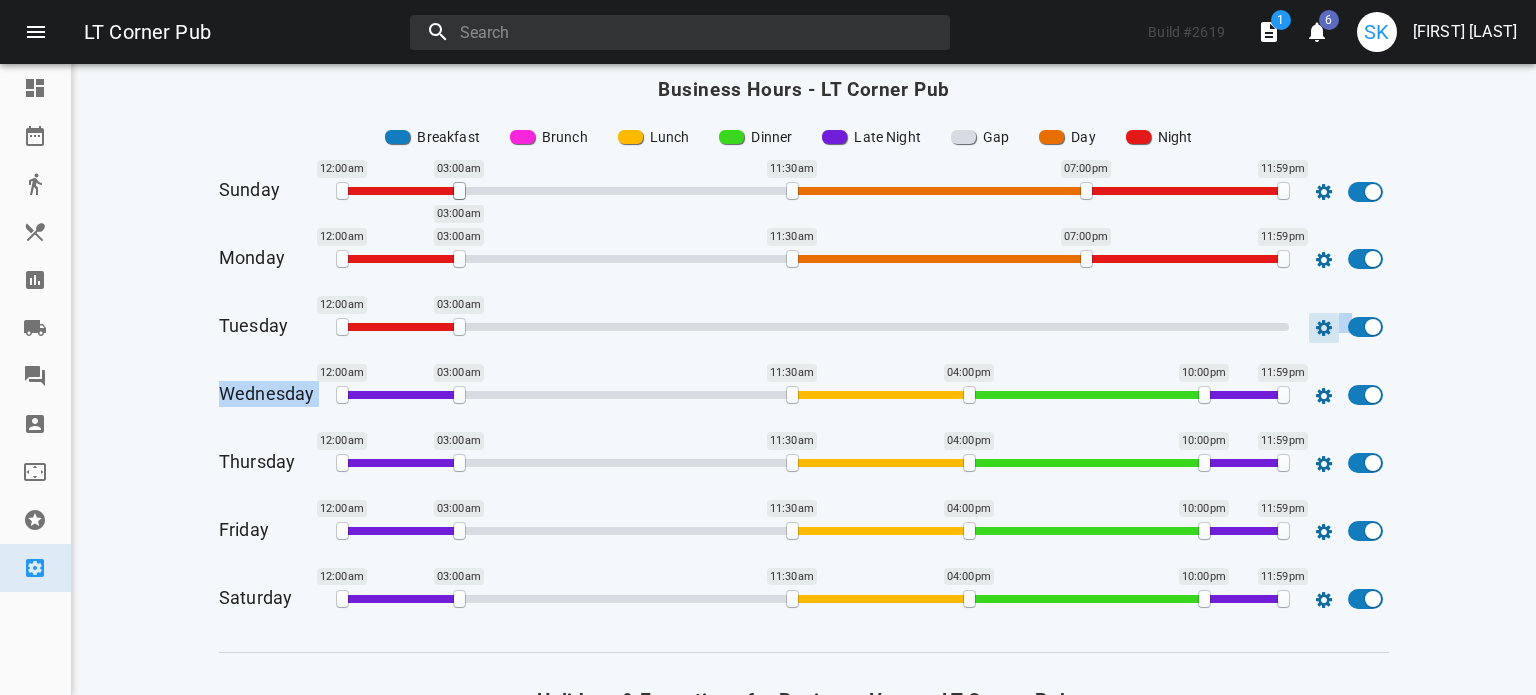 click at bounding box center (1324, 192) 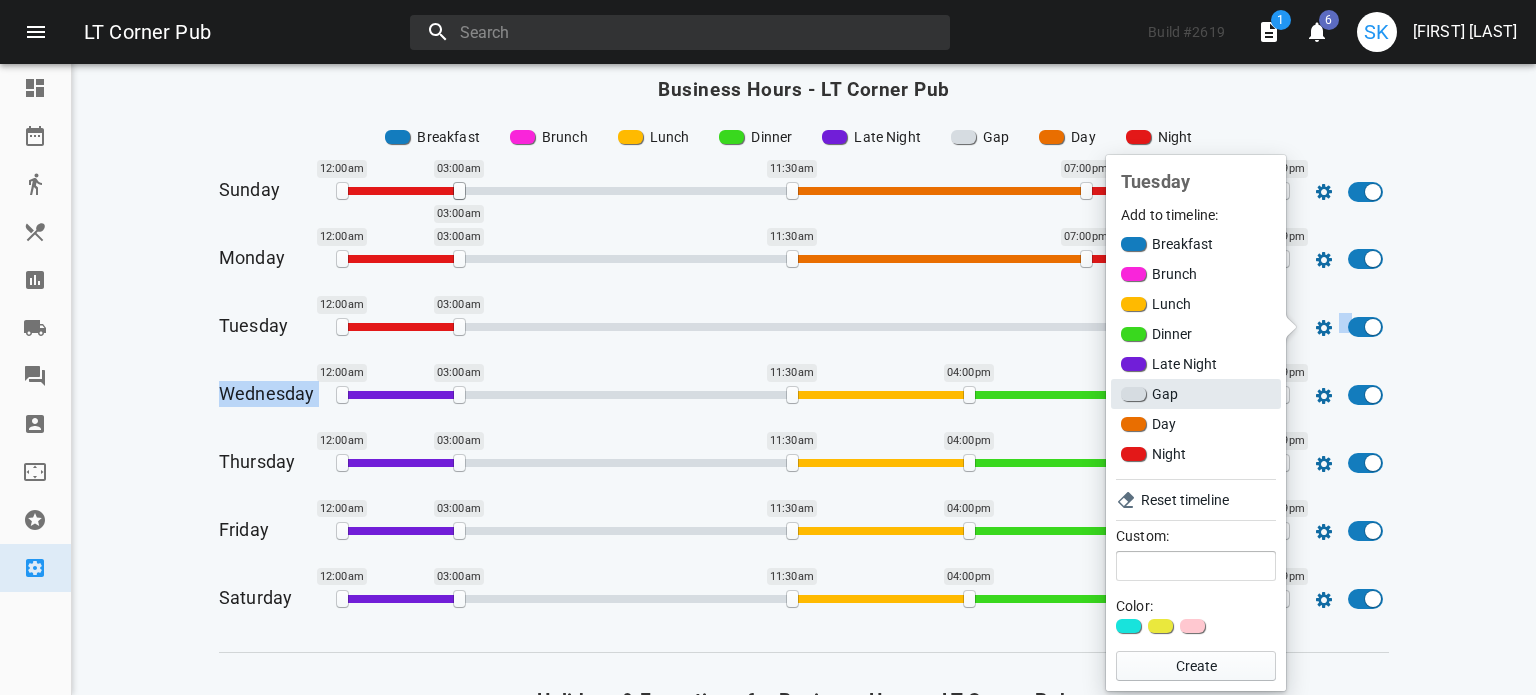 click on "Gap" at bounding box center (1196, 394) 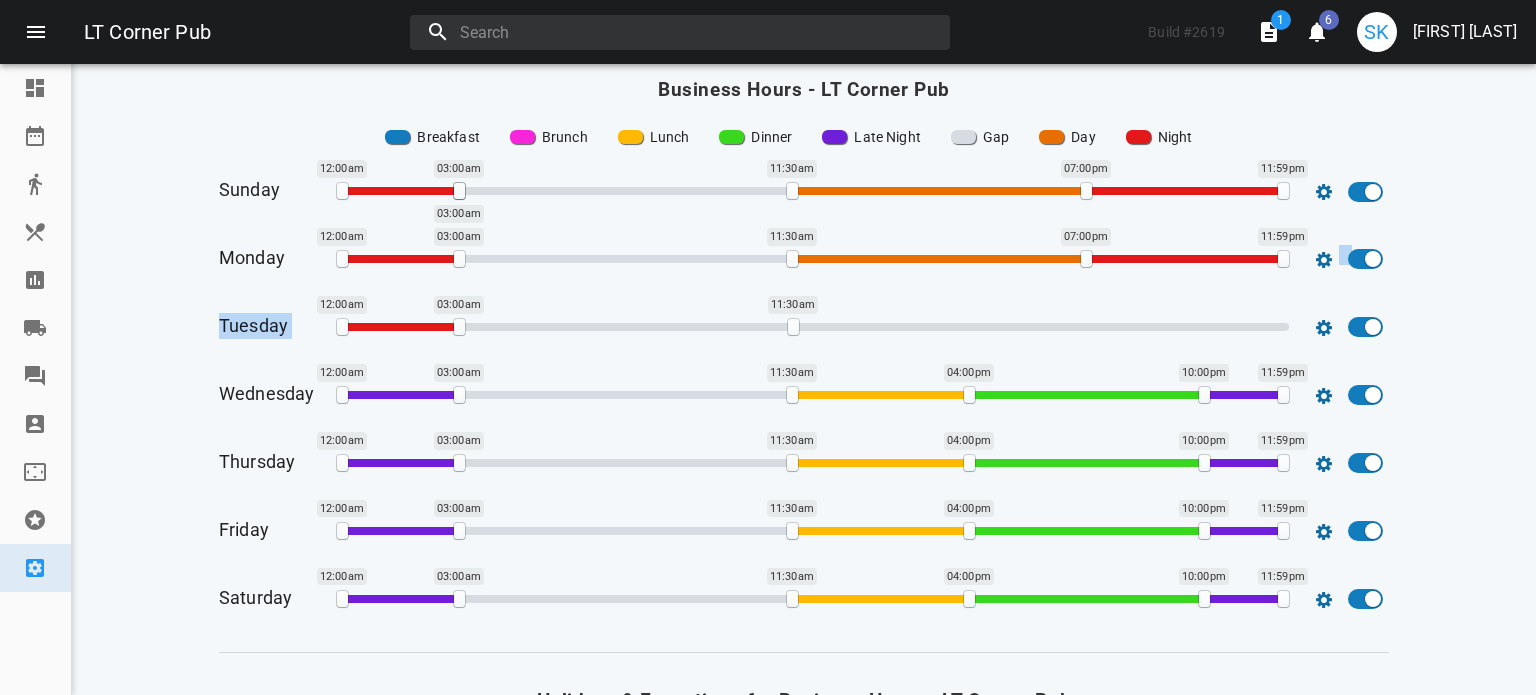 drag, startPoint x: 529, startPoint y: 325, endPoint x: 784, endPoint y: 250, distance: 265.8007 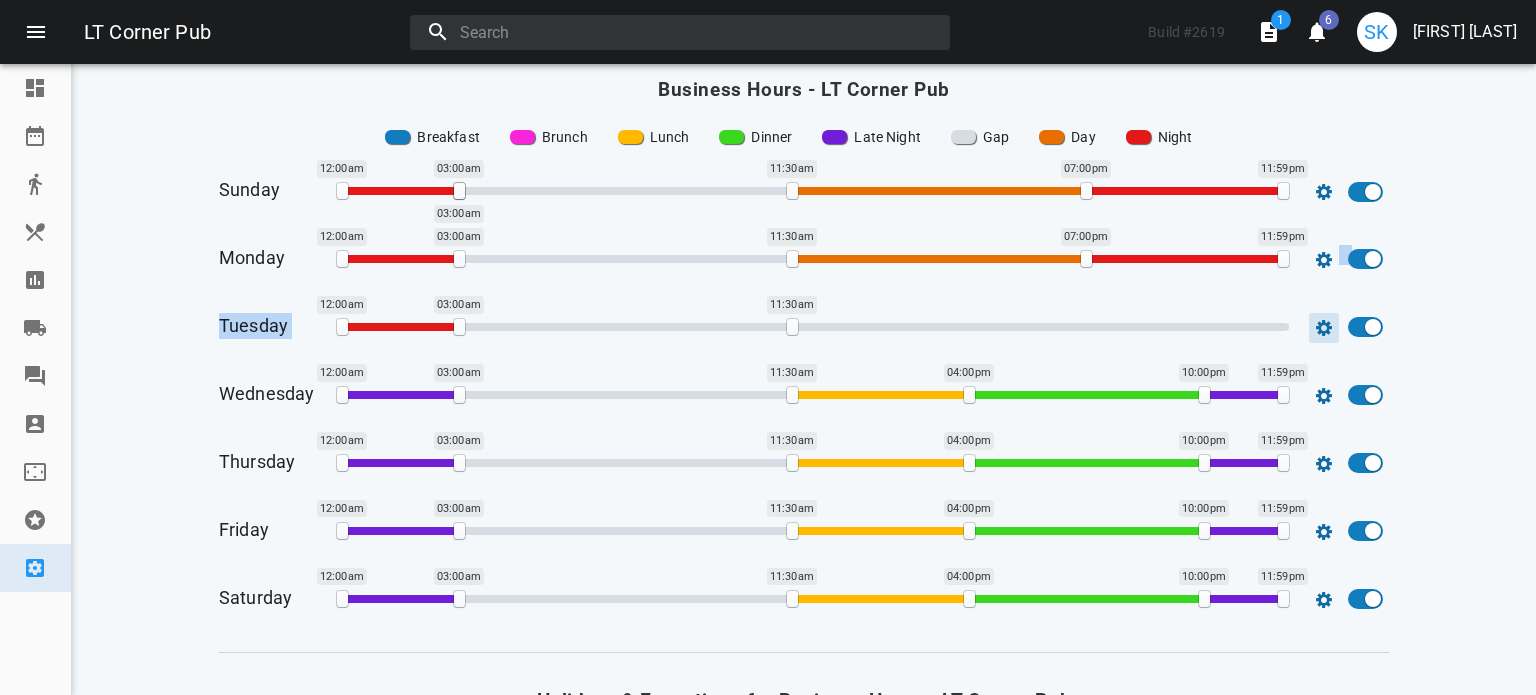 click at bounding box center [1324, 192] 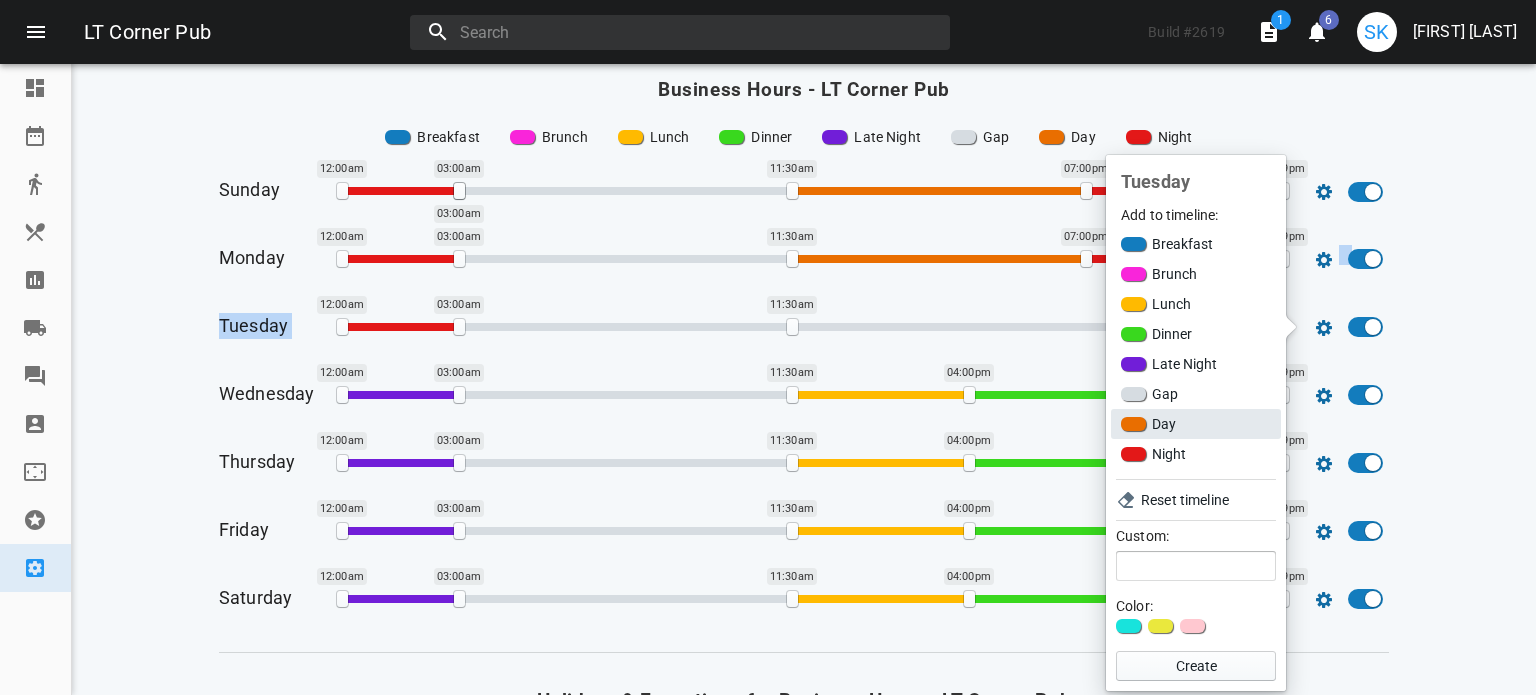 click on "Day" at bounding box center (1196, 424) 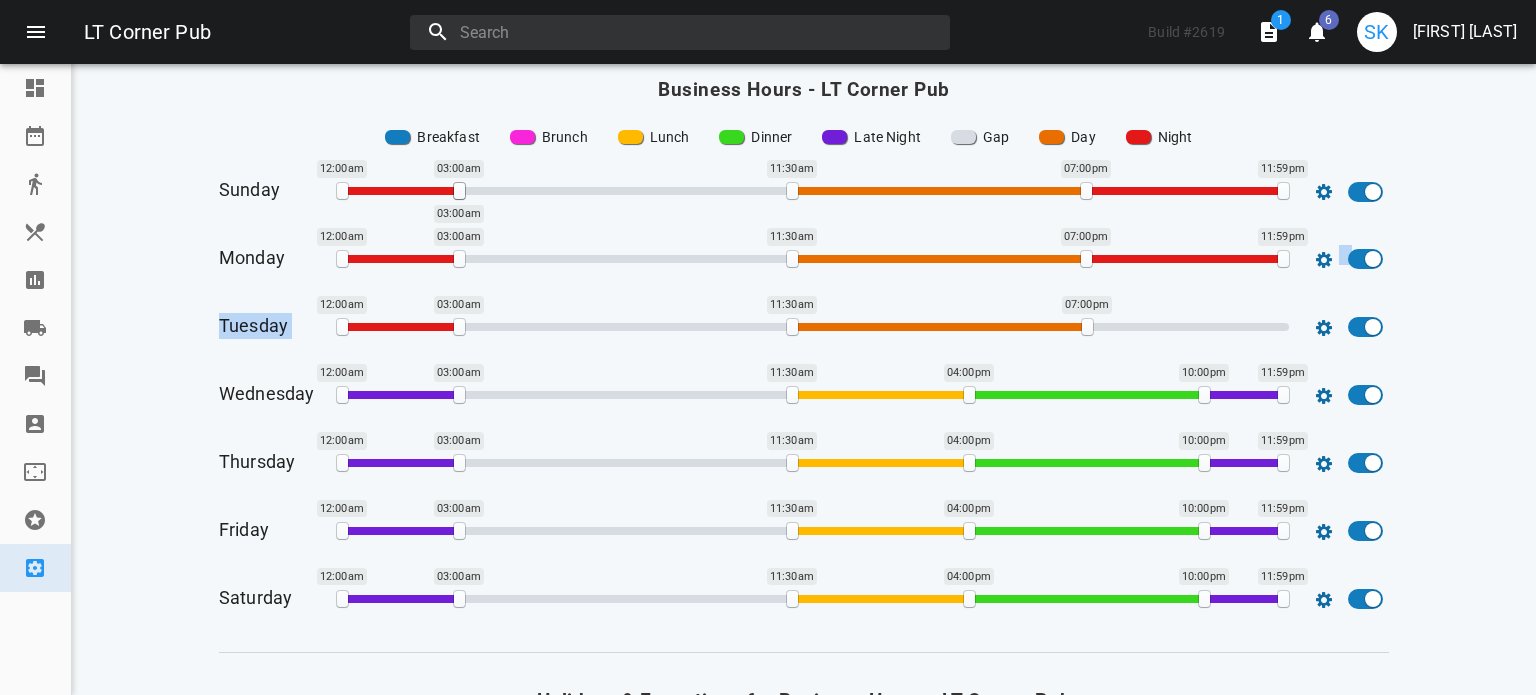 click on "07:00pm" at bounding box center [792, 191] 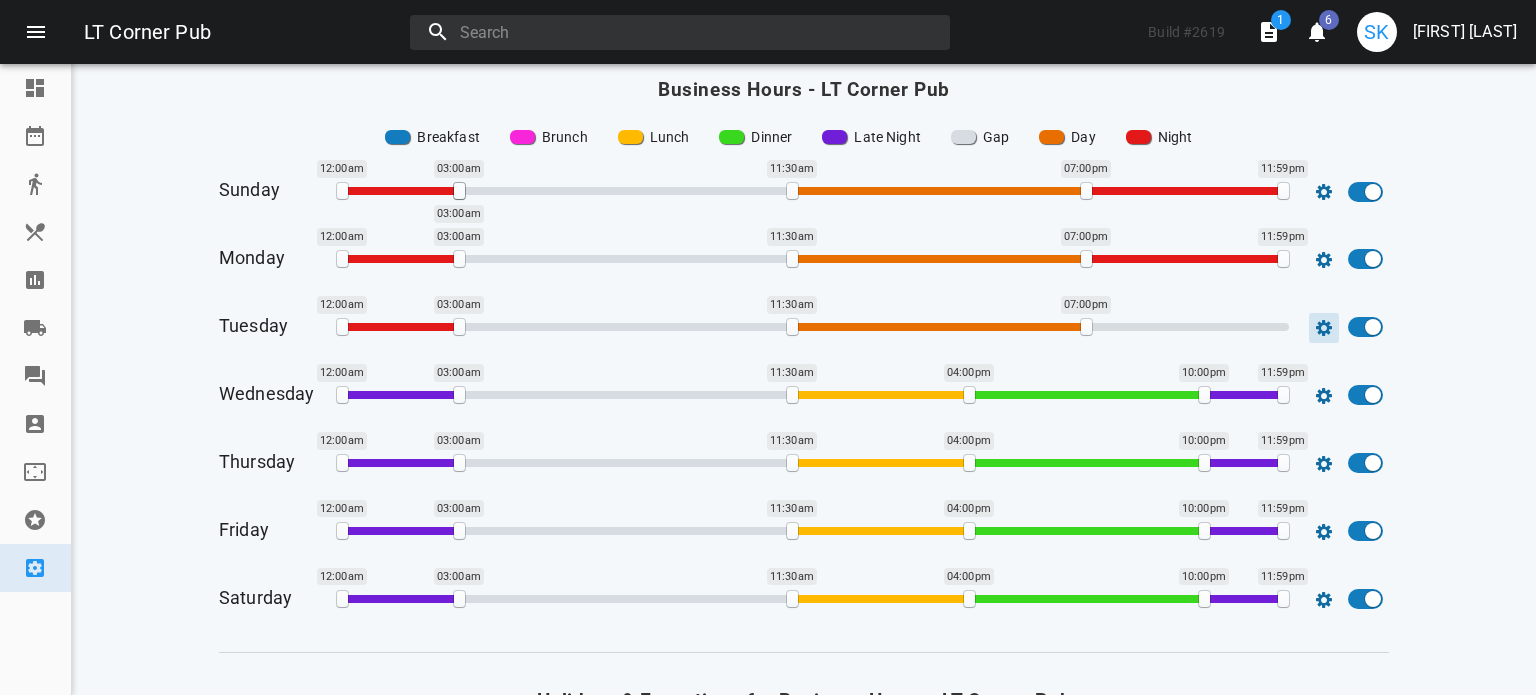click at bounding box center (1324, 192) 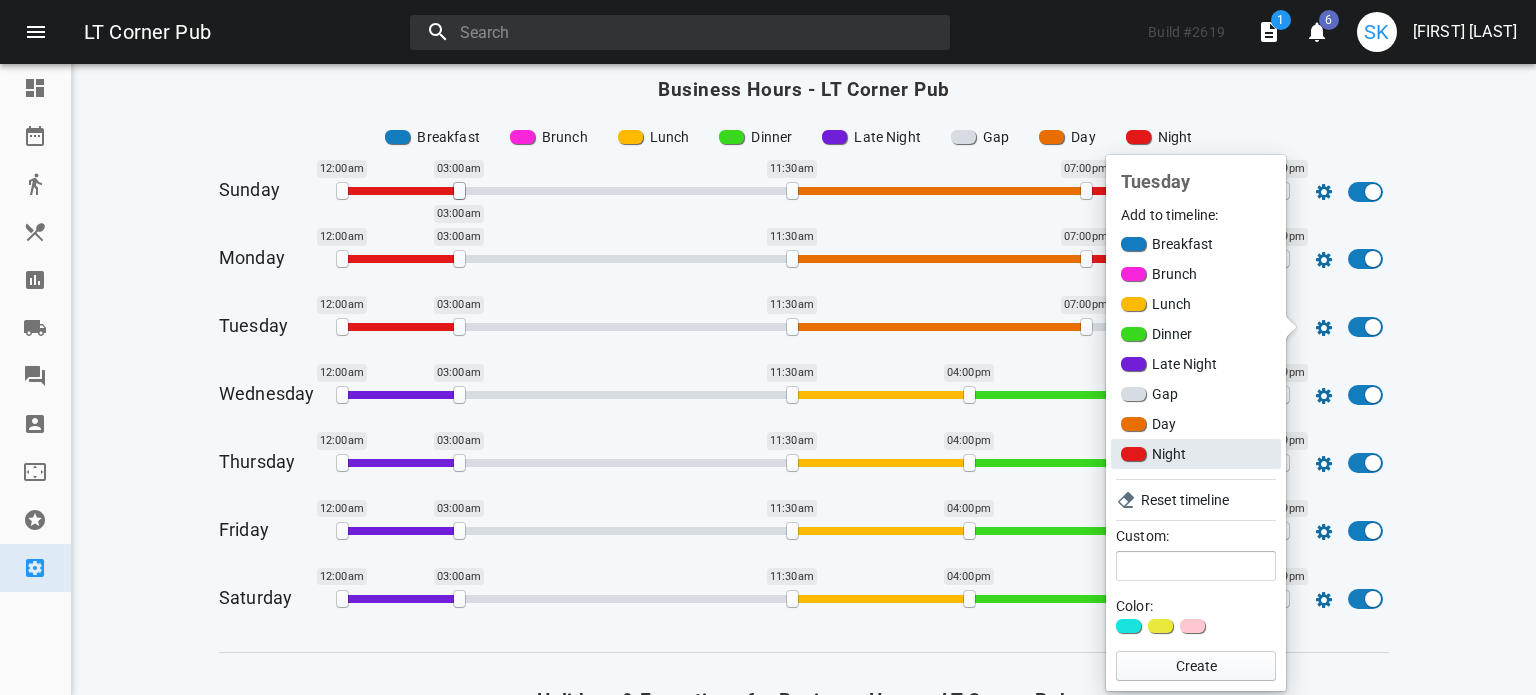 click on "Night" at bounding box center [1196, 454] 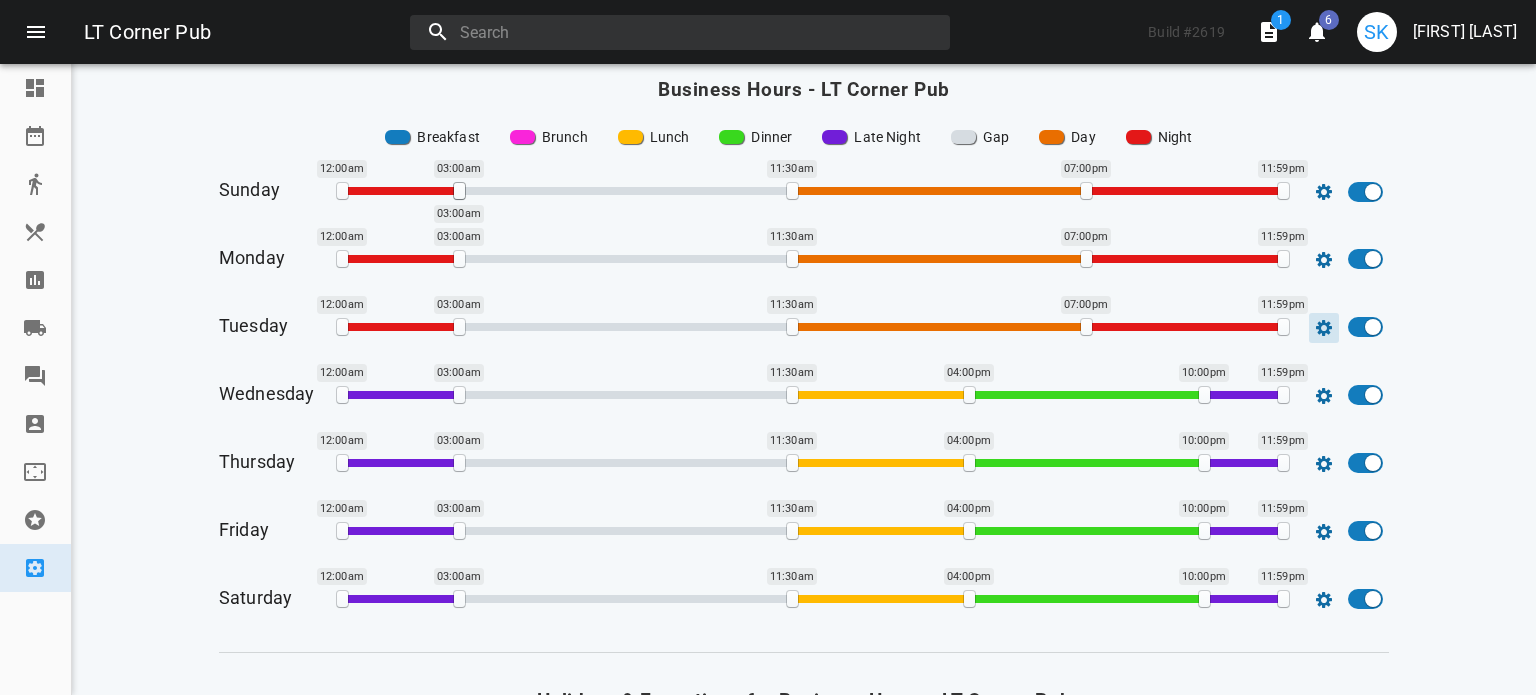 drag, startPoint x: 1160, startPoint y: 327, endPoint x: 1301, endPoint y: 334, distance: 141.17365 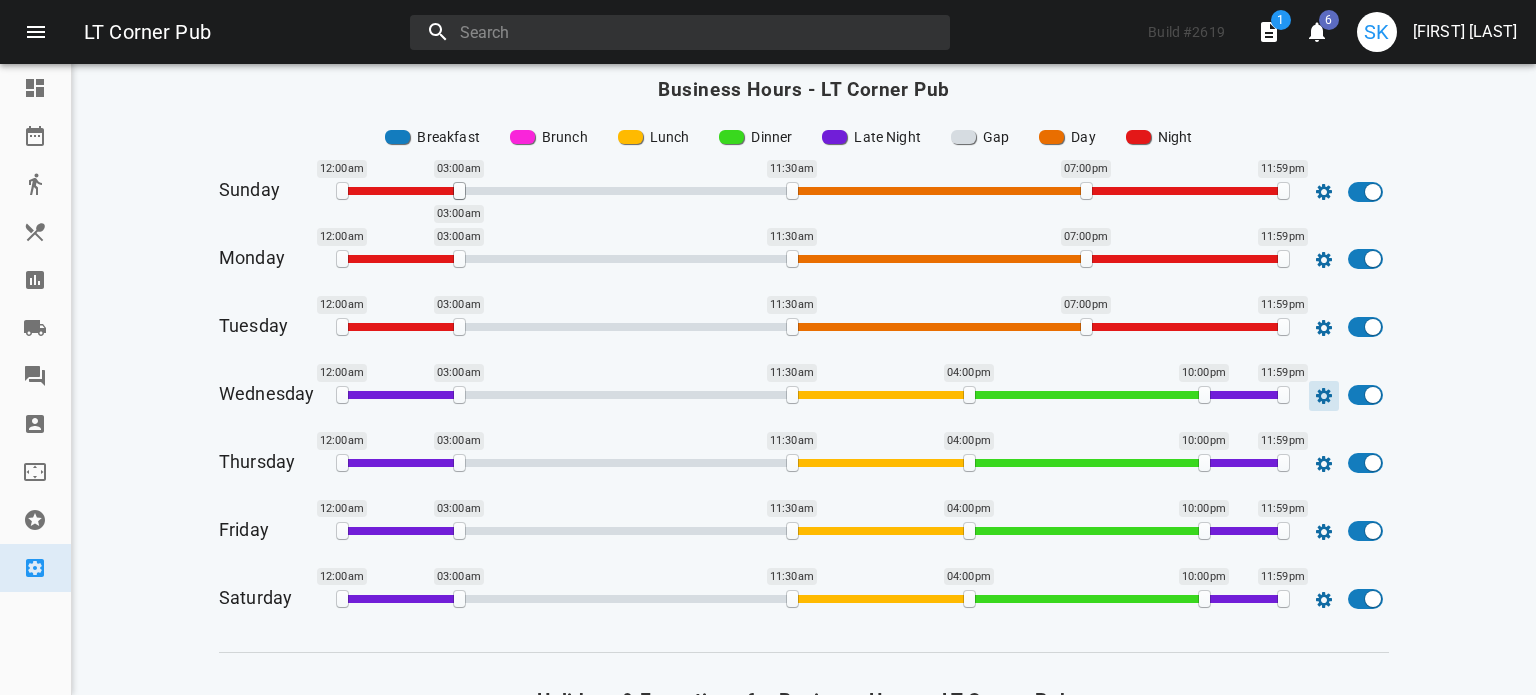 click at bounding box center (1324, 192) 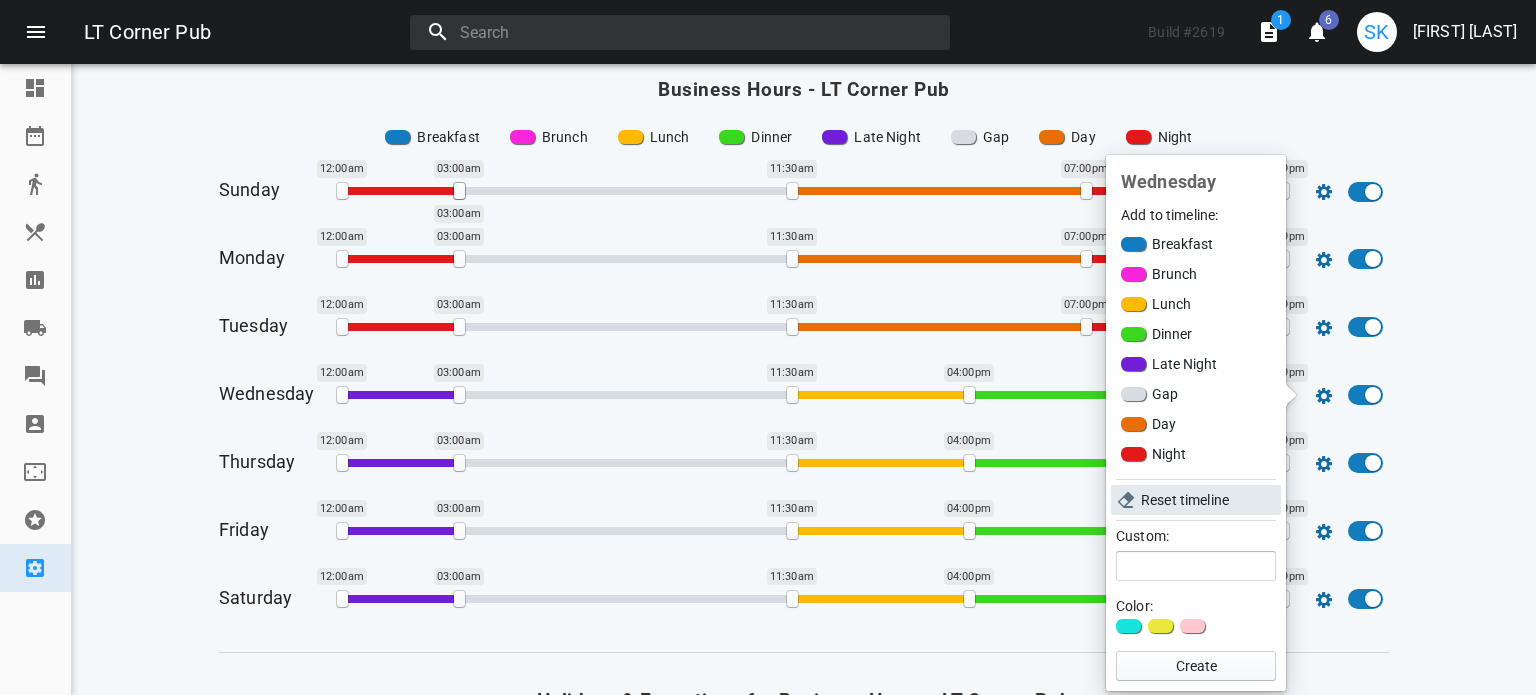 click on "Reset timeline" at bounding box center [1207, 500] 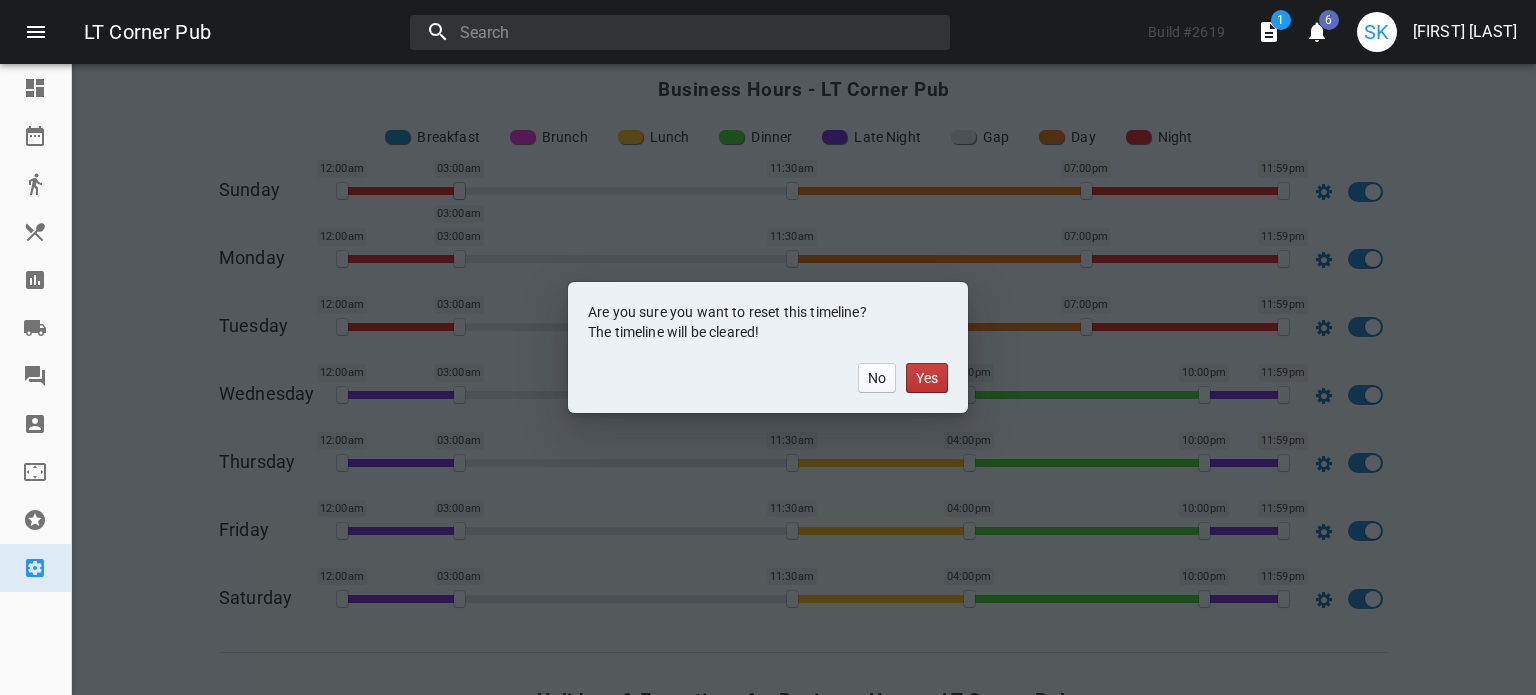 click on "Yes" at bounding box center [927, 378] 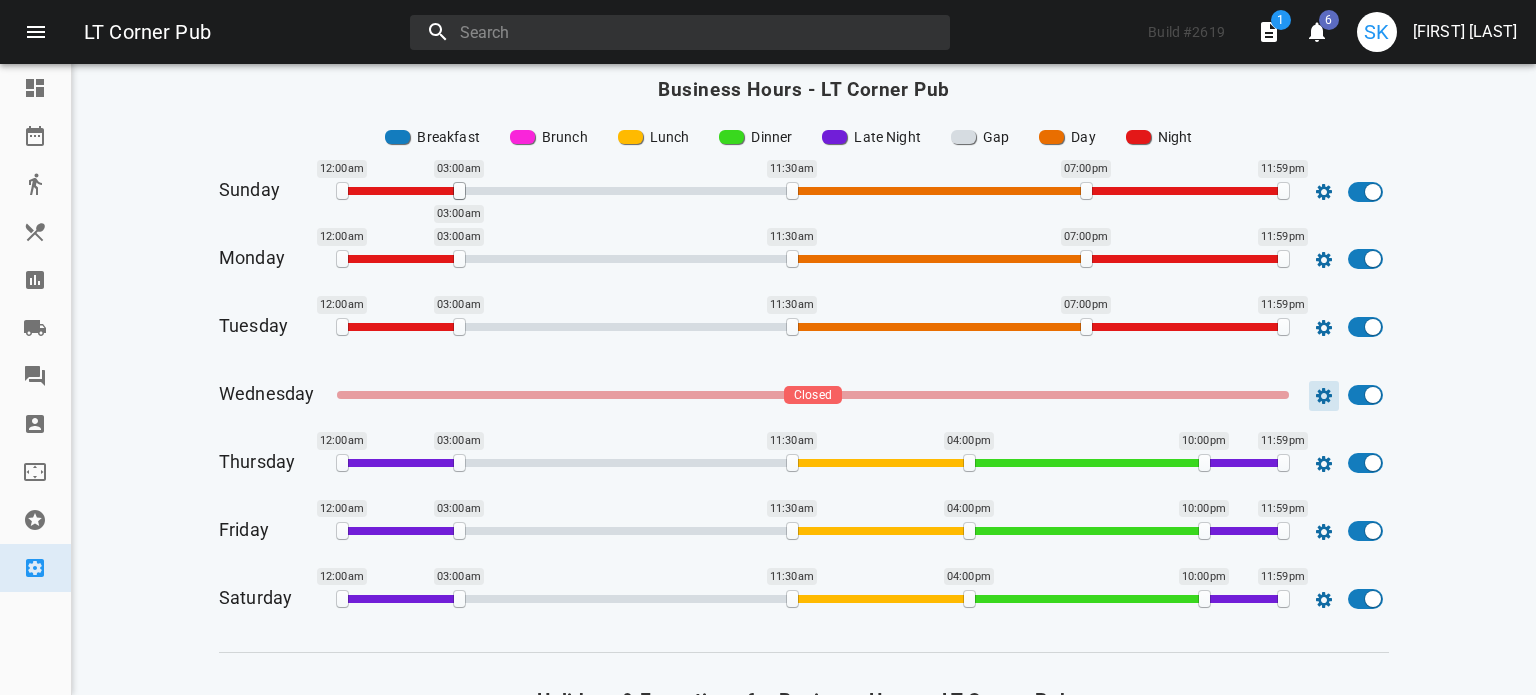 click at bounding box center (1324, 192) 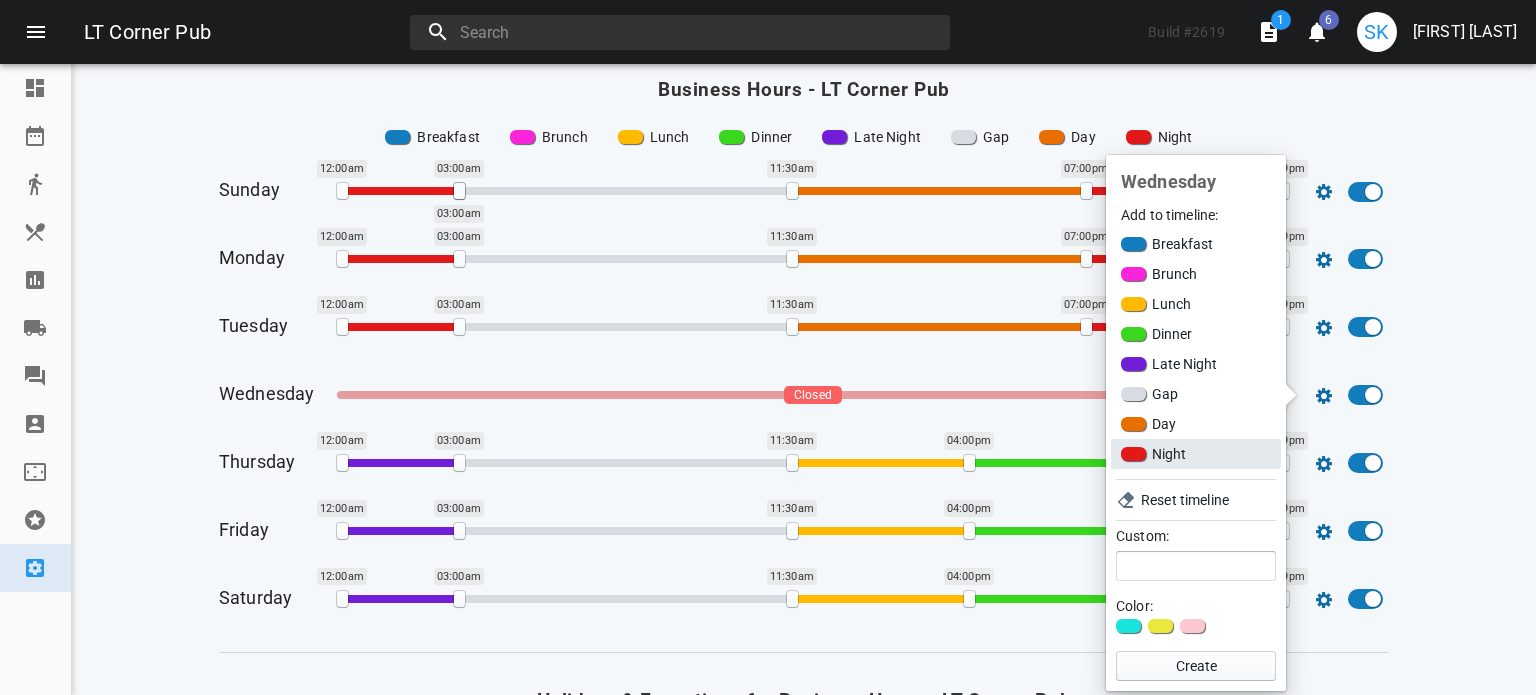 click on "Night" at bounding box center [1196, 454] 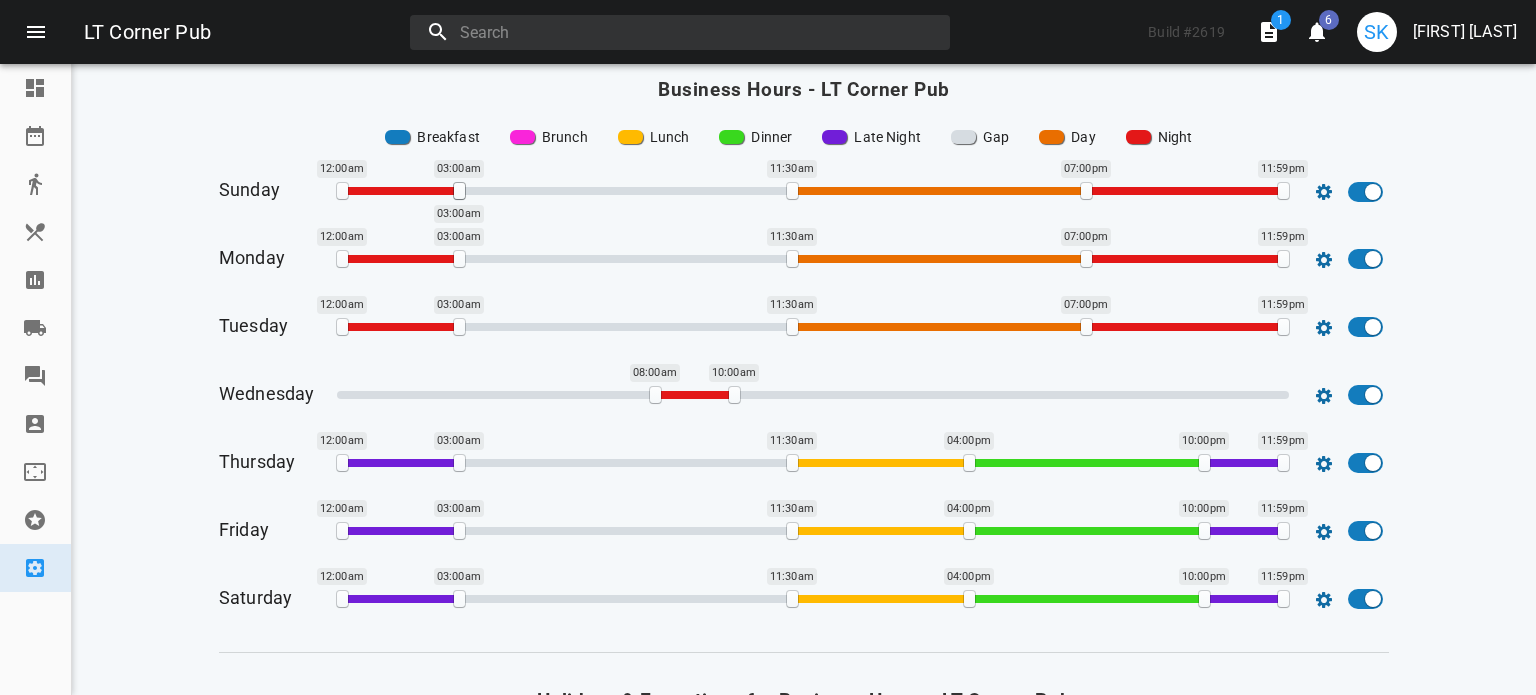 click at bounding box center [689, 395] 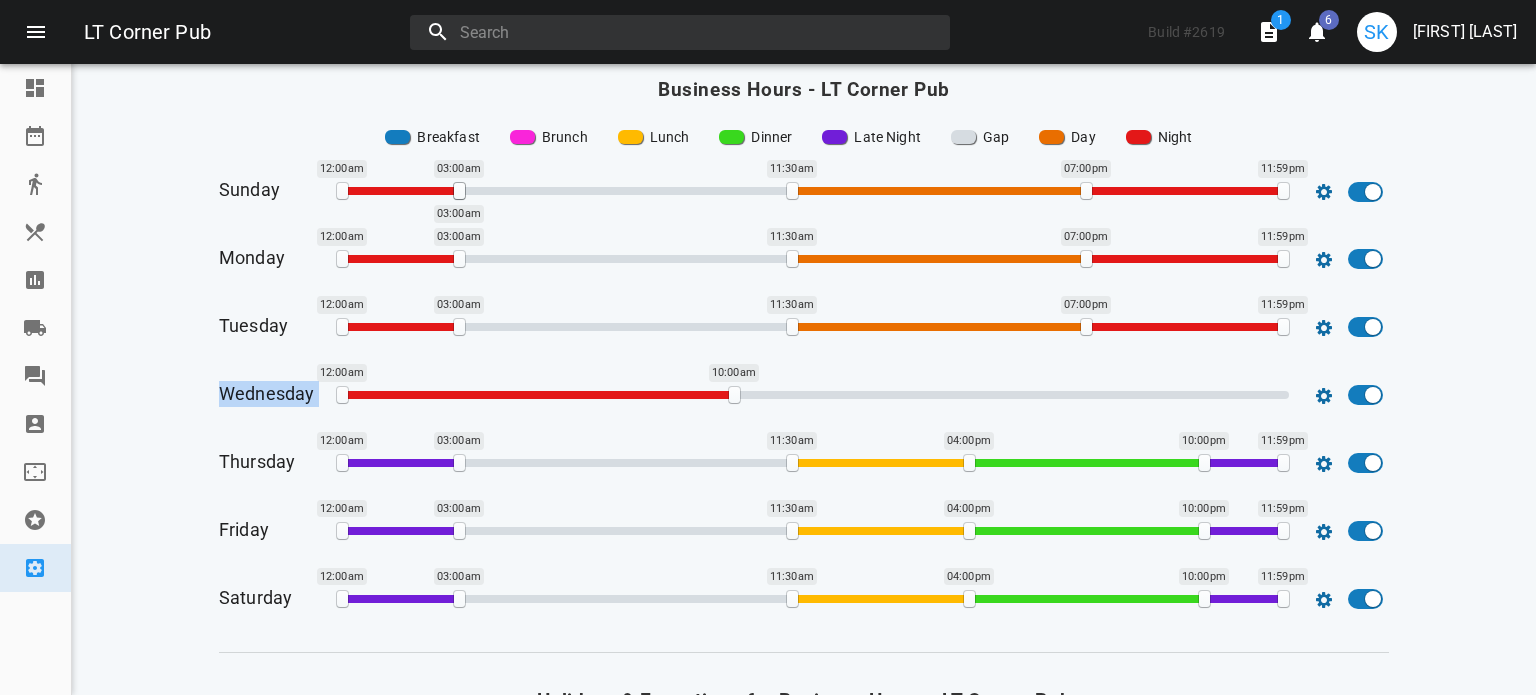 drag, startPoint x: 648, startPoint y: 396, endPoint x: 156, endPoint y: 412, distance: 492.2601 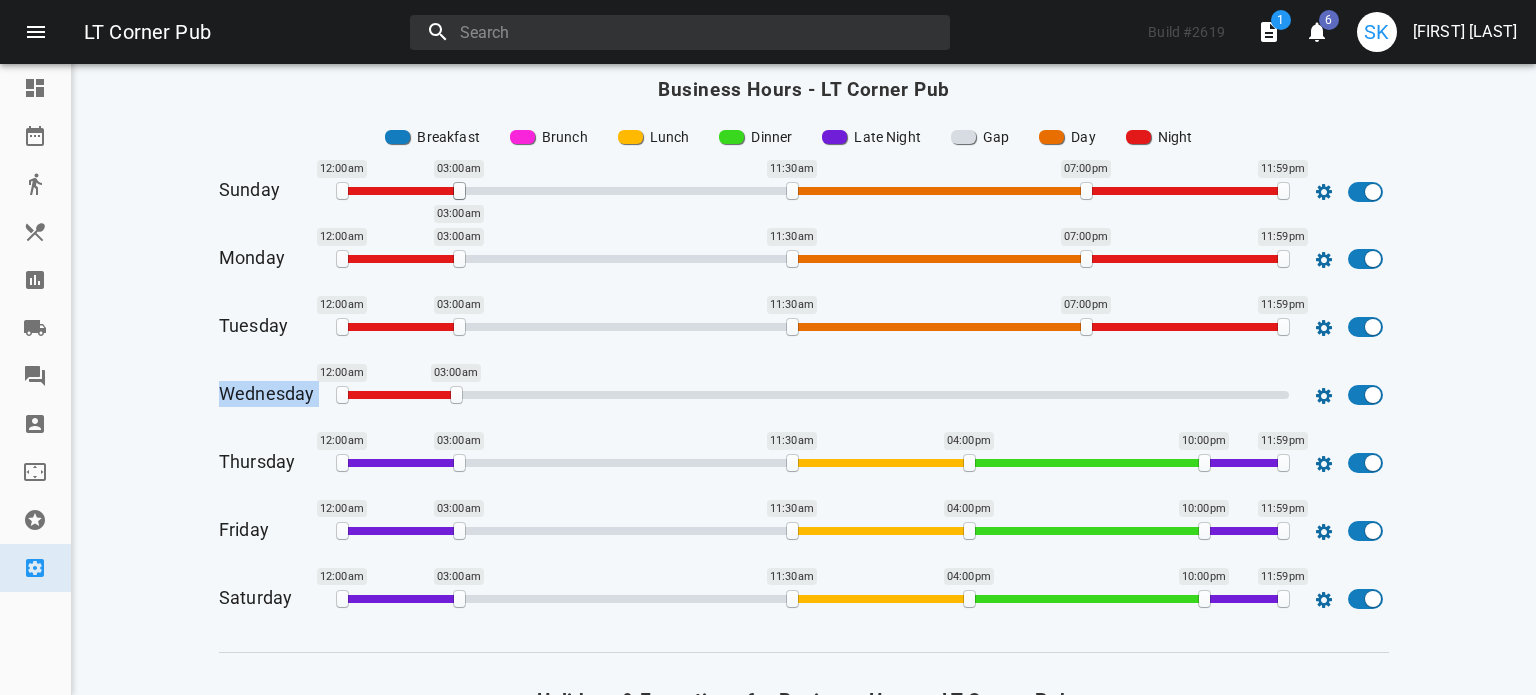 click on "Wednesday [TIME] [TIME]" at bounding box center (804, 397) 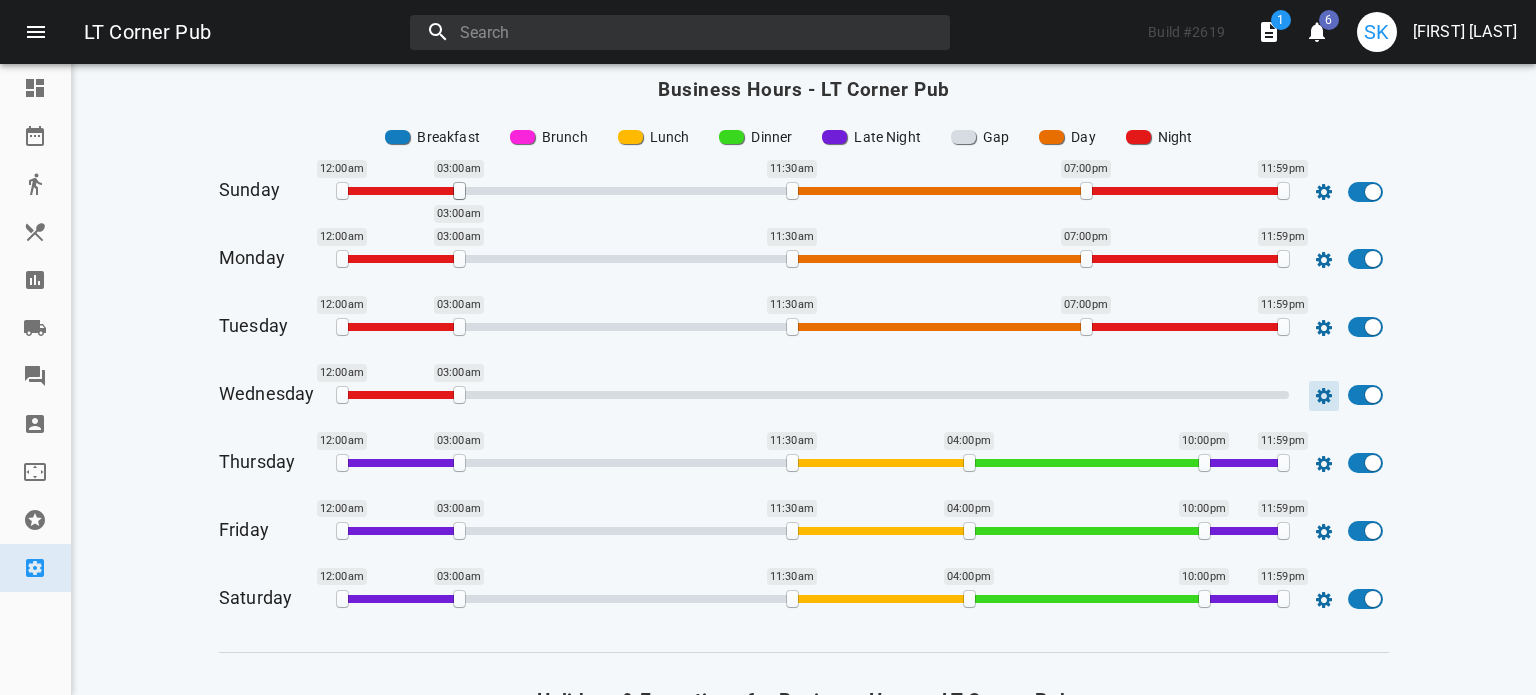 click at bounding box center [1324, 192] 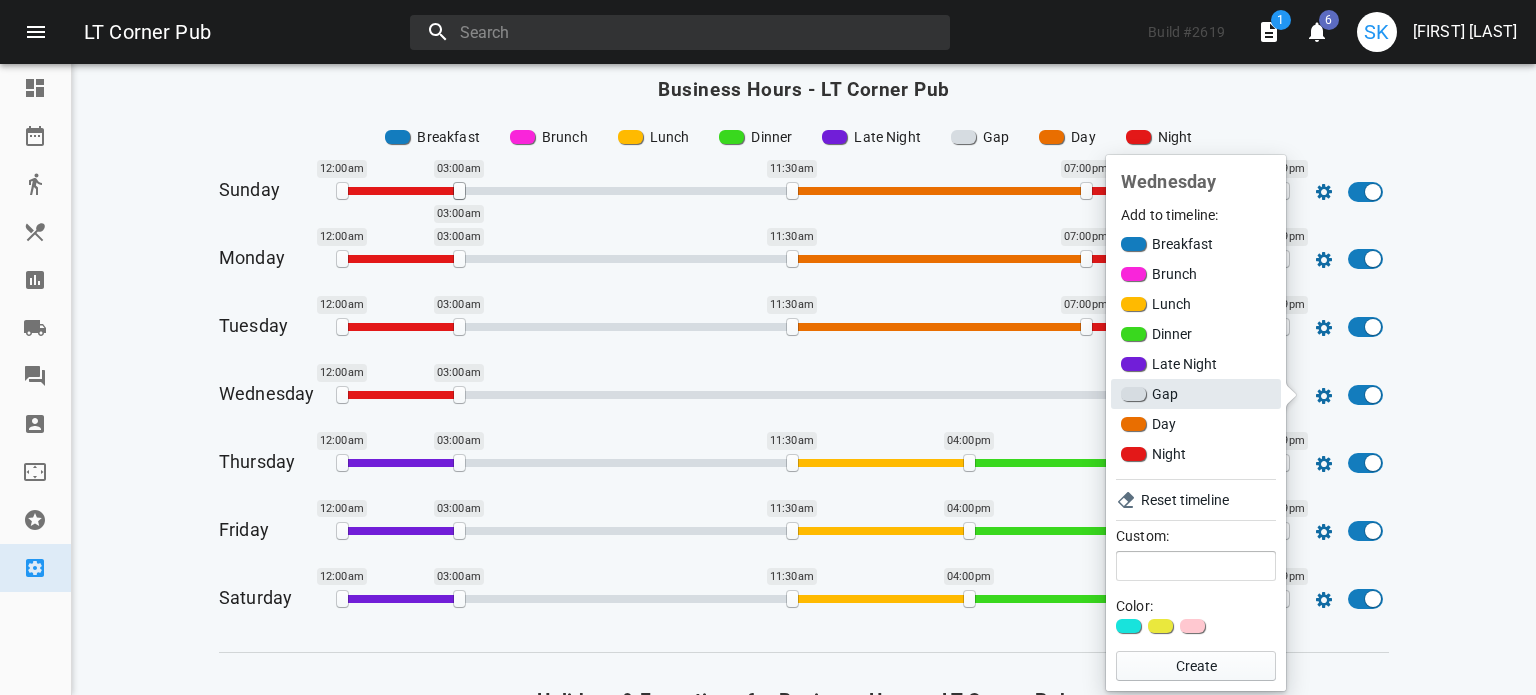 click on "Gap" at bounding box center (1196, 394) 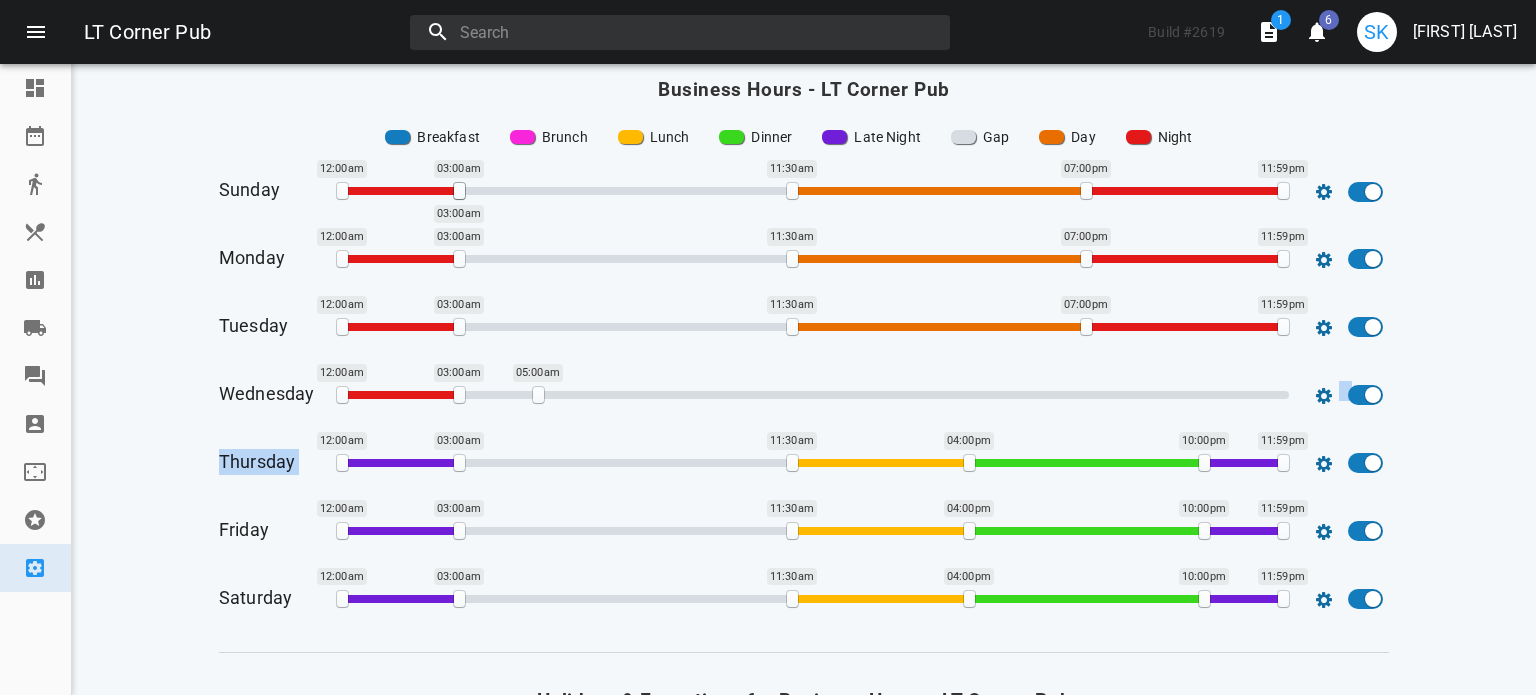 drag, startPoint x: 540, startPoint y: 381, endPoint x: 749, endPoint y: 429, distance: 214.44113 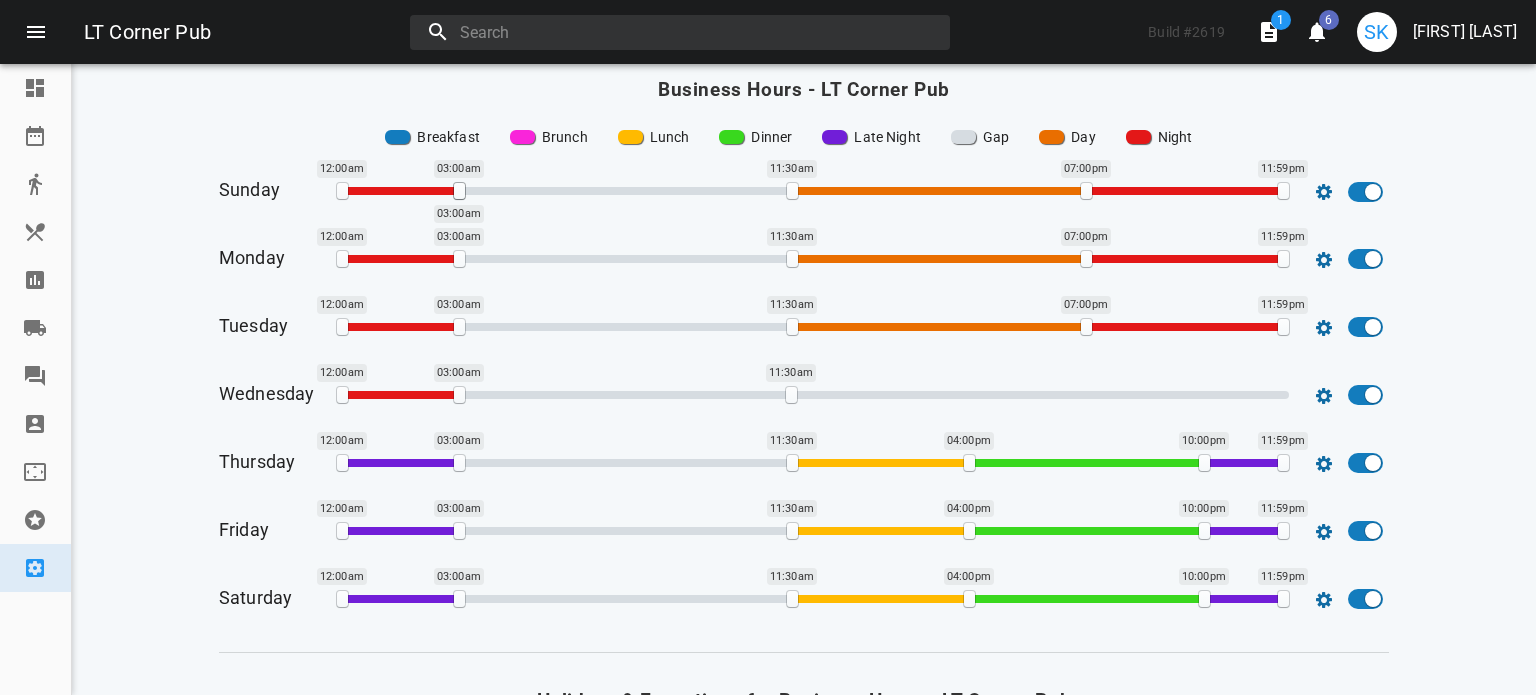 drag, startPoint x: 531, startPoint y: 391, endPoint x: 784, endPoint y: 431, distance: 256.14255 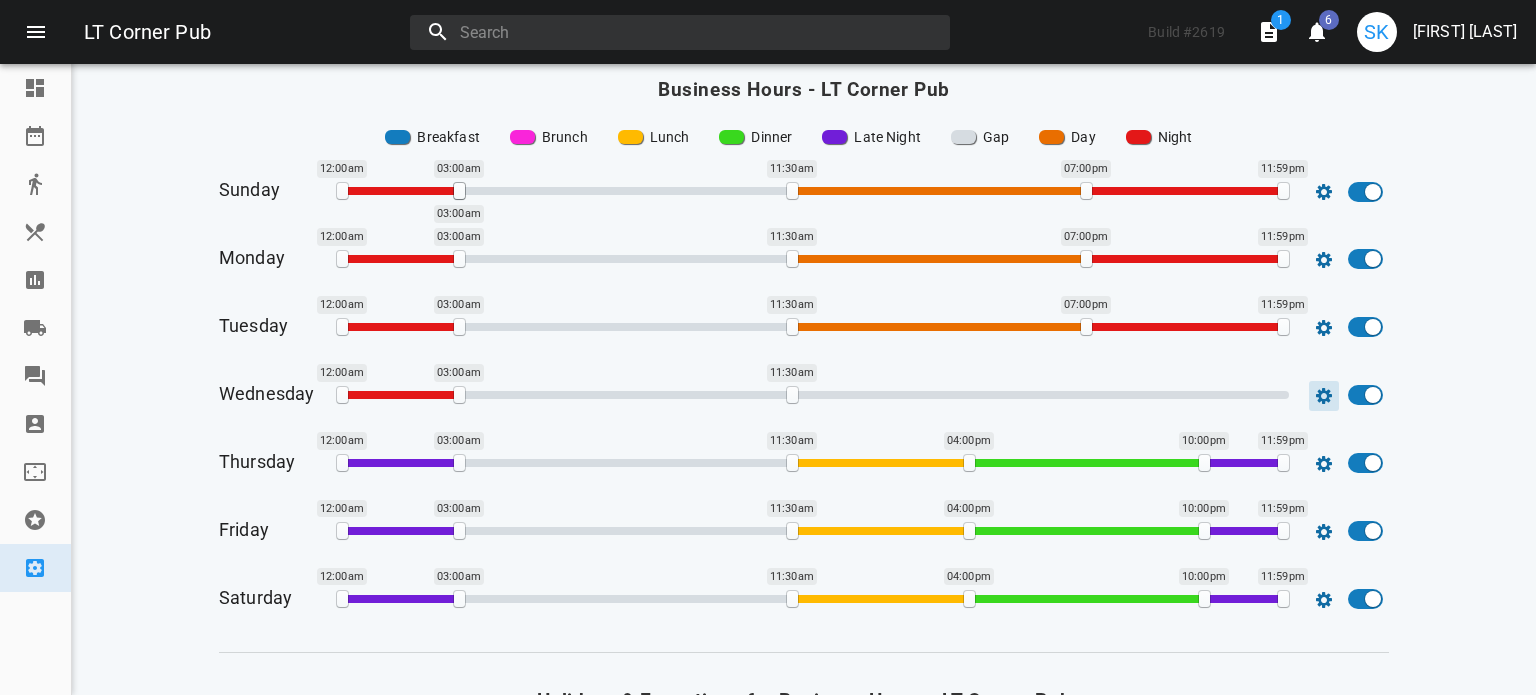 click at bounding box center [1324, 192] 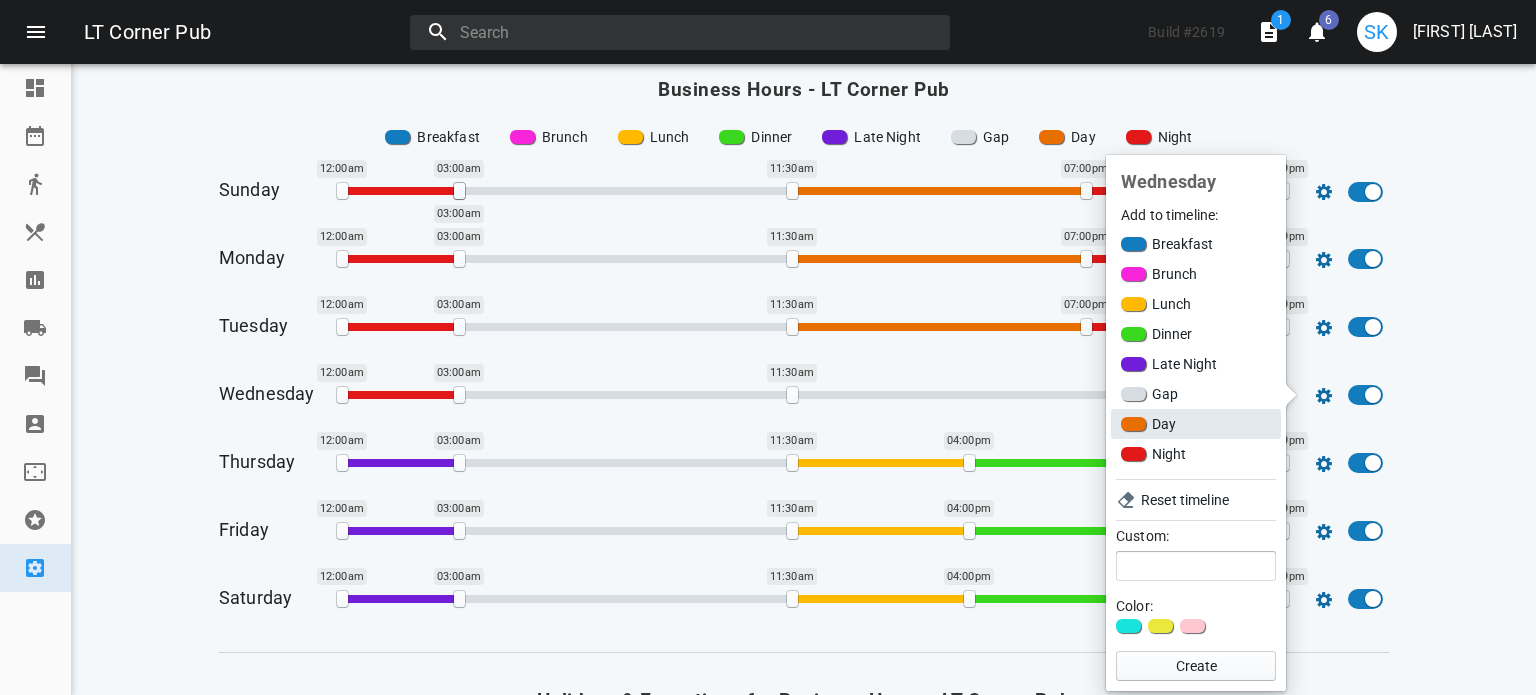 click on "Day" at bounding box center [1196, 424] 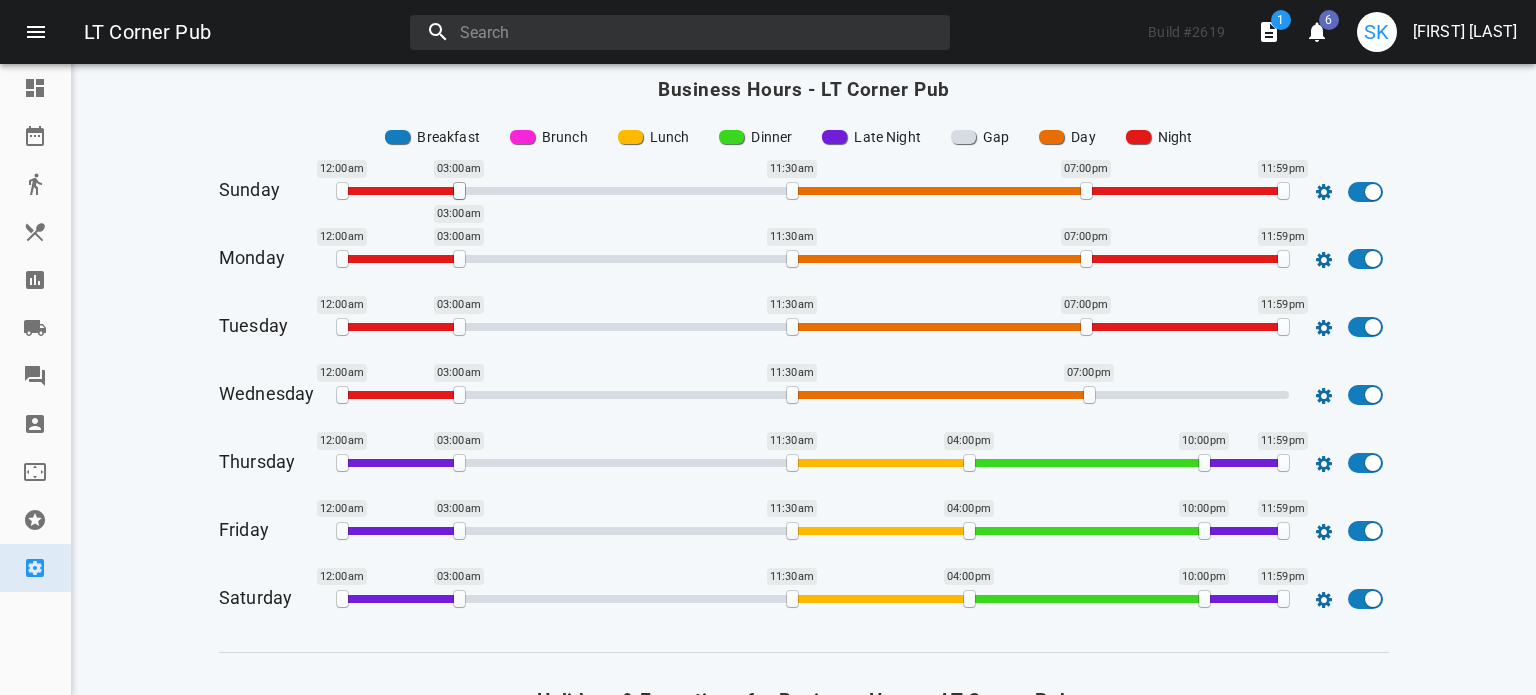 drag, startPoint x: 864, startPoint y: 398, endPoint x: 1082, endPoint y: 421, distance: 219.20995 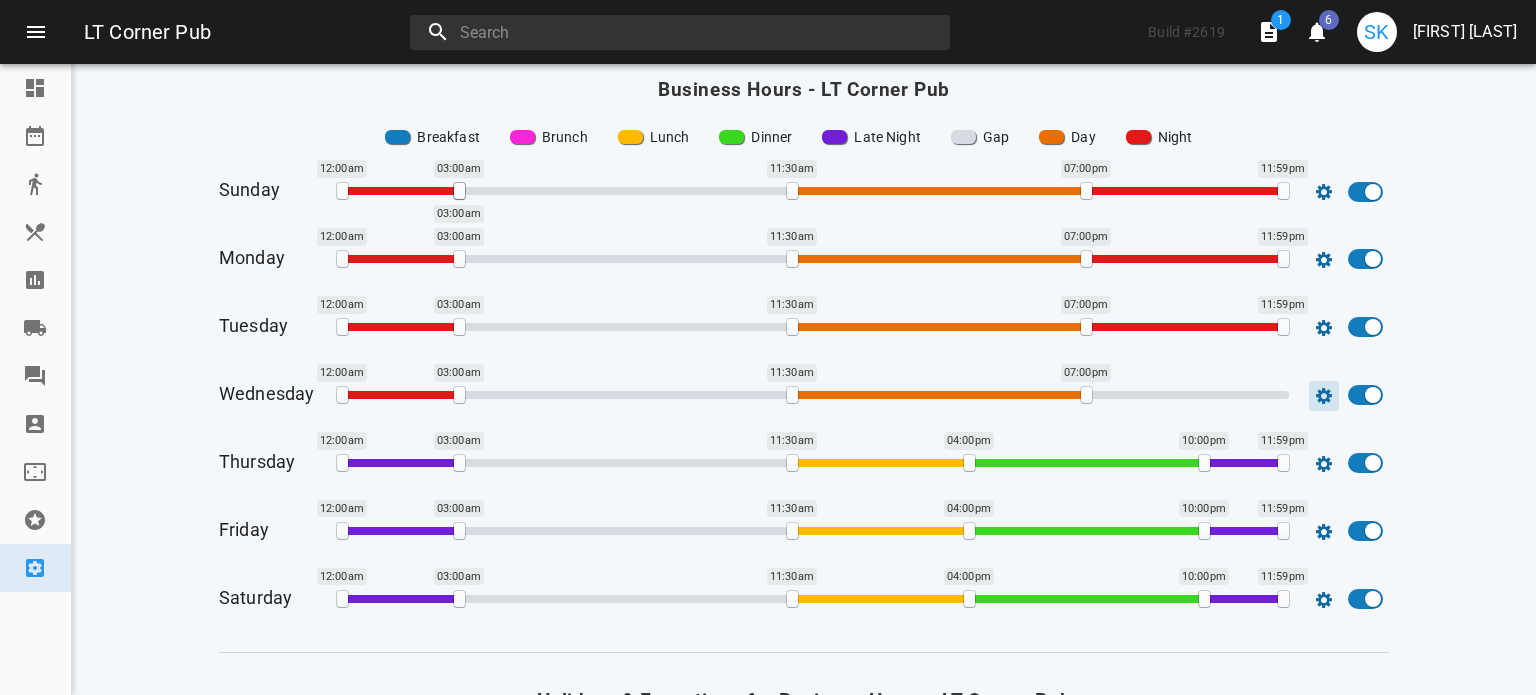 click at bounding box center [1324, 192] 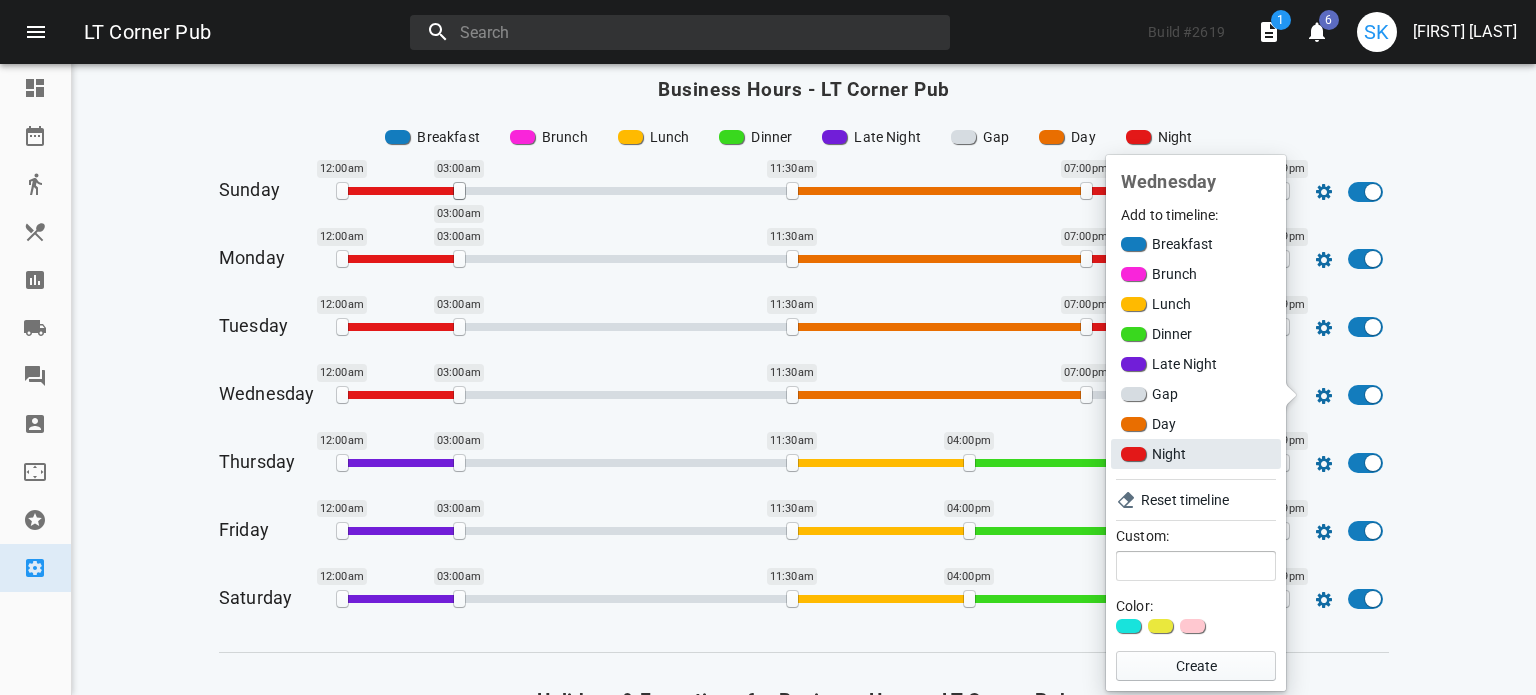 click on "Night" at bounding box center [1196, 454] 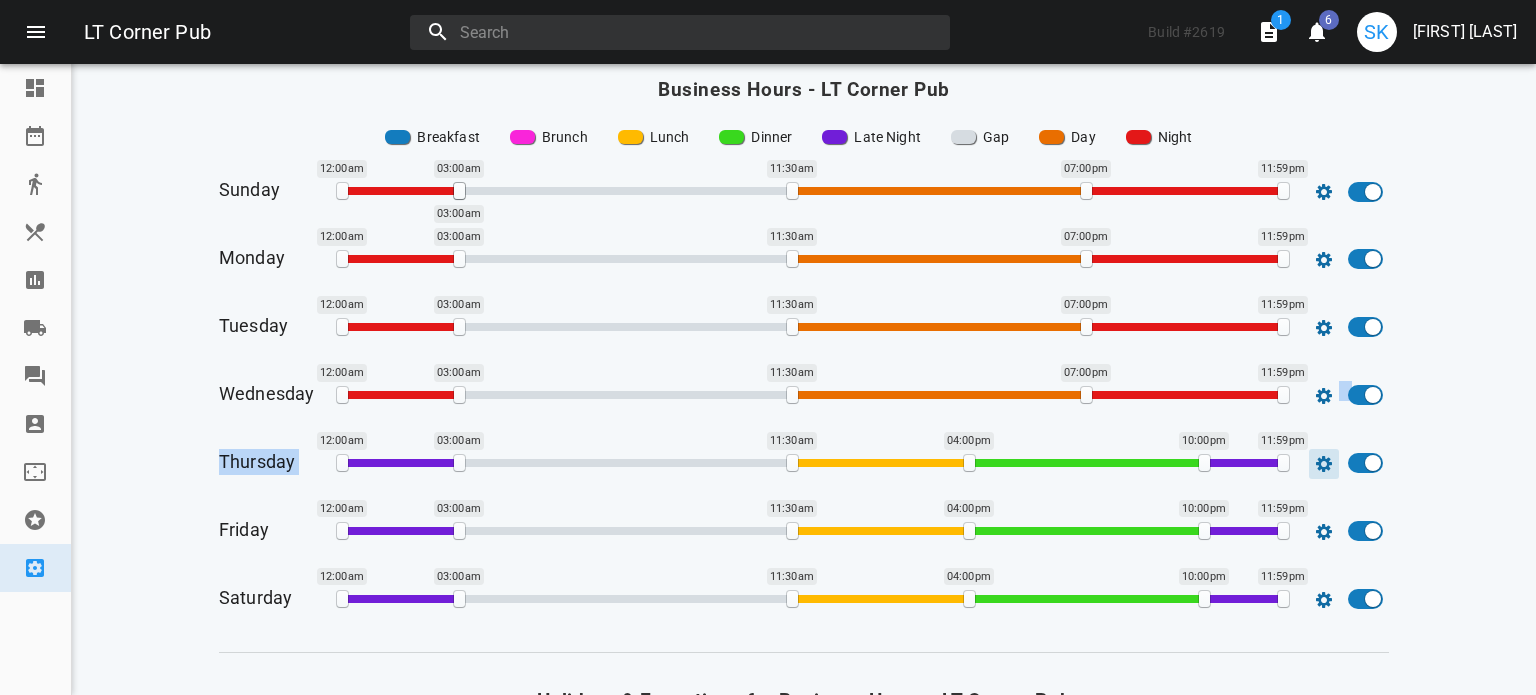 drag, startPoint x: 1155, startPoint y: 395, endPoint x: 1326, endPoint y: 449, distance: 179.32373 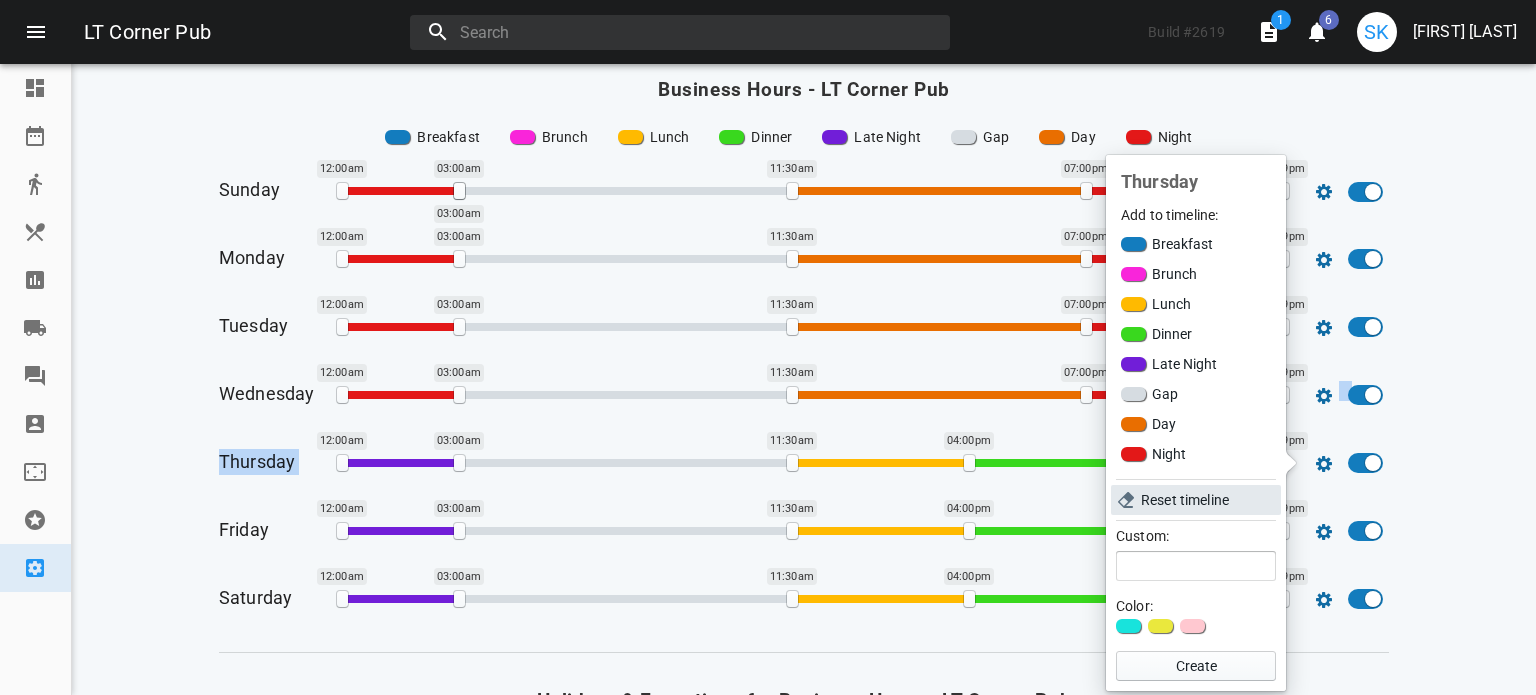 click on "Reset timeline" at bounding box center [1207, 500] 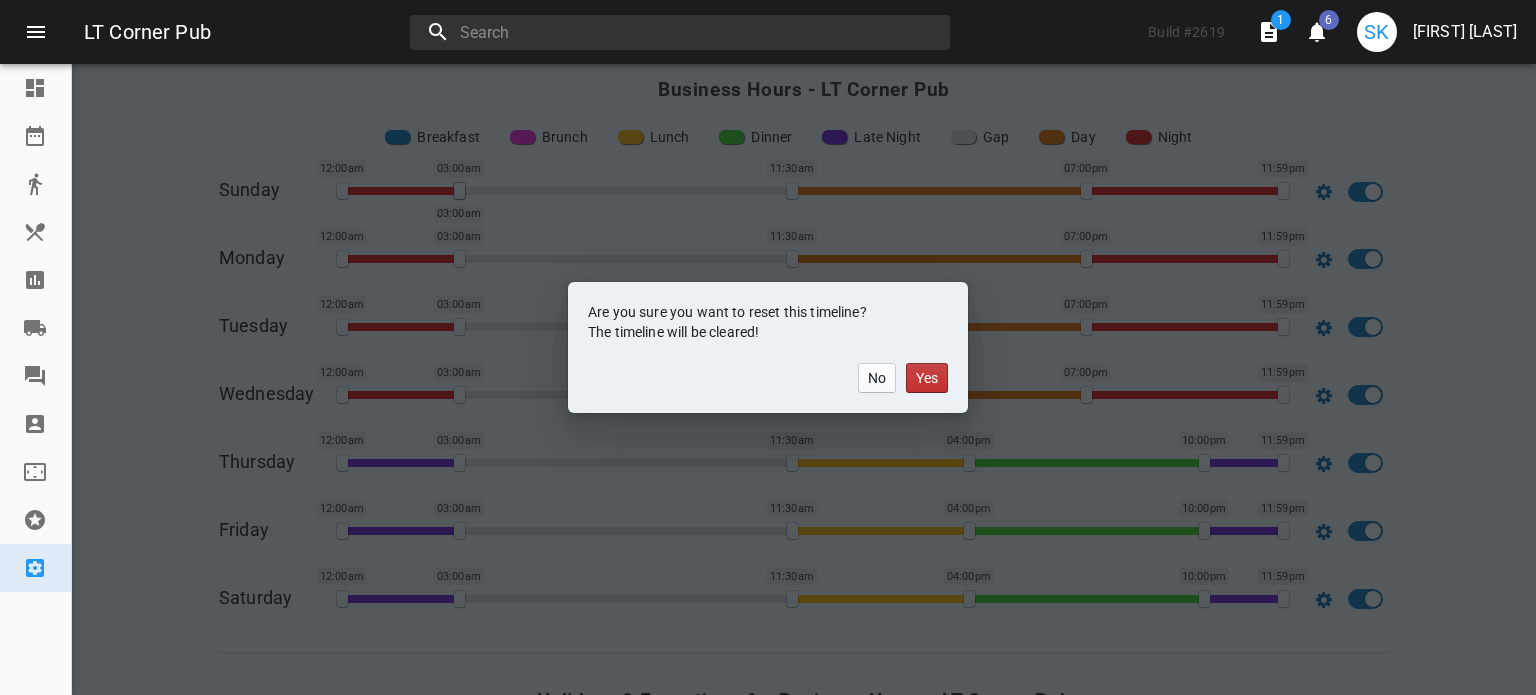 click on "Yes" at bounding box center (927, 378) 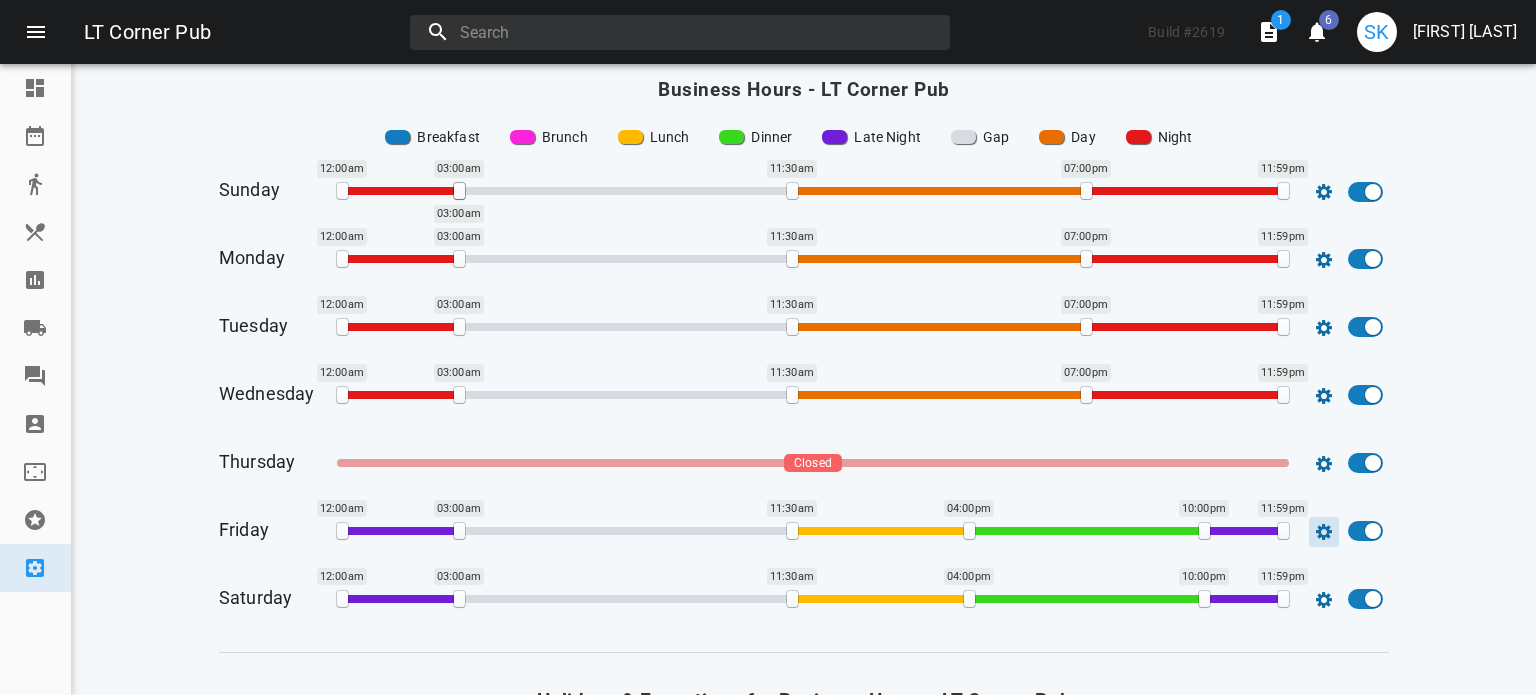 click at bounding box center [1324, 192] 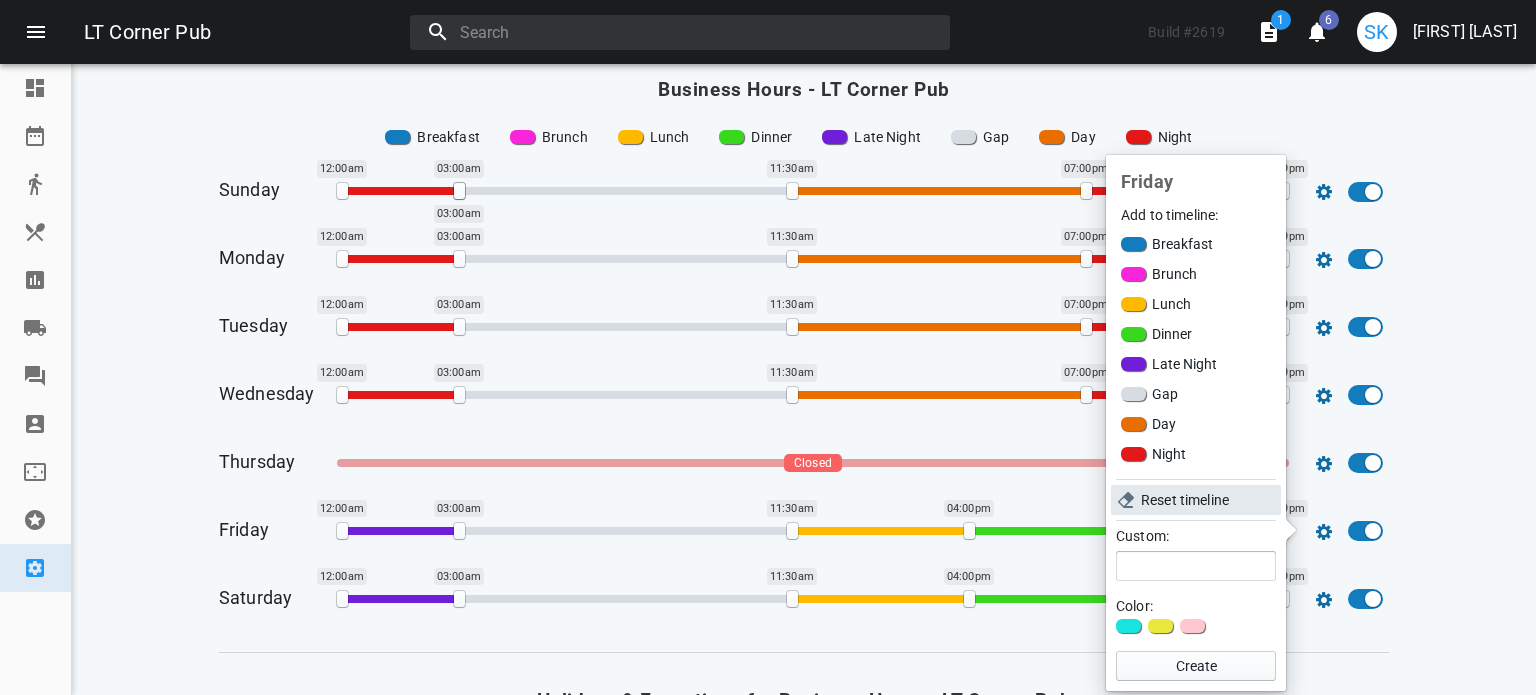 click on "Reset timeline" at bounding box center (1207, 500) 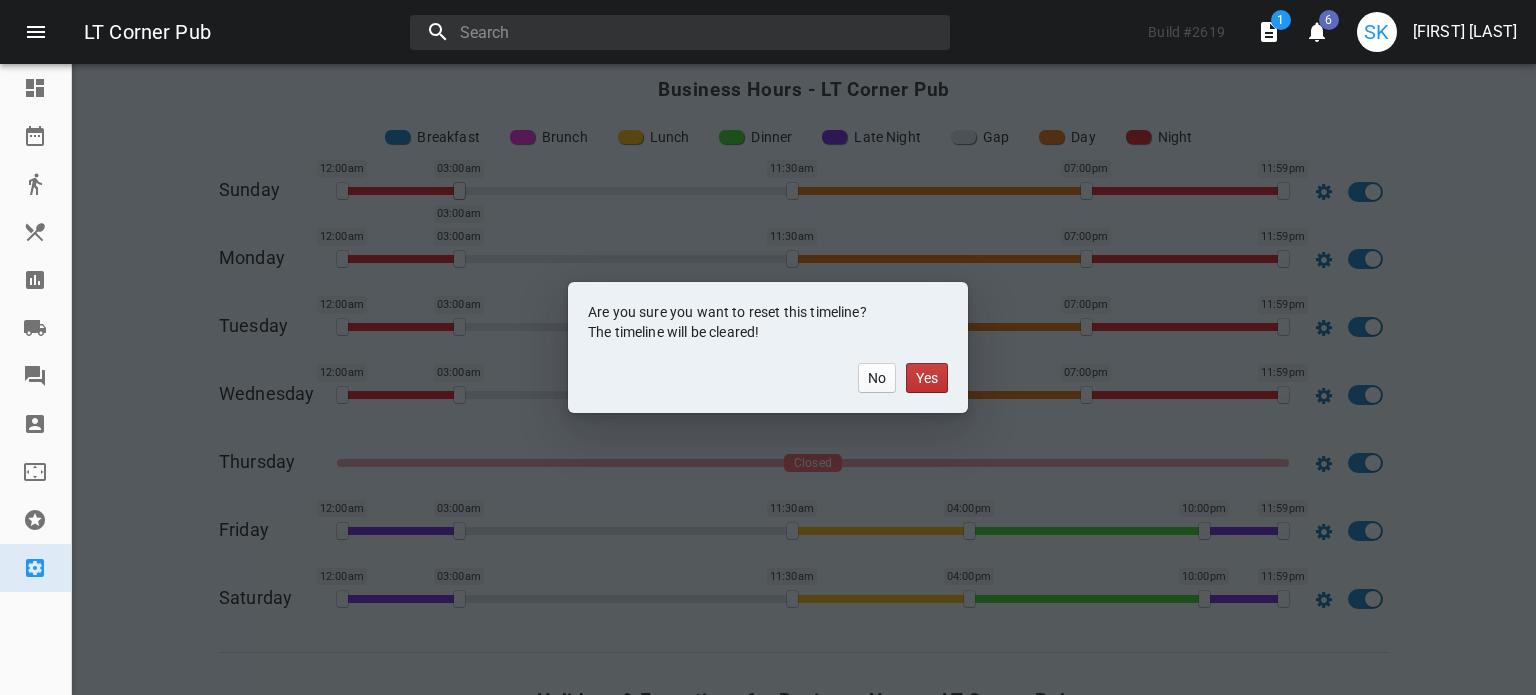 click on "Yes" at bounding box center (927, 378) 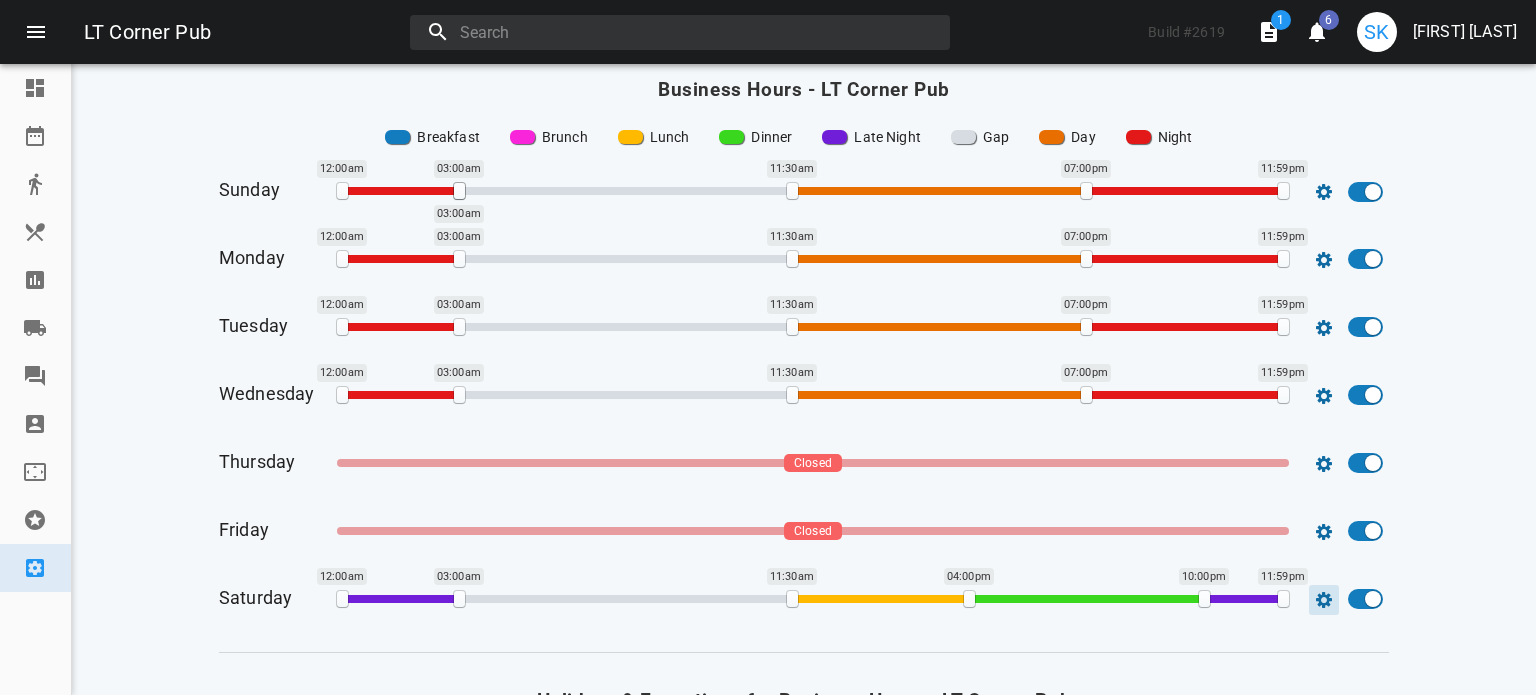 click at bounding box center (1324, 192) 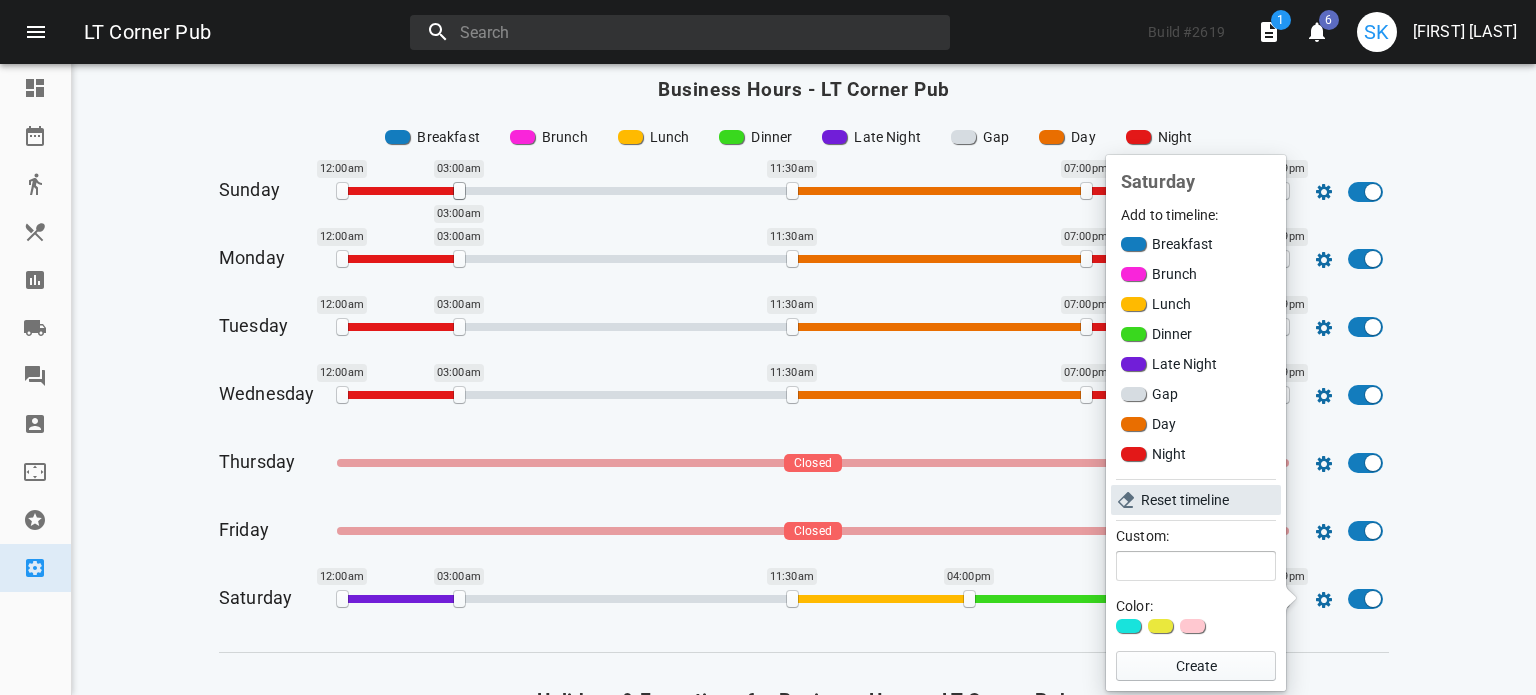 click on "Reset timeline" at bounding box center (1196, 500) 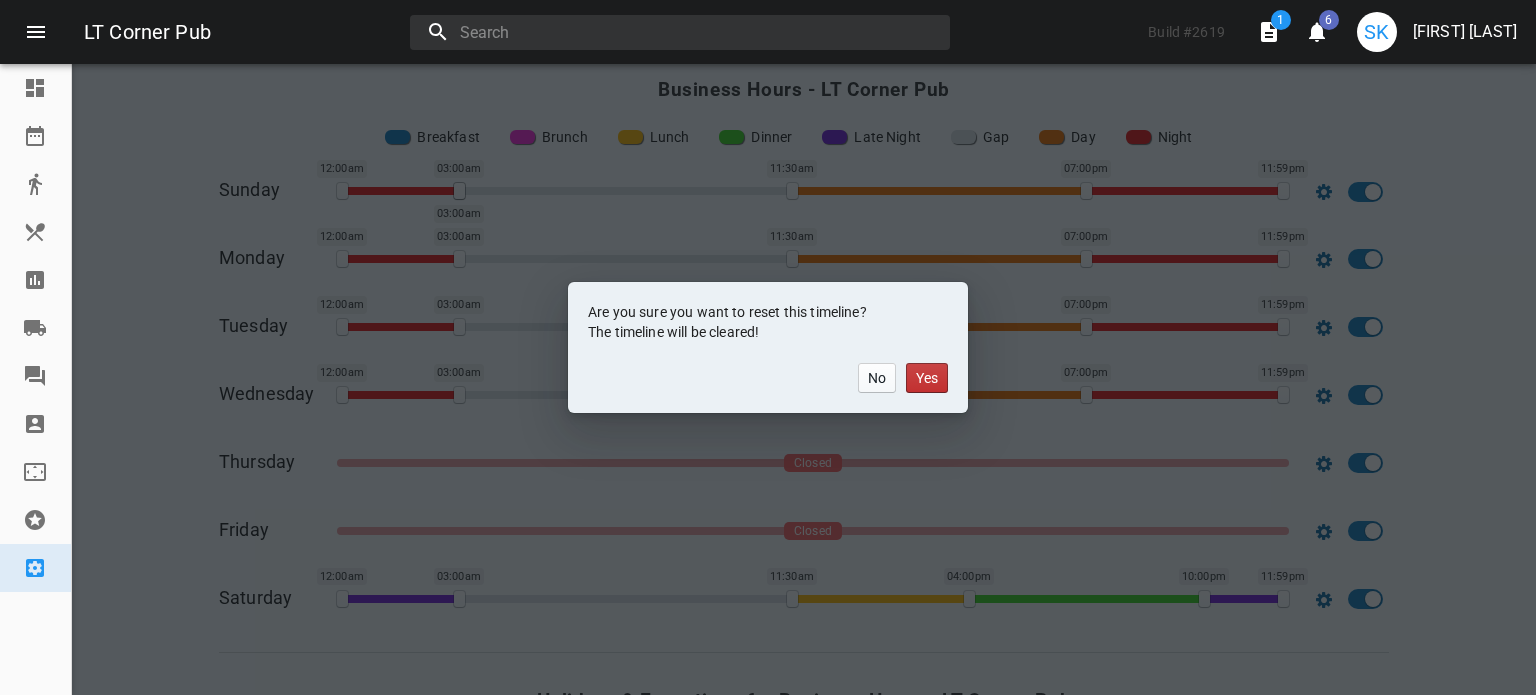 click on "Yes" at bounding box center [927, 378] 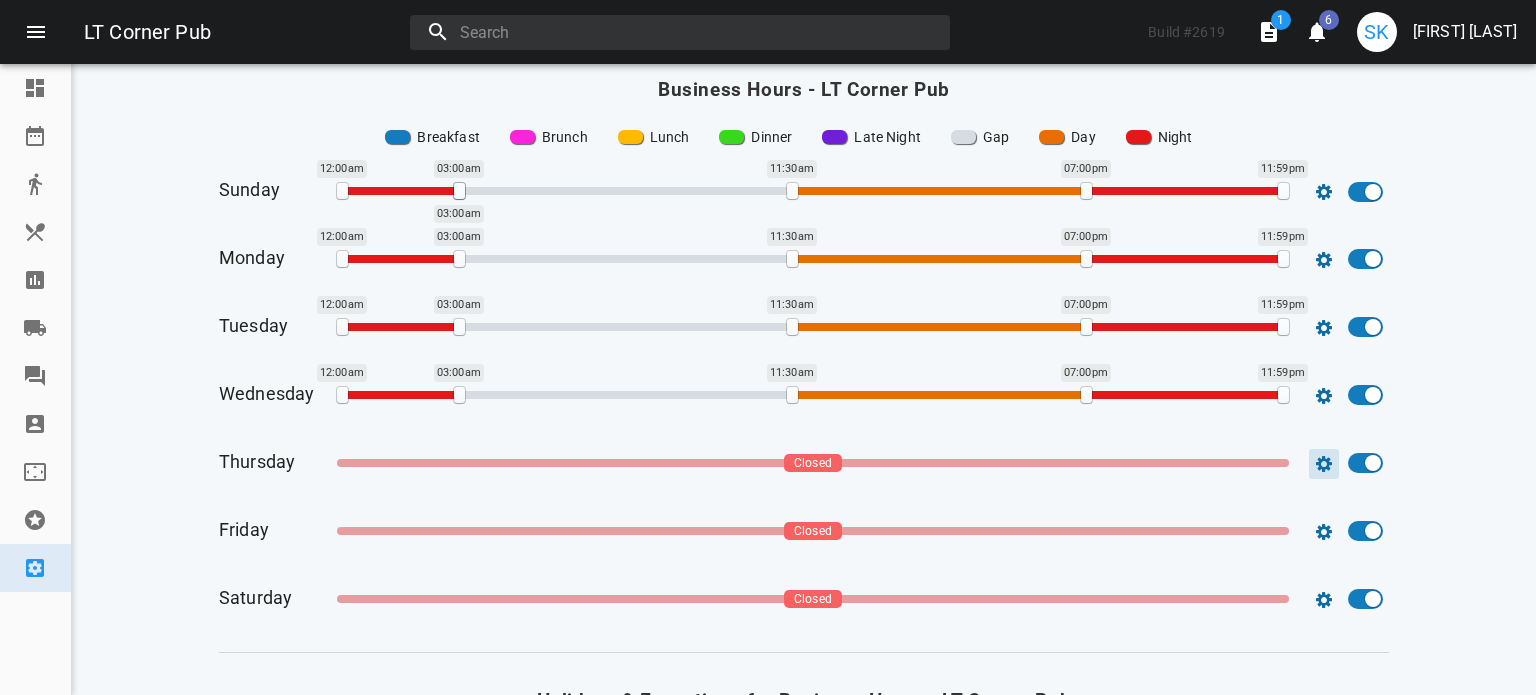 click at bounding box center [1324, 192] 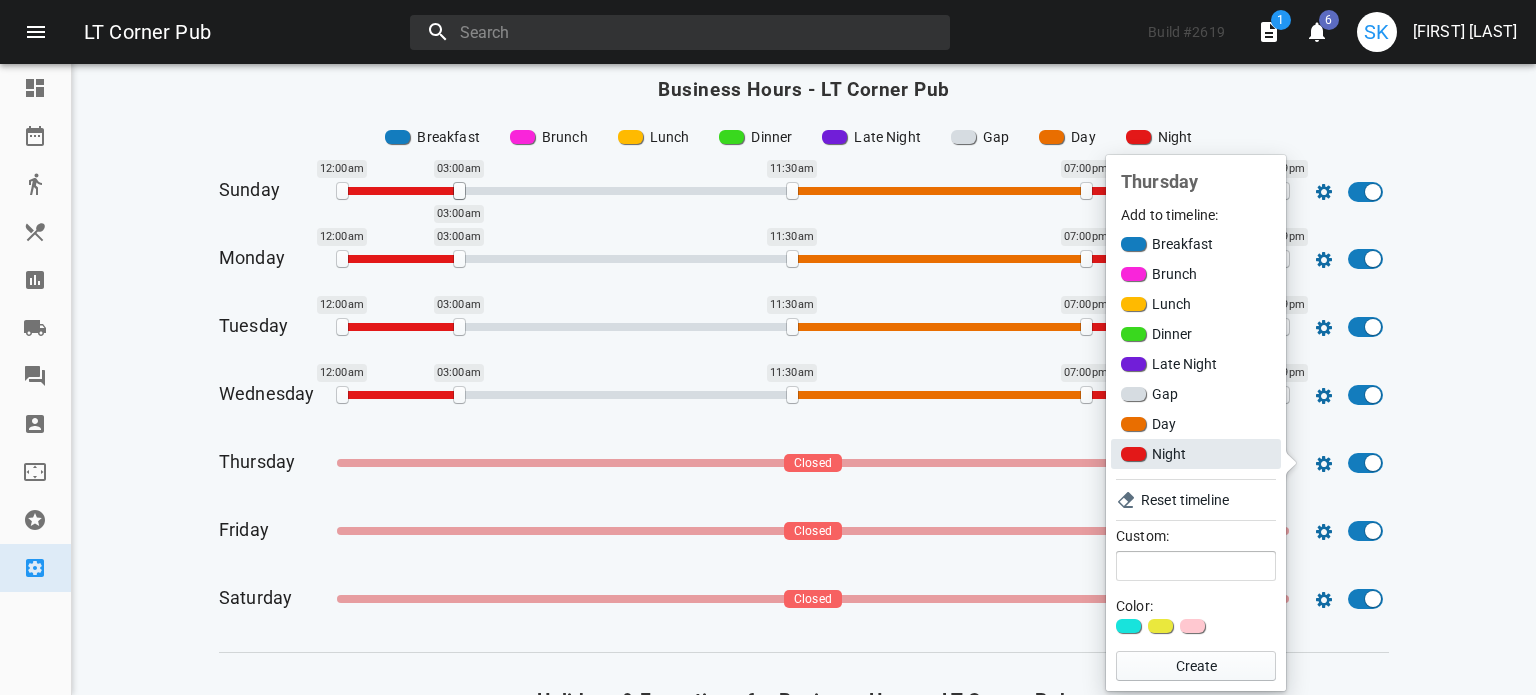 click on "Night" at bounding box center (1196, 454) 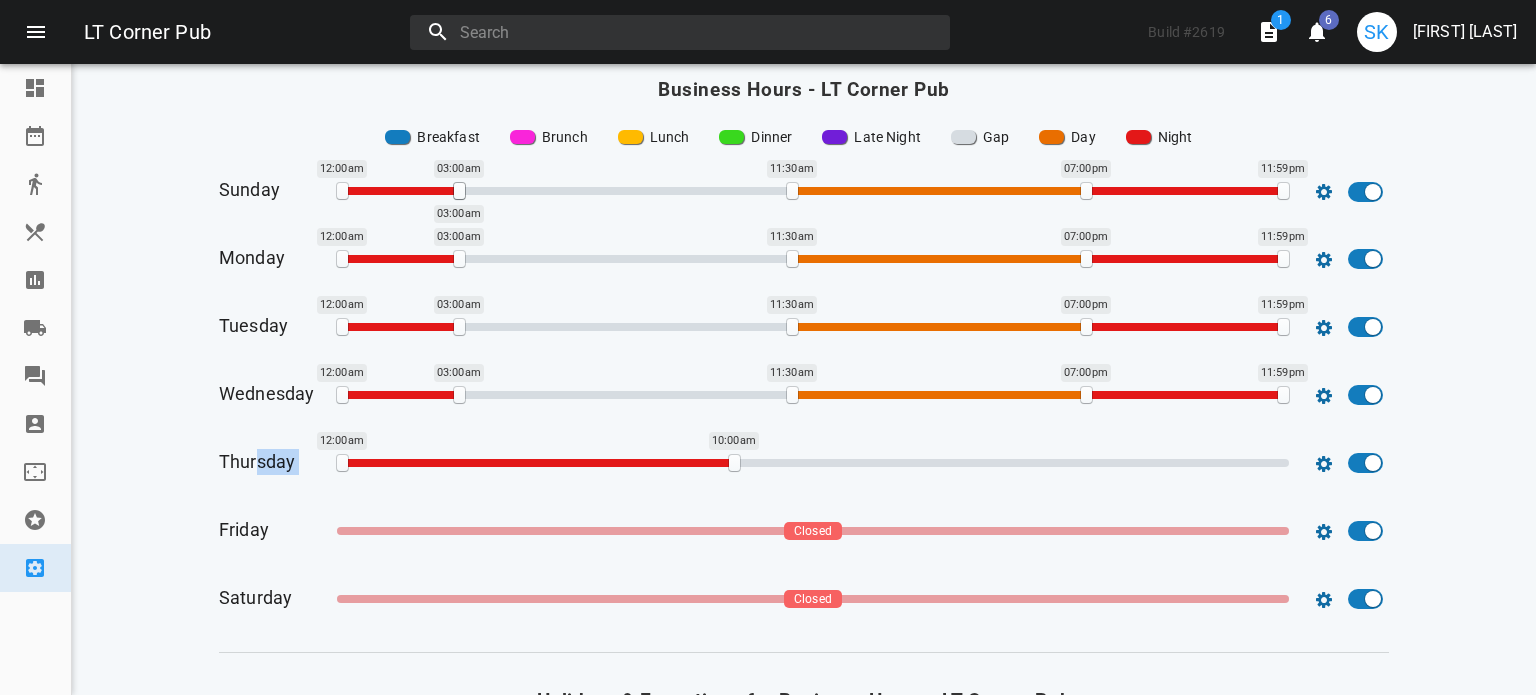 drag, startPoint x: 647, startPoint y: 460, endPoint x: 247, endPoint y: 462, distance: 400.005 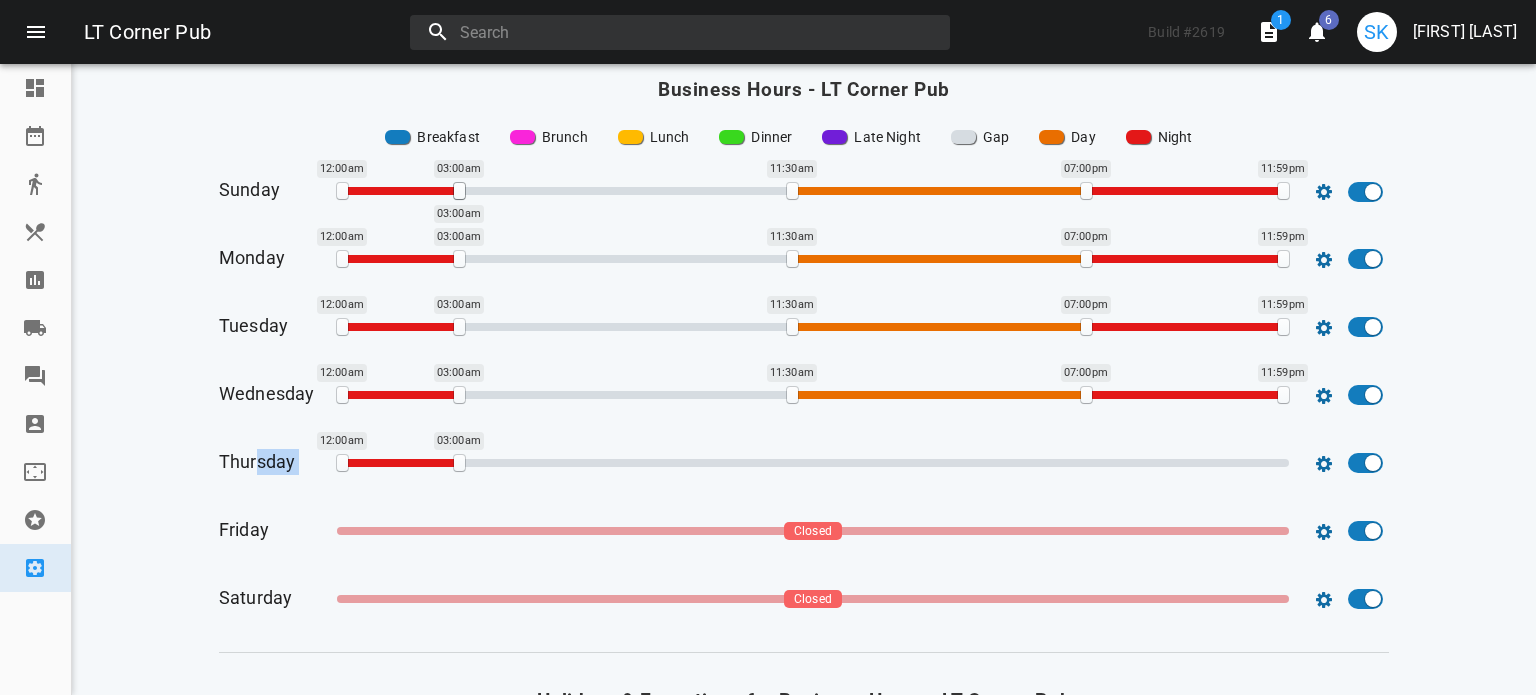 click on "Thursday [TIME] [TIME]" at bounding box center (804, 465) 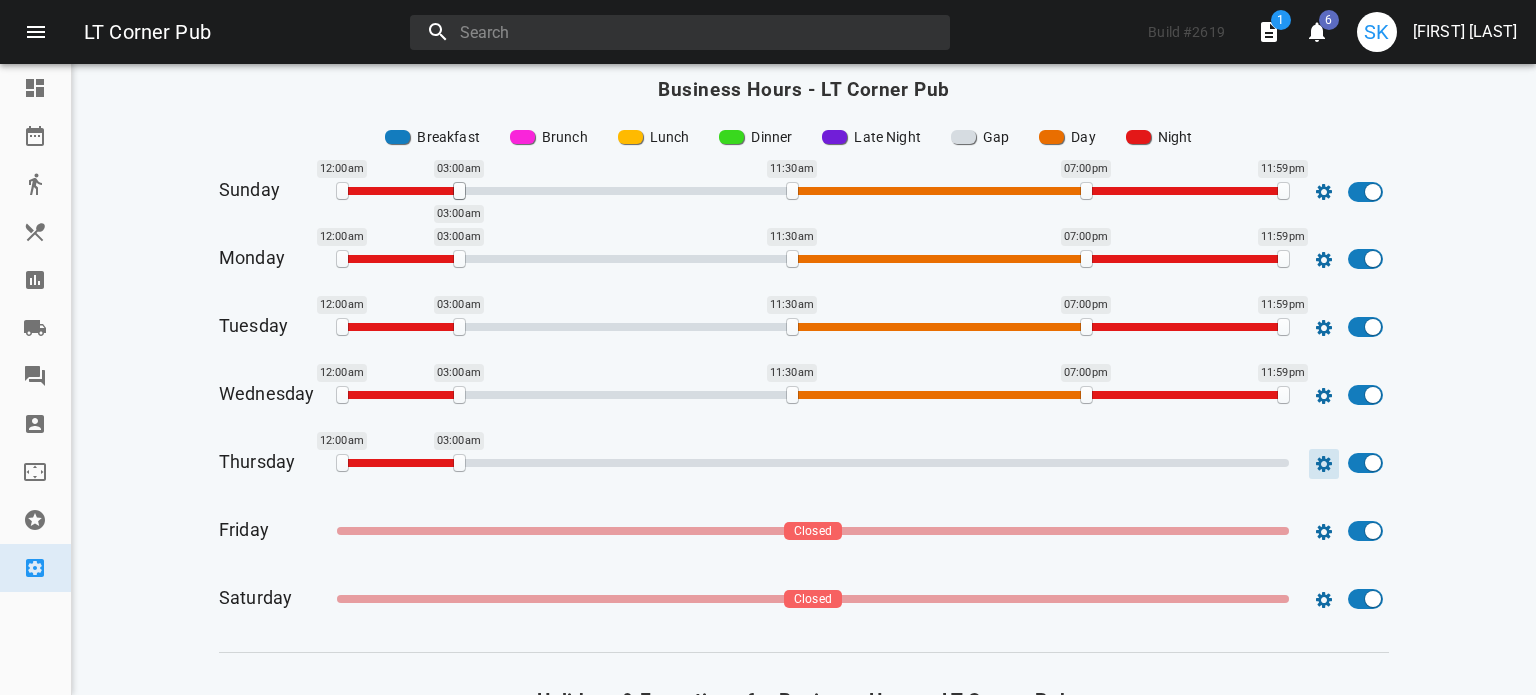 click at bounding box center [1324, 192] 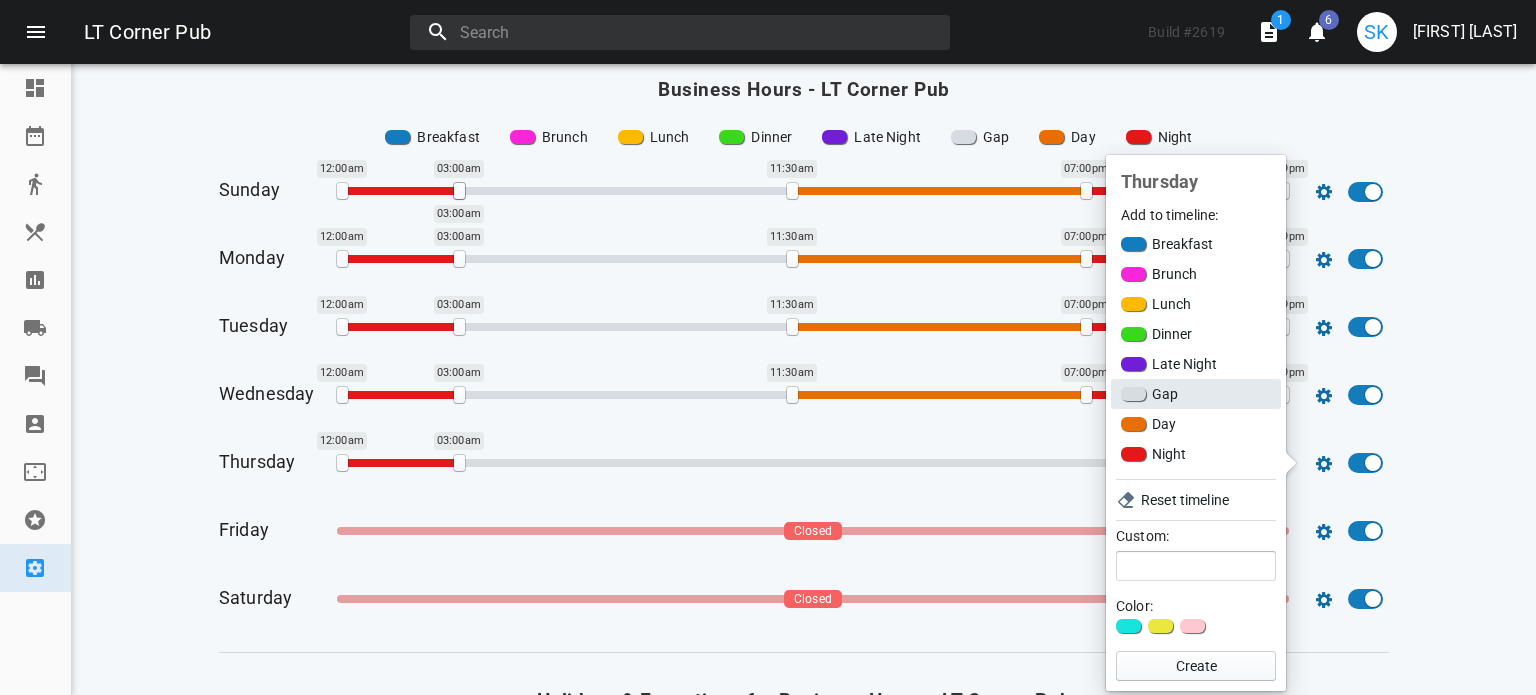 click on "Gap" at bounding box center [1196, 394] 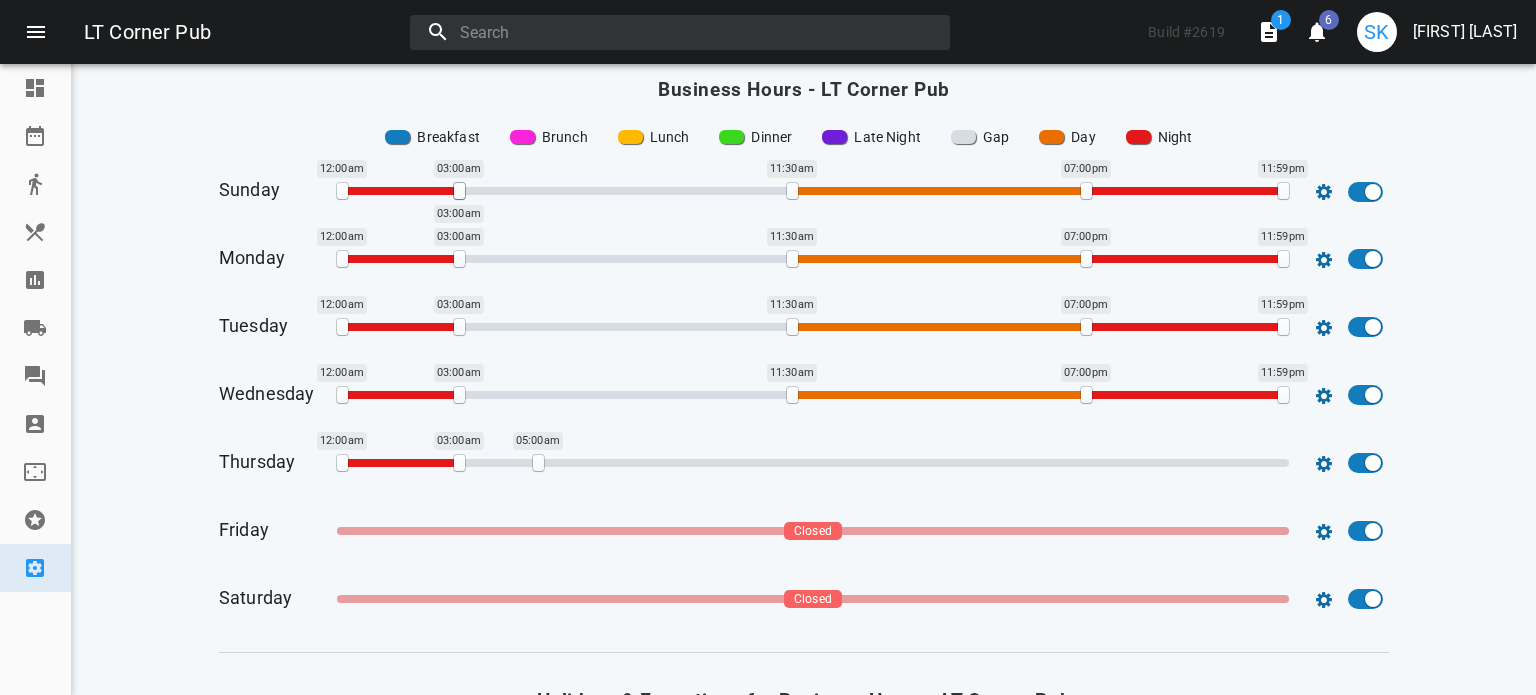 drag, startPoint x: 539, startPoint y: 459, endPoint x: 756, endPoint y: 479, distance: 217.91971 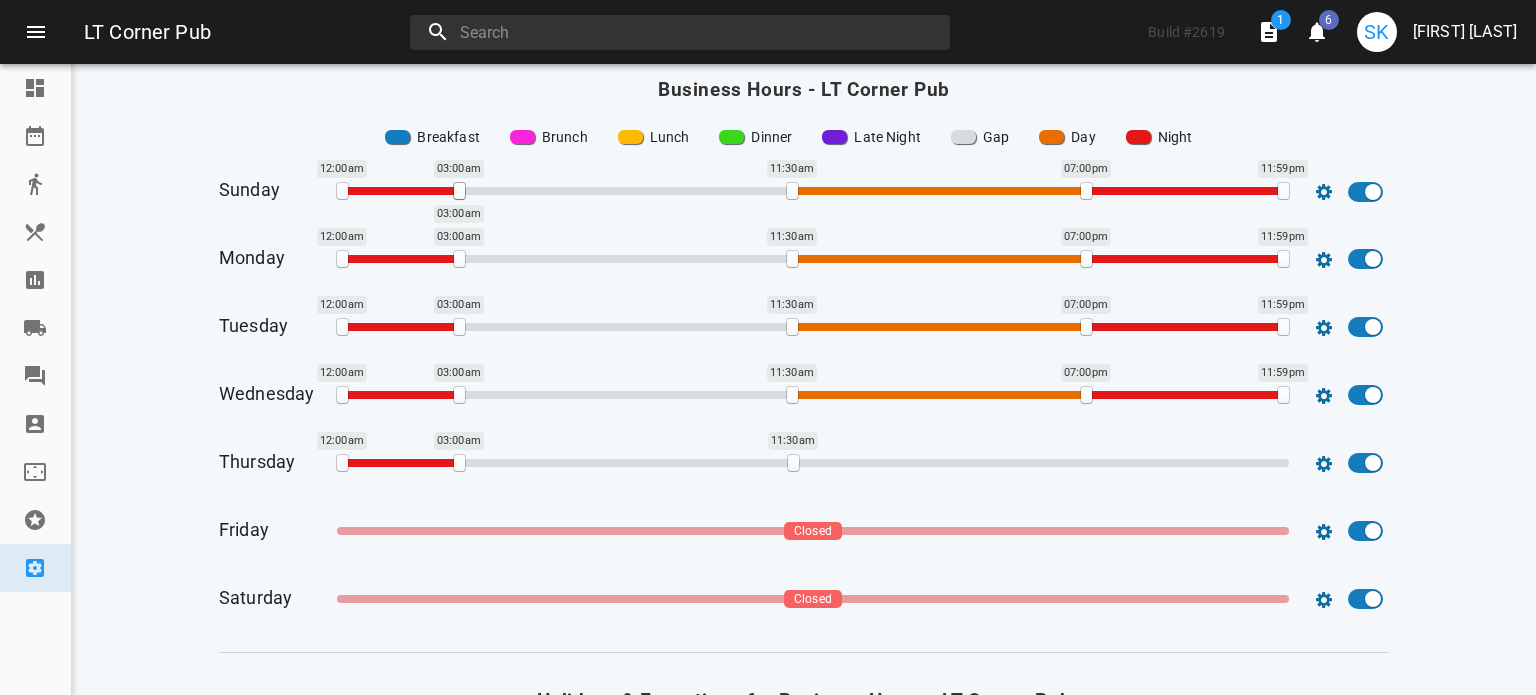 drag, startPoint x: 530, startPoint y: 456, endPoint x: 785, endPoint y: 496, distance: 258.1182 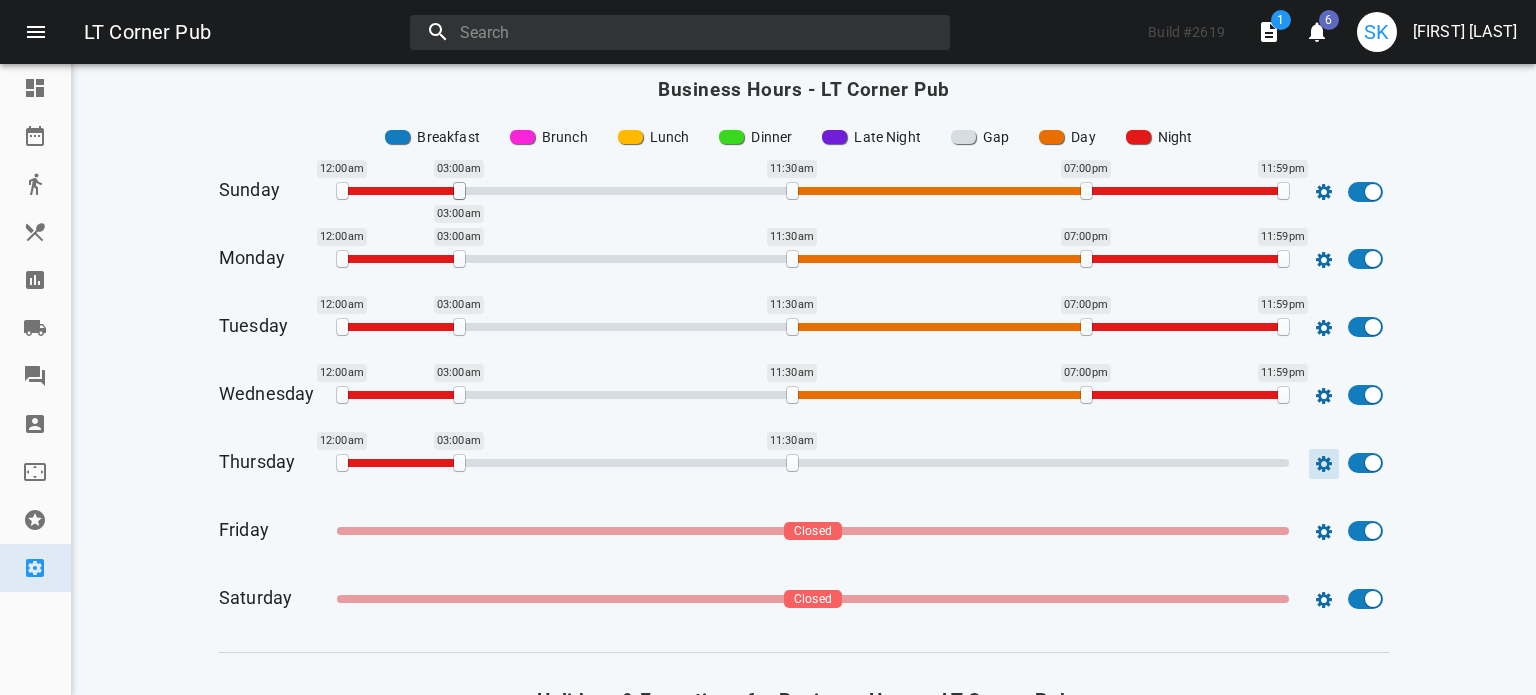 click at bounding box center [1324, 192] 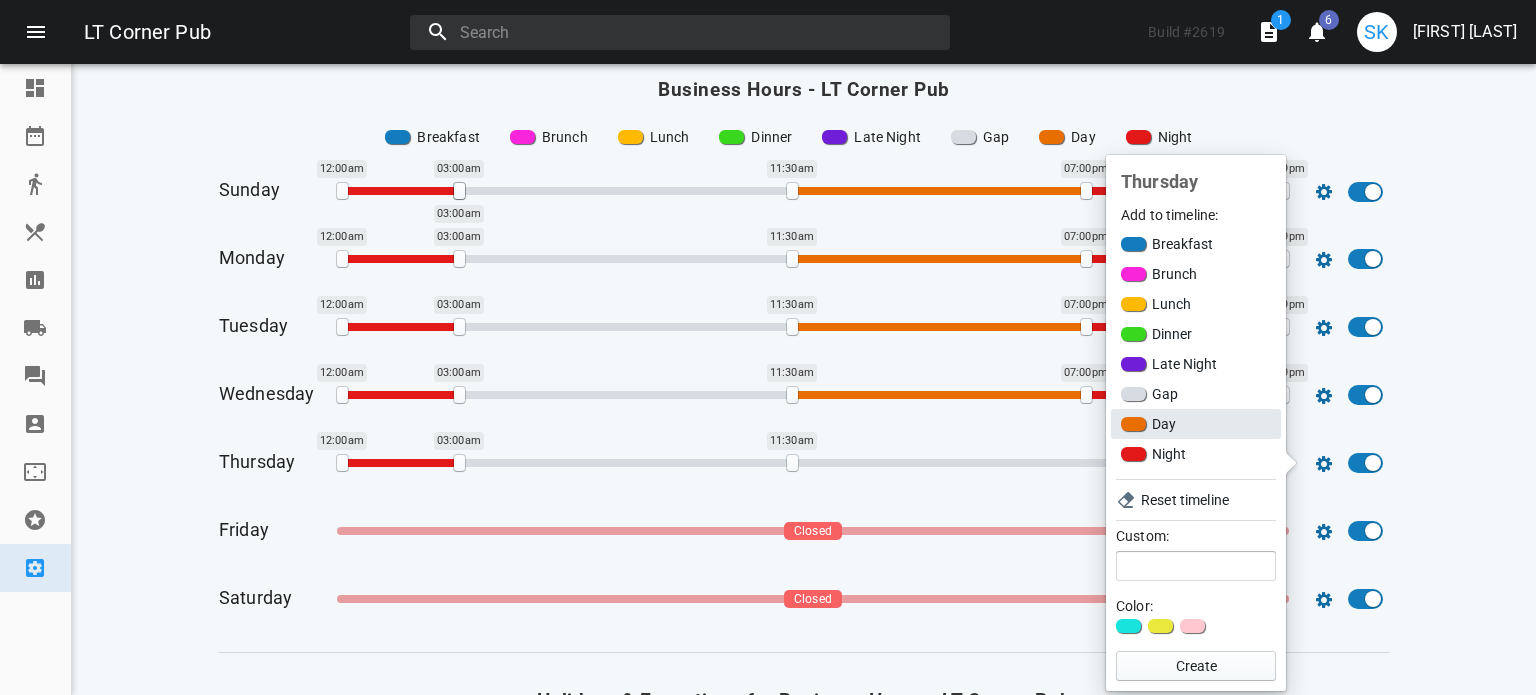 click on "Day" at bounding box center (1196, 424) 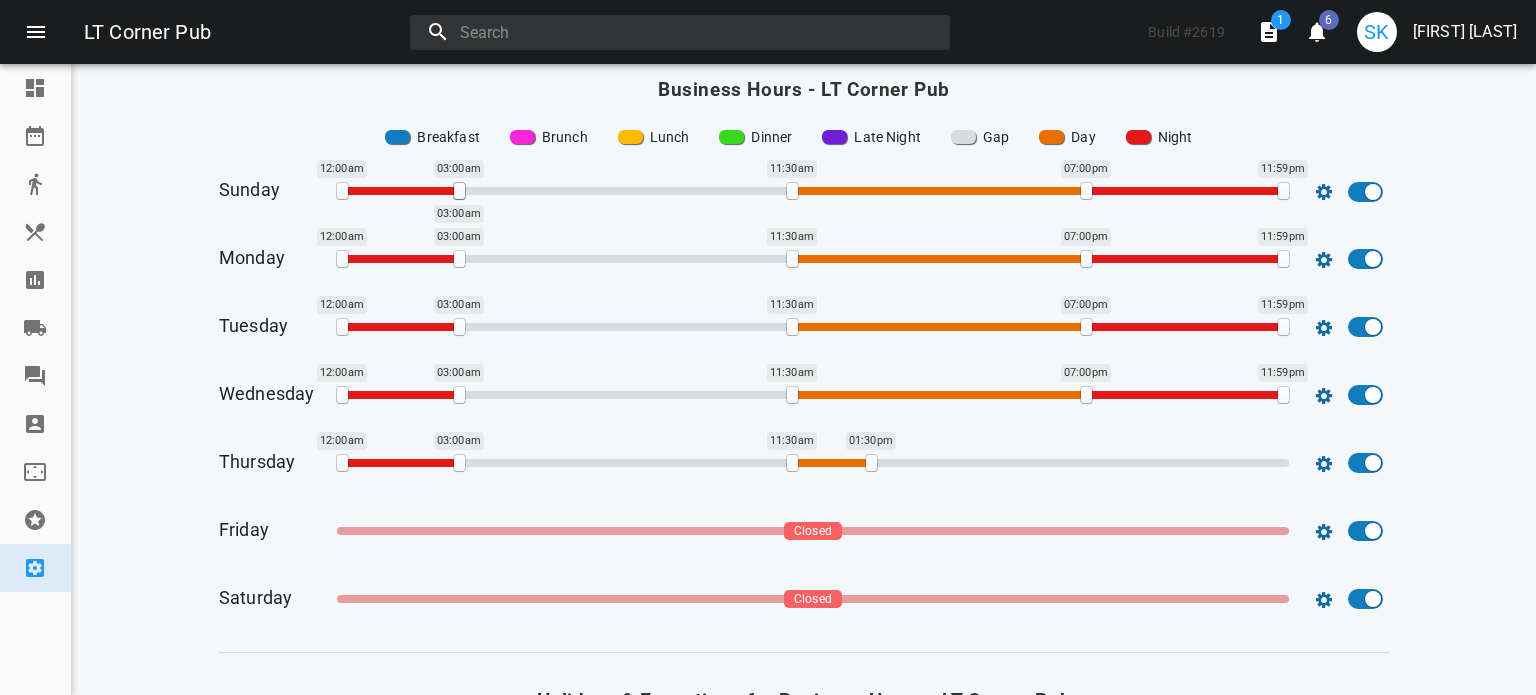 drag, startPoint x: 870, startPoint y: 458, endPoint x: 1018, endPoint y: 461, distance: 148.0304 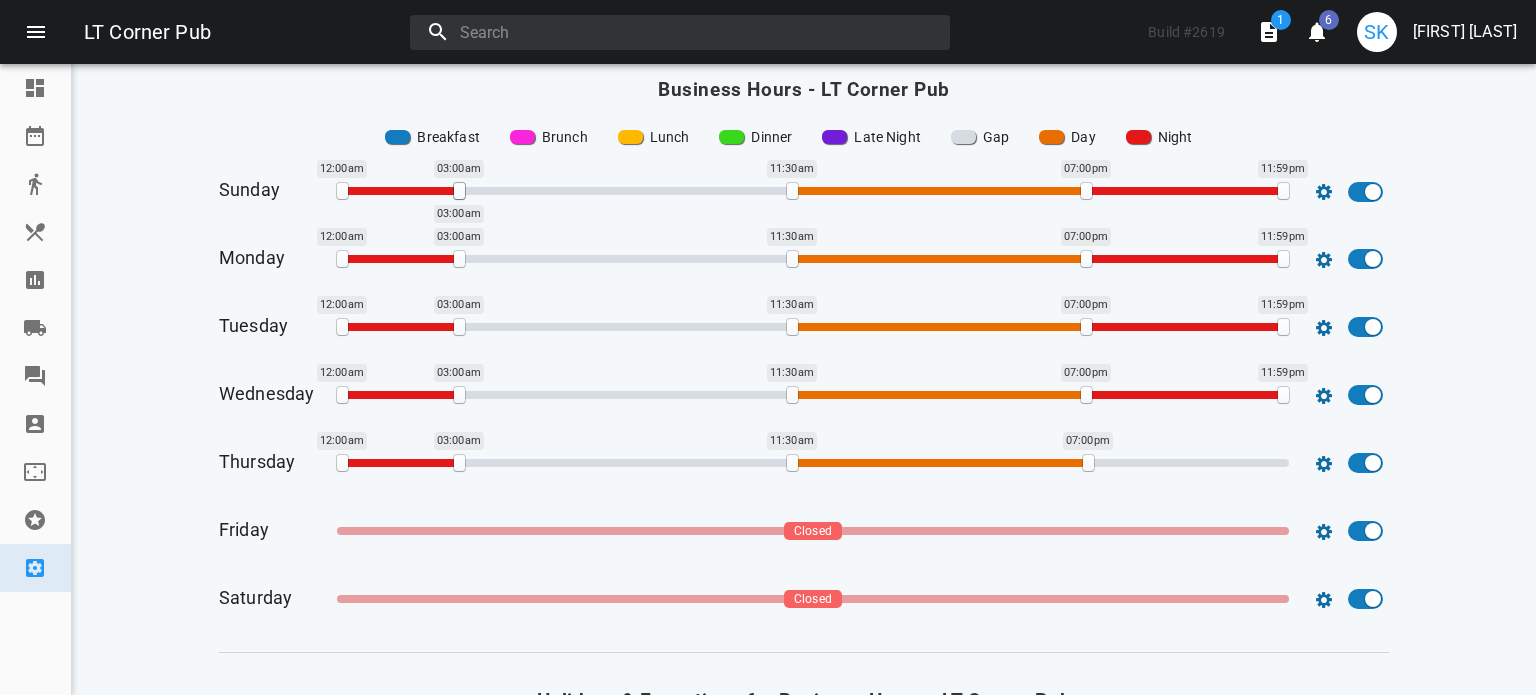 drag, startPoint x: 865, startPoint y: 459, endPoint x: 1082, endPoint y: 476, distance: 217.66489 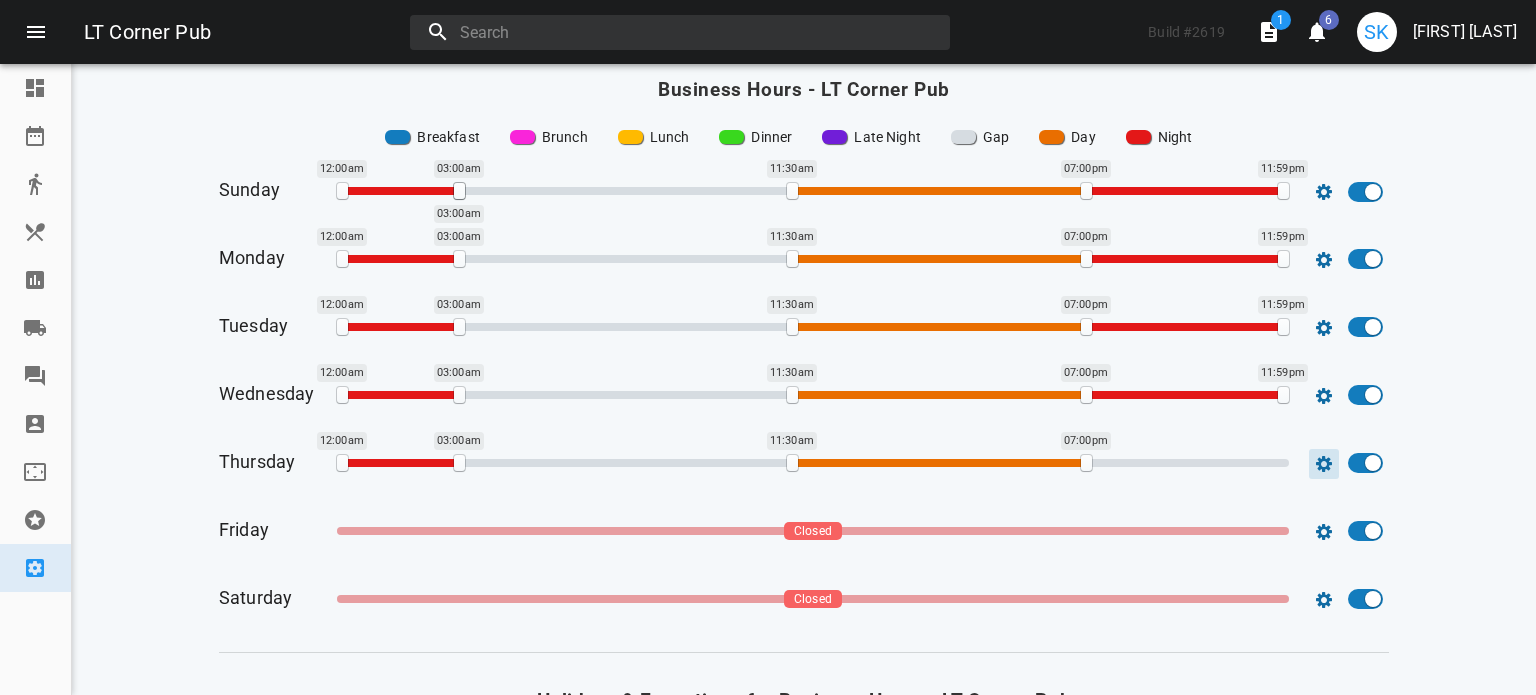 click at bounding box center (1324, 192) 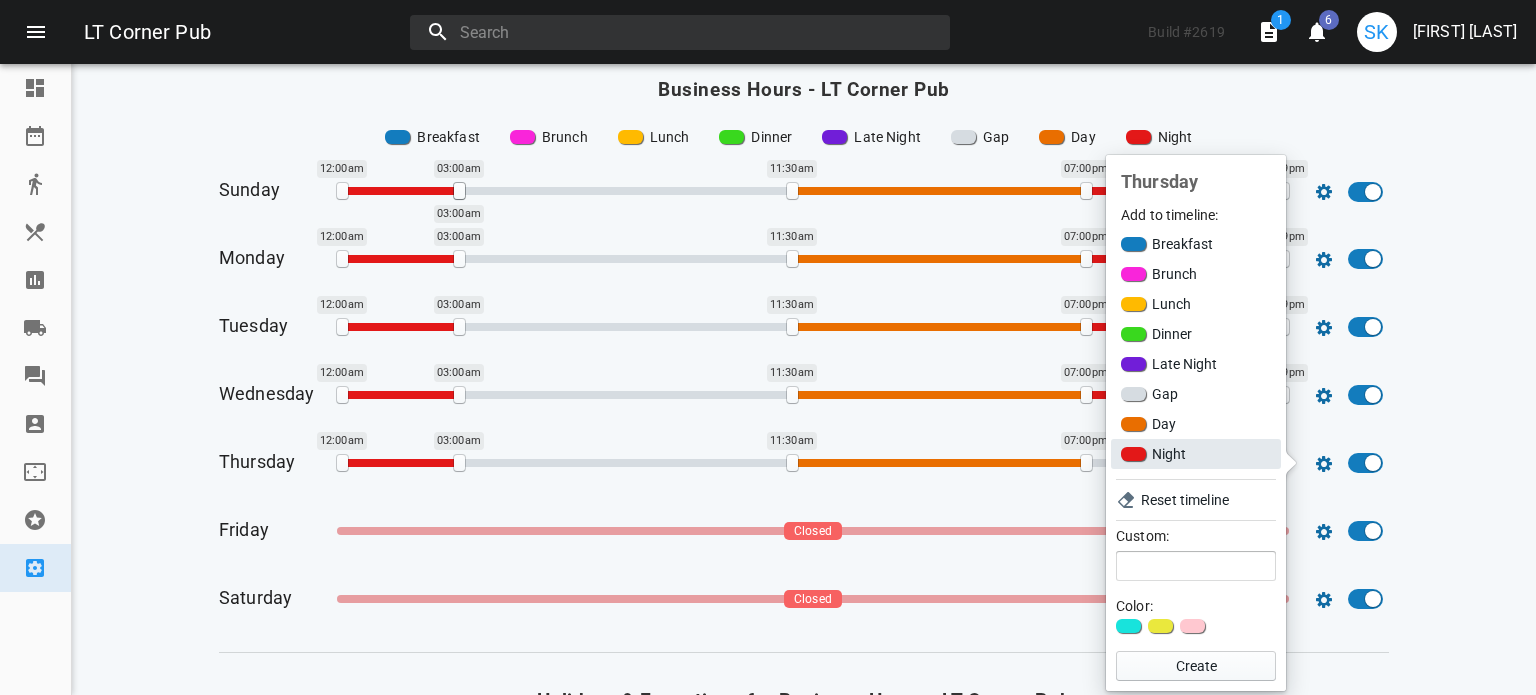 click on "Night" at bounding box center (1196, 454) 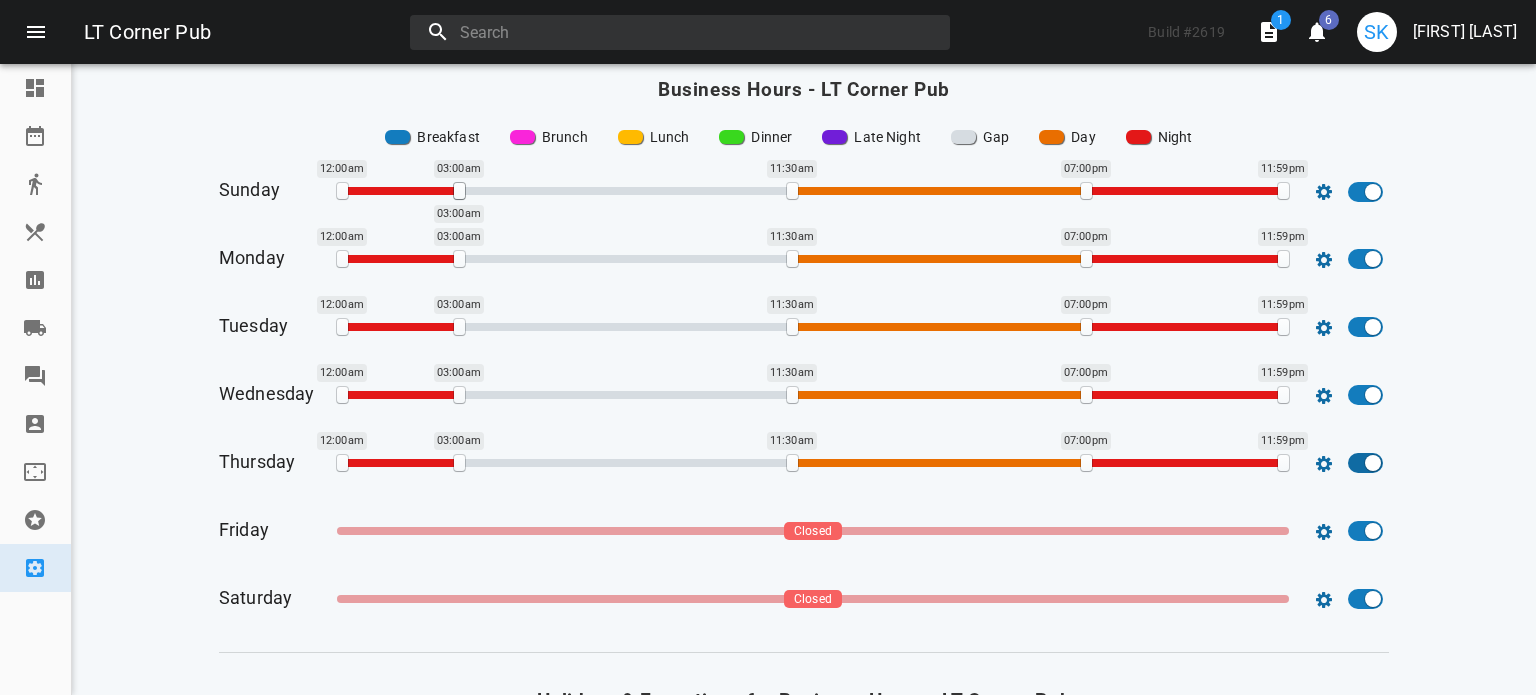 drag, startPoint x: 1157, startPoint y: 459, endPoint x: 1356, endPoint y: 463, distance: 199.04019 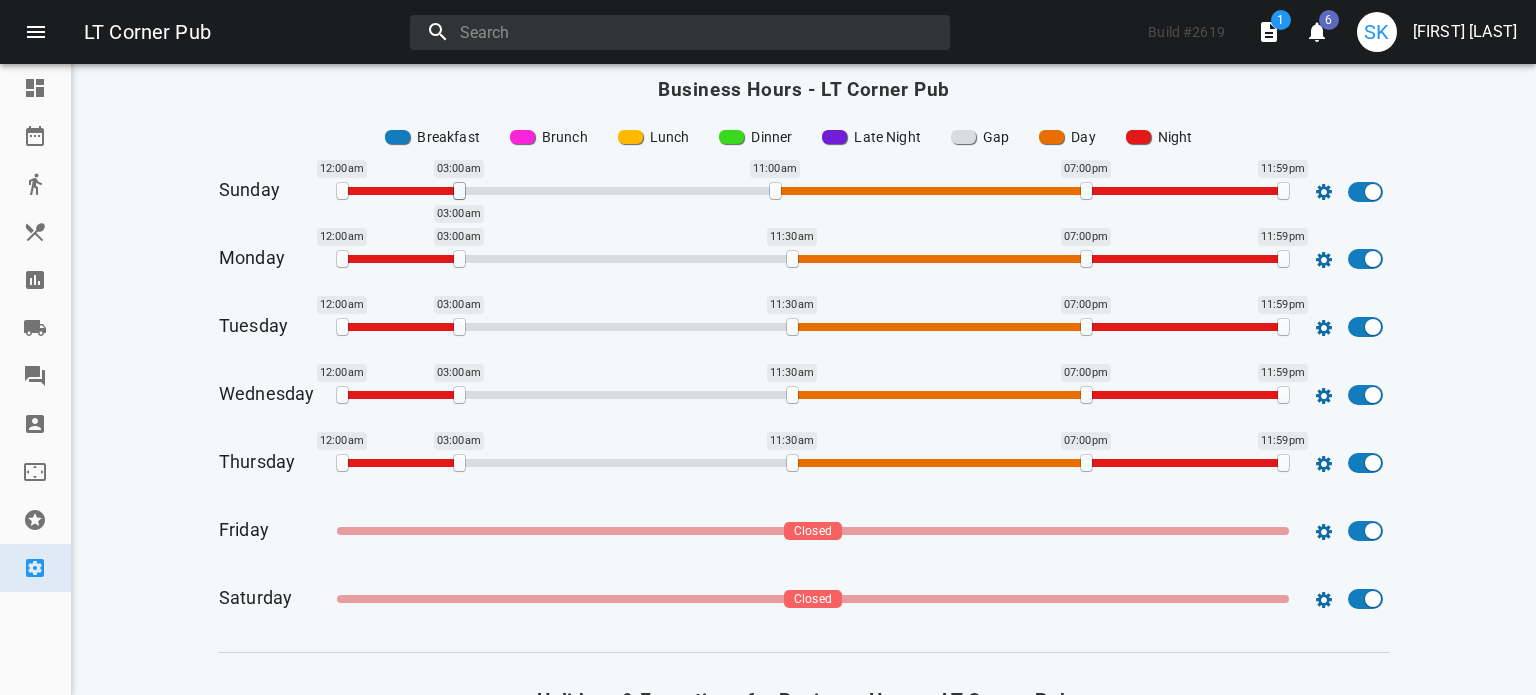drag, startPoint x: 784, startPoint y: 191, endPoint x: 767, endPoint y: 193, distance: 17.117243 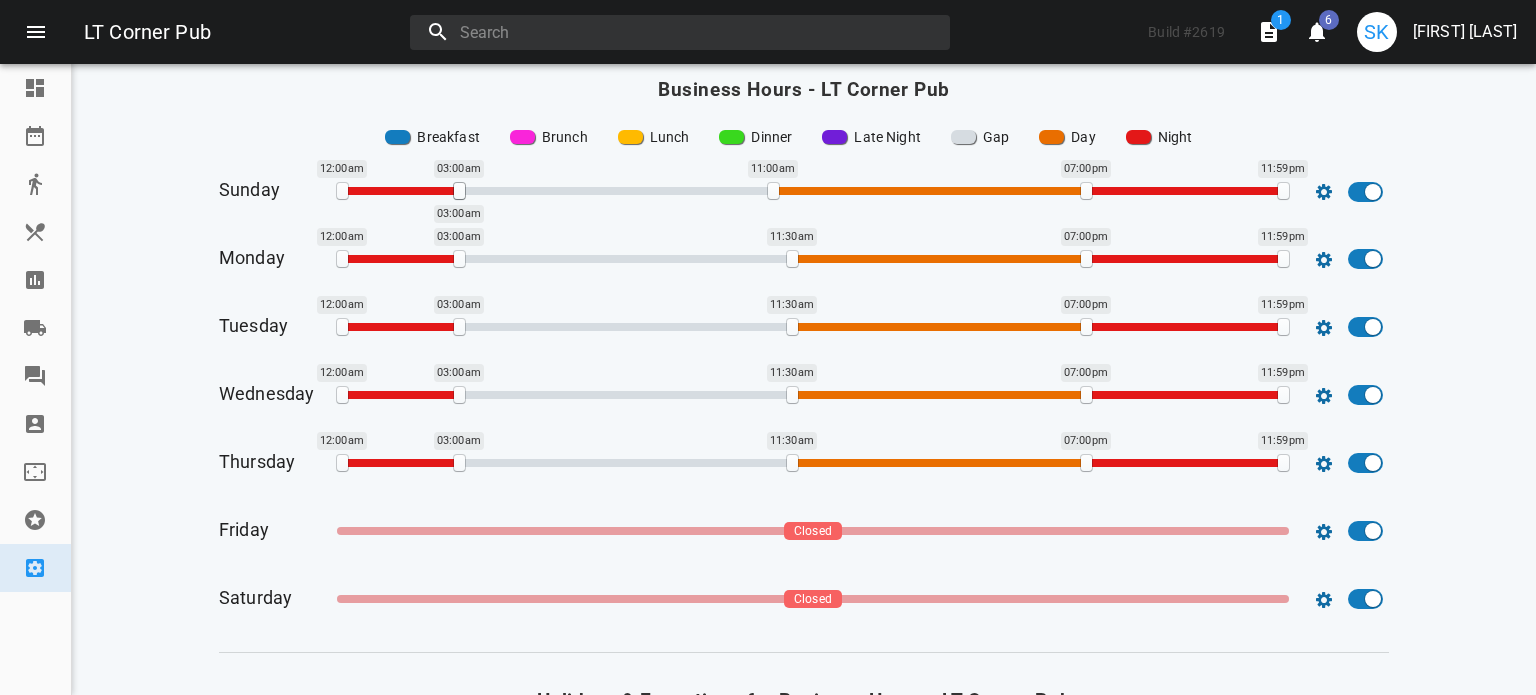 drag, startPoint x: 775, startPoint y: 193, endPoint x: 791, endPoint y: 198, distance: 16.763054 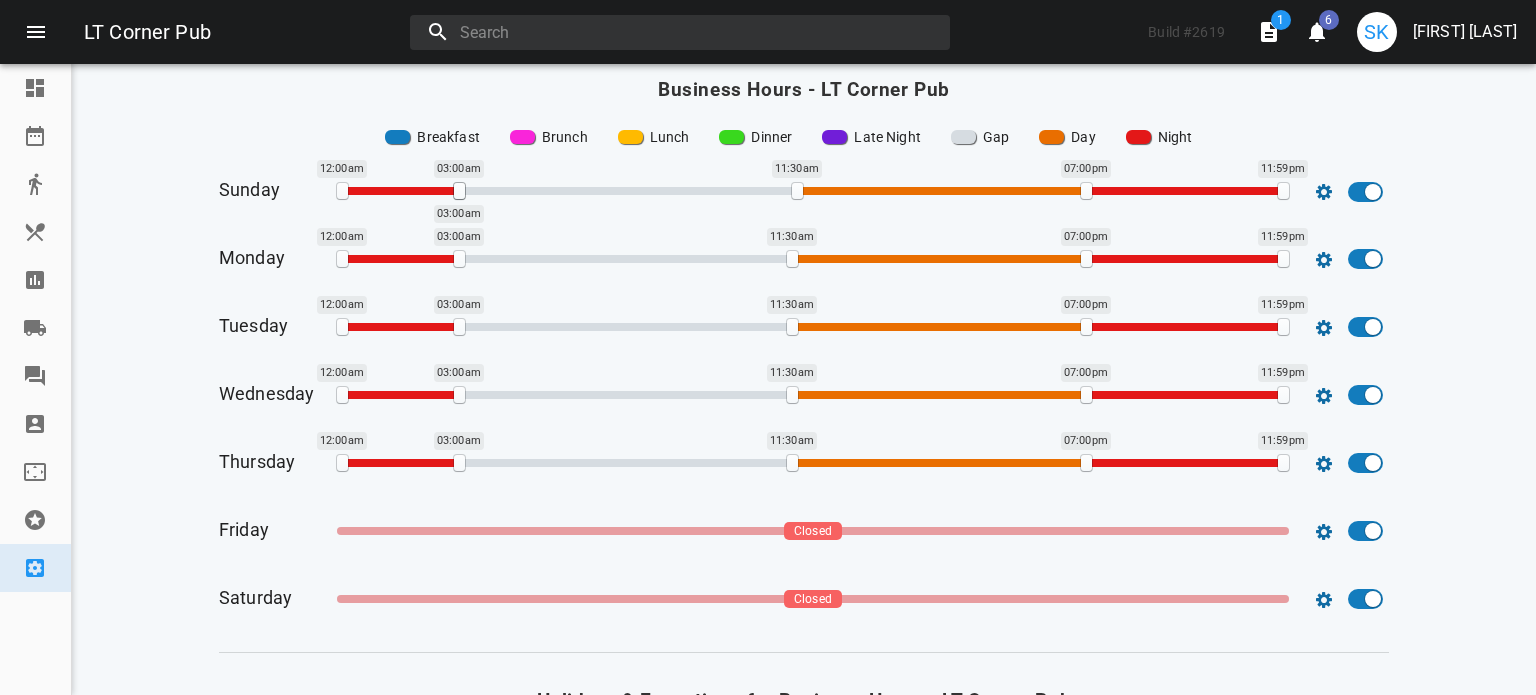drag, startPoint x: 768, startPoint y: 195, endPoint x: 792, endPoint y: 197, distance: 24.083189 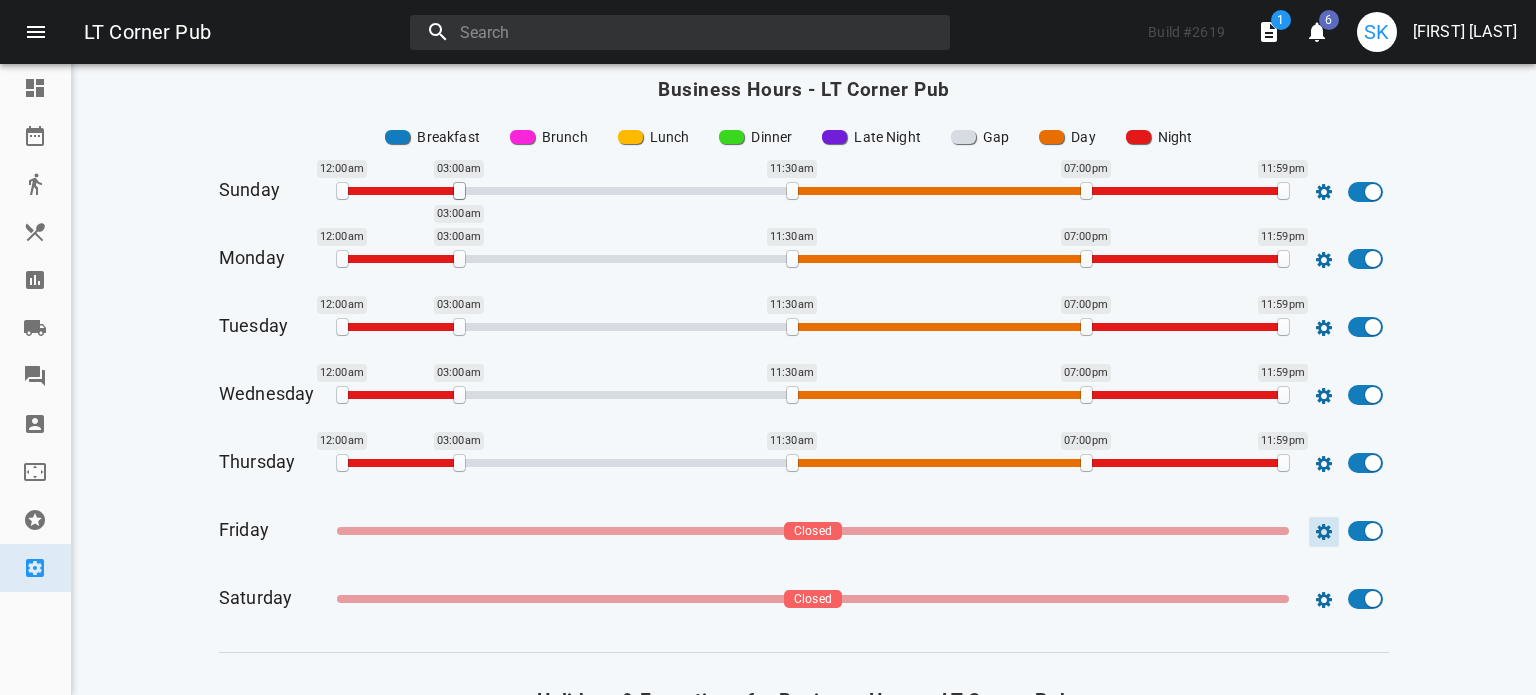 click at bounding box center (1324, 192) 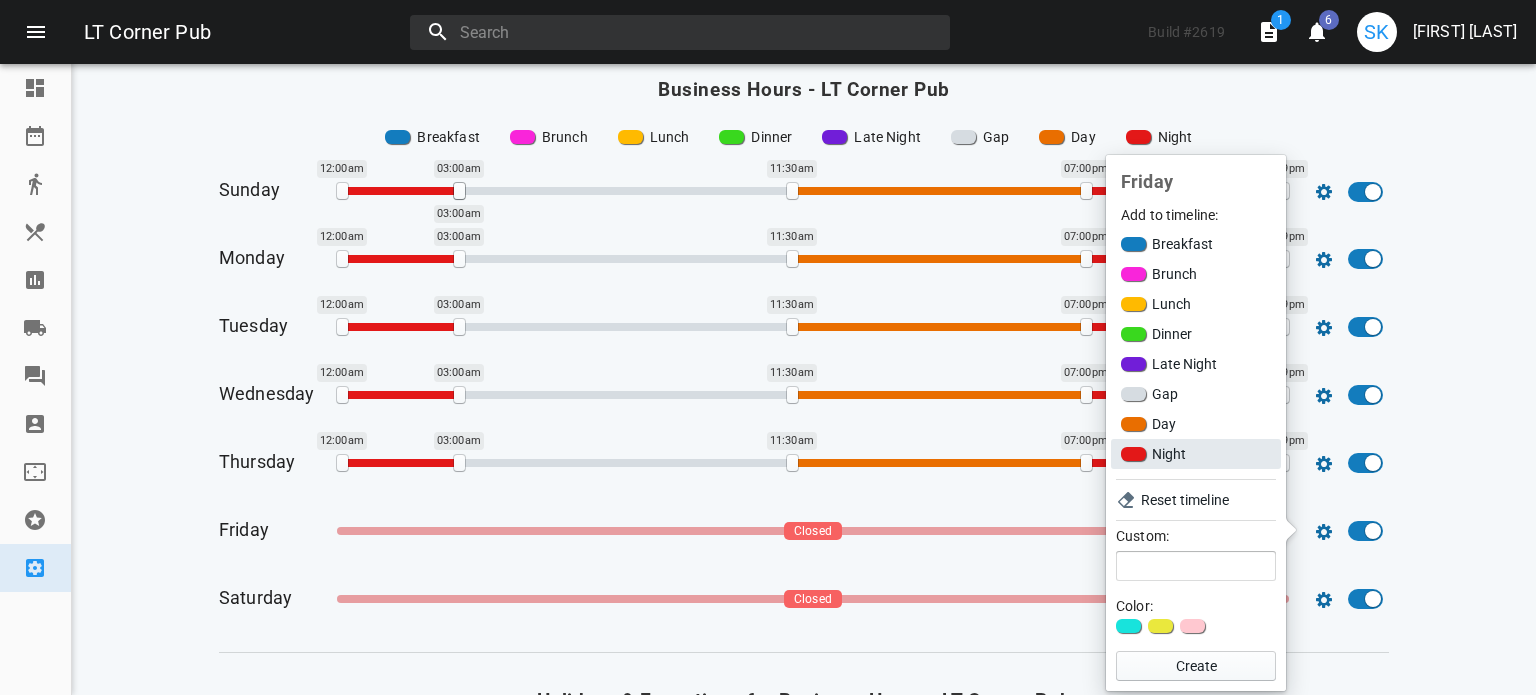 click on "Night" at bounding box center (1196, 454) 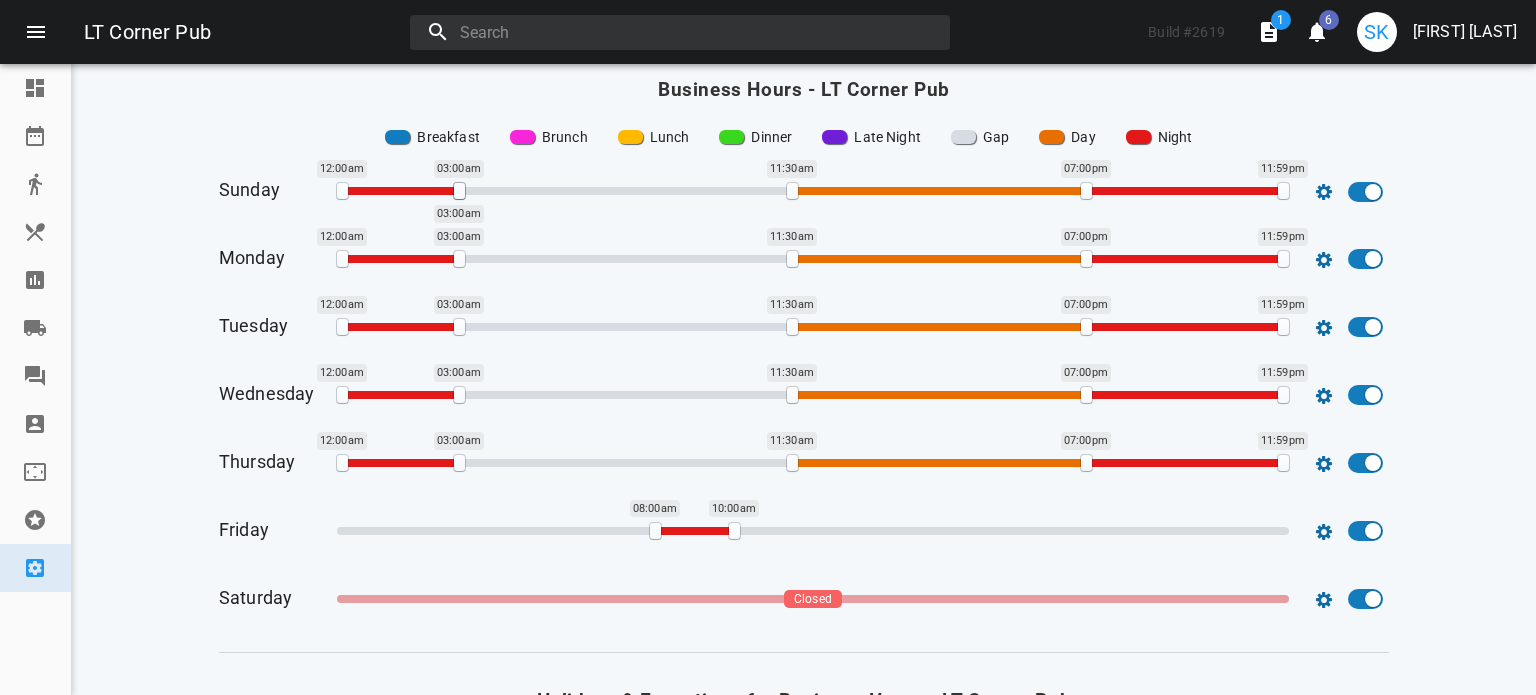 drag, startPoint x: 658, startPoint y: 534, endPoint x: 485, endPoint y: 534, distance: 173 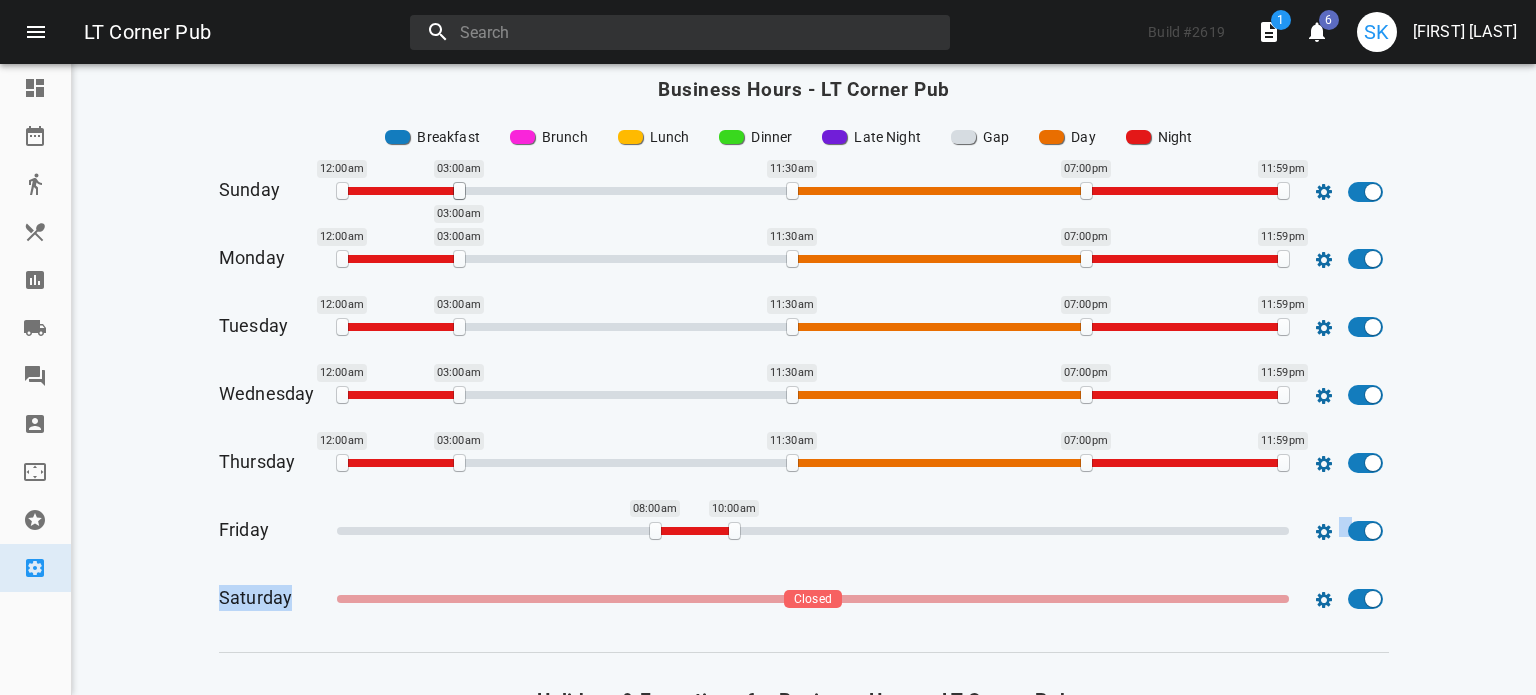 drag, startPoint x: 655, startPoint y: 521, endPoint x: 397, endPoint y: 549, distance: 259.51492 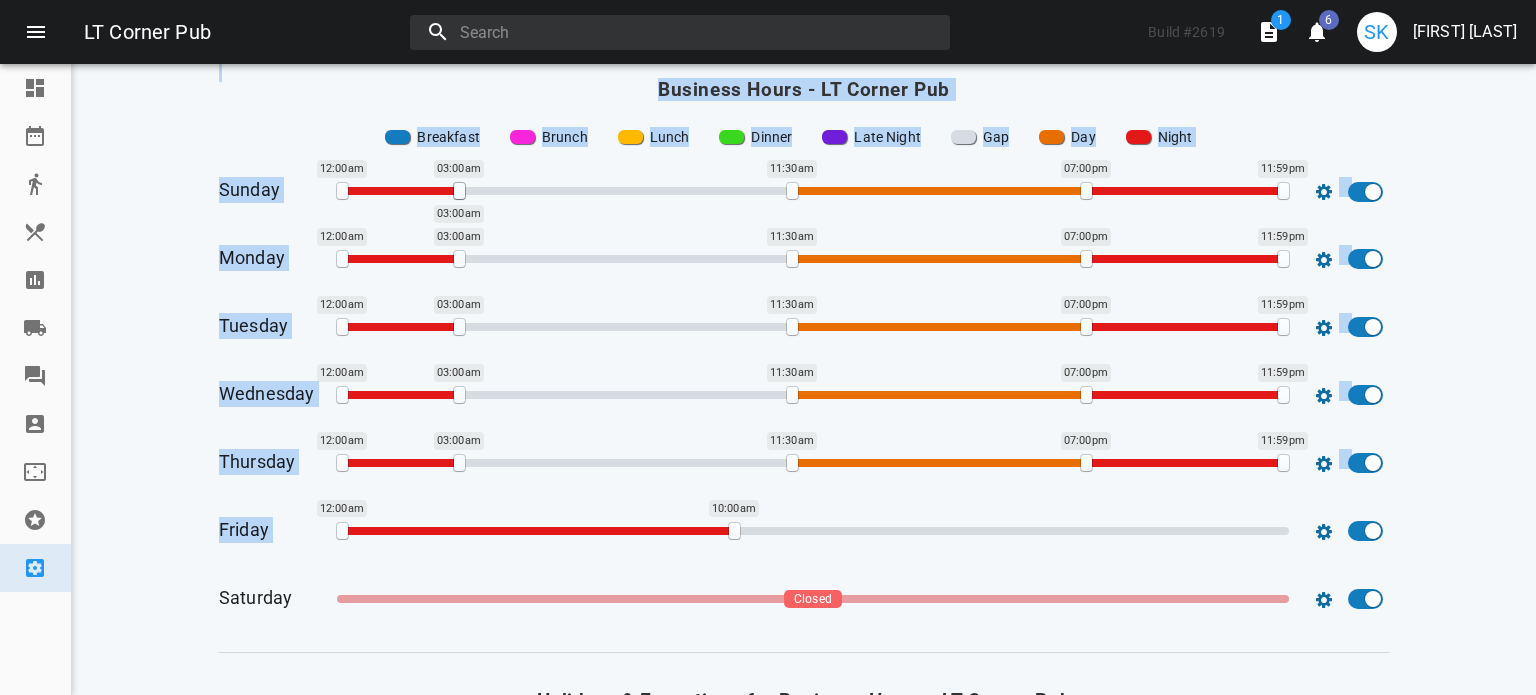 drag, startPoint x: 650, startPoint y: 525, endPoint x: 71, endPoint y: 531, distance: 579.03107 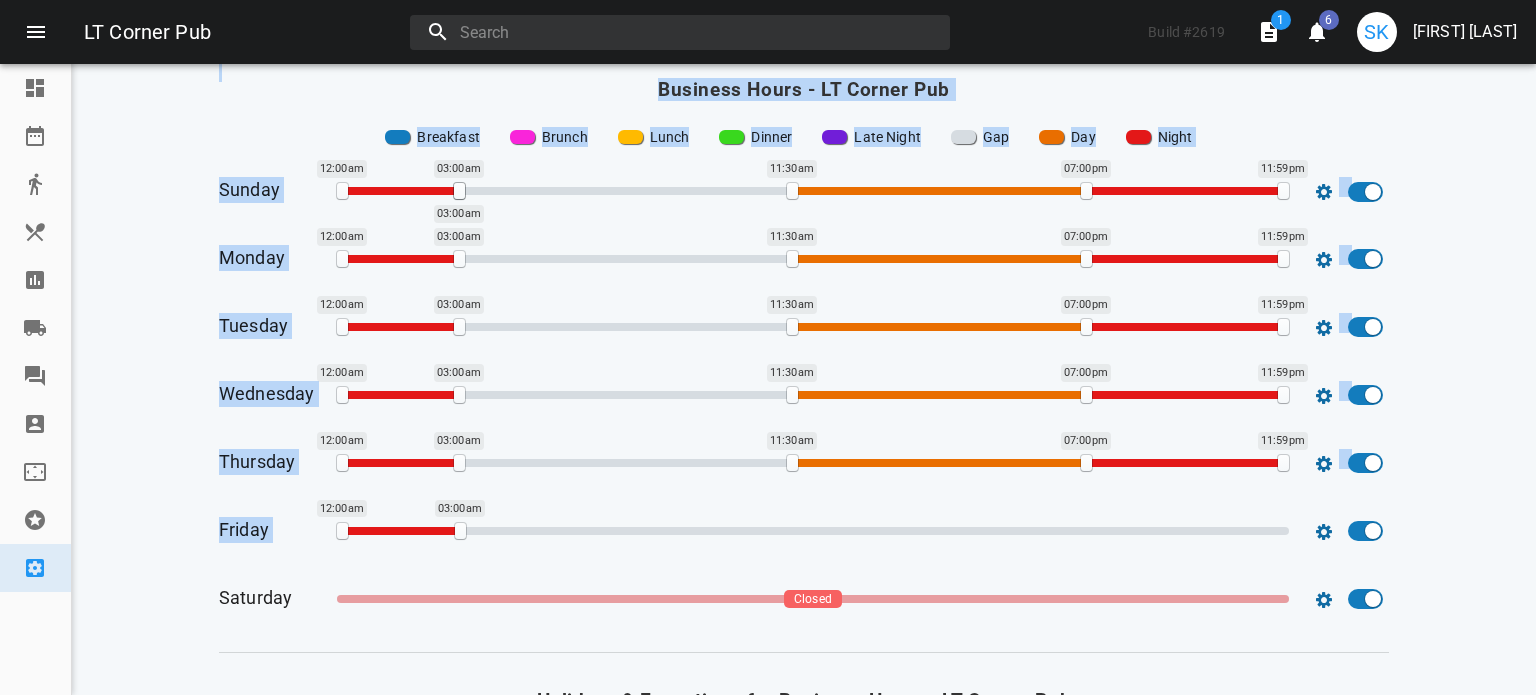 click on "Friday [TIME] [TIME]" at bounding box center [804, 533] 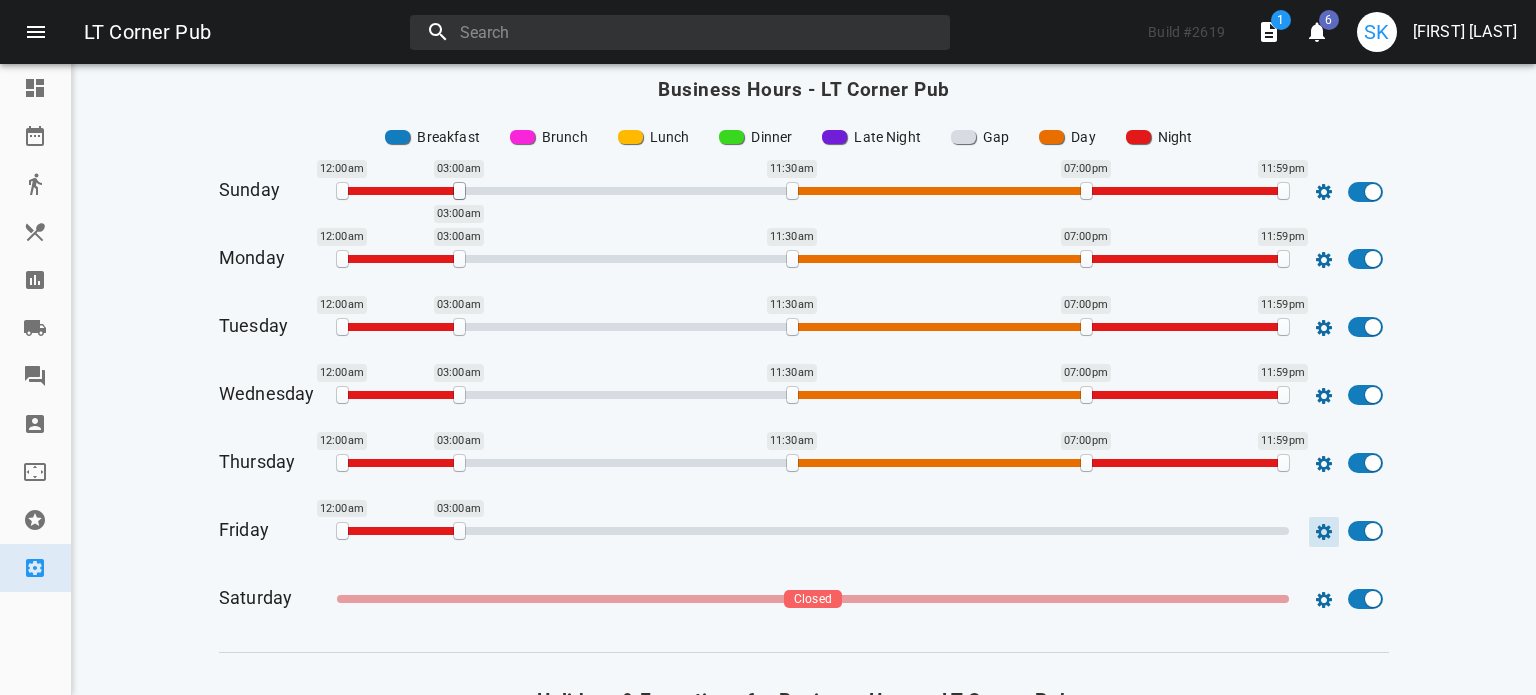 click at bounding box center [1324, 192] 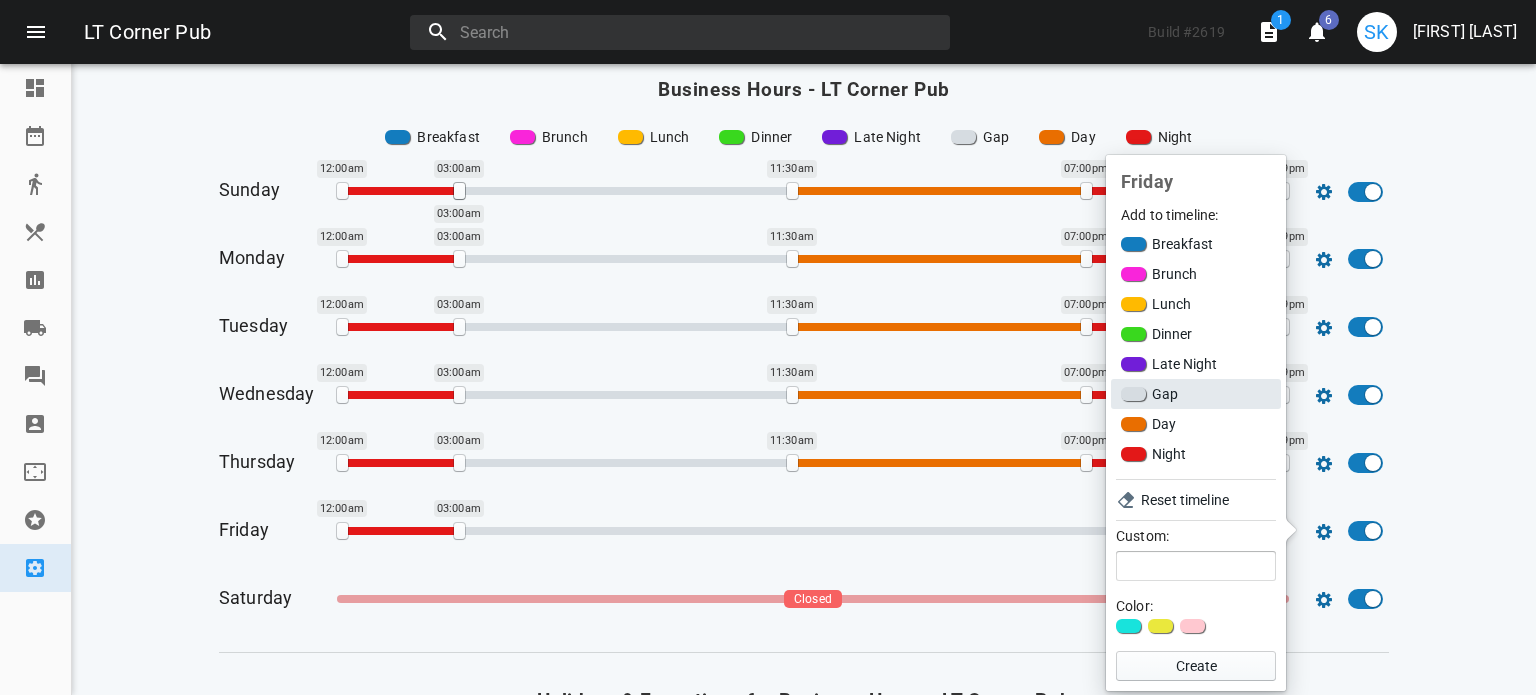 click on "Gap" at bounding box center (1196, 394) 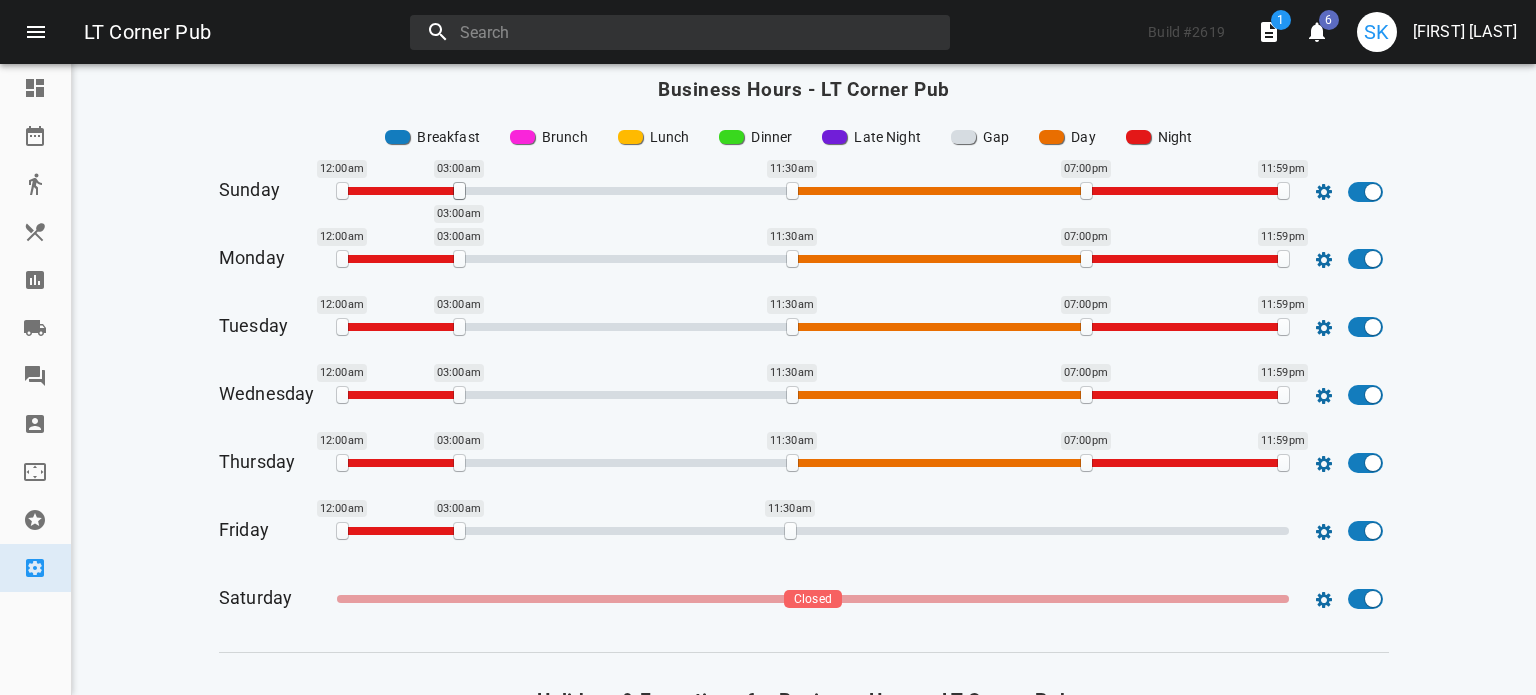 drag, startPoint x: 531, startPoint y: 532, endPoint x: 783, endPoint y: 533, distance: 252.00198 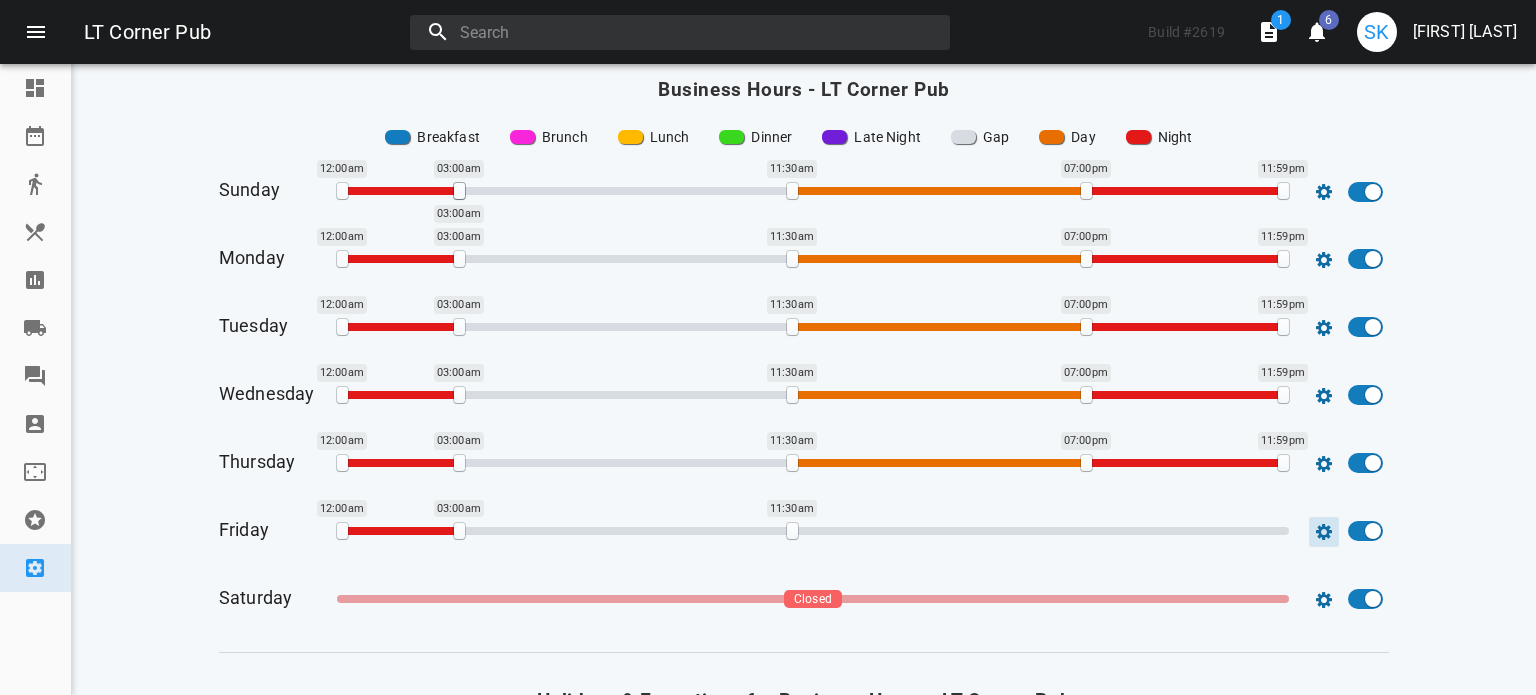 click at bounding box center (1324, 192) 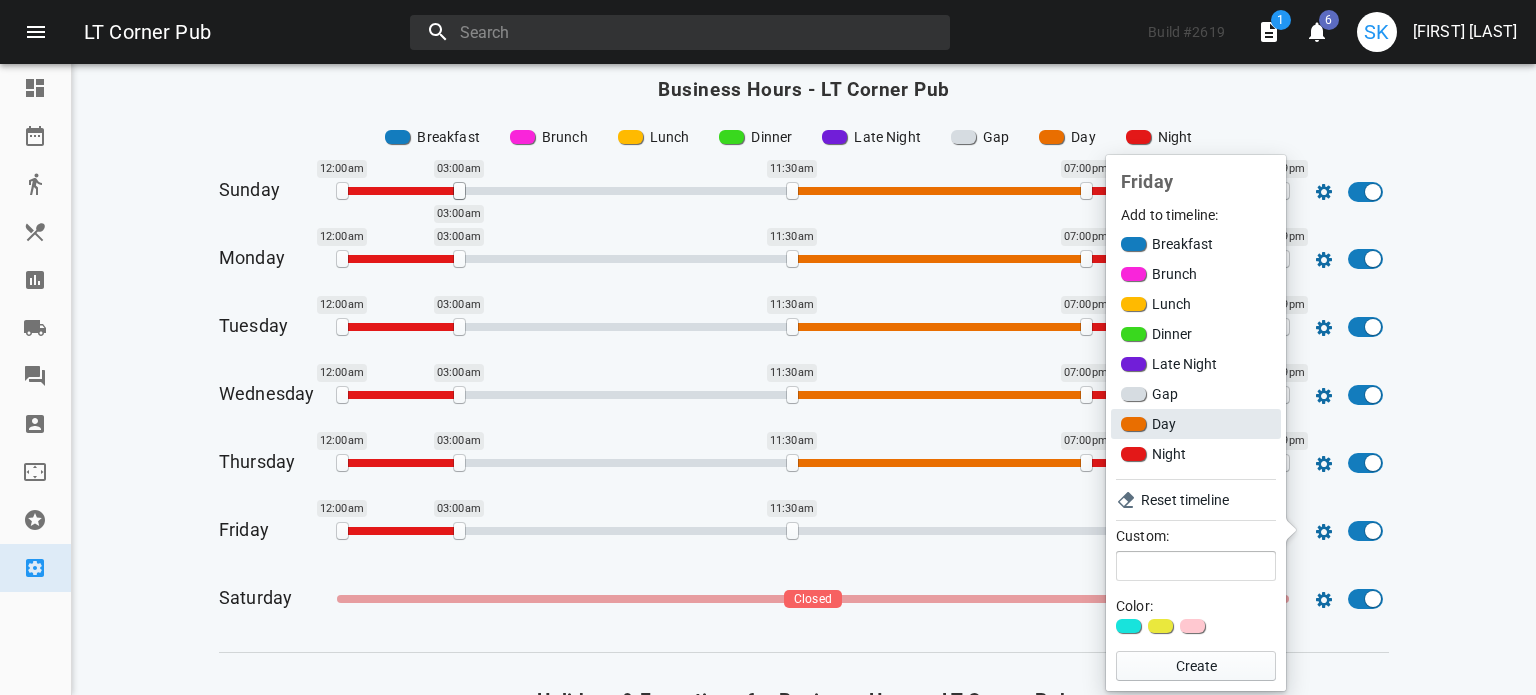 click on "Day" at bounding box center (1196, 424) 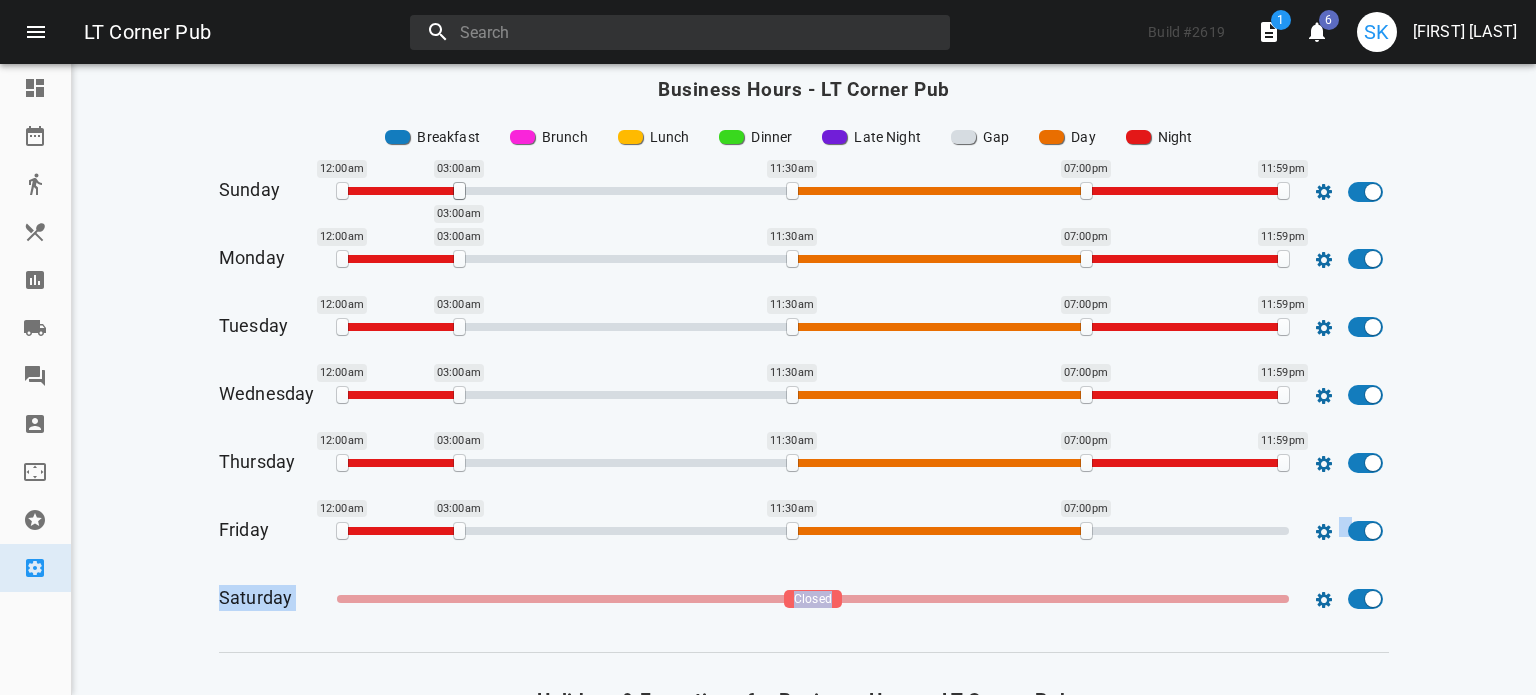 drag, startPoint x: 867, startPoint y: 529, endPoint x: 1082, endPoint y: 552, distance: 216.22673 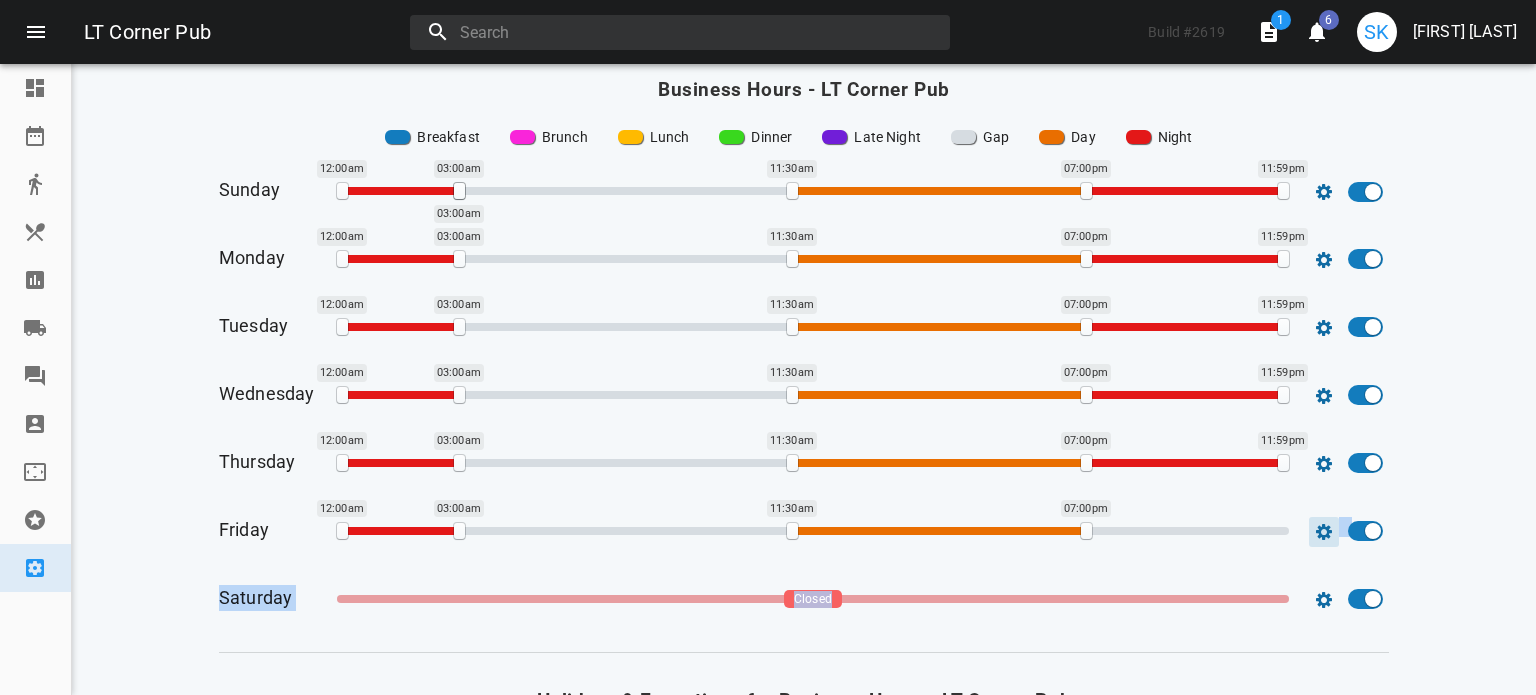 click at bounding box center (1324, 192) 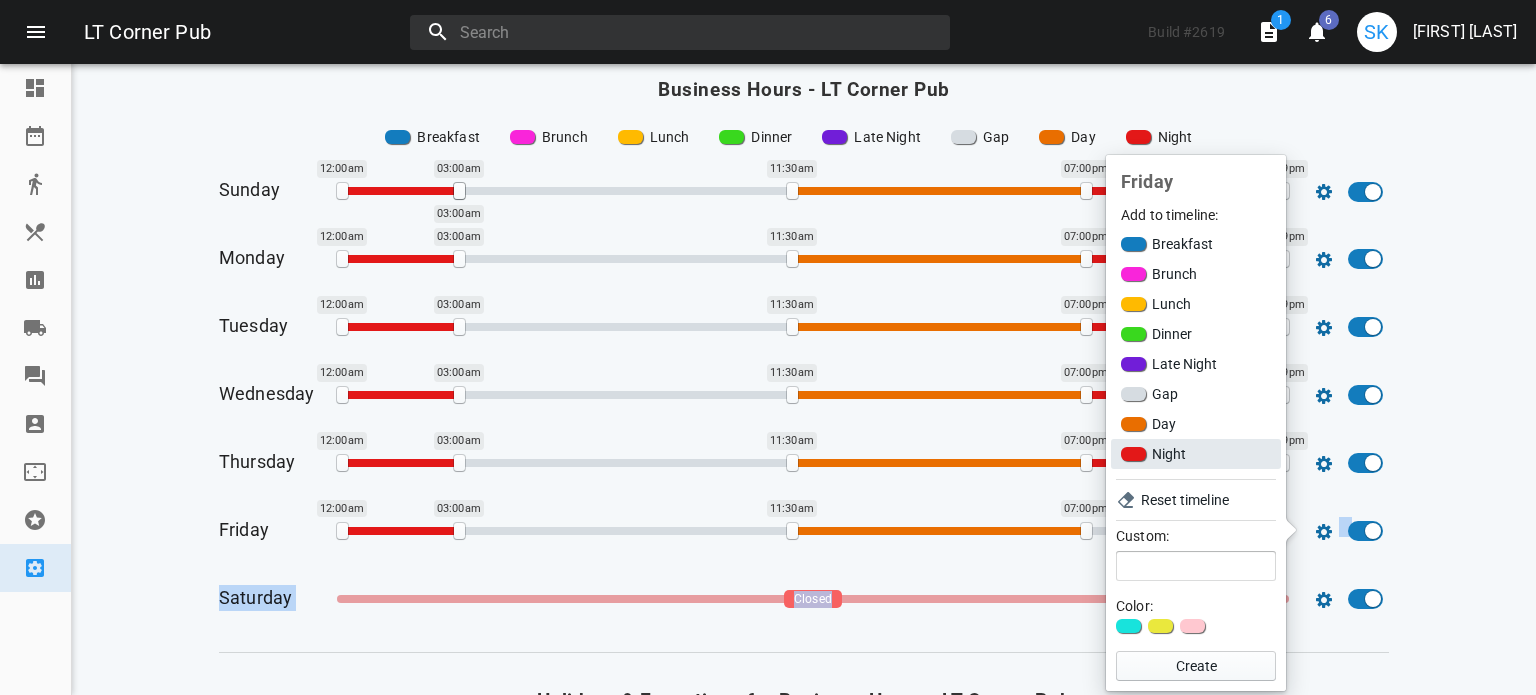 click on "Night" at bounding box center [1196, 454] 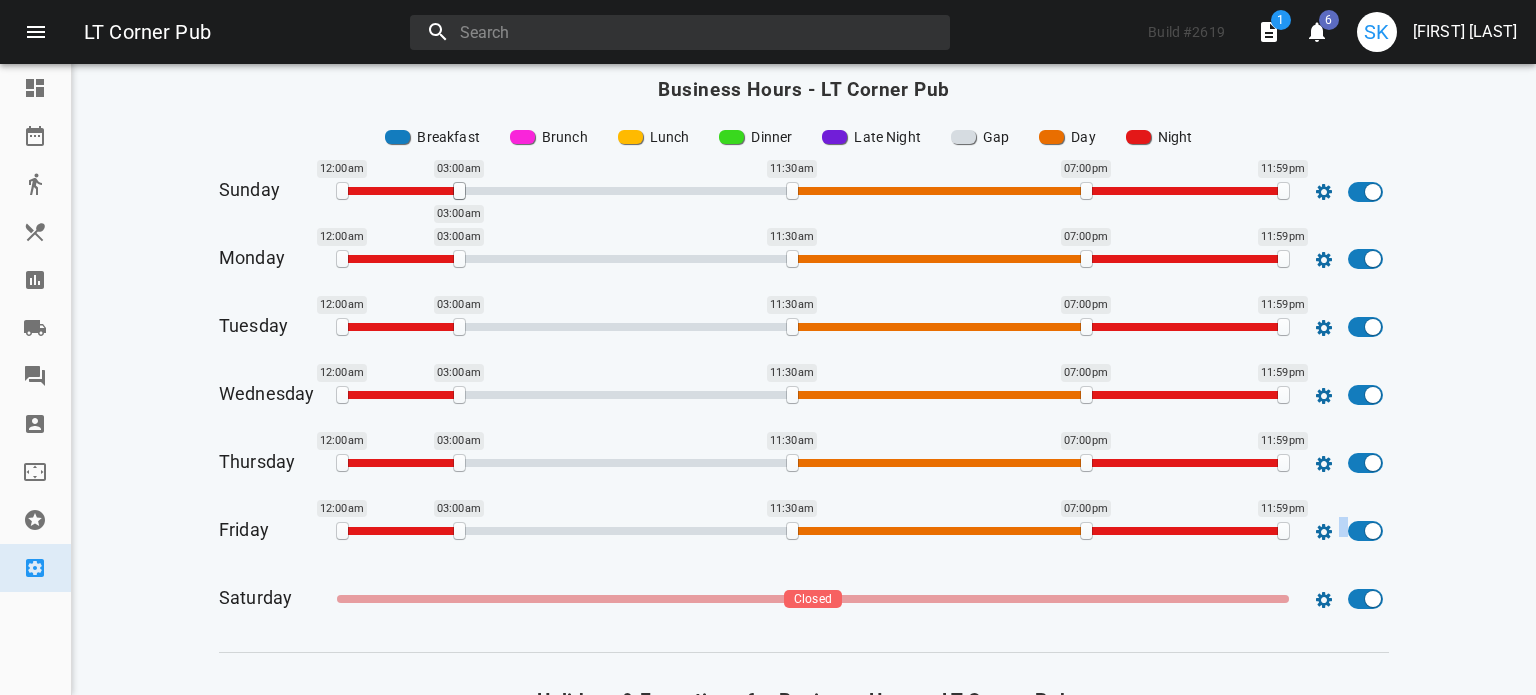 drag, startPoint x: 1158, startPoint y: 529, endPoint x: 1342, endPoint y: 545, distance: 184.69434 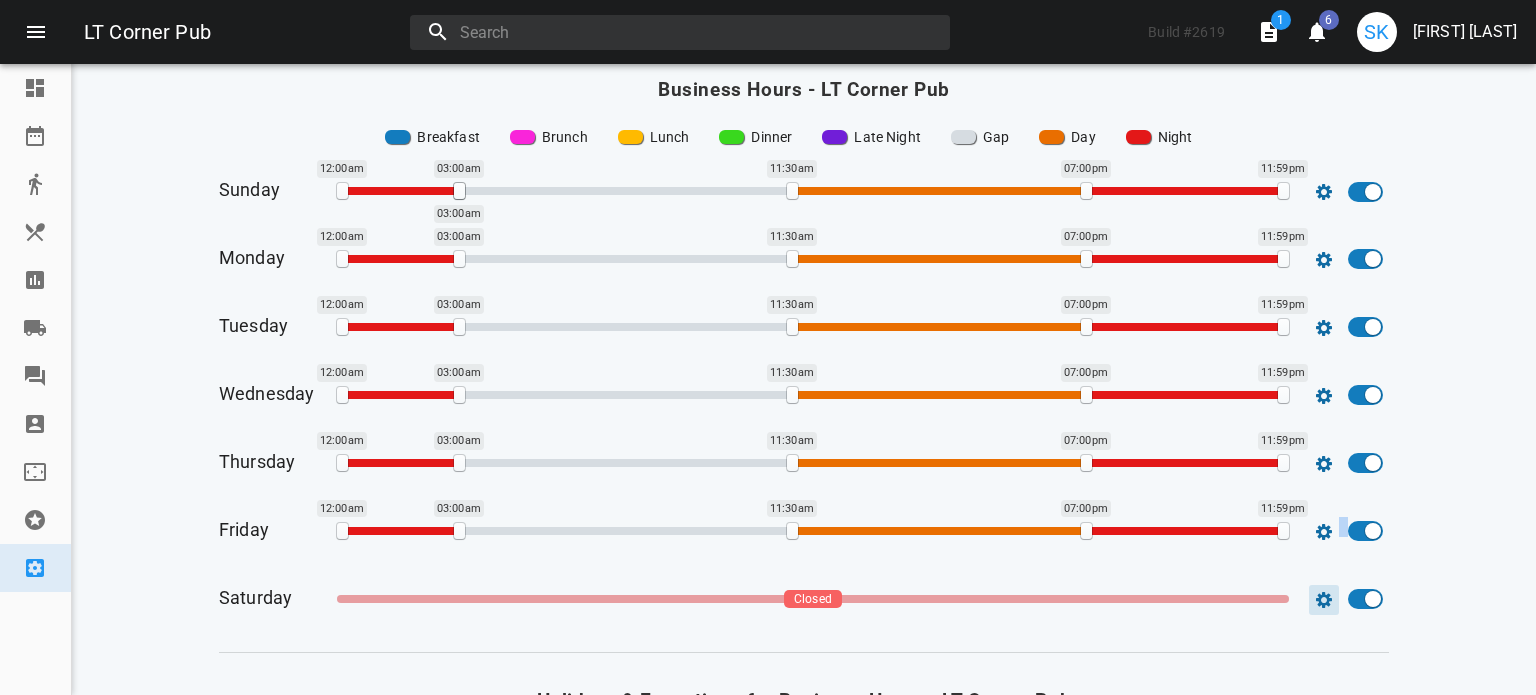 click at bounding box center (1324, 192) 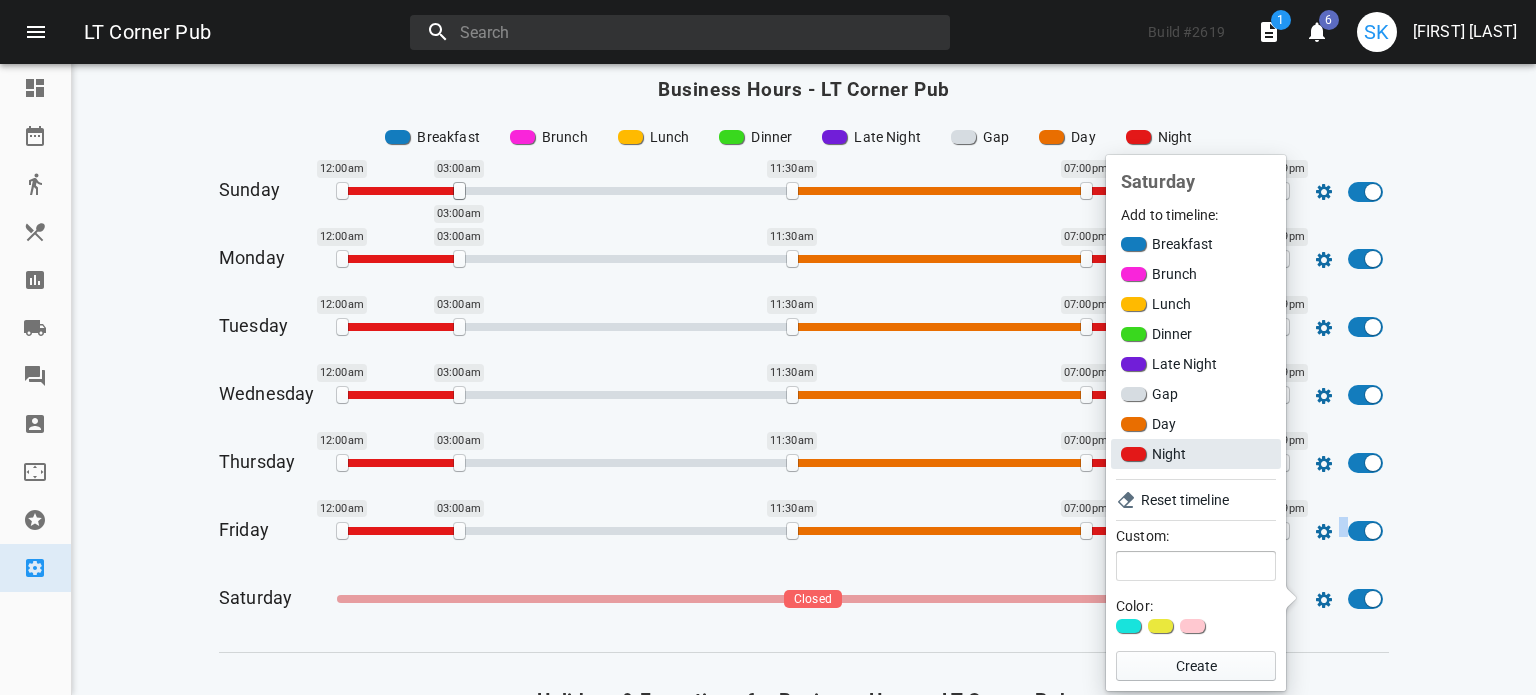 click on "Night" at bounding box center (1196, 454) 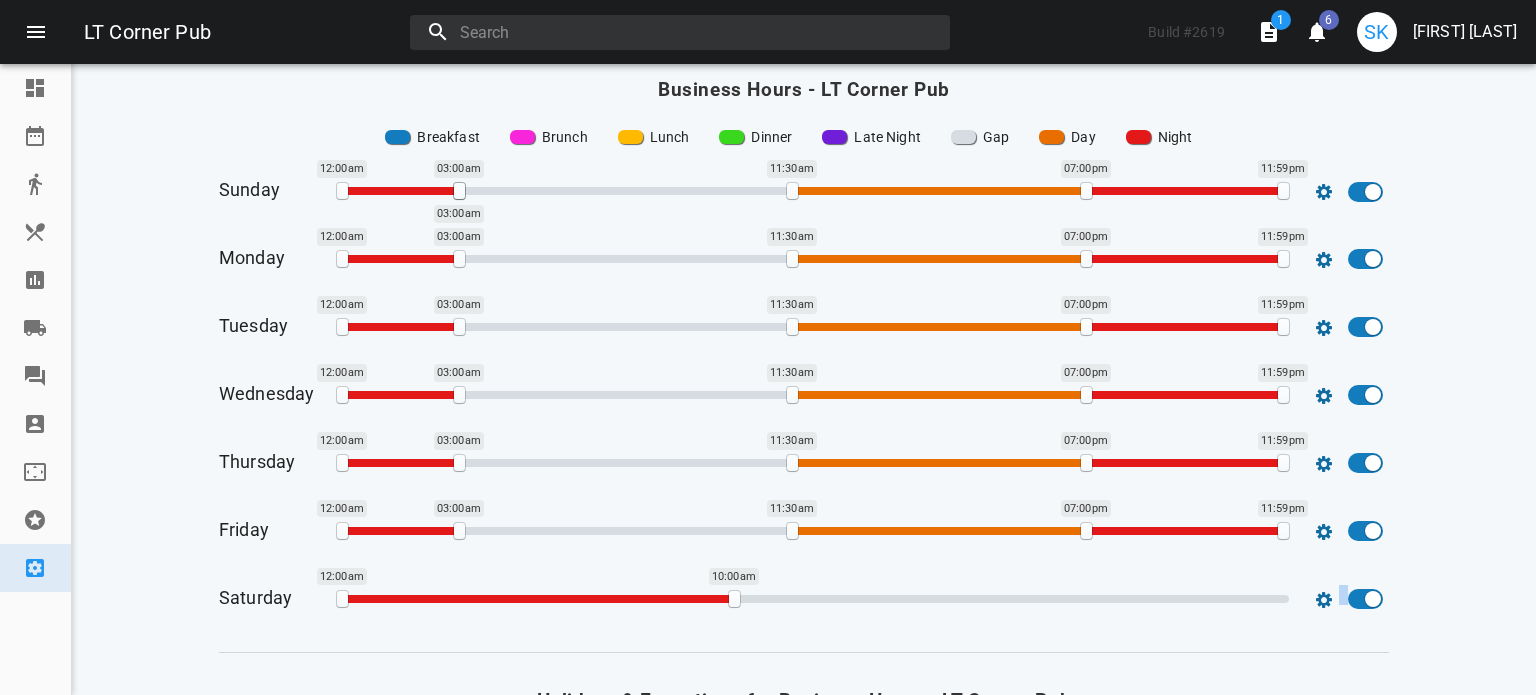 drag, startPoint x: 646, startPoint y: 600, endPoint x: 196, endPoint y: 654, distance: 453.22842 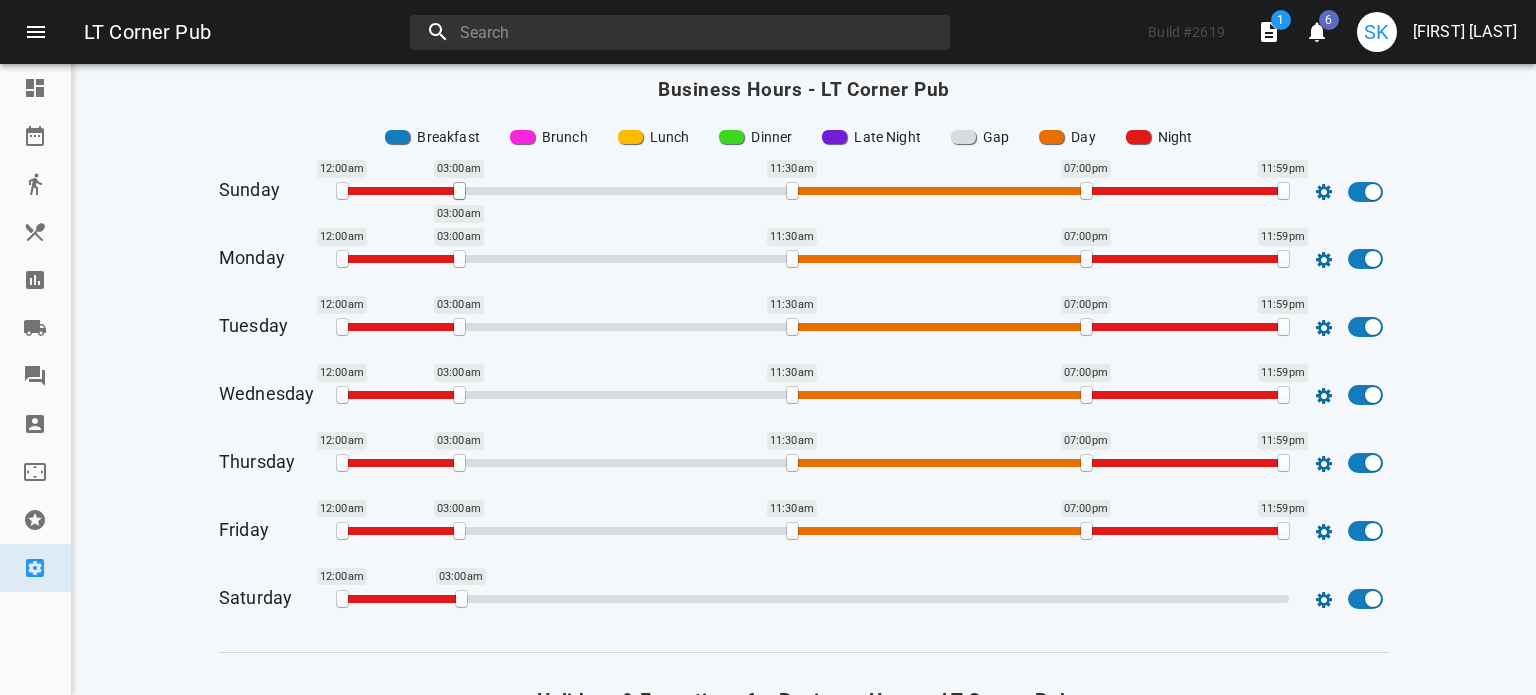drag, startPoint x: 730, startPoint y: 594, endPoint x: 457, endPoint y: 602, distance: 273.1172 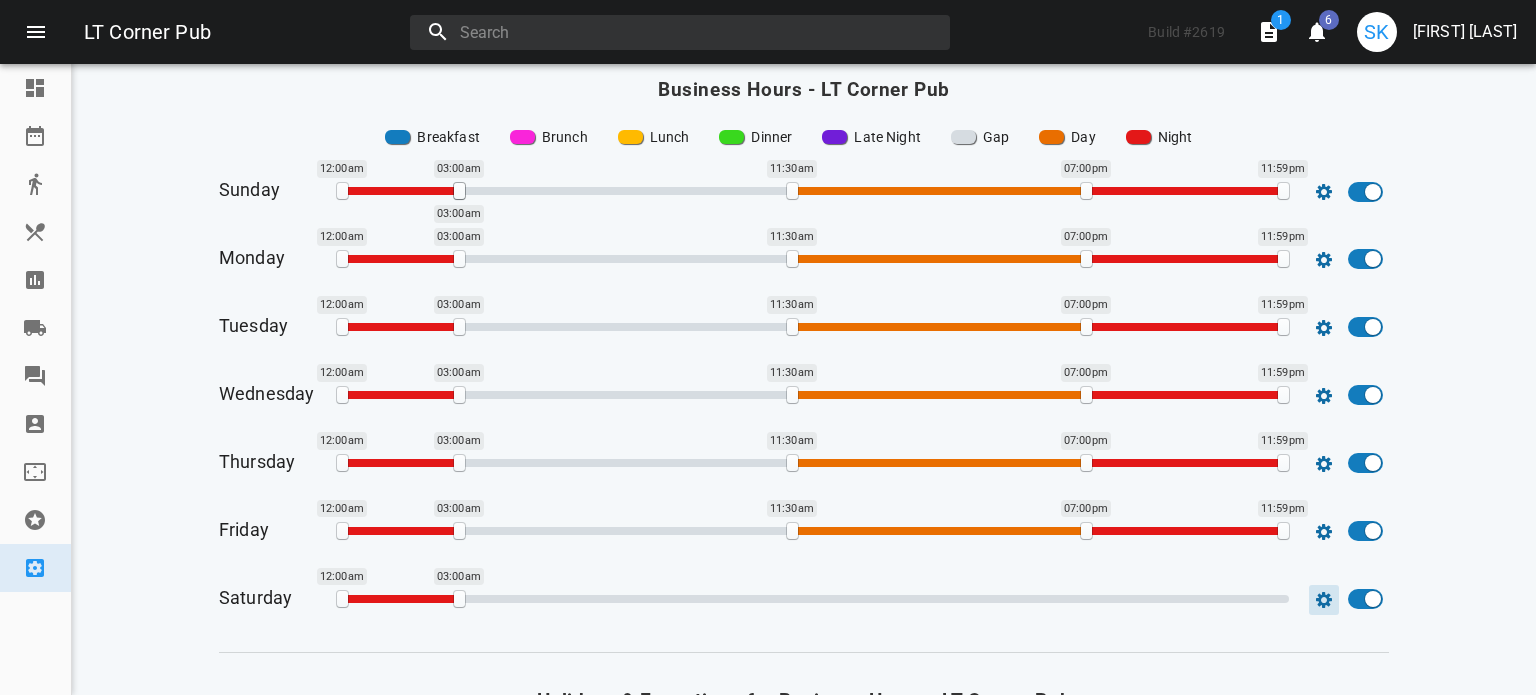 click at bounding box center [1324, 192] 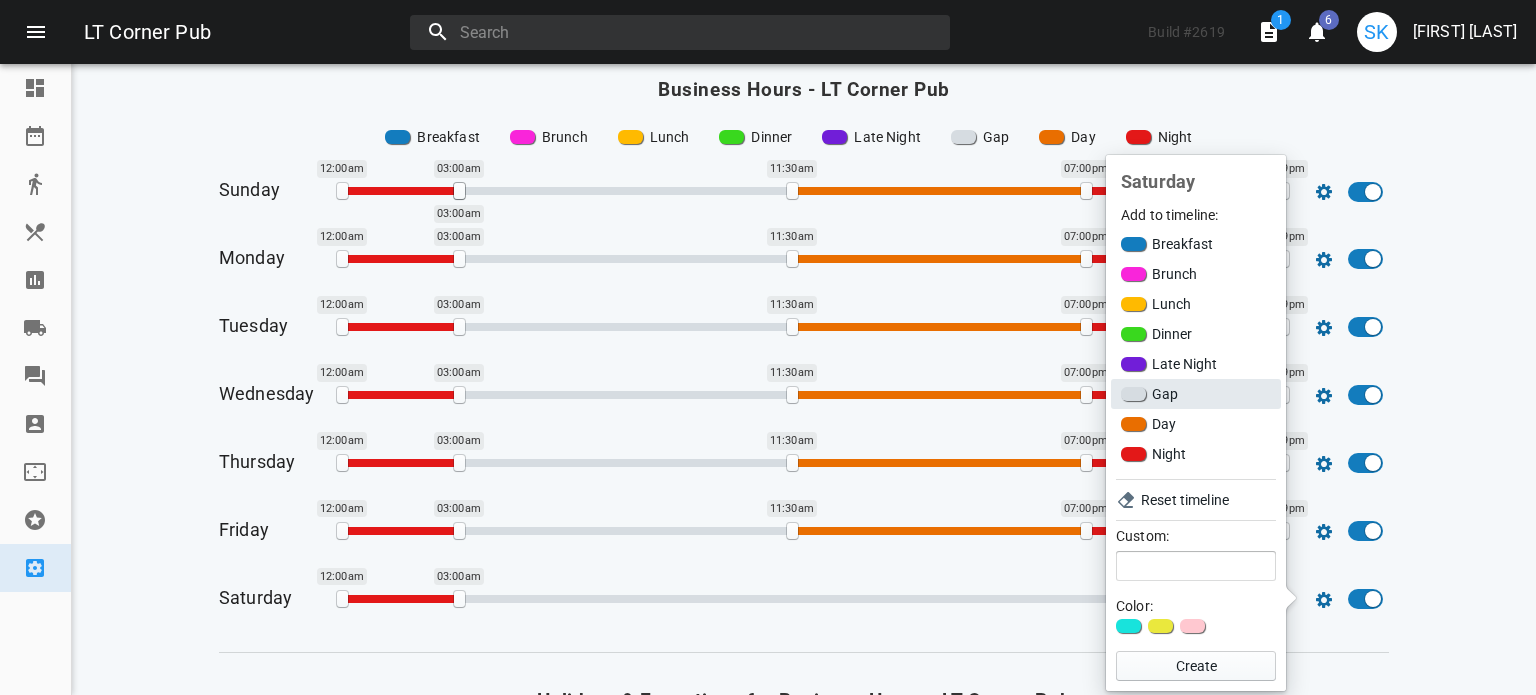 click on "Gap" at bounding box center [1196, 394] 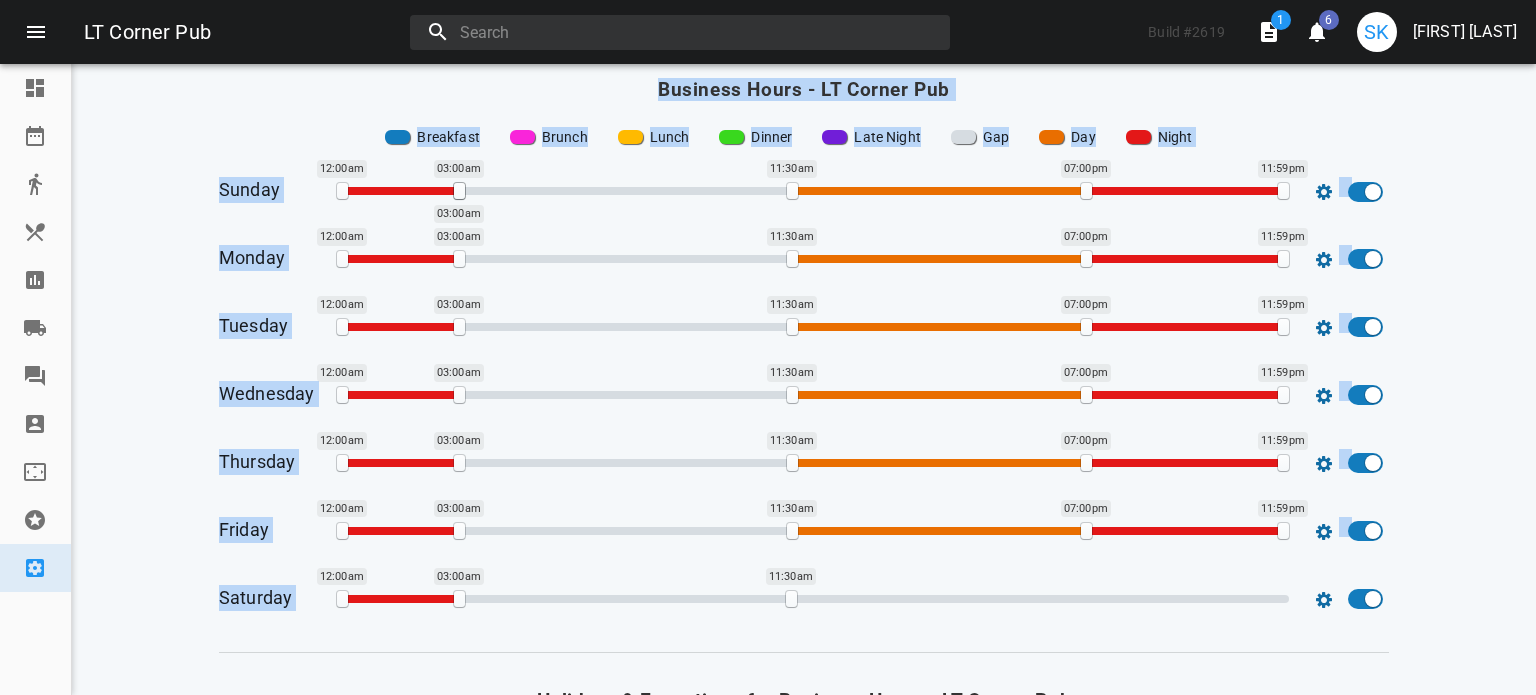 drag, startPoint x: 531, startPoint y: 597, endPoint x: 784, endPoint y: 620, distance: 254.0433 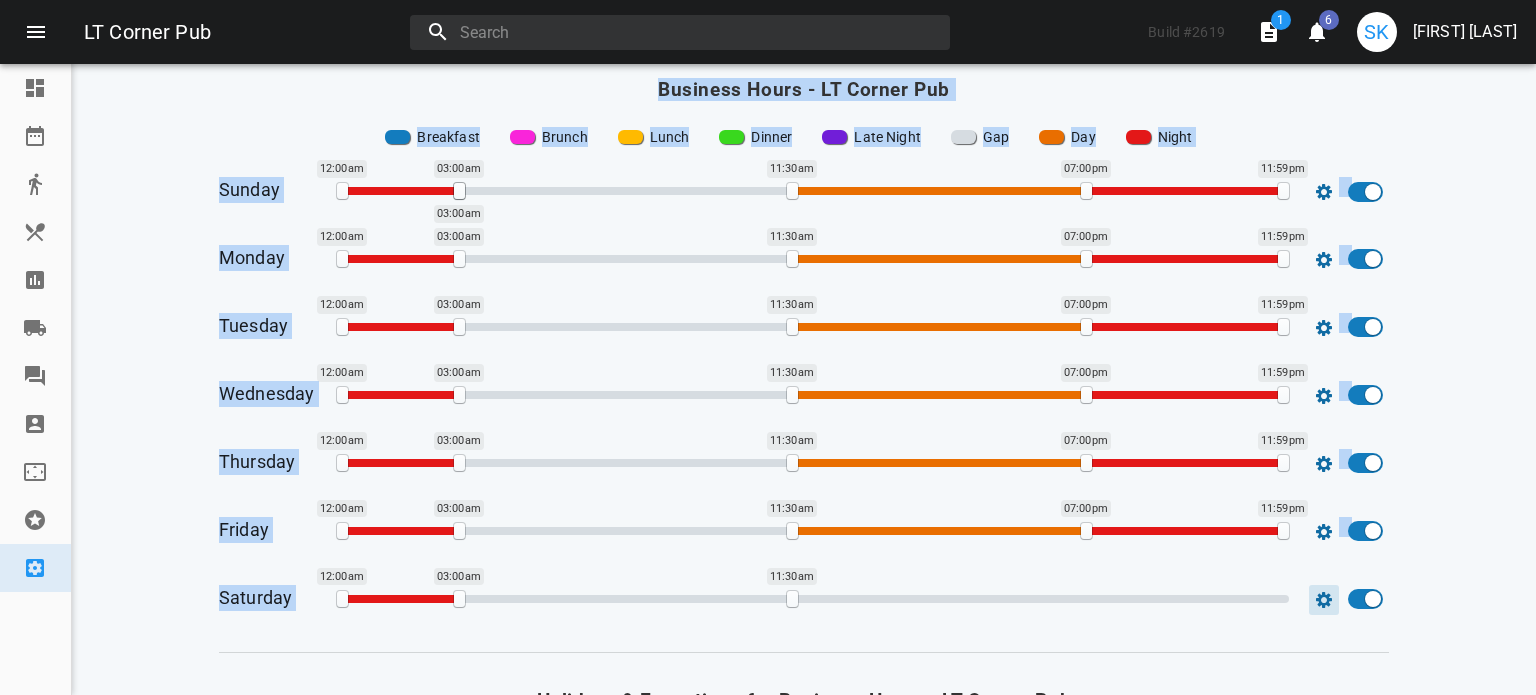 click at bounding box center (1324, 192) 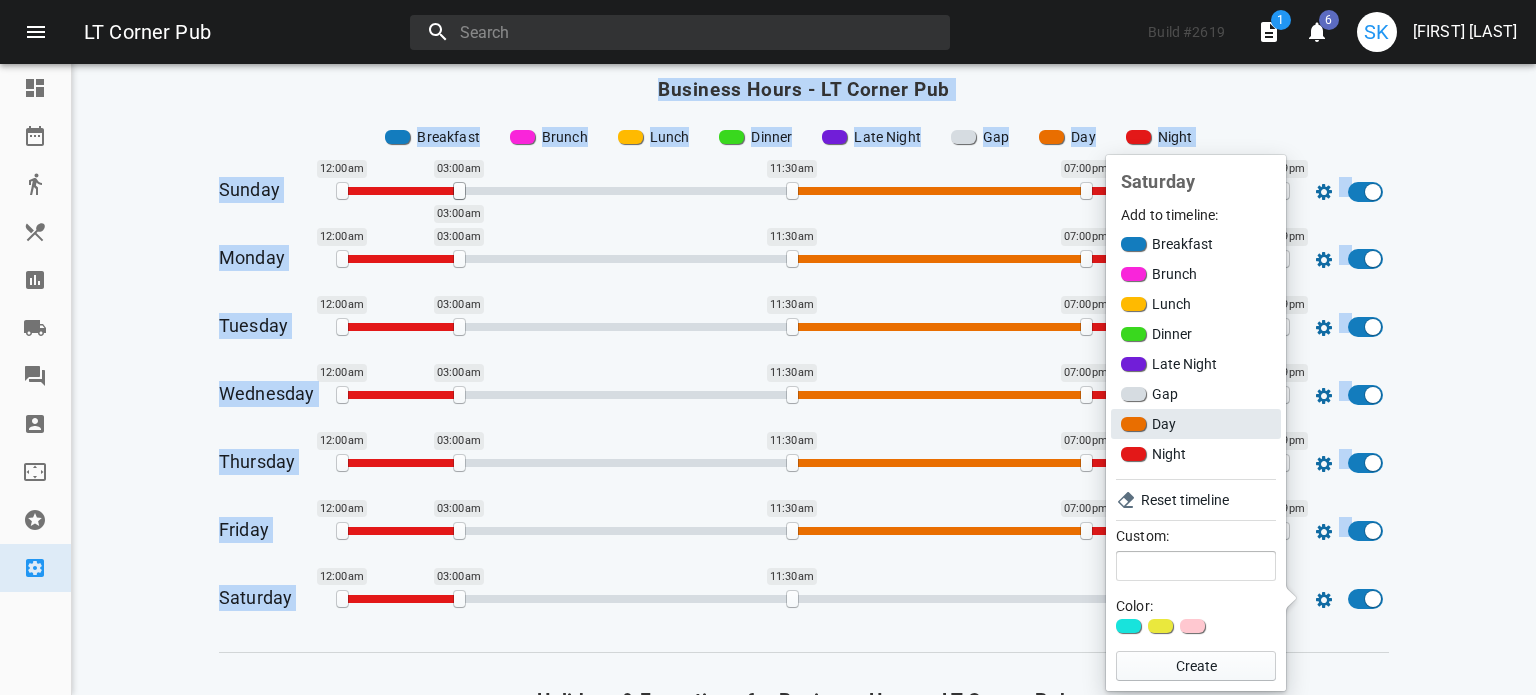 click on "Day" at bounding box center [1196, 424] 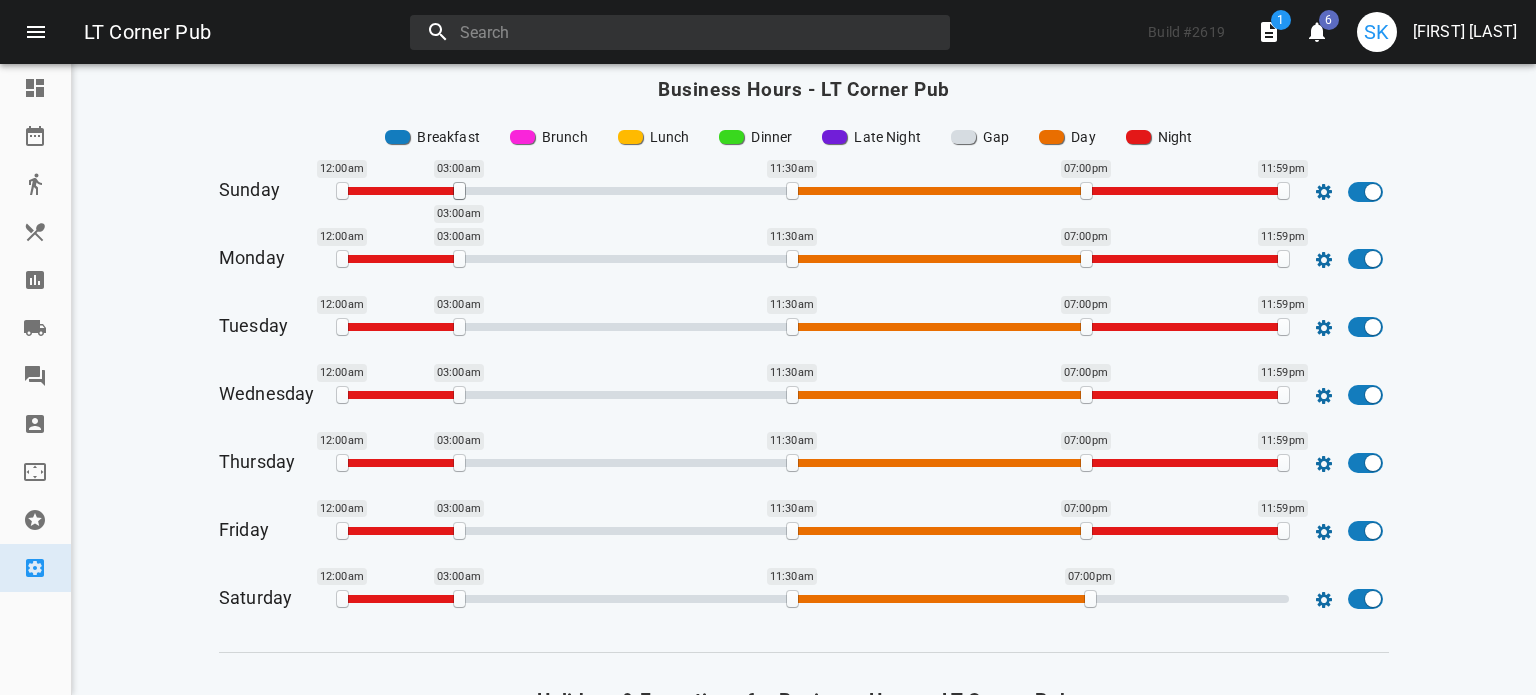 drag, startPoint x: 862, startPoint y: 597, endPoint x: 1081, endPoint y: 598, distance: 219.00229 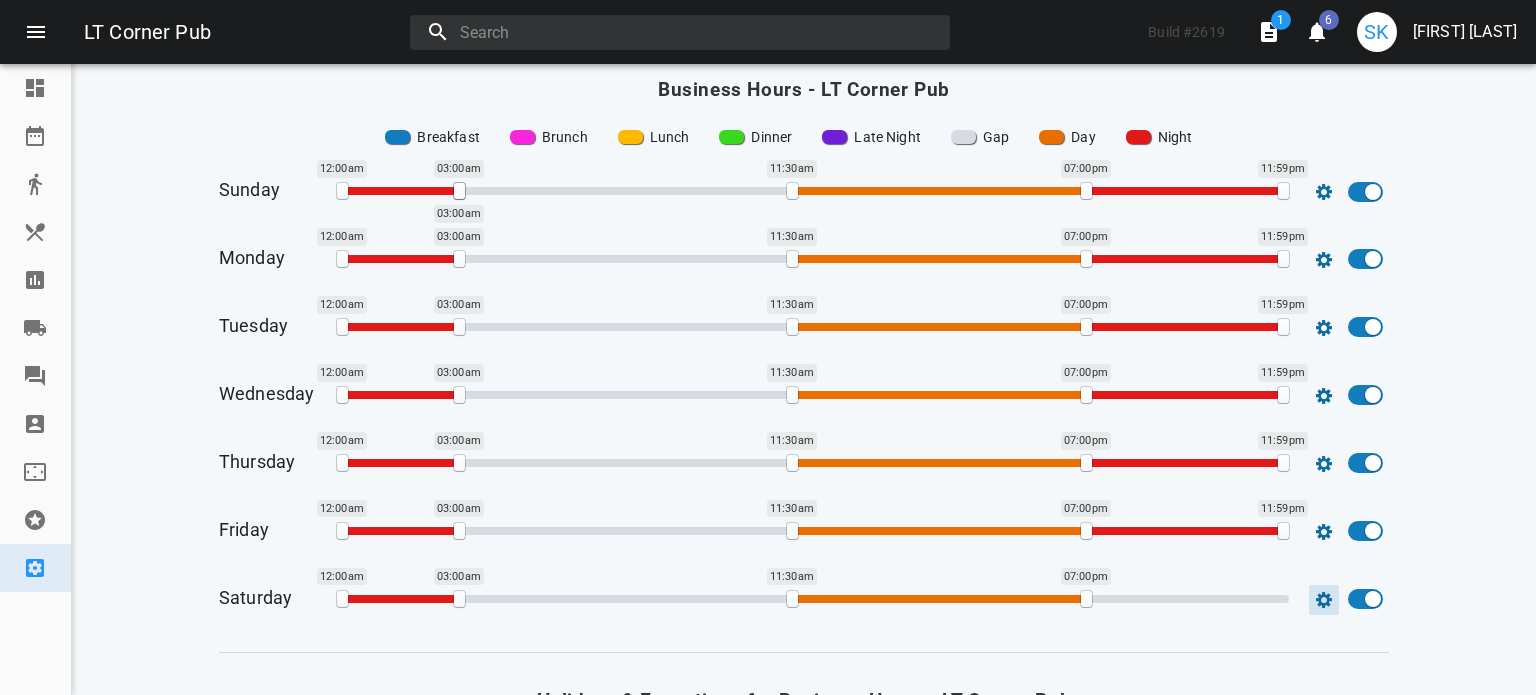 click at bounding box center [1324, 192] 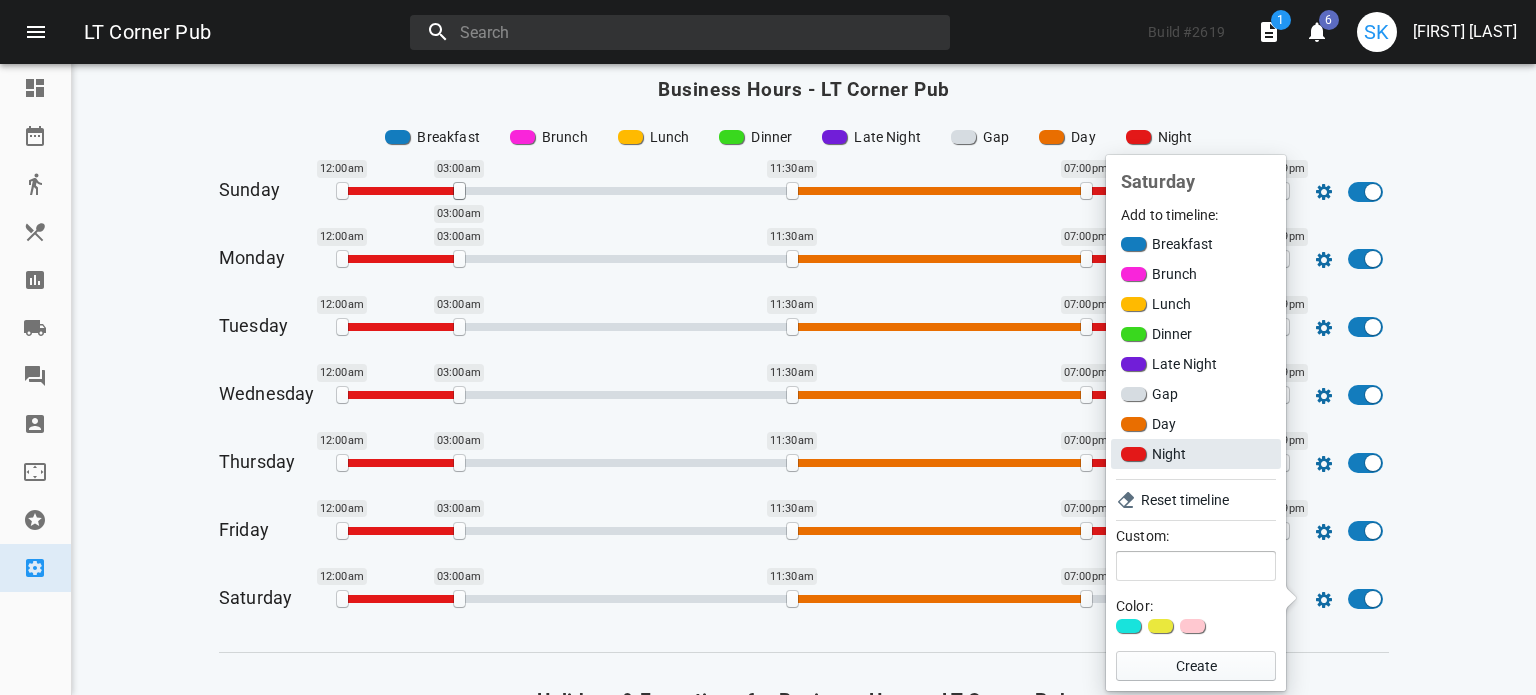 click at bounding box center (1133, 244) 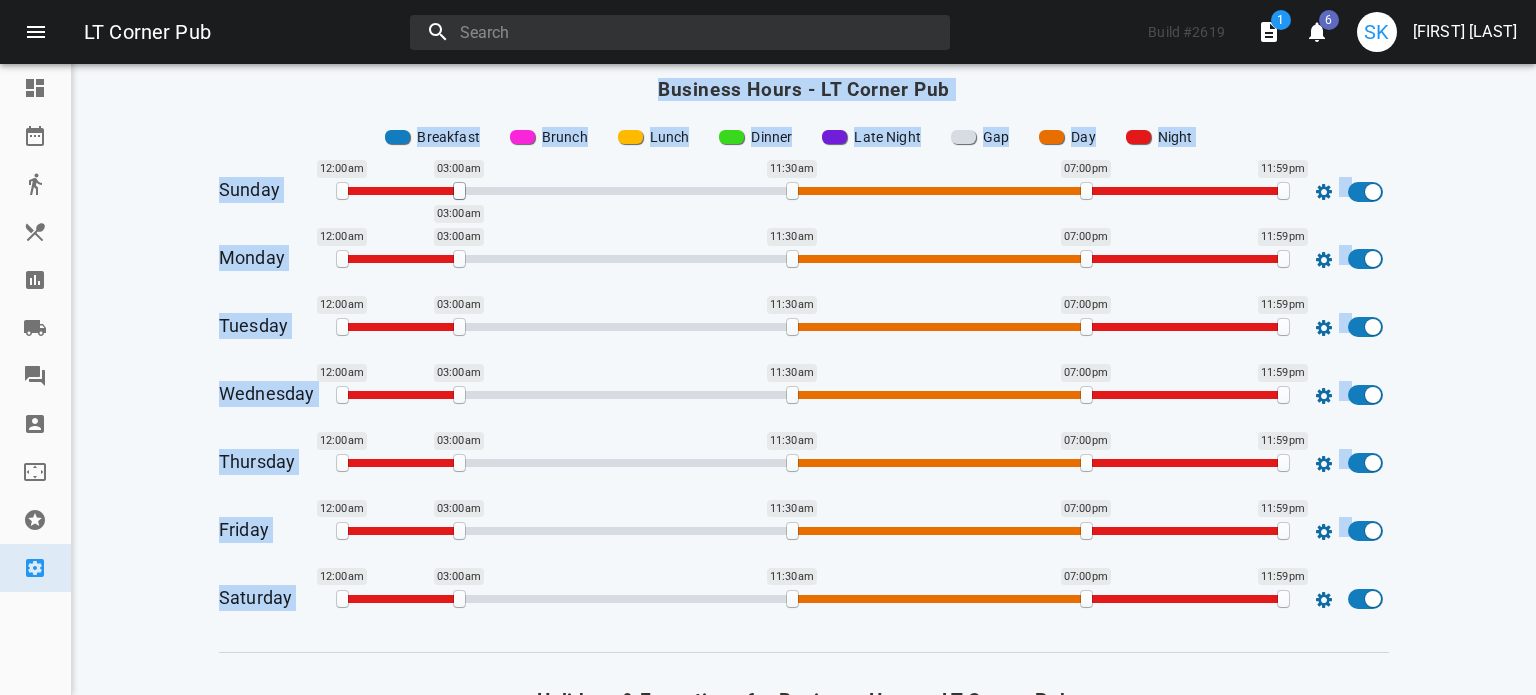 drag, startPoint x: 1161, startPoint y: 592, endPoint x: 1370, endPoint y: 642, distance: 214.89764 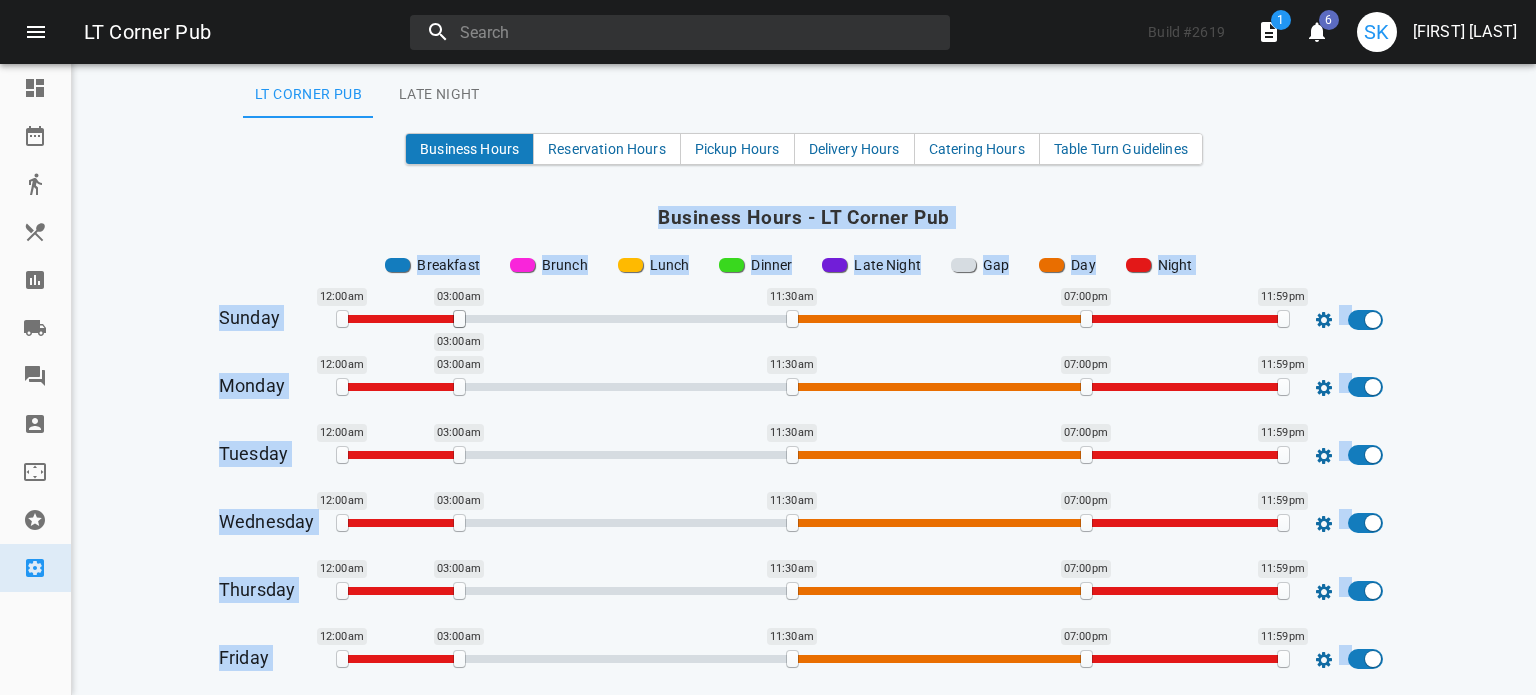 scroll, scrollTop: 0, scrollLeft: 0, axis: both 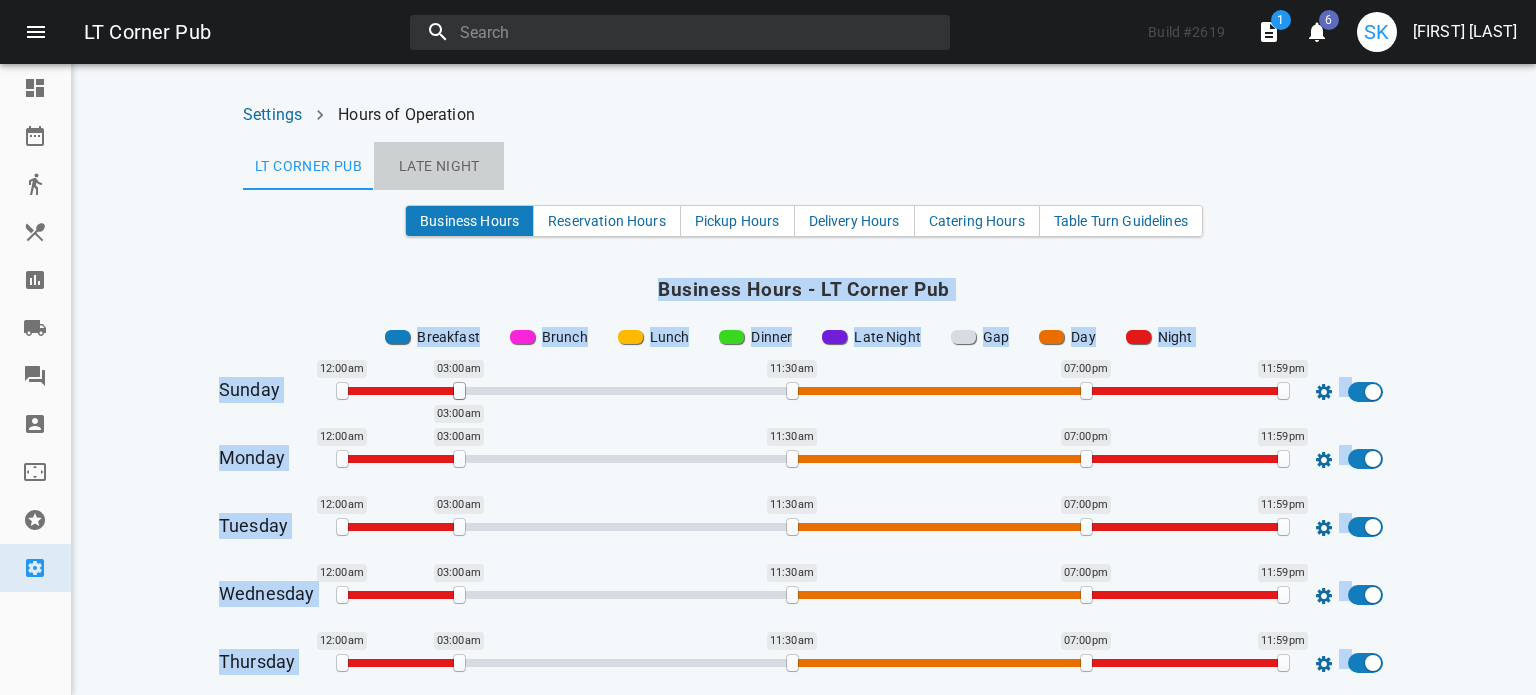 click on "Late Night" at bounding box center [308, 166] 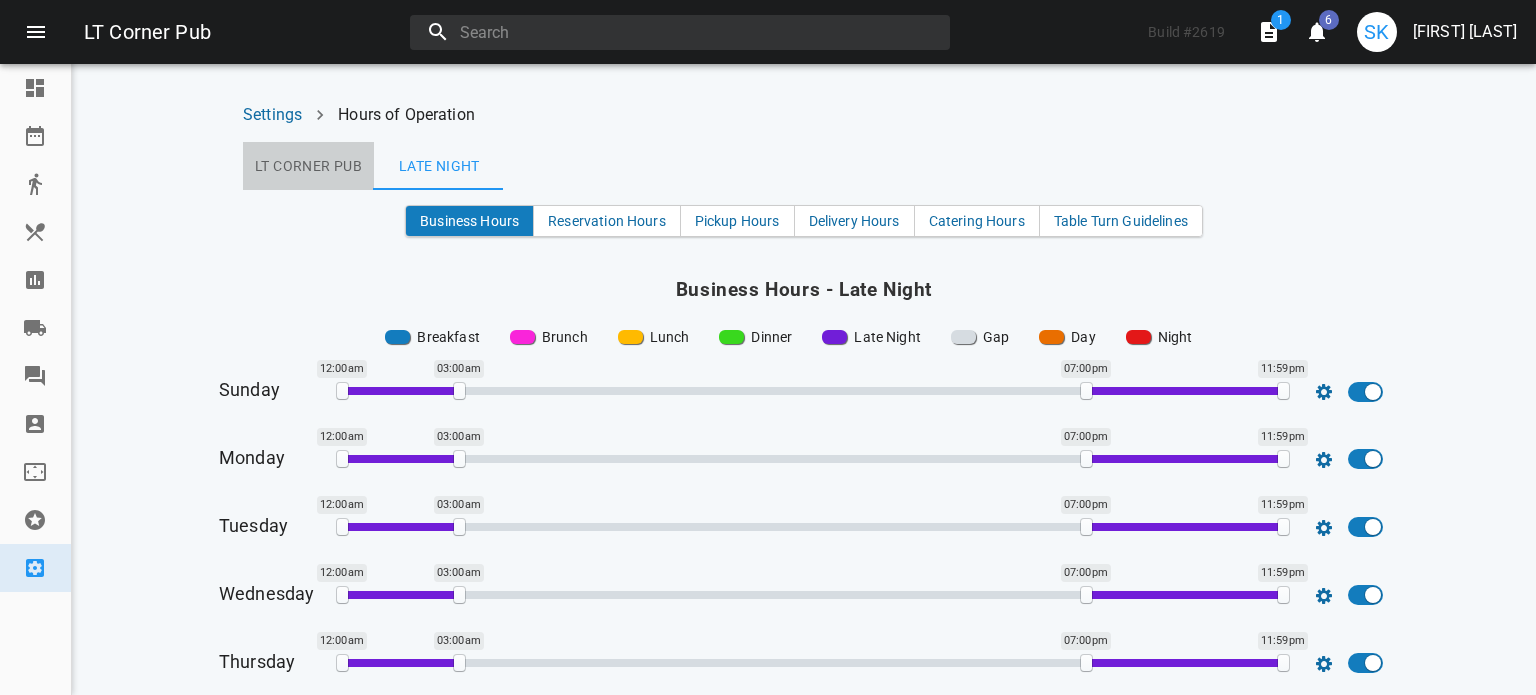 click on "LT Corner Pub" at bounding box center [308, 166] 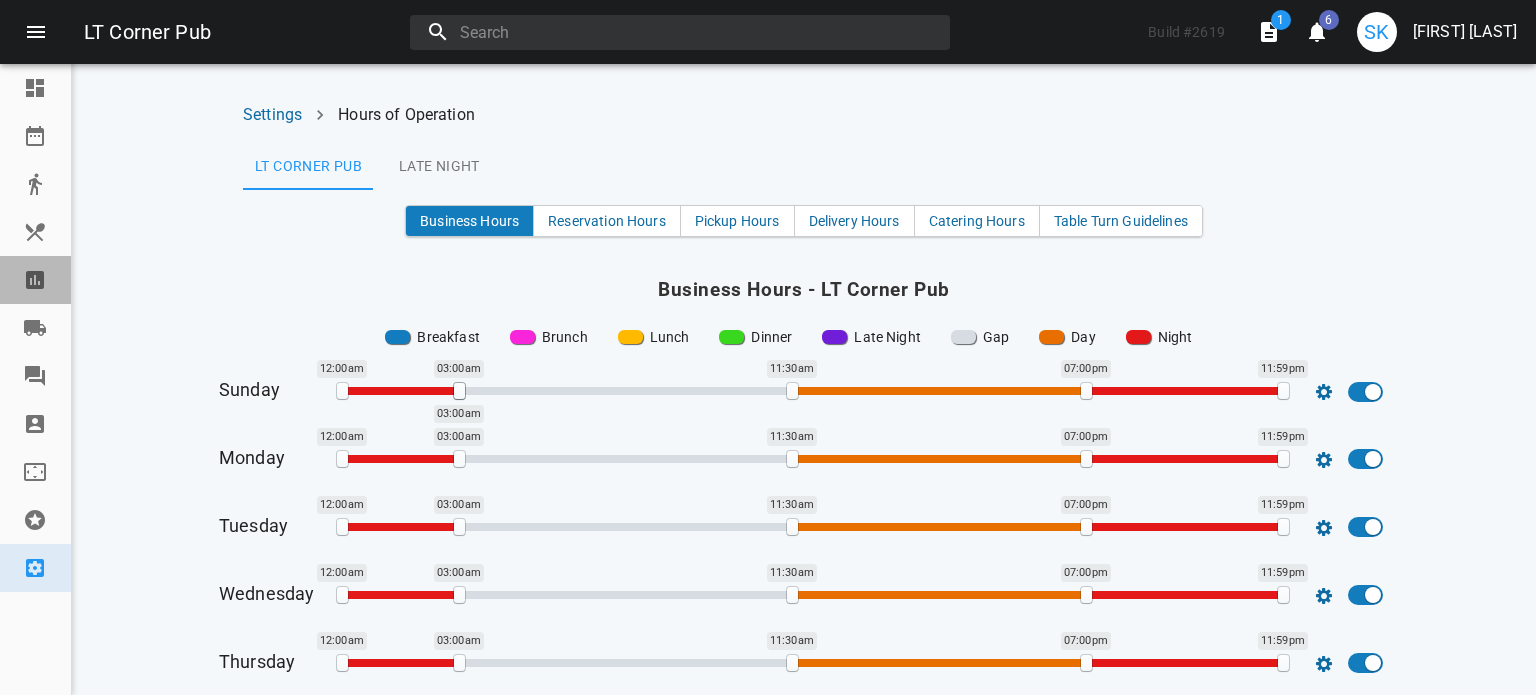 click at bounding box center (35, 280) 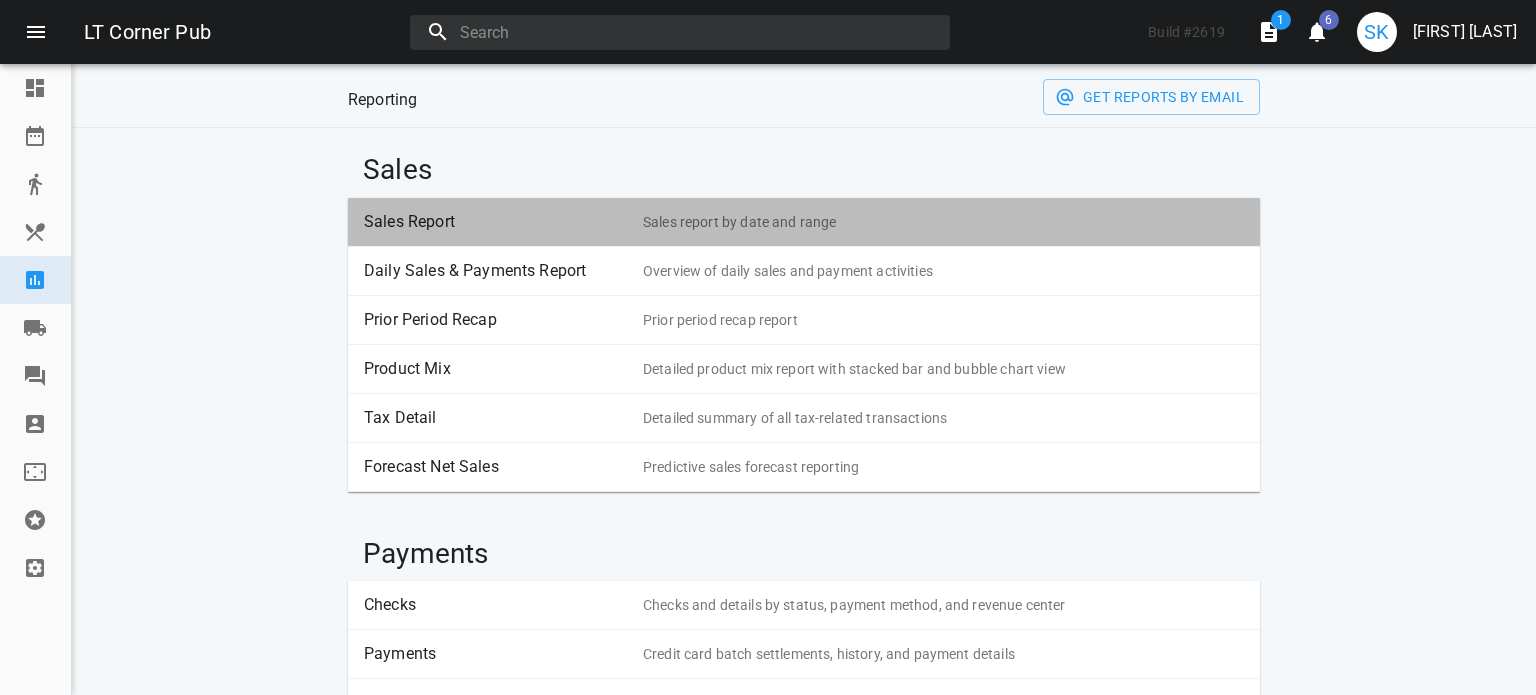 click on "Sales Report" at bounding box center [496, 222] 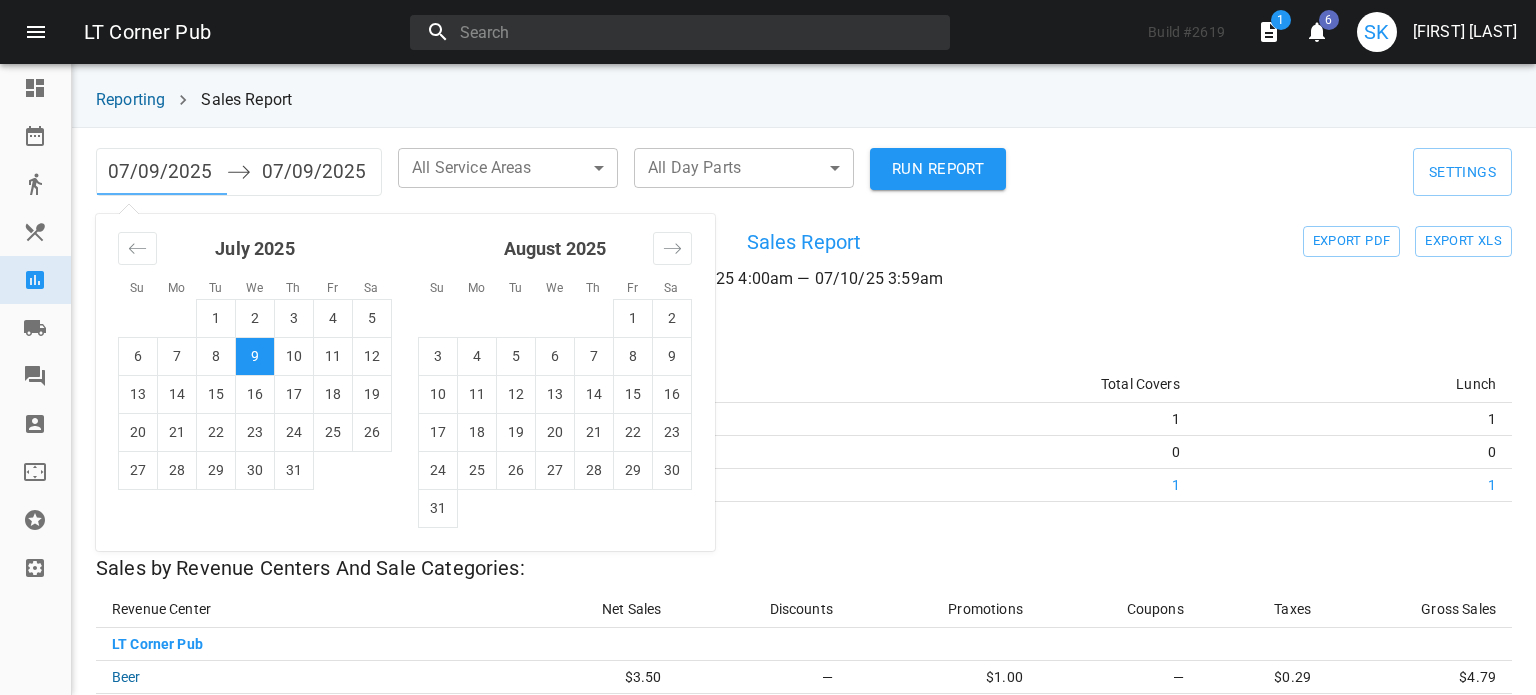 click on "07/09/2025" at bounding box center (162, 172) 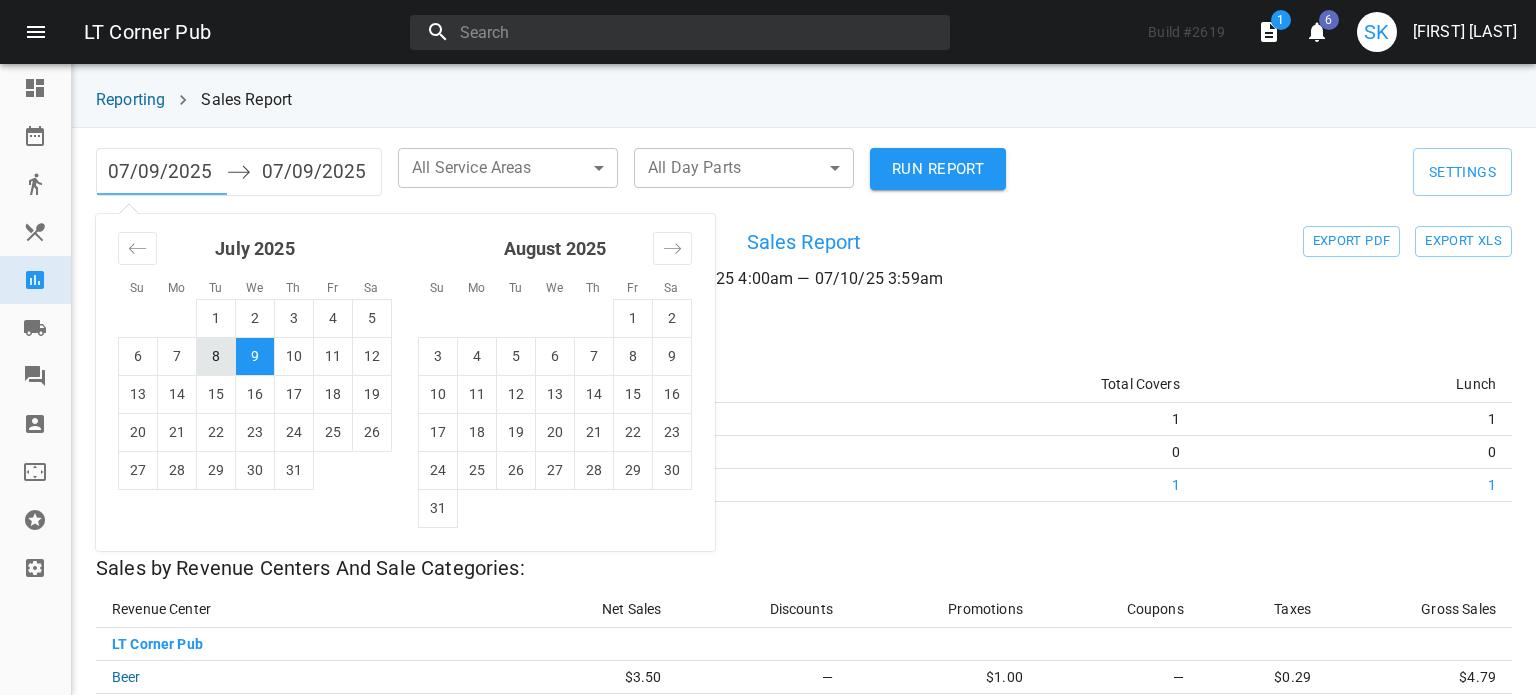 click on "8" at bounding box center [216, 356] 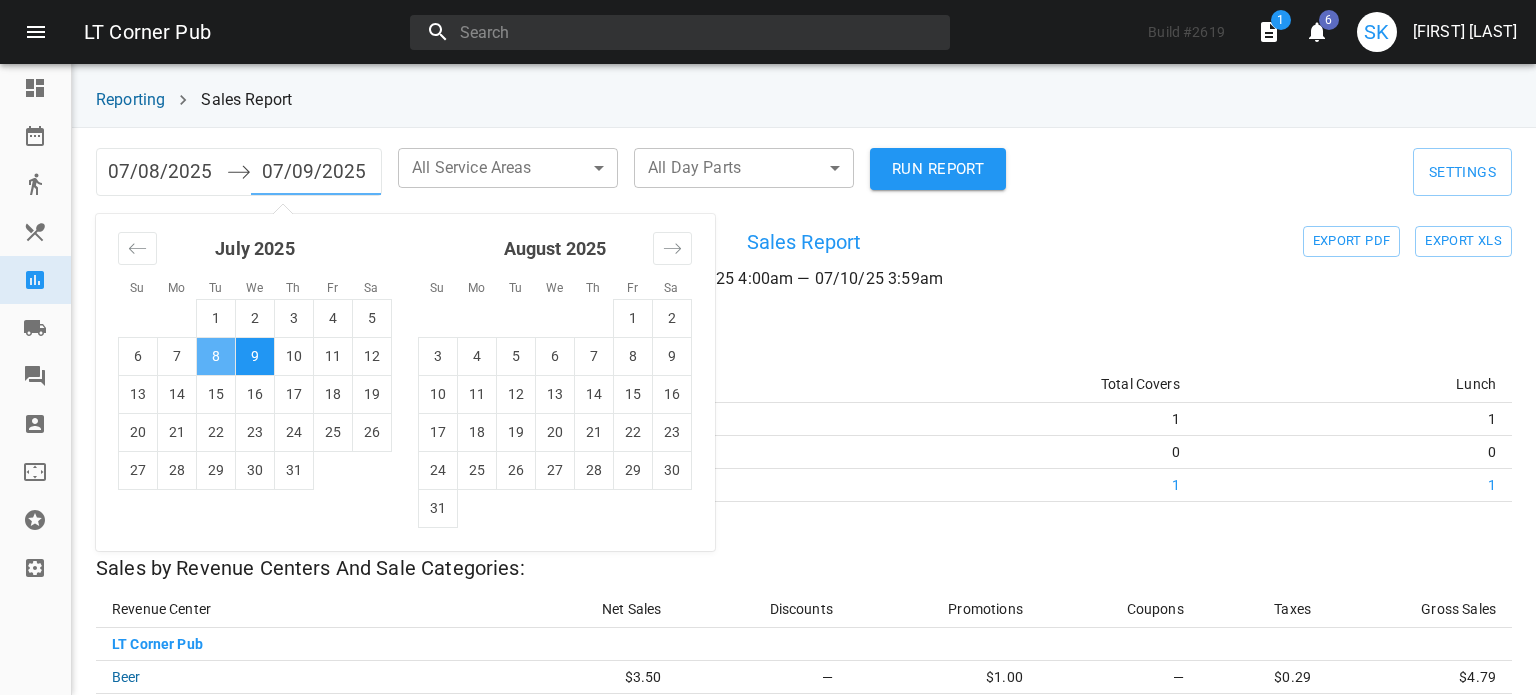click on "8" at bounding box center [216, 356] 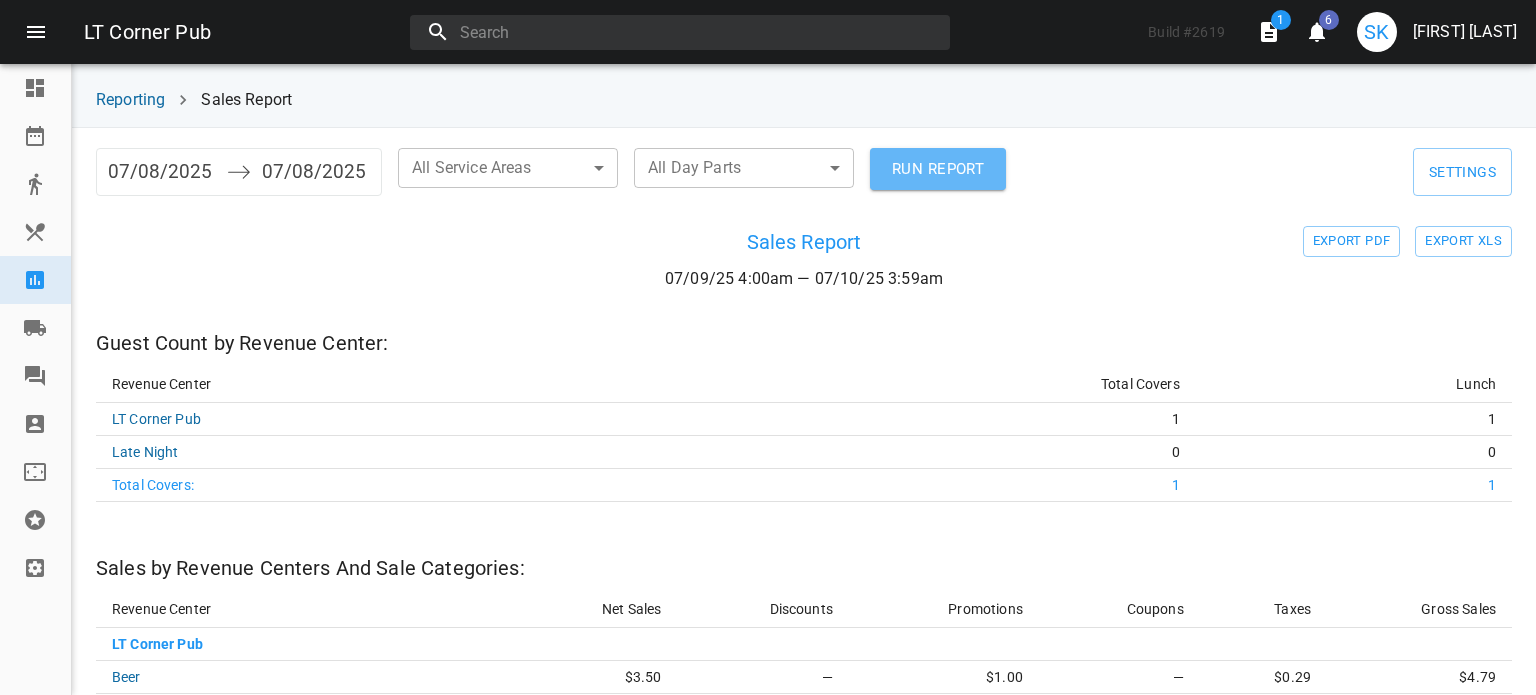 click on "RUN REPORT" at bounding box center [938, 169] 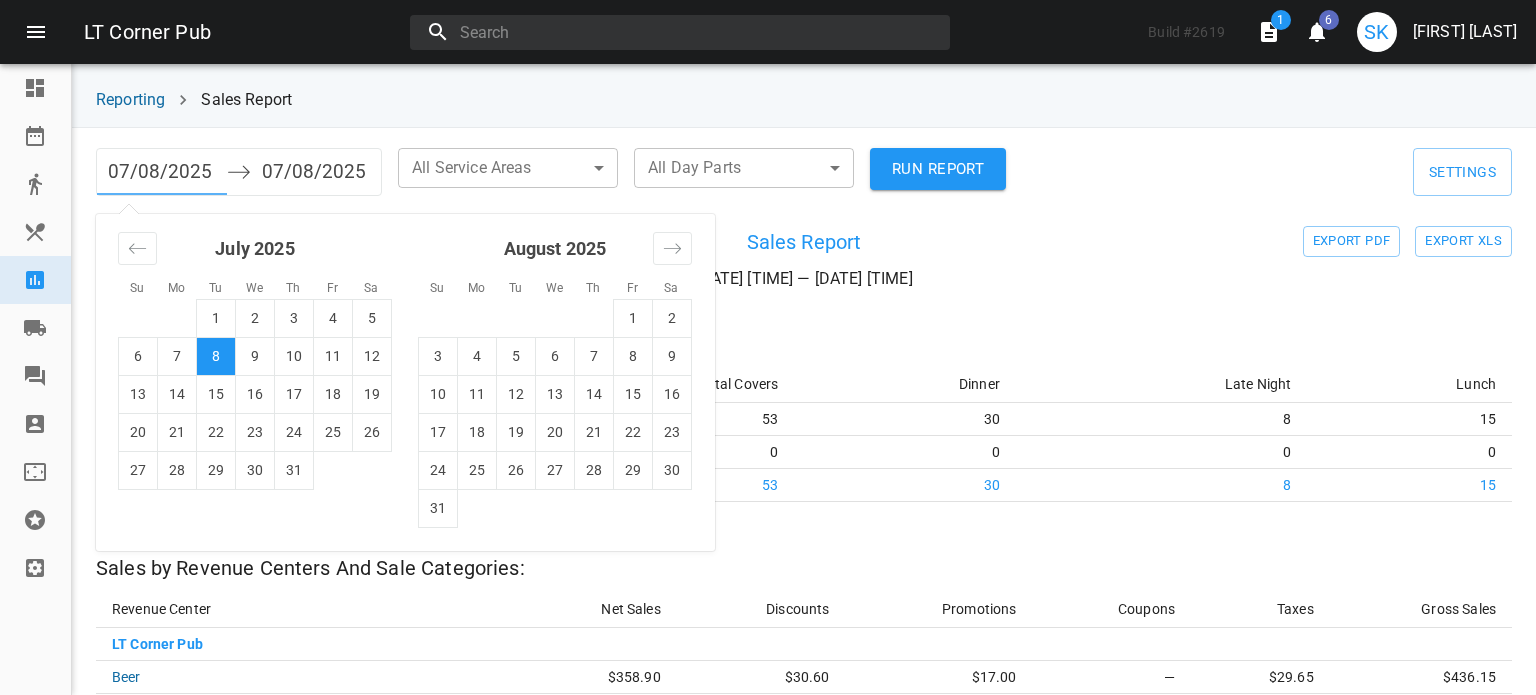click on "07/08/2025" at bounding box center [162, 172] 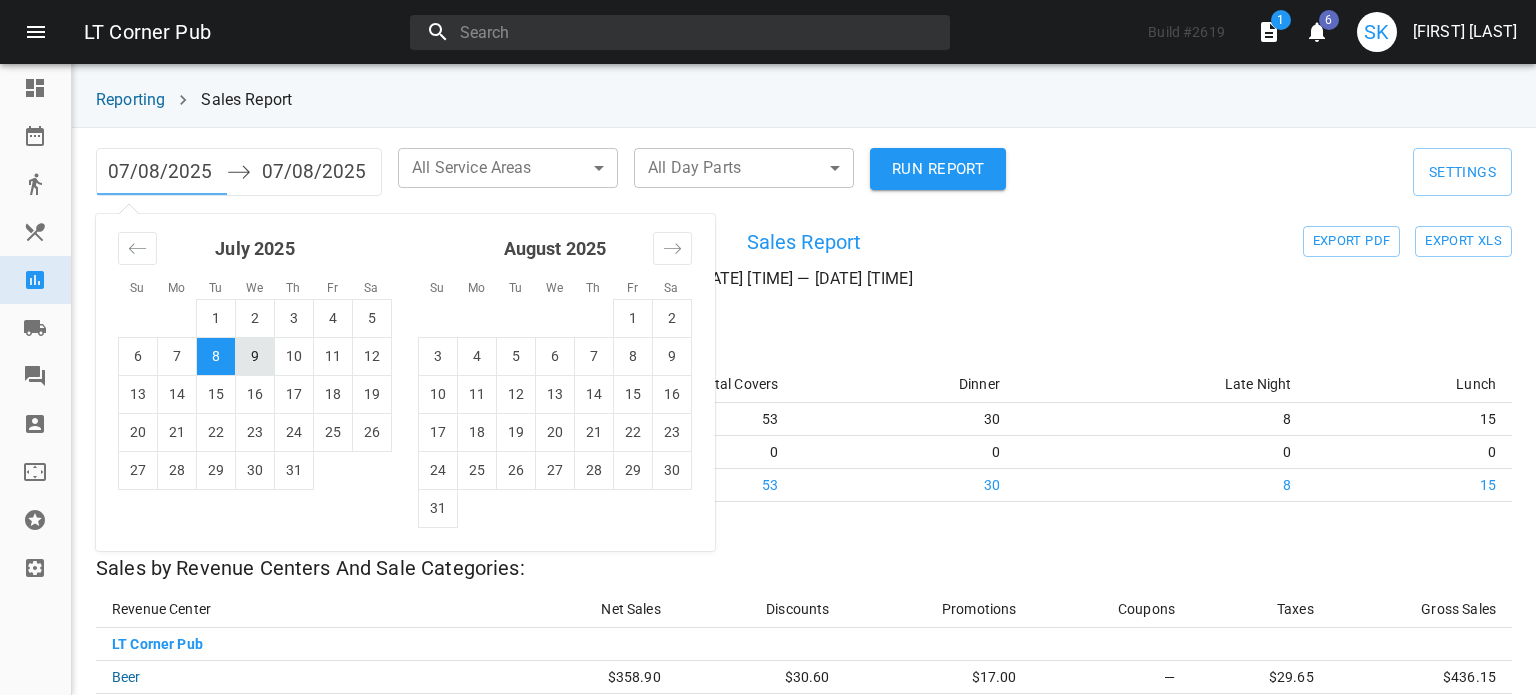 click on "9" at bounding box center (255, 356) 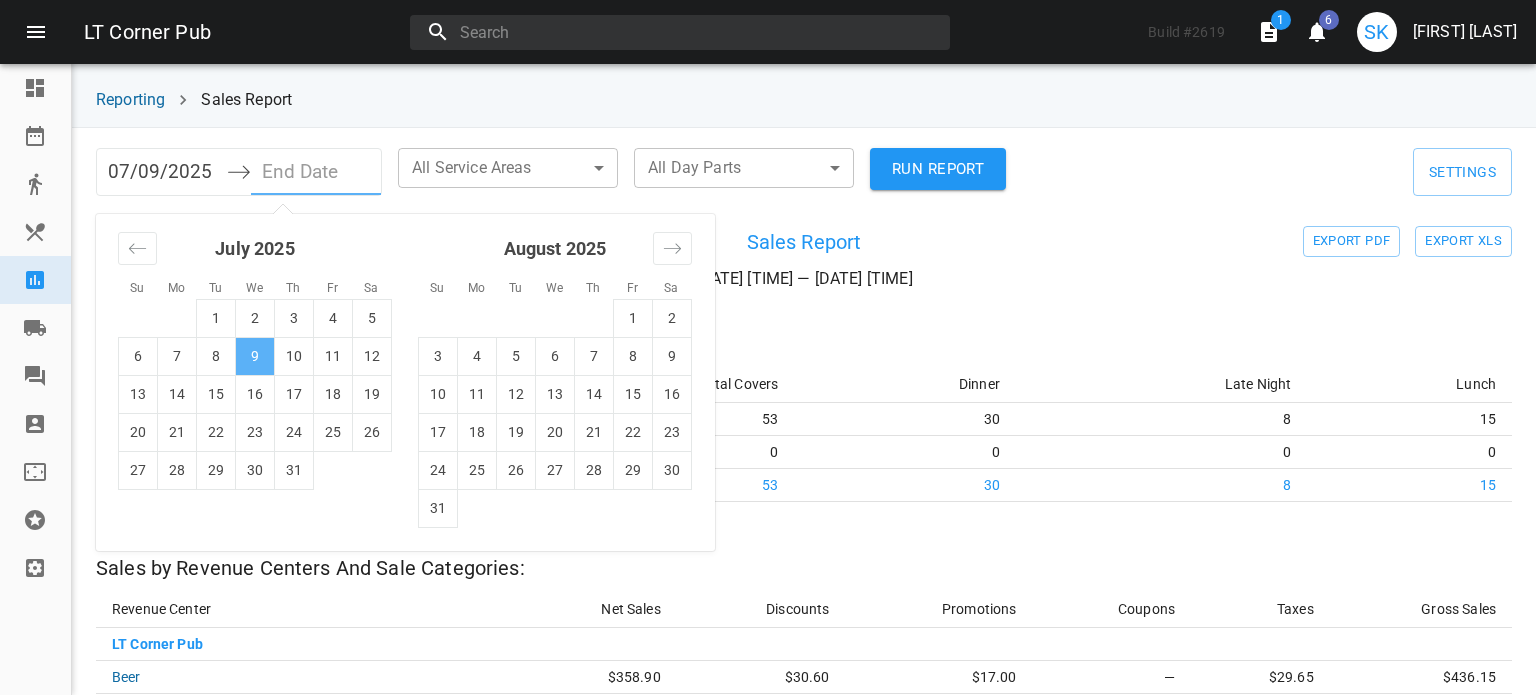 click on "9" at bounding box center [255, 356] 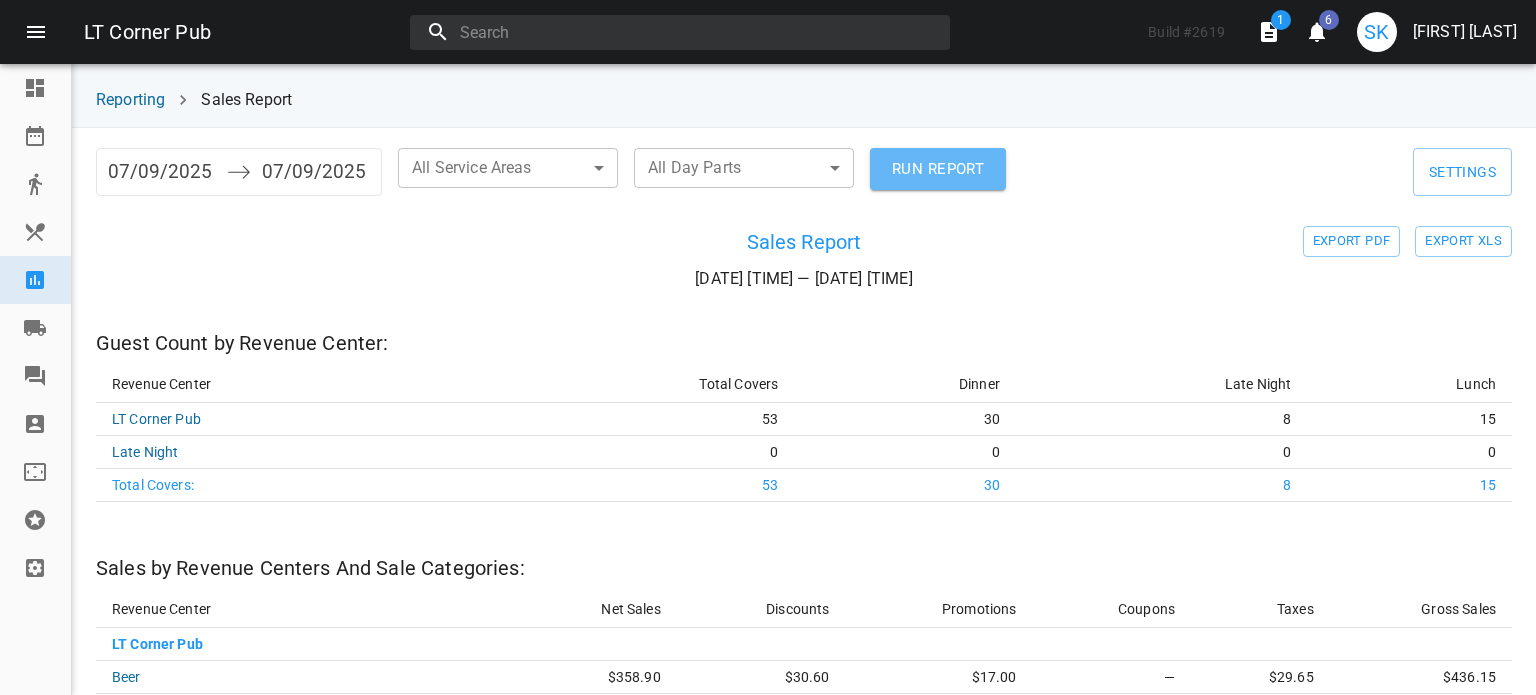 click on "RUN REPORT" at bounding box center [938, 169] 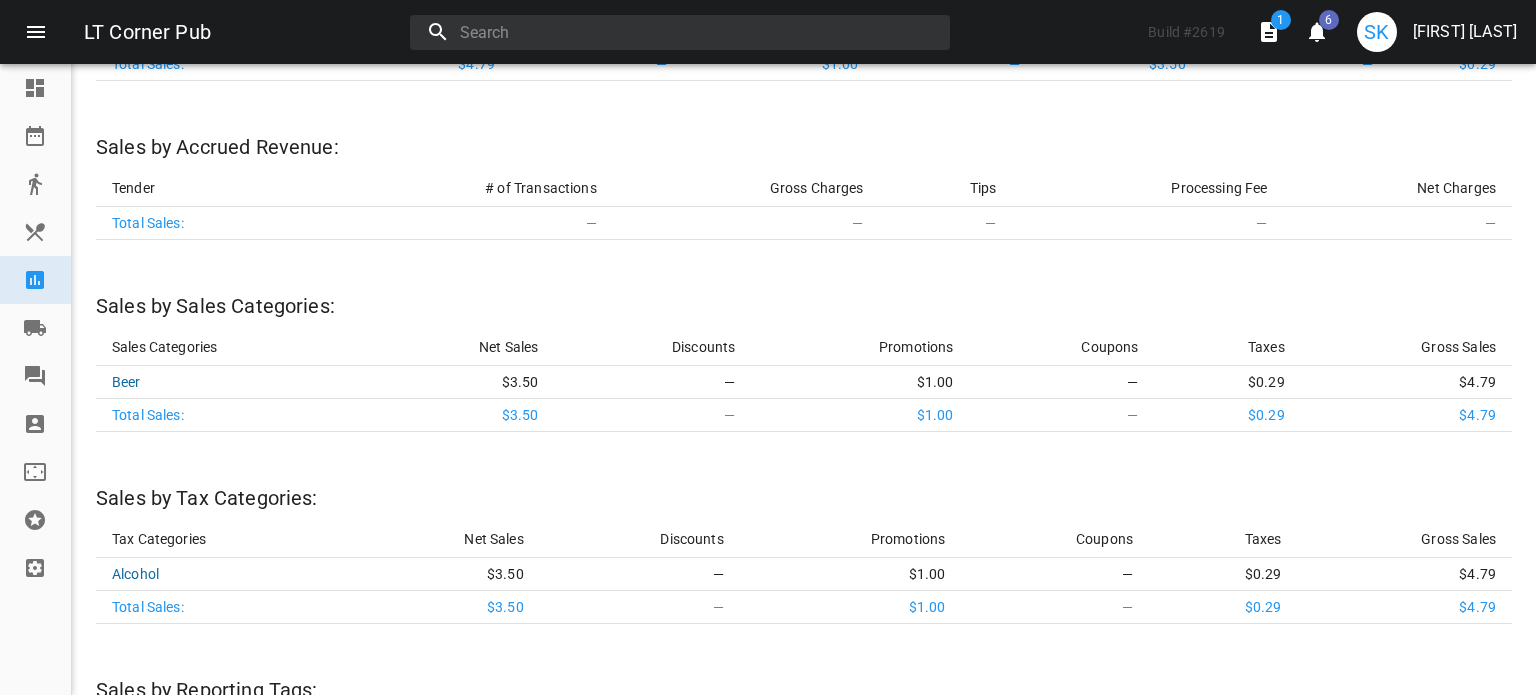 scroll, scrollTop: 0, scrollLeft: 0, axis: both 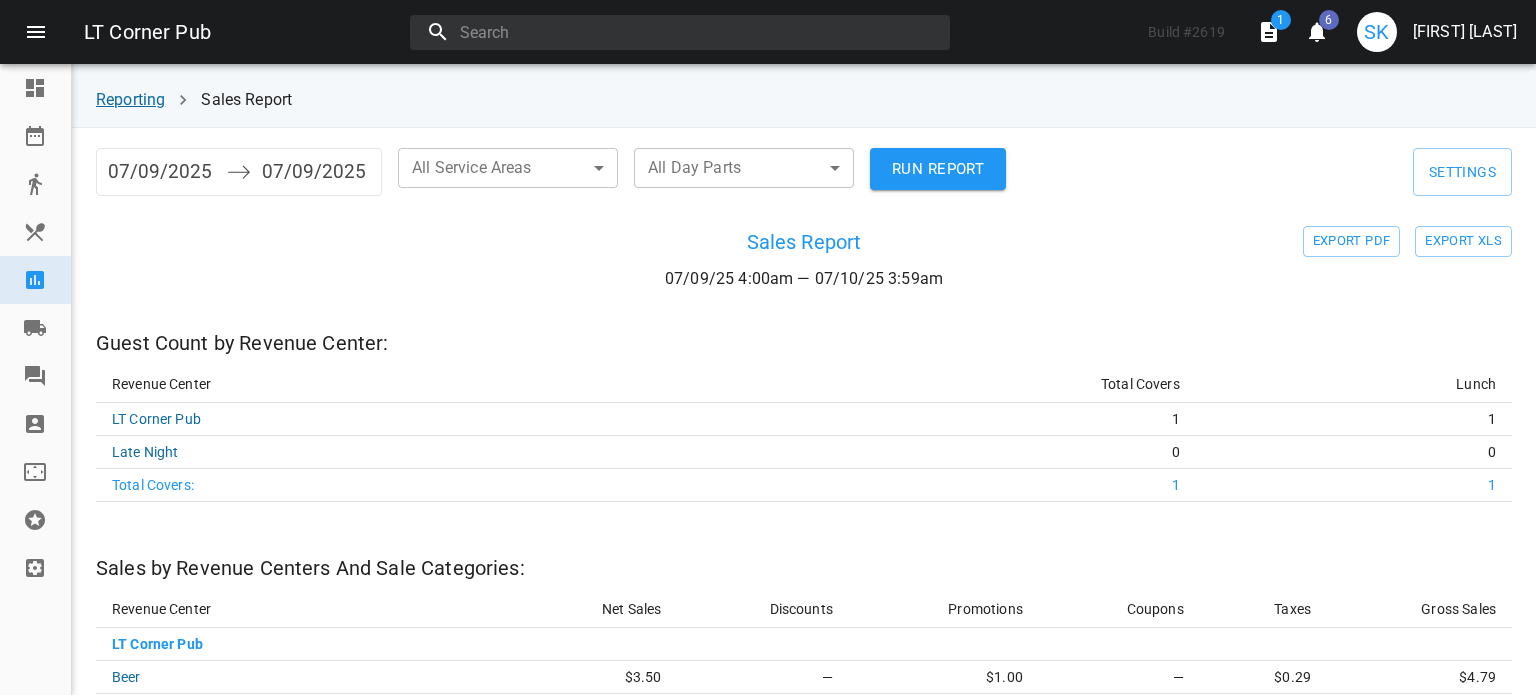 click on "Reporting" at bounding box center (130, 99) 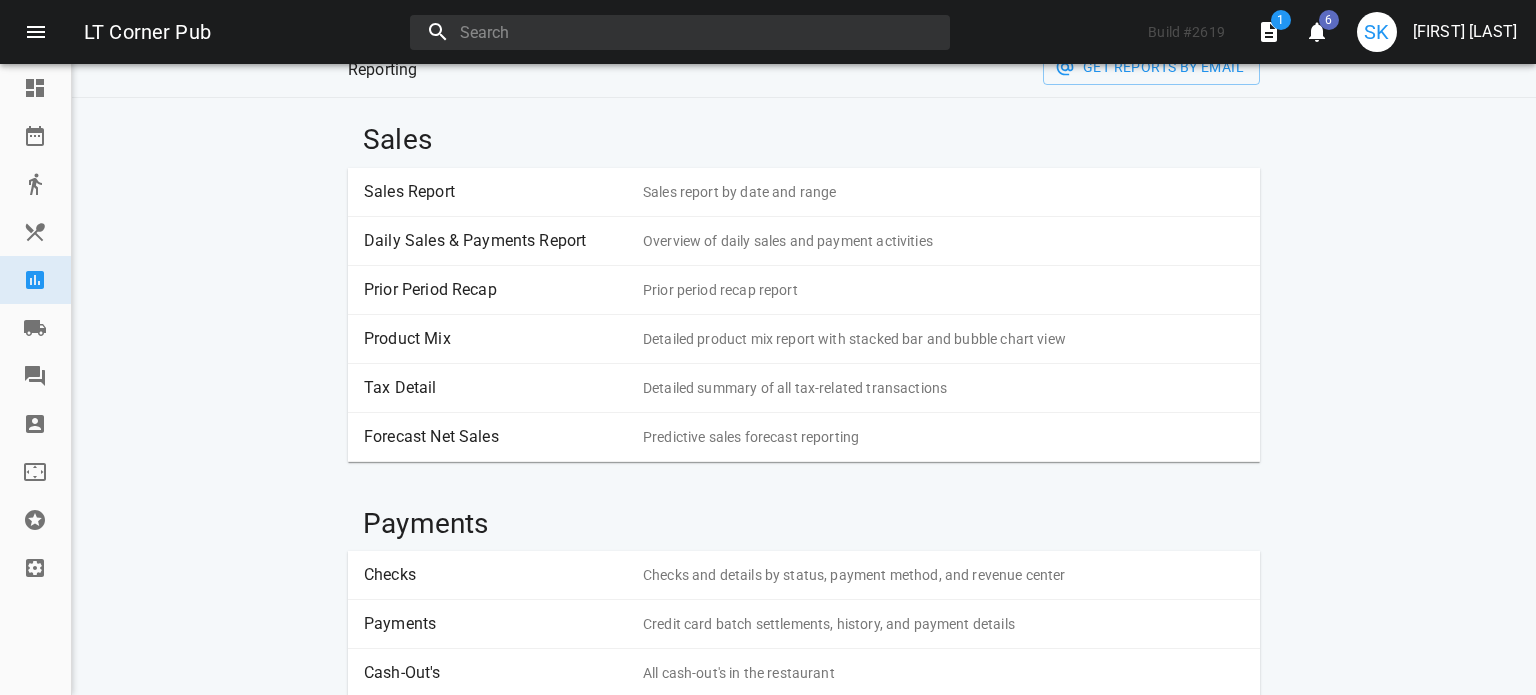 scroll, scrollTop: 51, scrollLeft: 0, axis: vertical 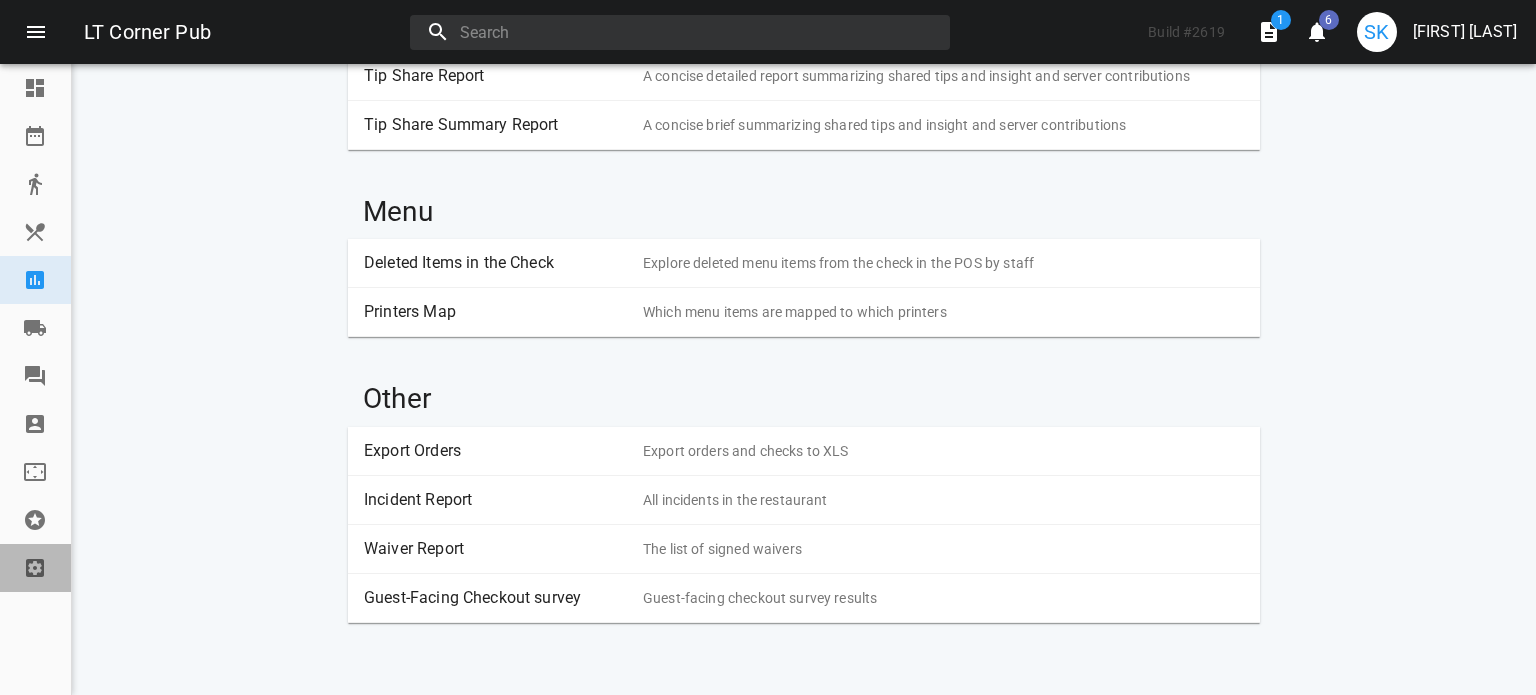 click at bounding box center [35, 568] 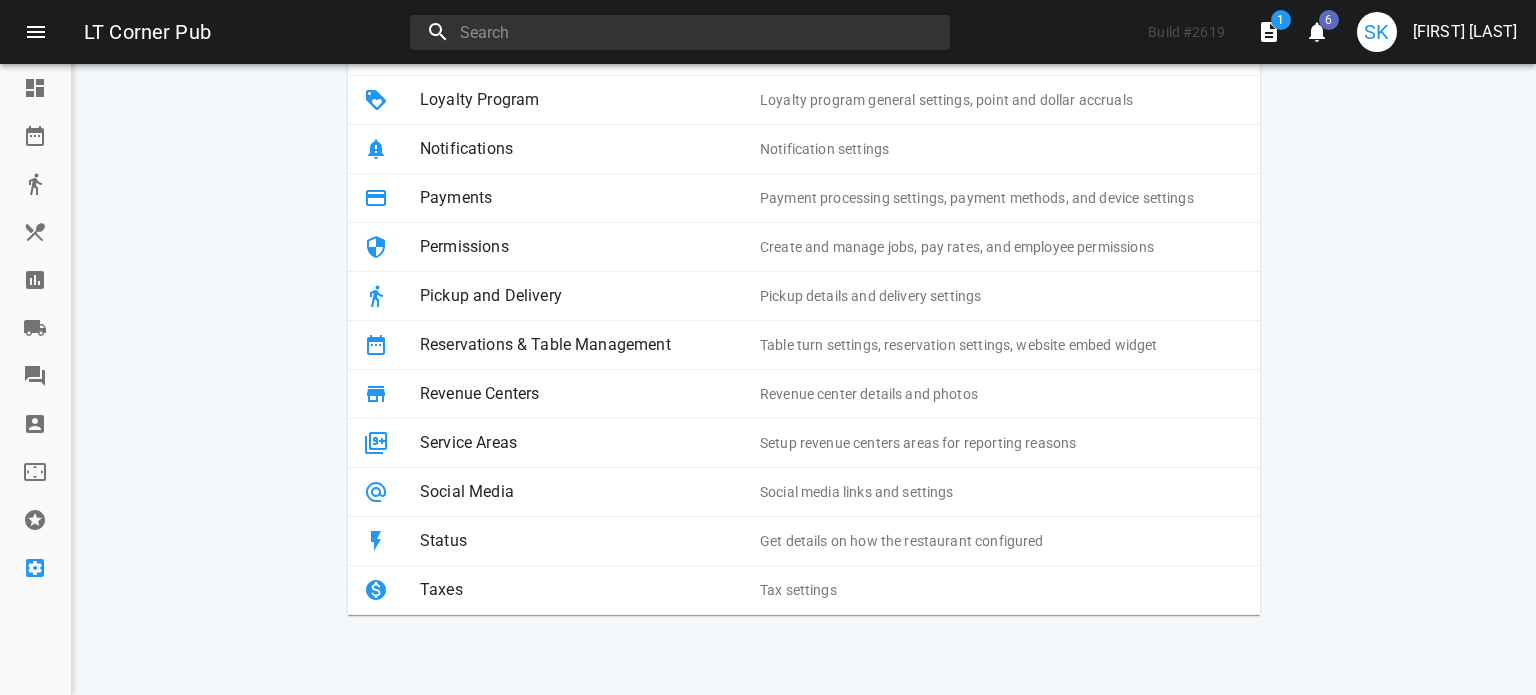 scroll, scrollTop: 614, scrollLeft: 0, axis: vertical 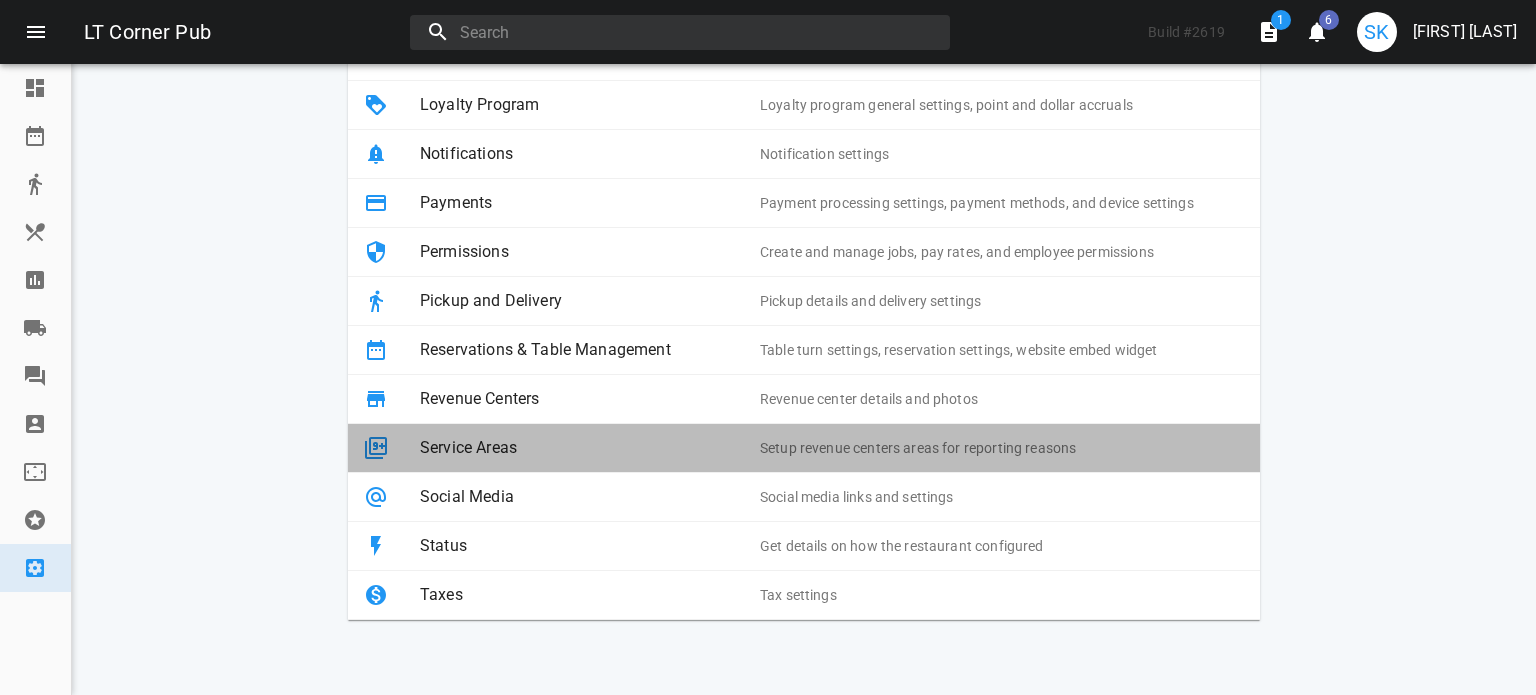 click on "Service Areas" at bounding box center [590, 448] 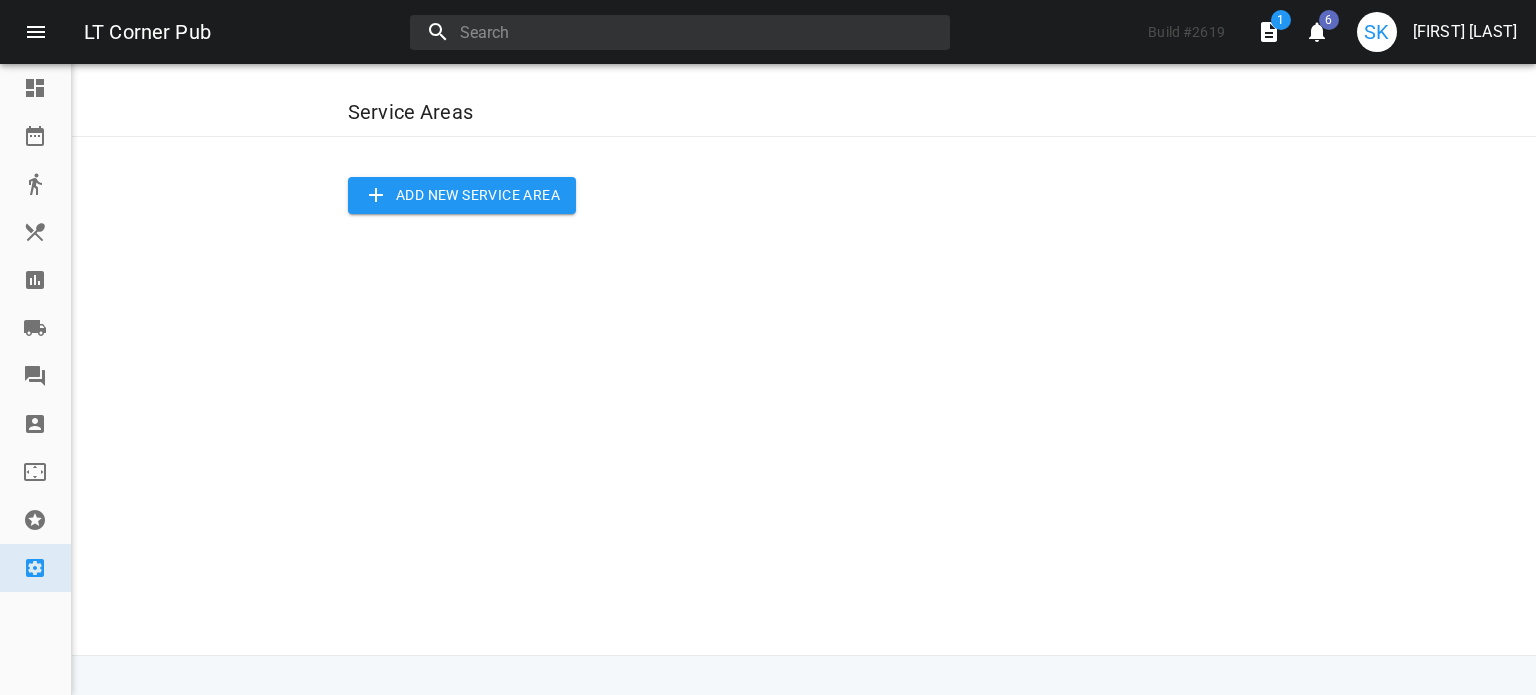 scroll, scrollTop: 0, scrollLeft: 0, axis: both 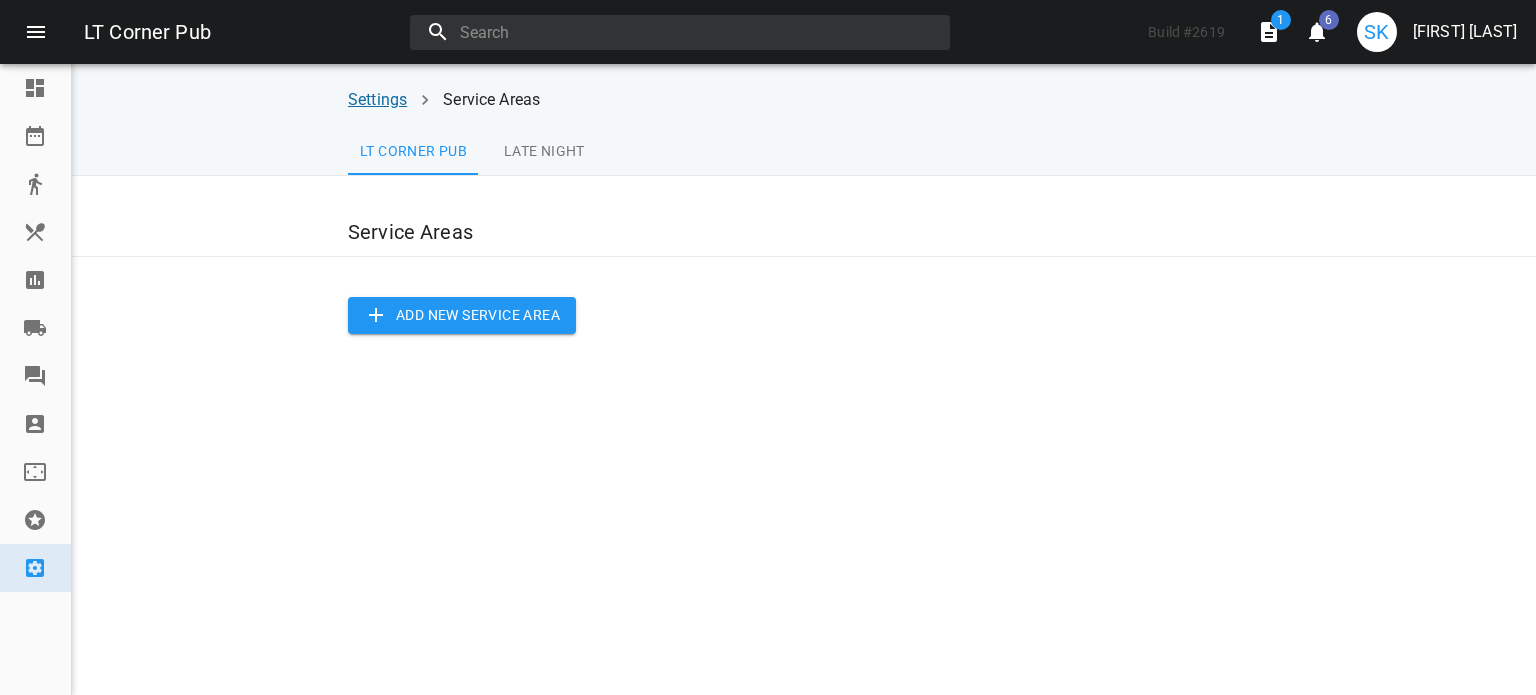 click on "Settings" at bounding box center (377, 99) 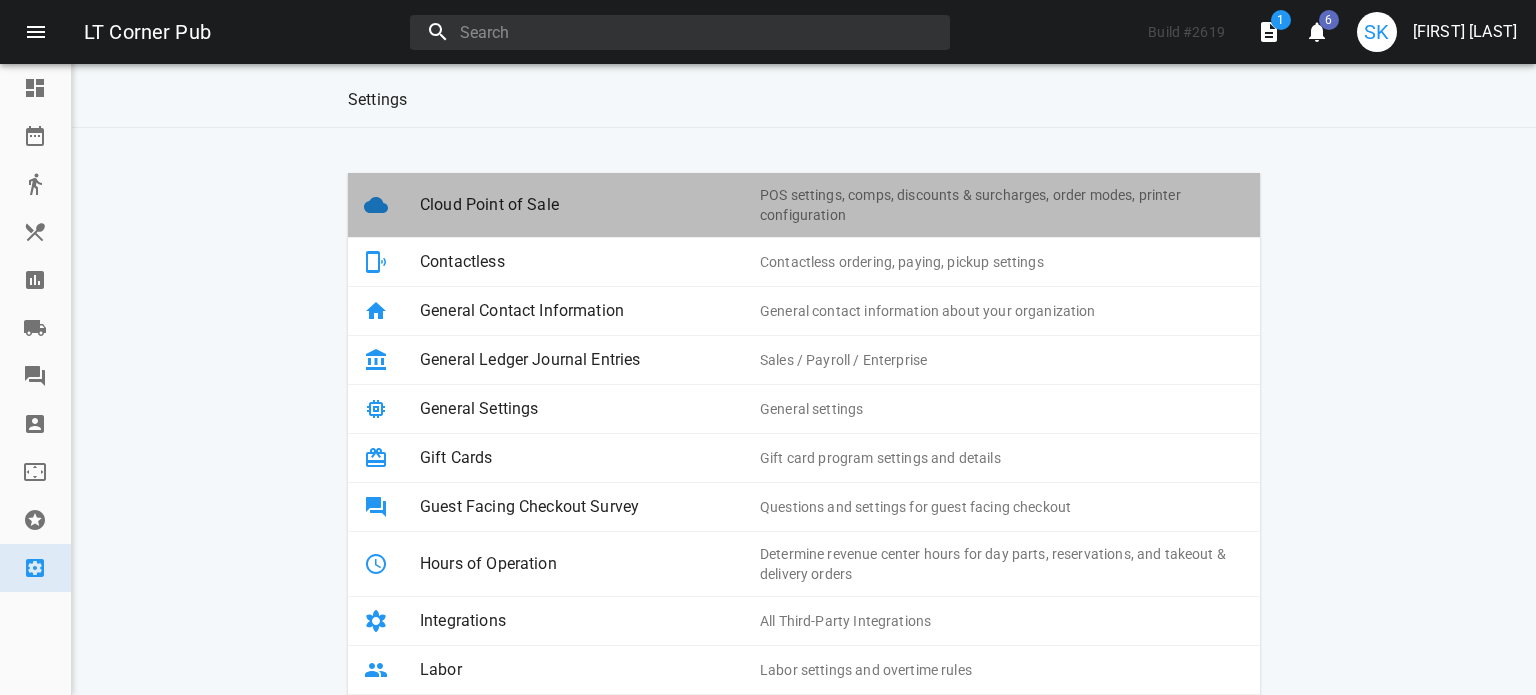 click on "Cloud Point of Sale" at bounding box center [590, 205] 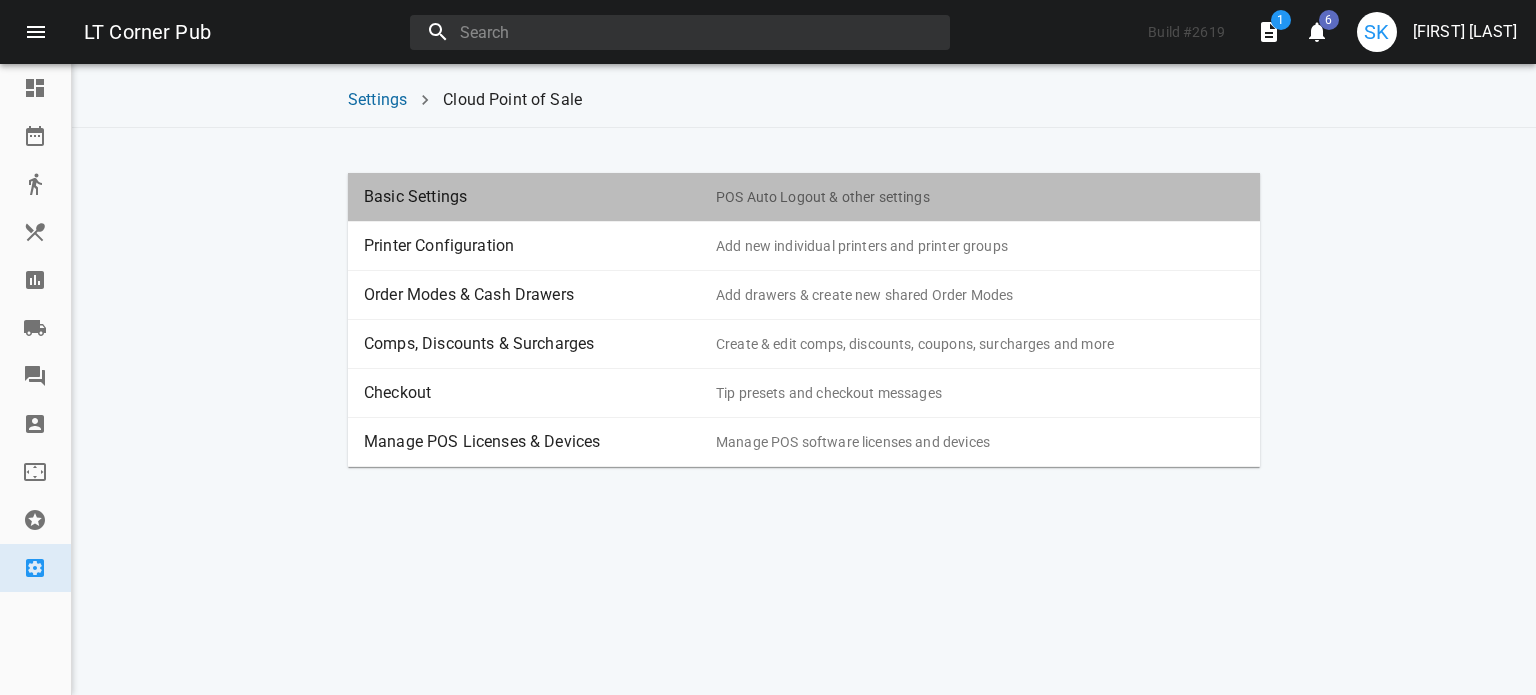 click on "Basic Settings" at bounding box center (540, 197) 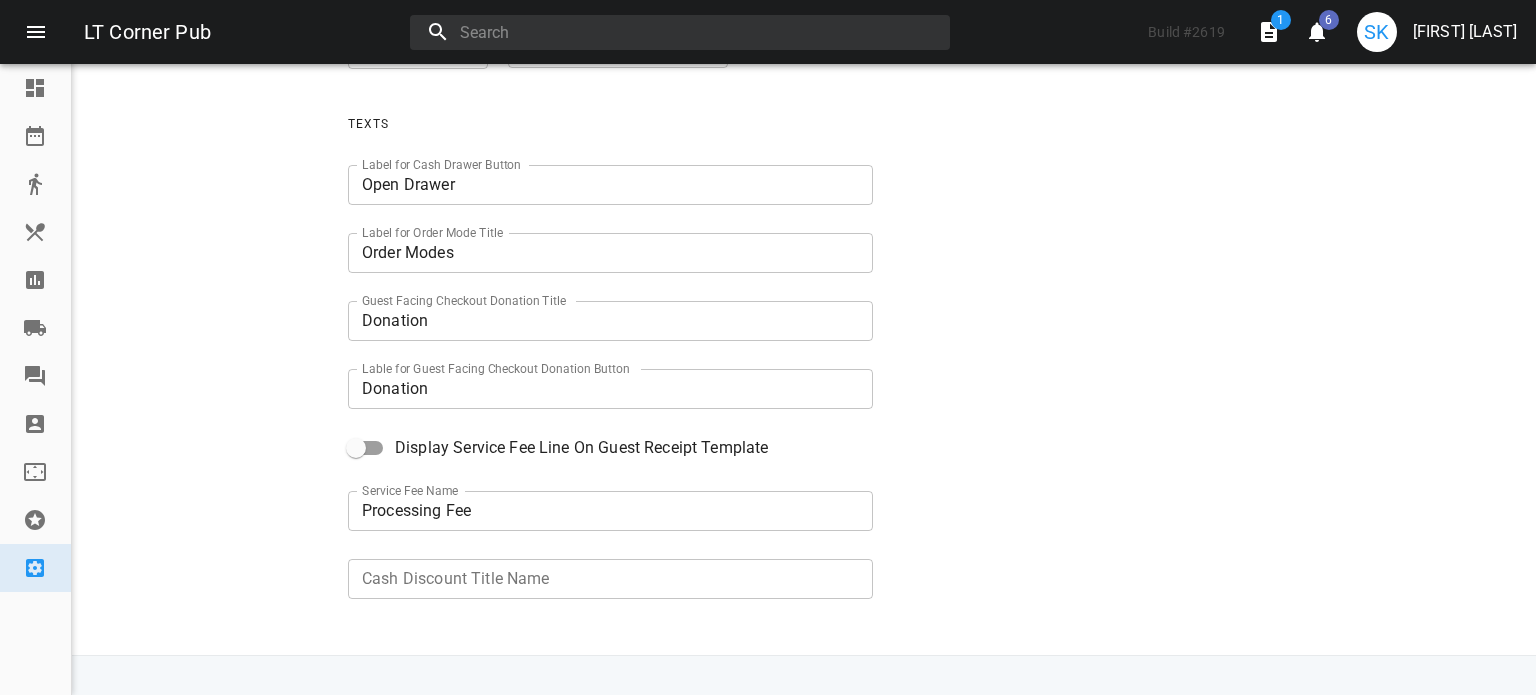 scroll, scrollTop: 0, scrollLeft: 0, axis: both 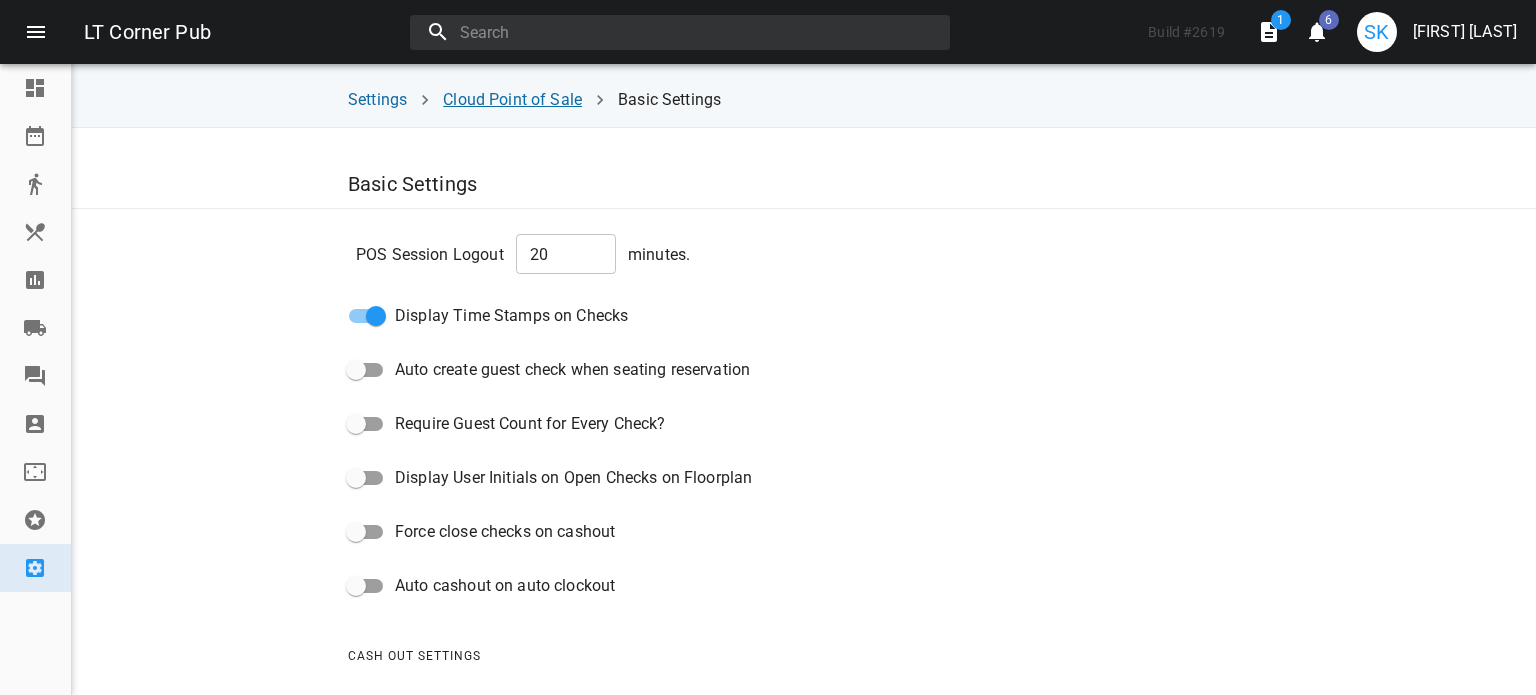 click on "Cloud Point of Sale" at bounding box center [512, 99] 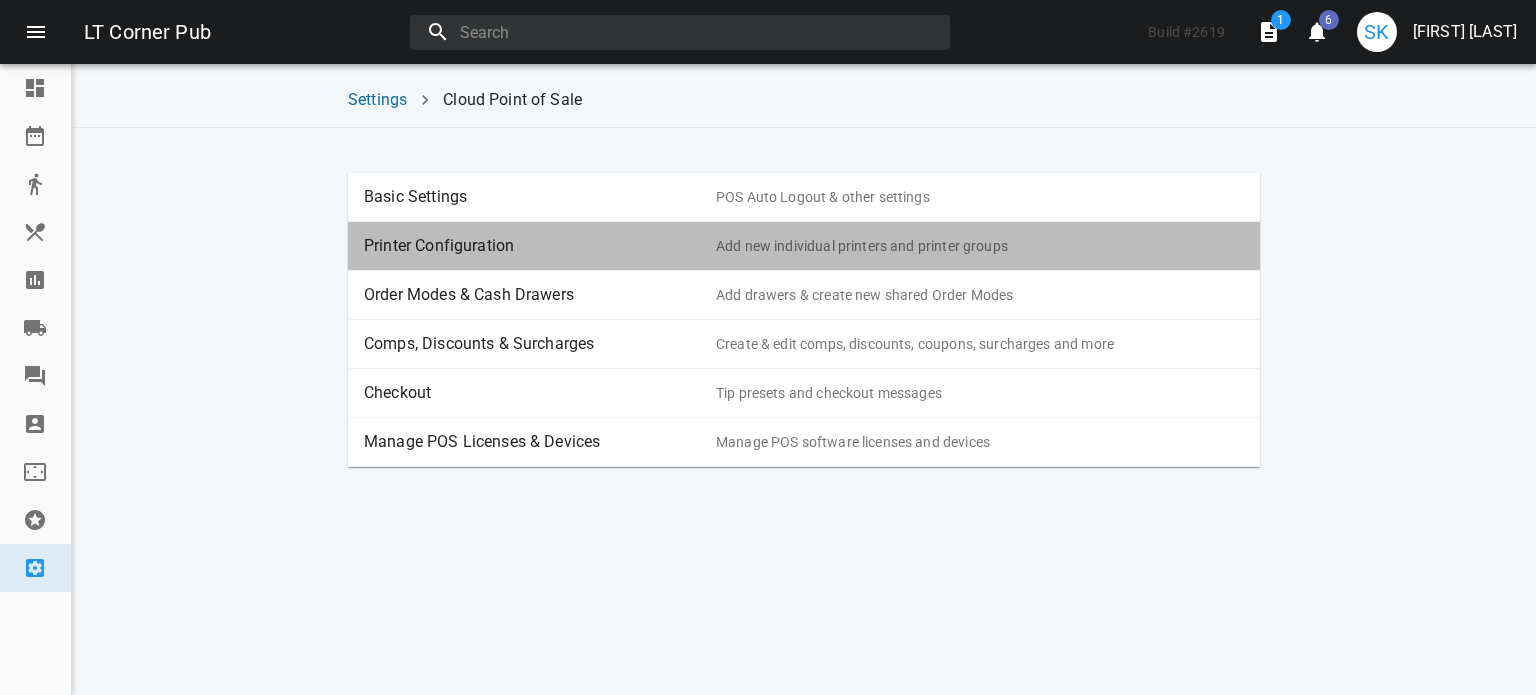 click on "Printer Configuration" at bounding box center [540, 246] 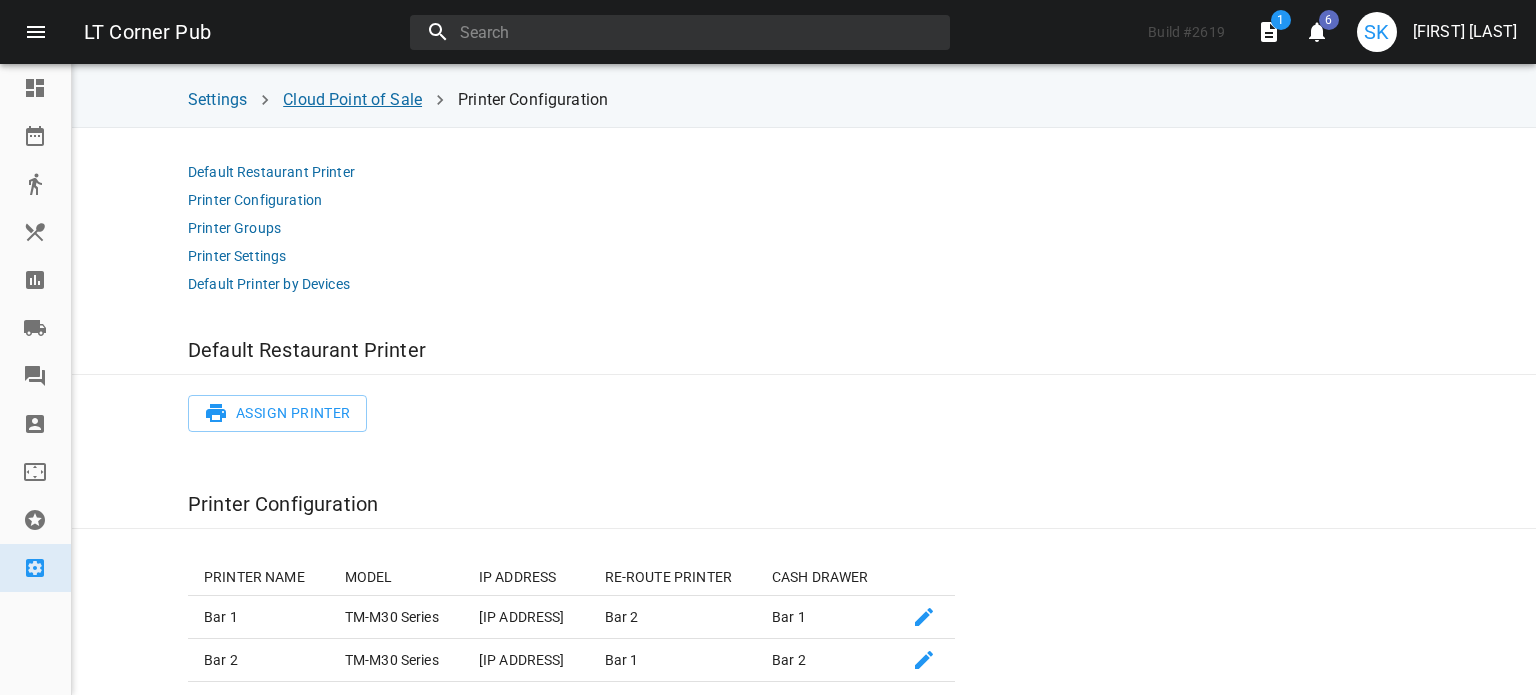 click on "Cloud Point of Sale" at bounding box center (352, 99) 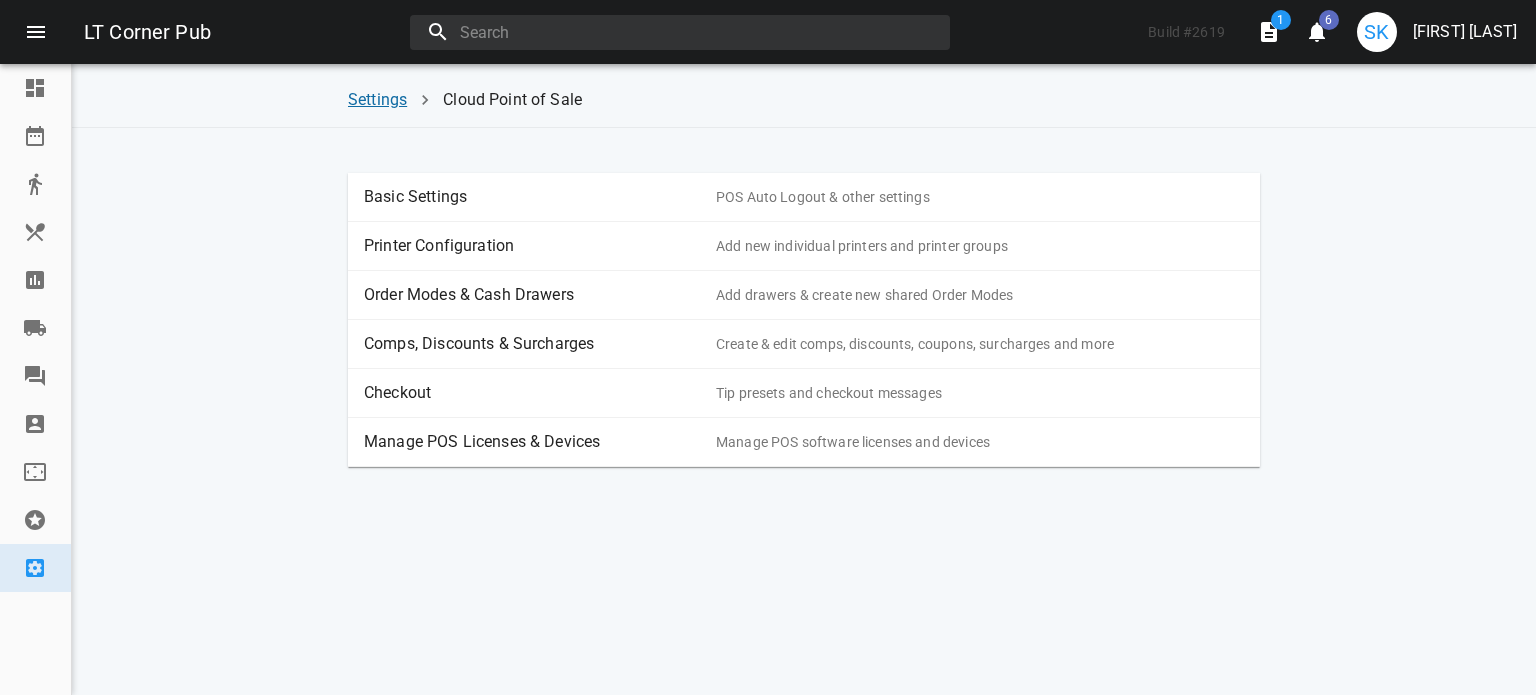 click on "Settings" at bounding box center [377, 99] 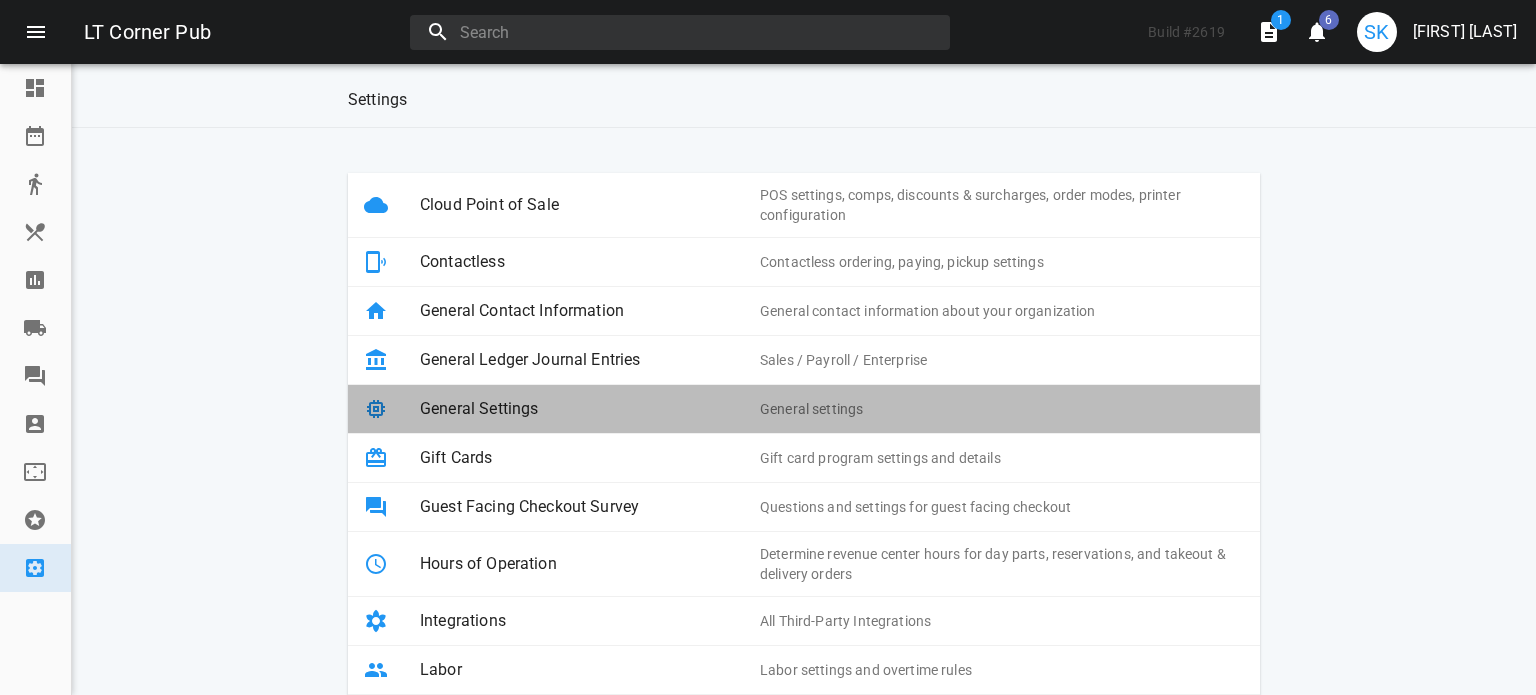 click on "General Settings" at bounding box center (590, 409) 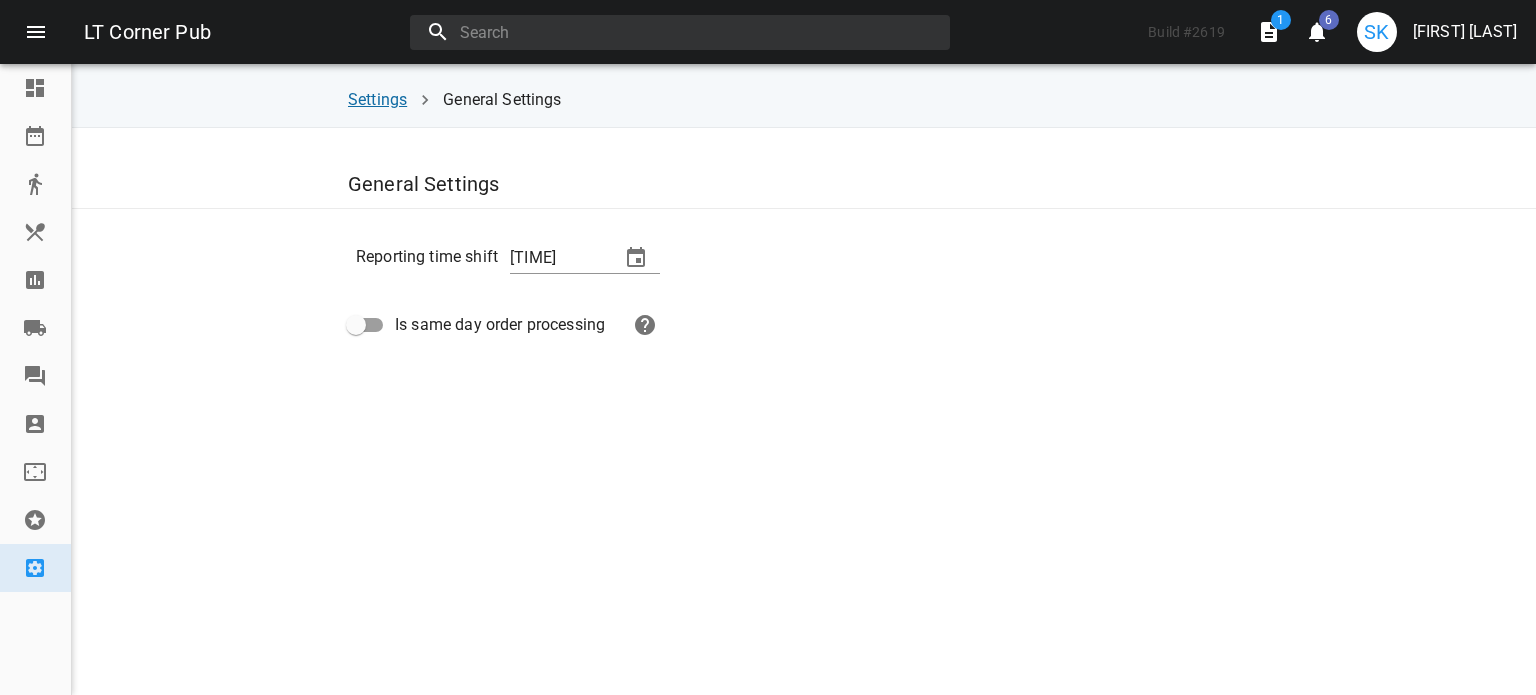 click on "Settings" at bounding box center [377, 99] 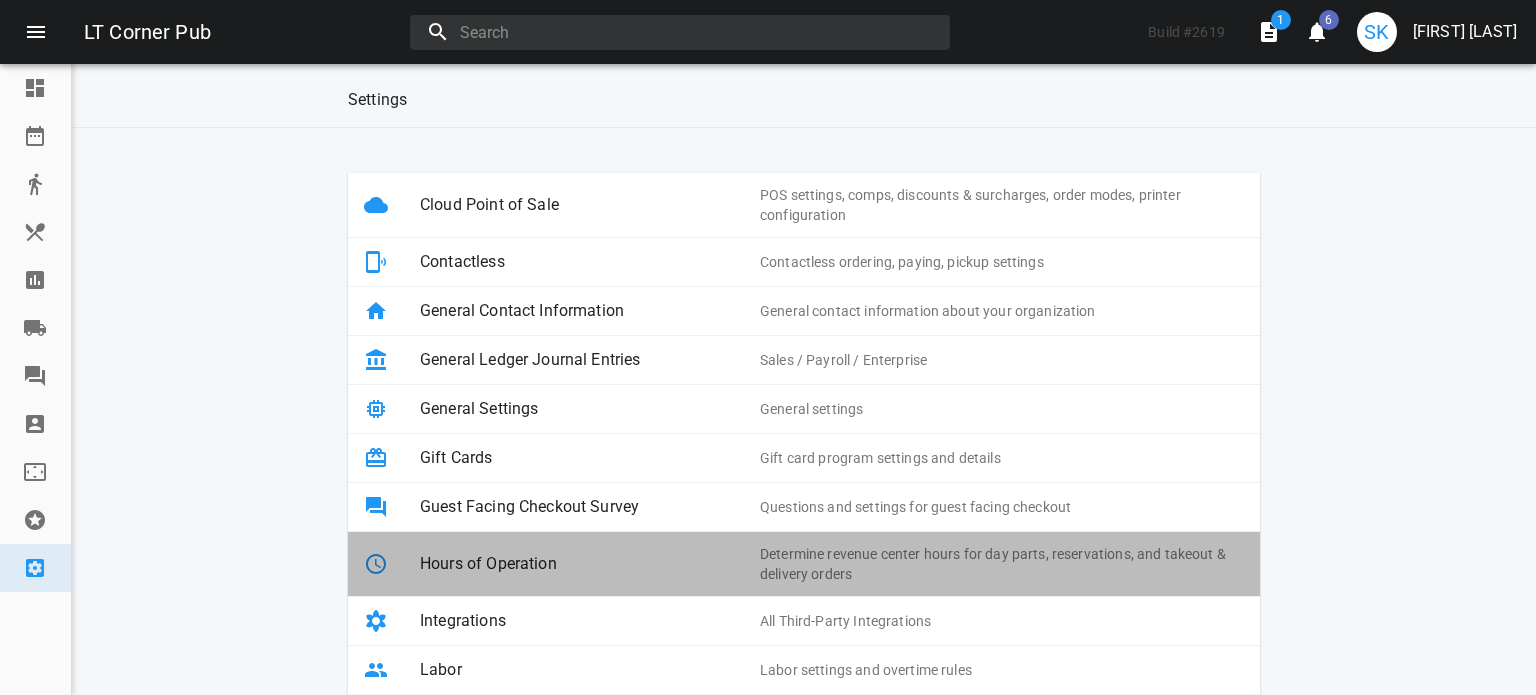 click on "Hours of Operation" at bounding box center (590, 564) 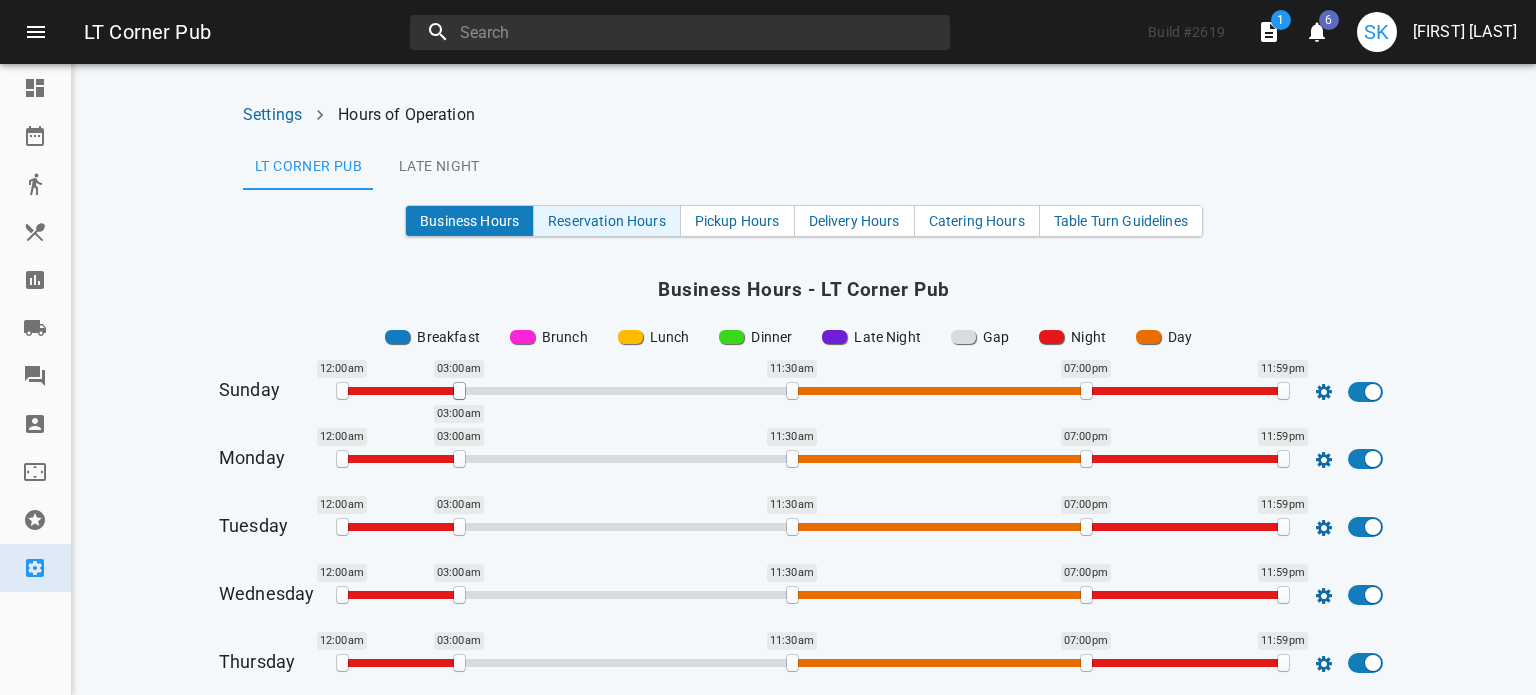 click on "Reservation Hours" at bounding box center (607, 221) 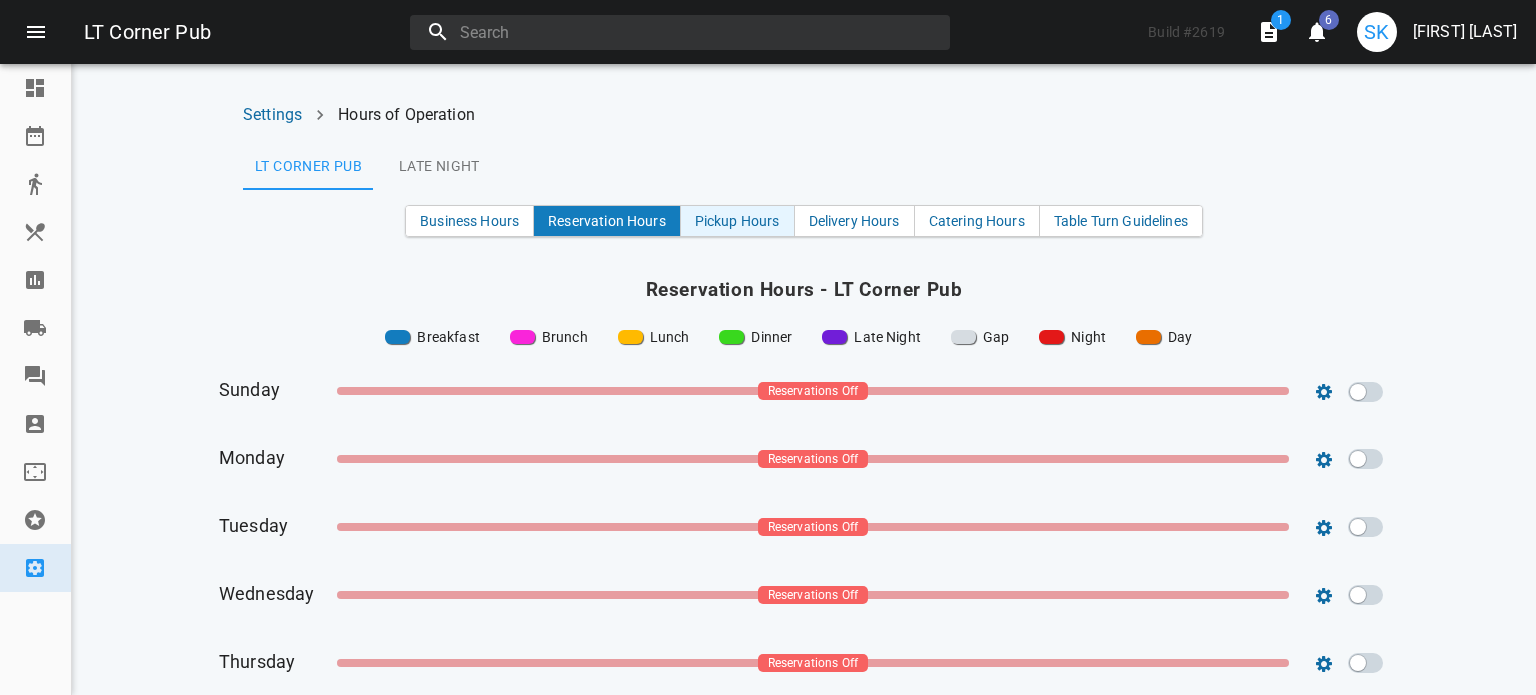 click on "Pickup Hours" at bounding box center [737, 221] 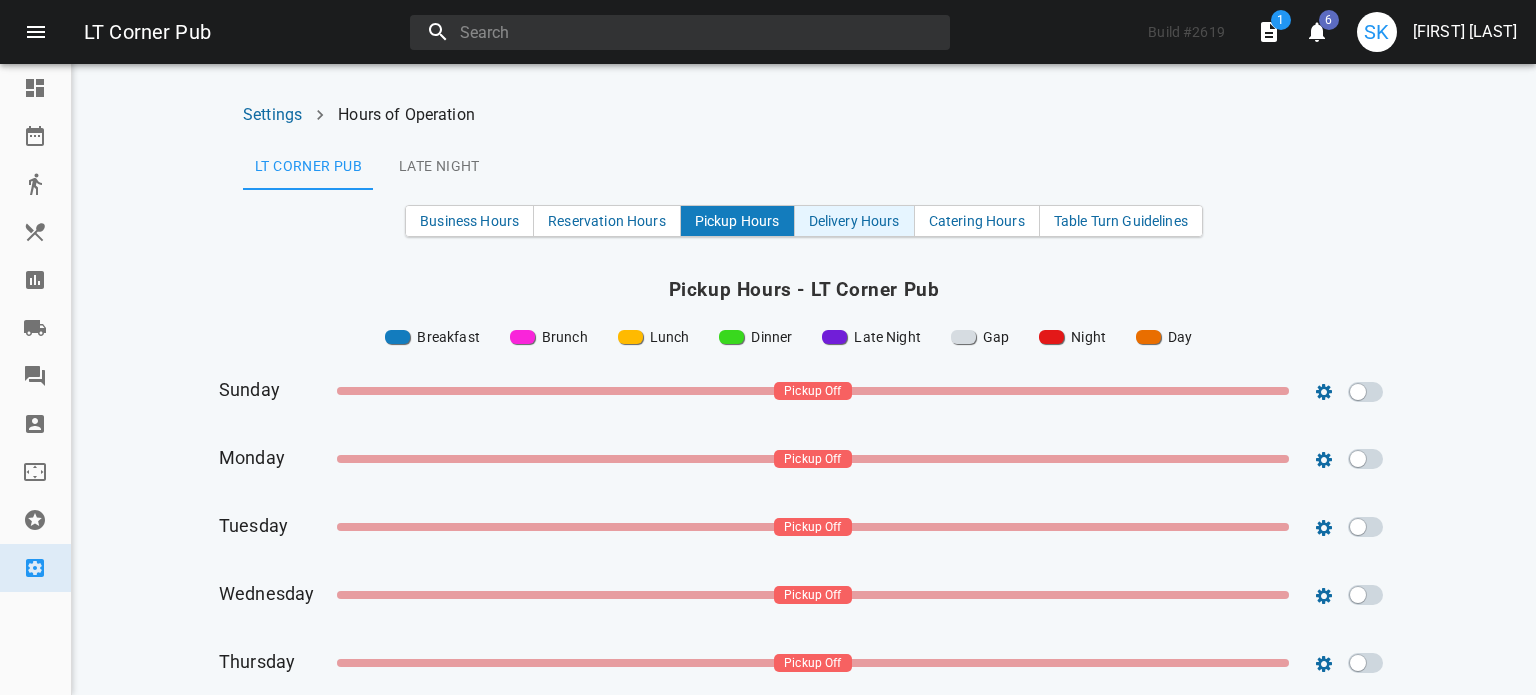 click on "Delivery Hours" at bounding box center (854, 221) 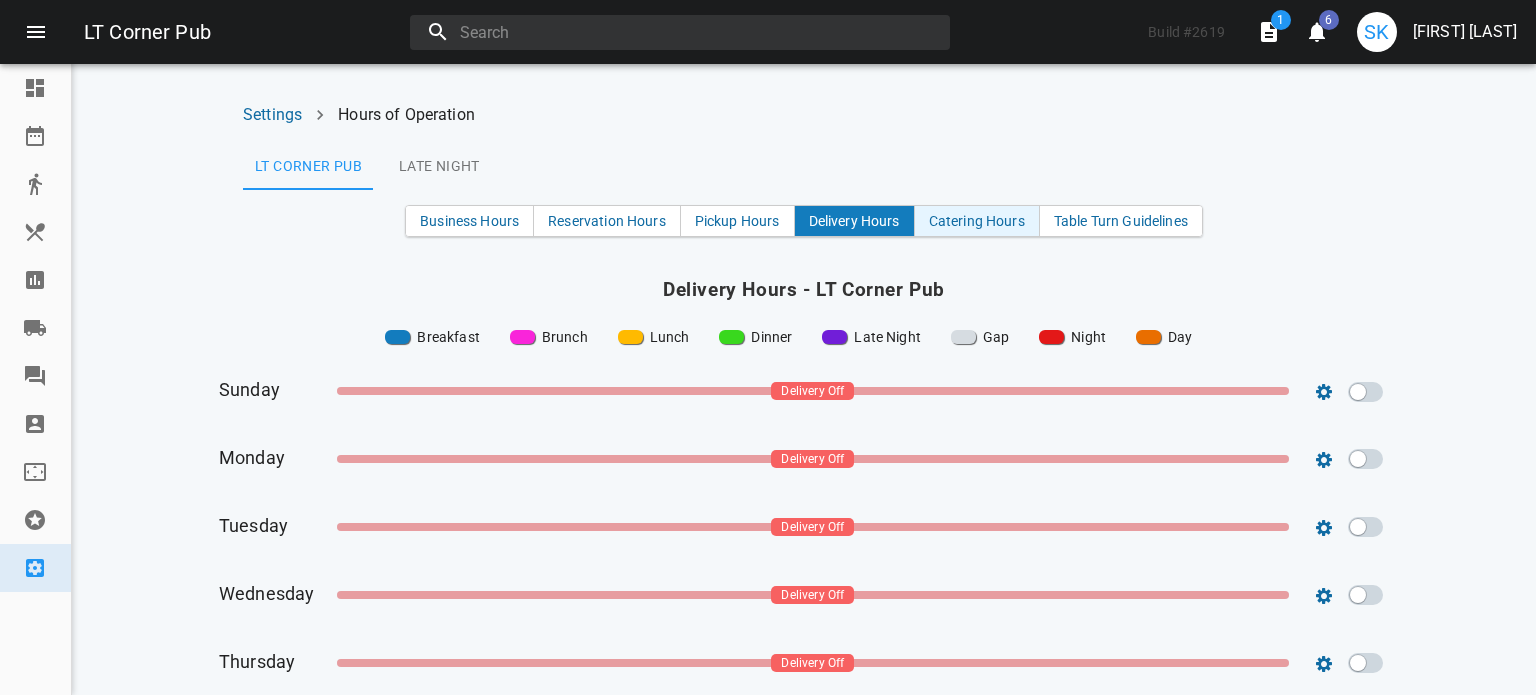 click on "Catering Hours" at bounding box center [977, 221] 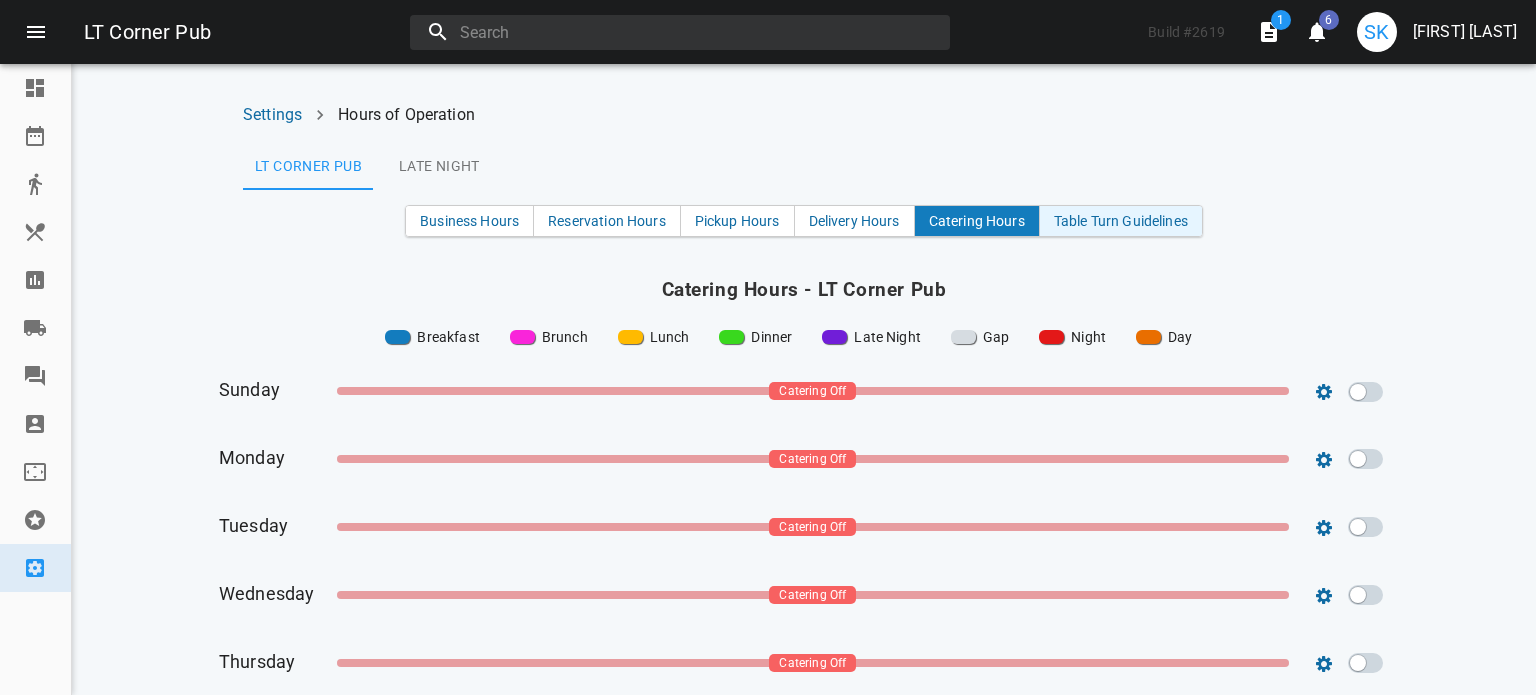 click on "Table Turn Guidelines" at bounding box center [1121, 221] 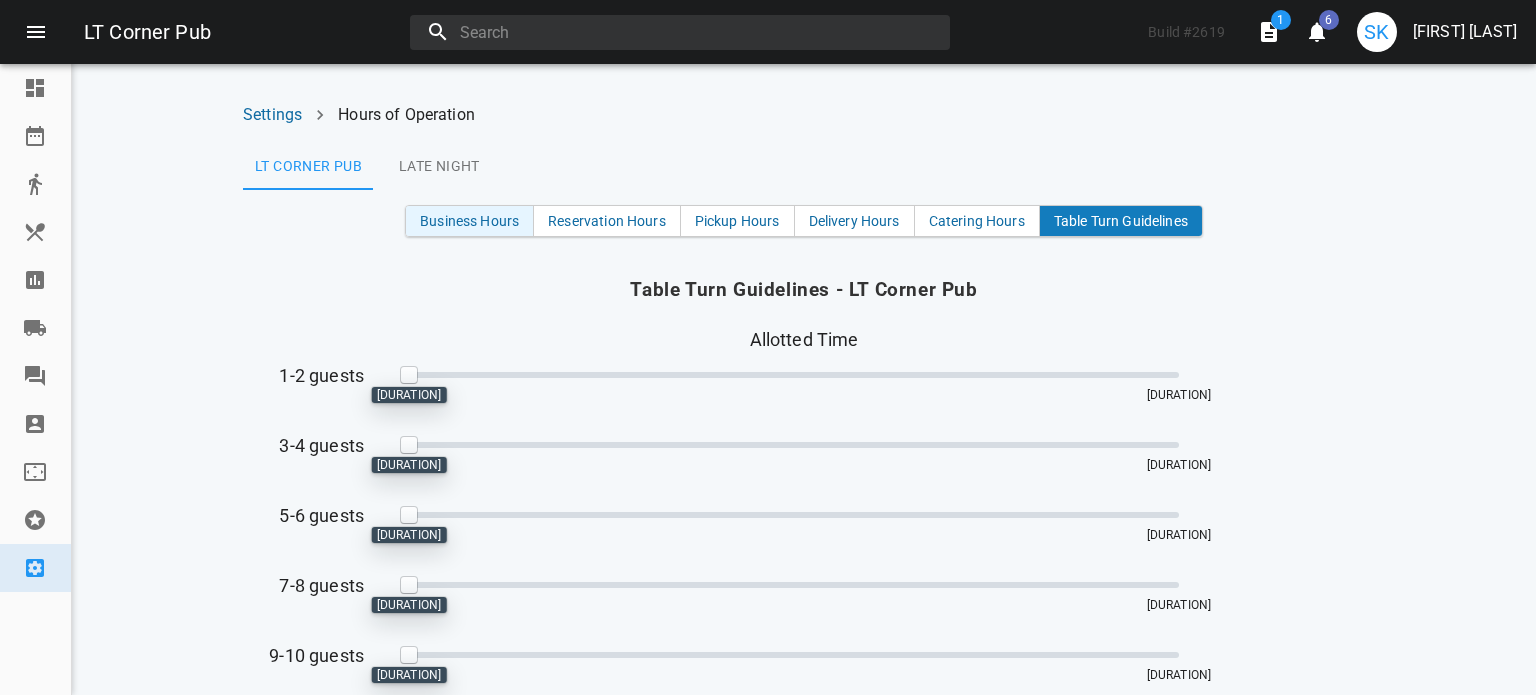 click on "Business Hours" at bounding box center [469, 221] 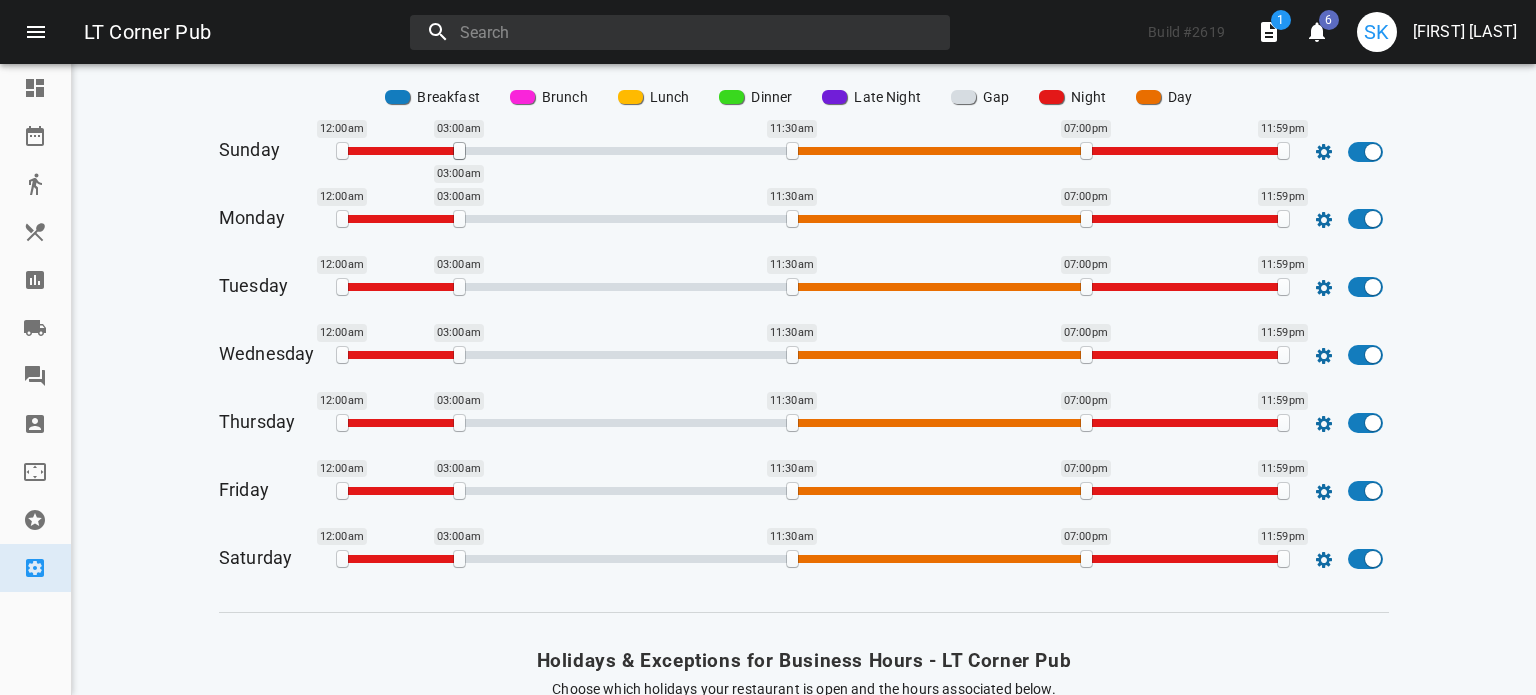 scroll, scrollTop: 0, scrollLeft: 0, axis: both 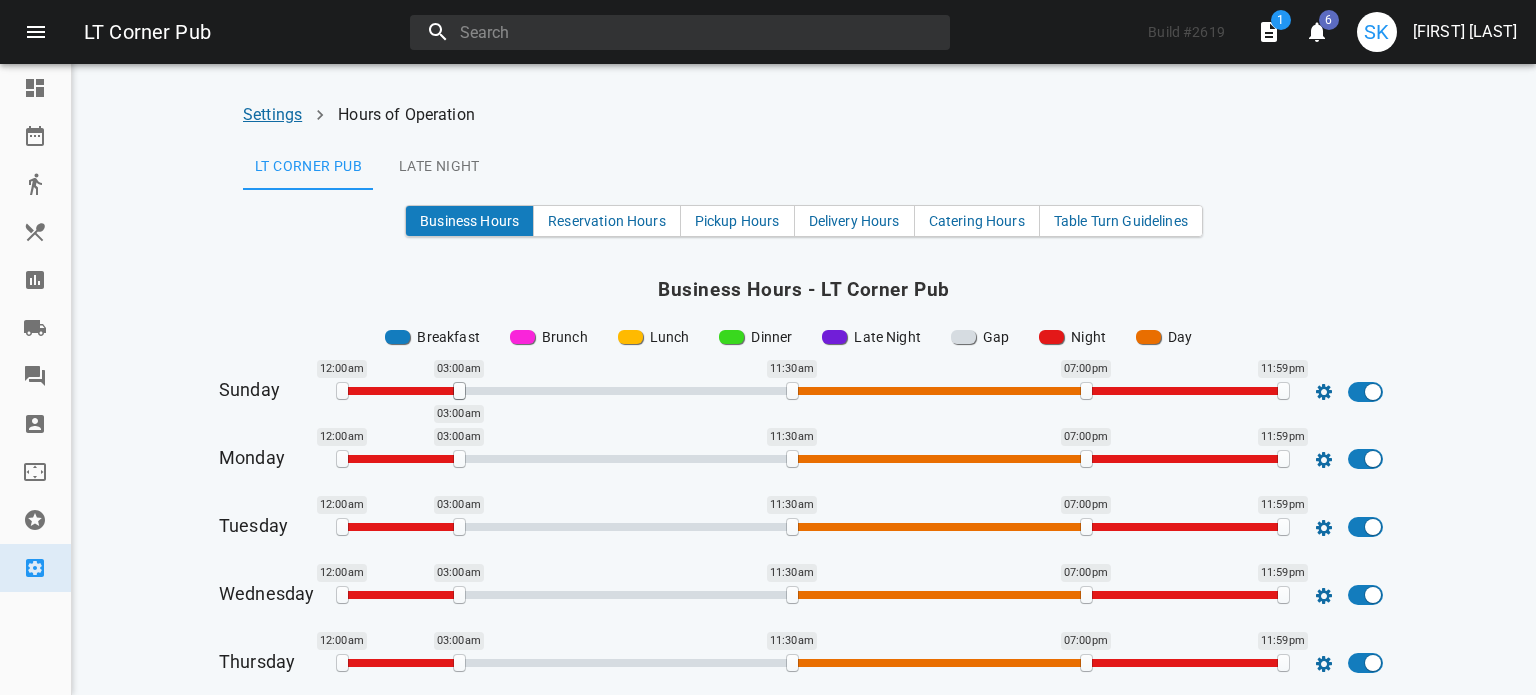 click on "Settings" at bounding box center [272, 114] 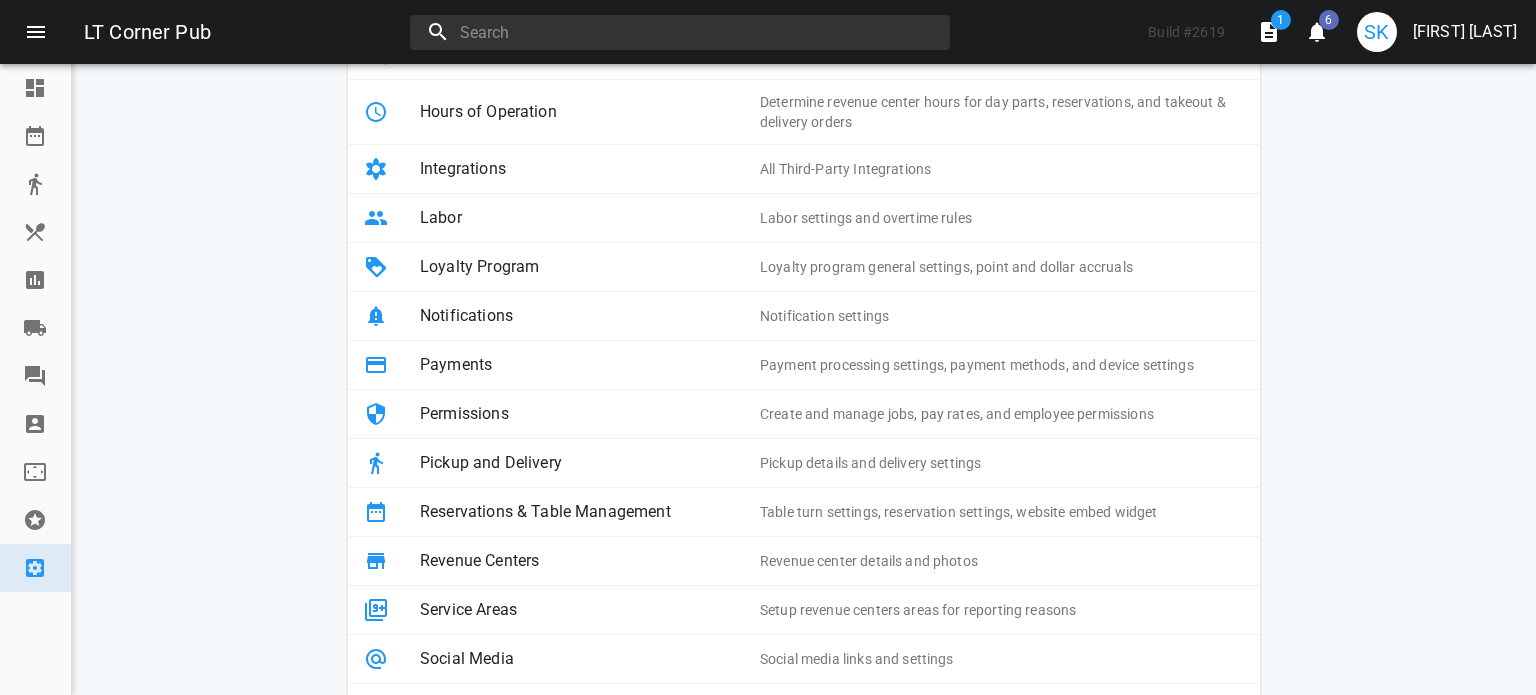 scroll, scrollTop: 456, scrollLeft: 0, axis: vertical 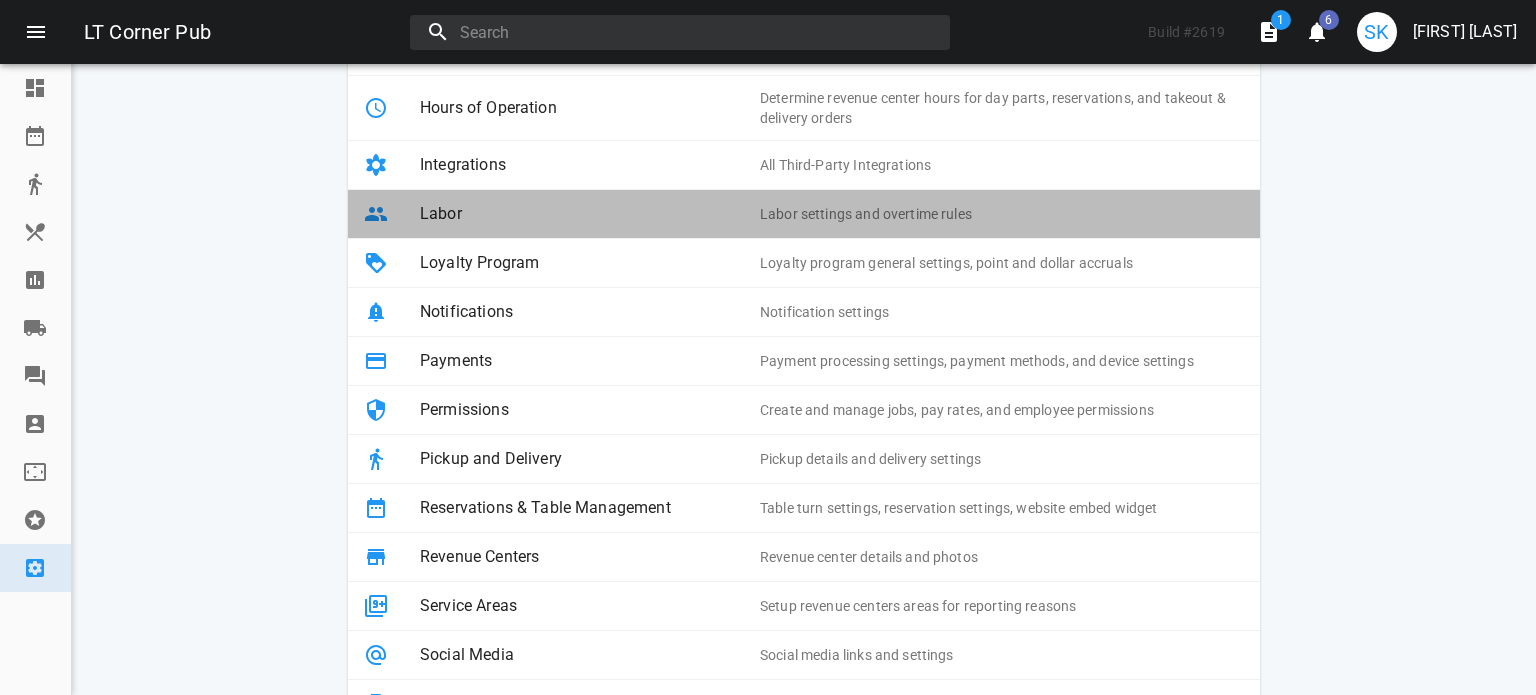 click on "Labor" at bounding box center (590, 214) 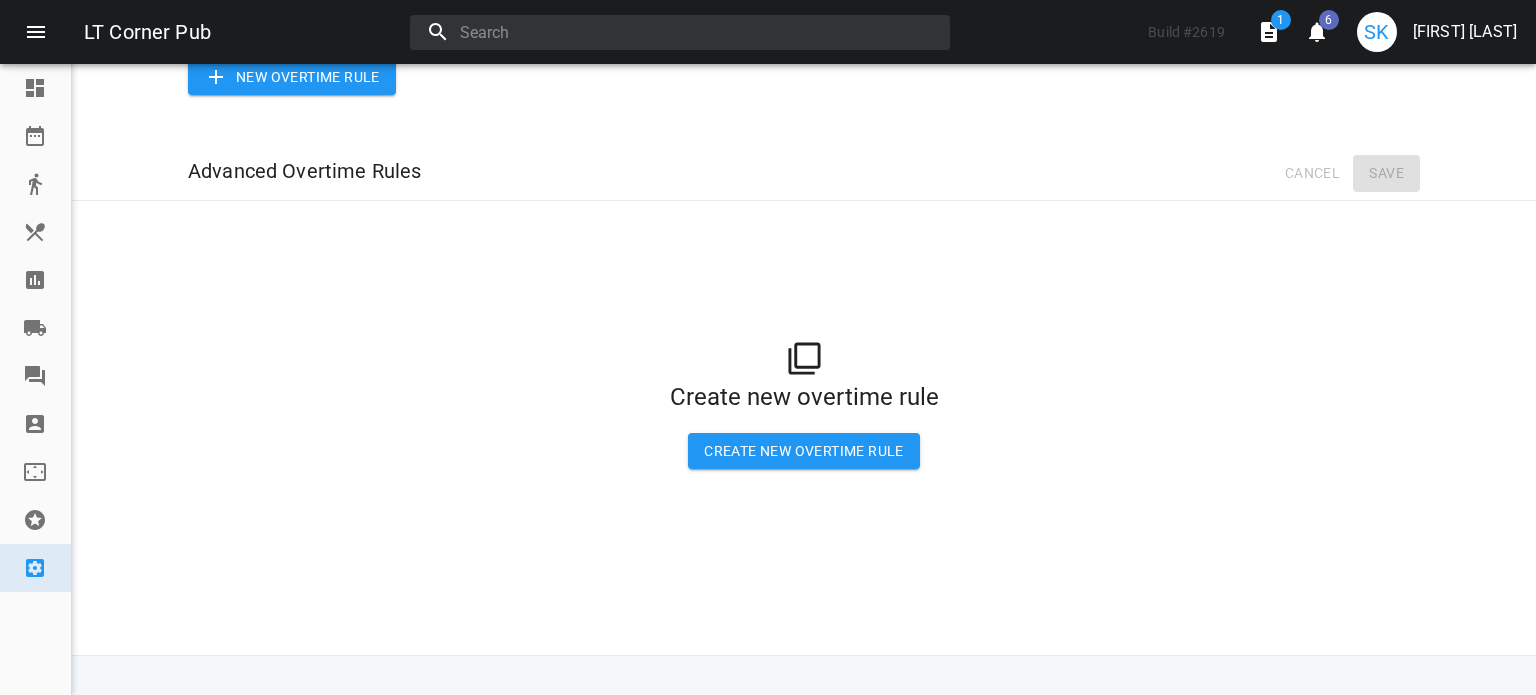 scroll, scrollTop: 0, scrollLeft: 0, axis: both 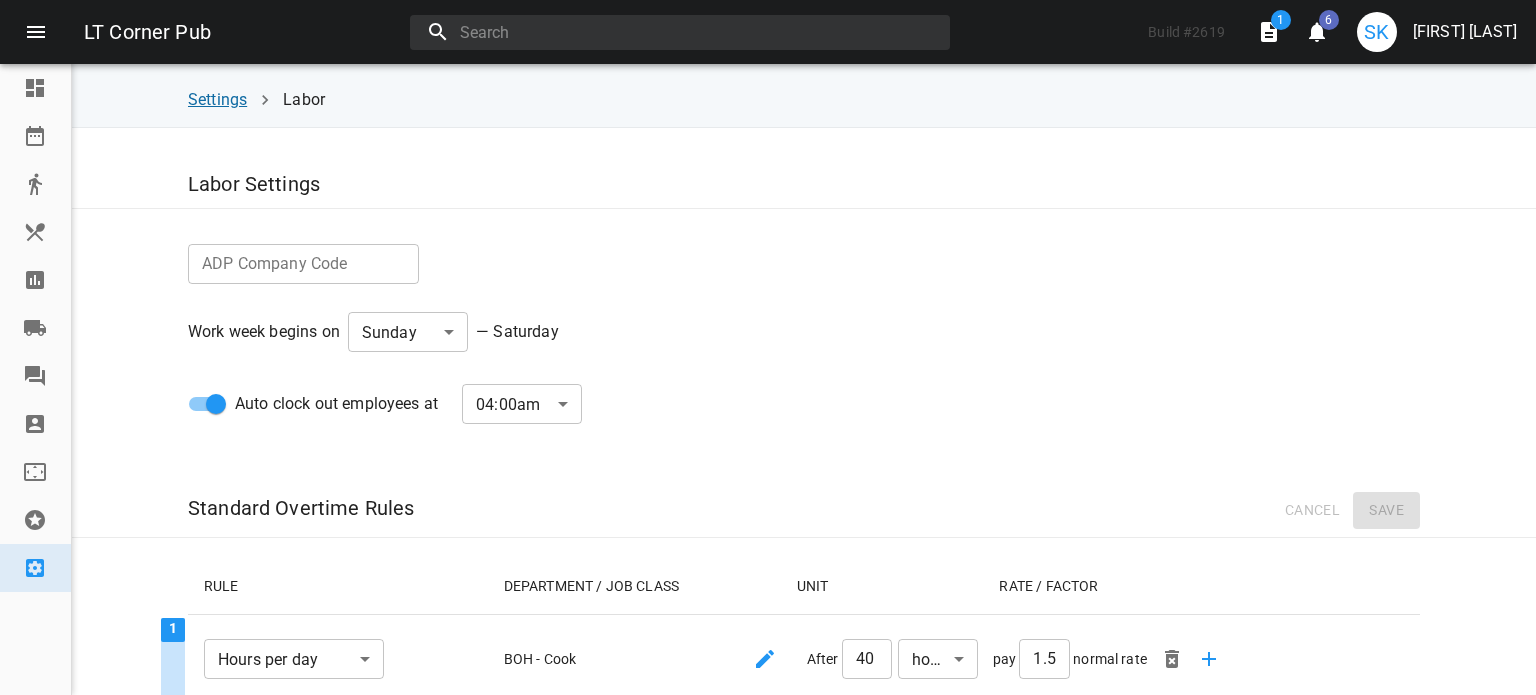 click on "Settings" at bounding box center [217, 99] 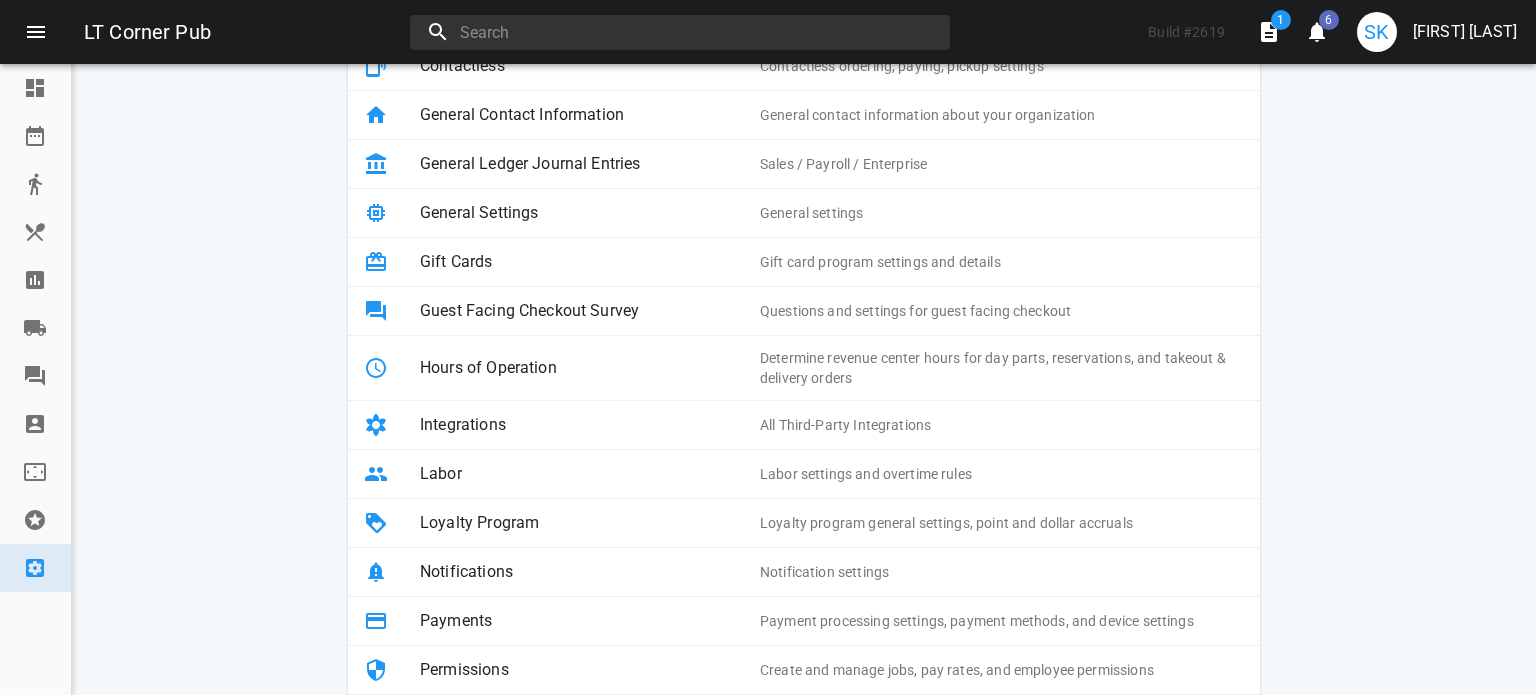 scroll, scrollTop: 200, scrollLeft: 0, axis: vertical 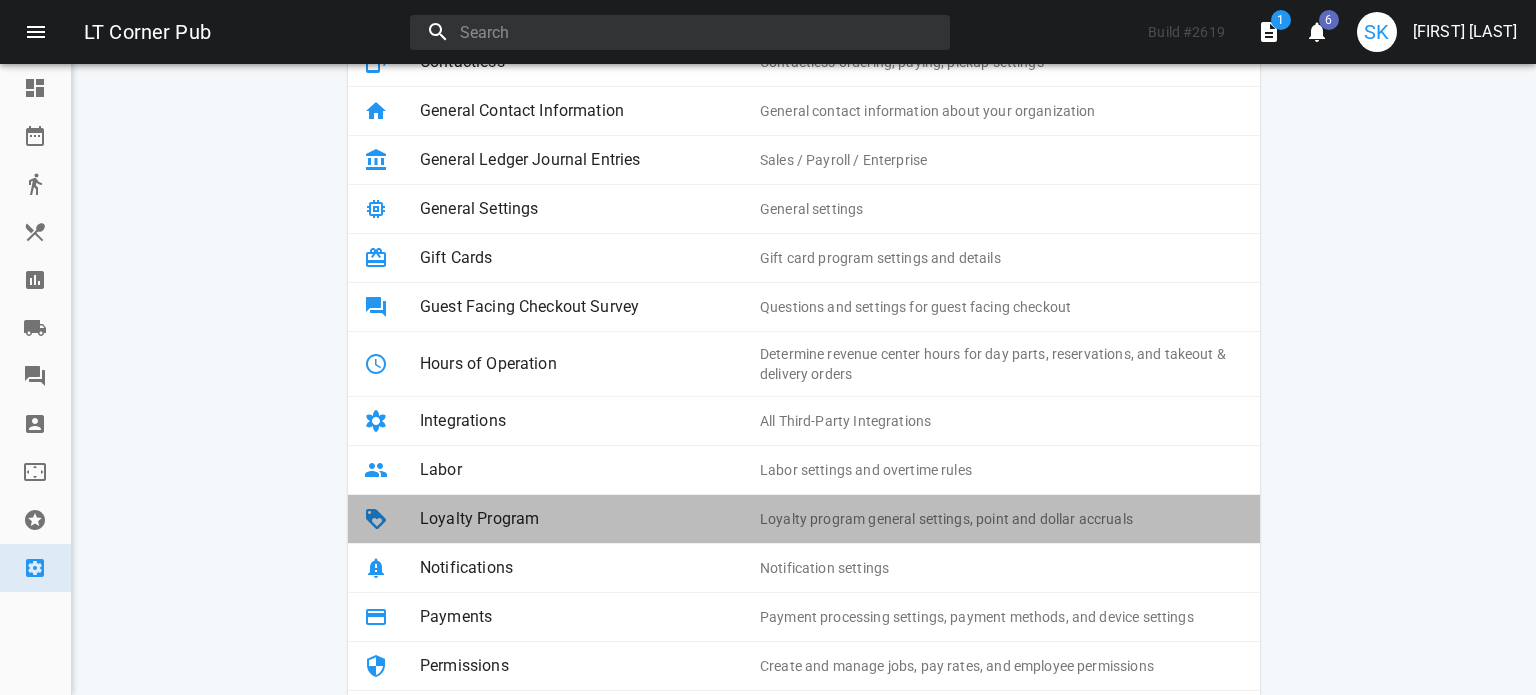 click on "Loyalty Program" at bounding box center (590, 519) 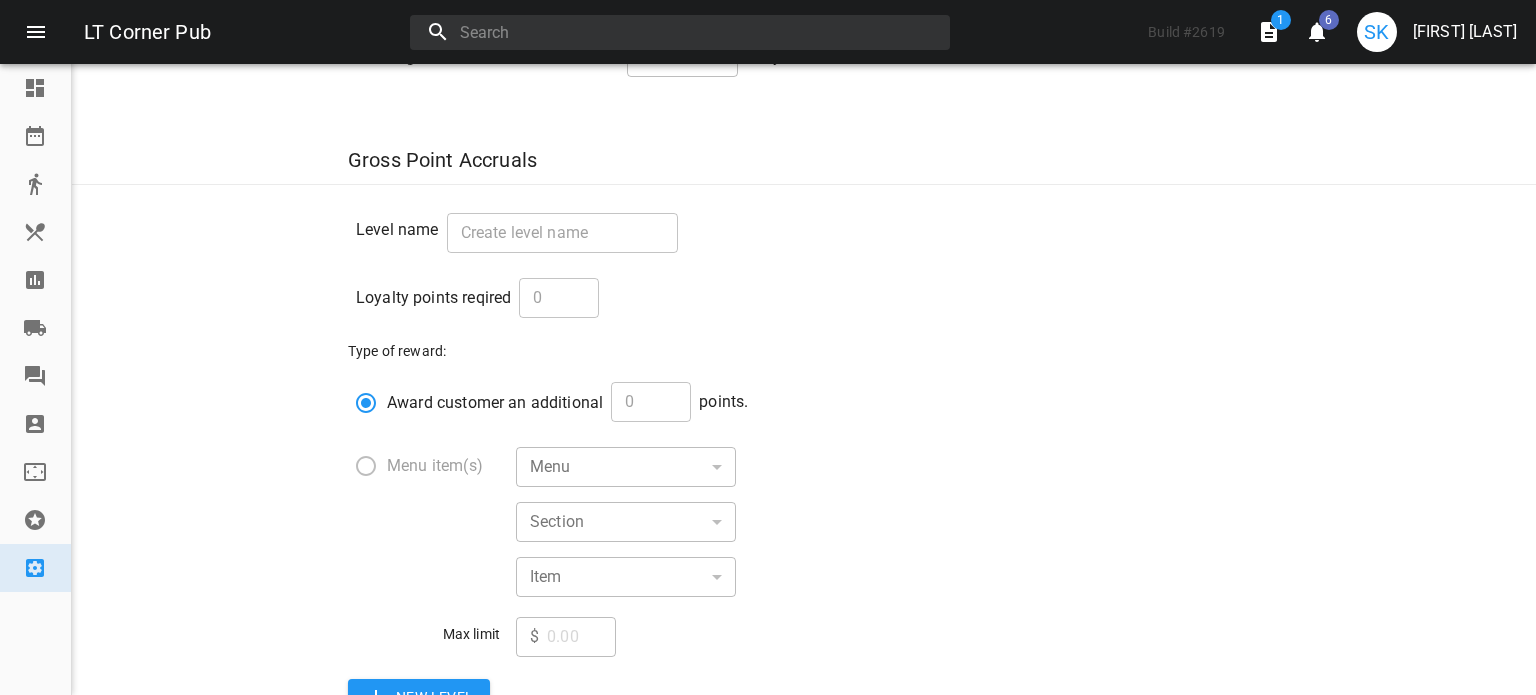 scroll, scrollTop: 1240, scrollLeft: 0, axis: vertical 